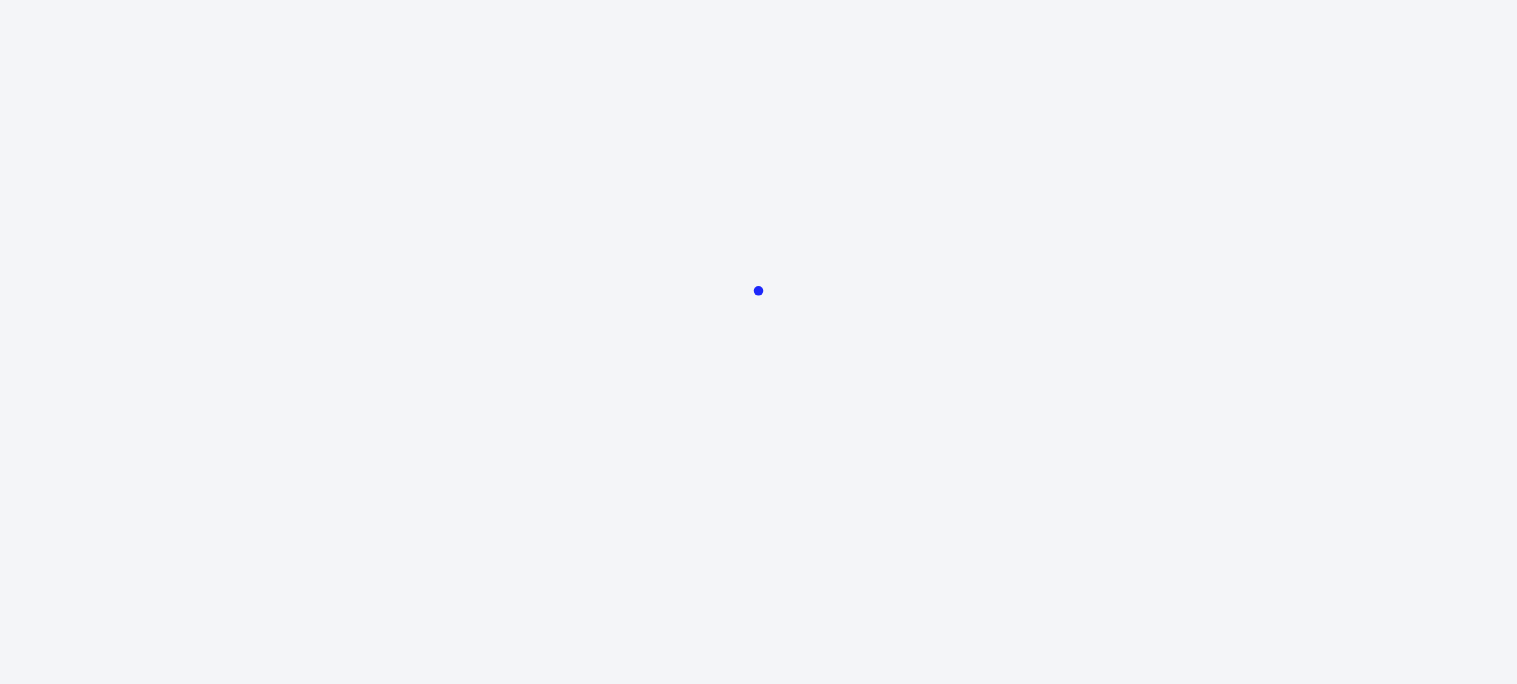 scroll, scrollTop: 0, scrollLeft: 0, axis: both 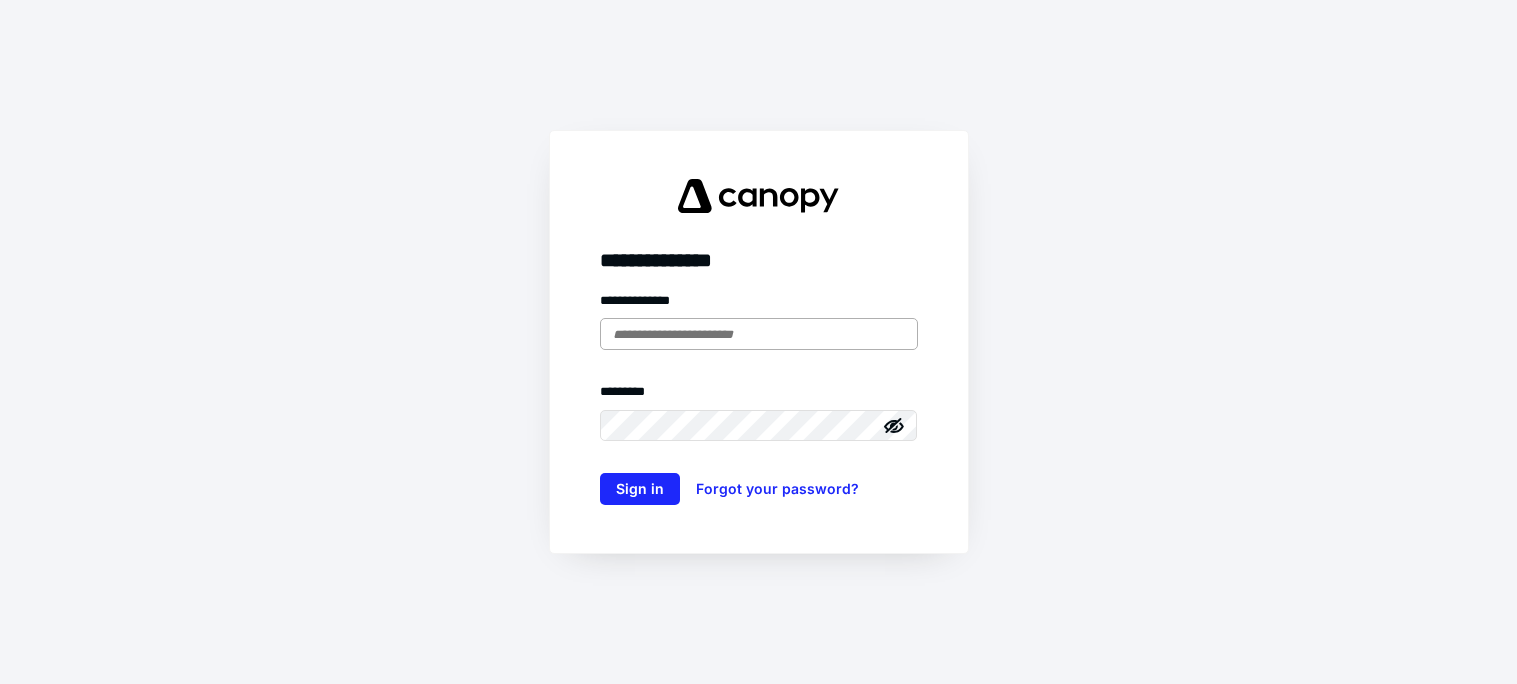 click at bounding box center (759, 334) 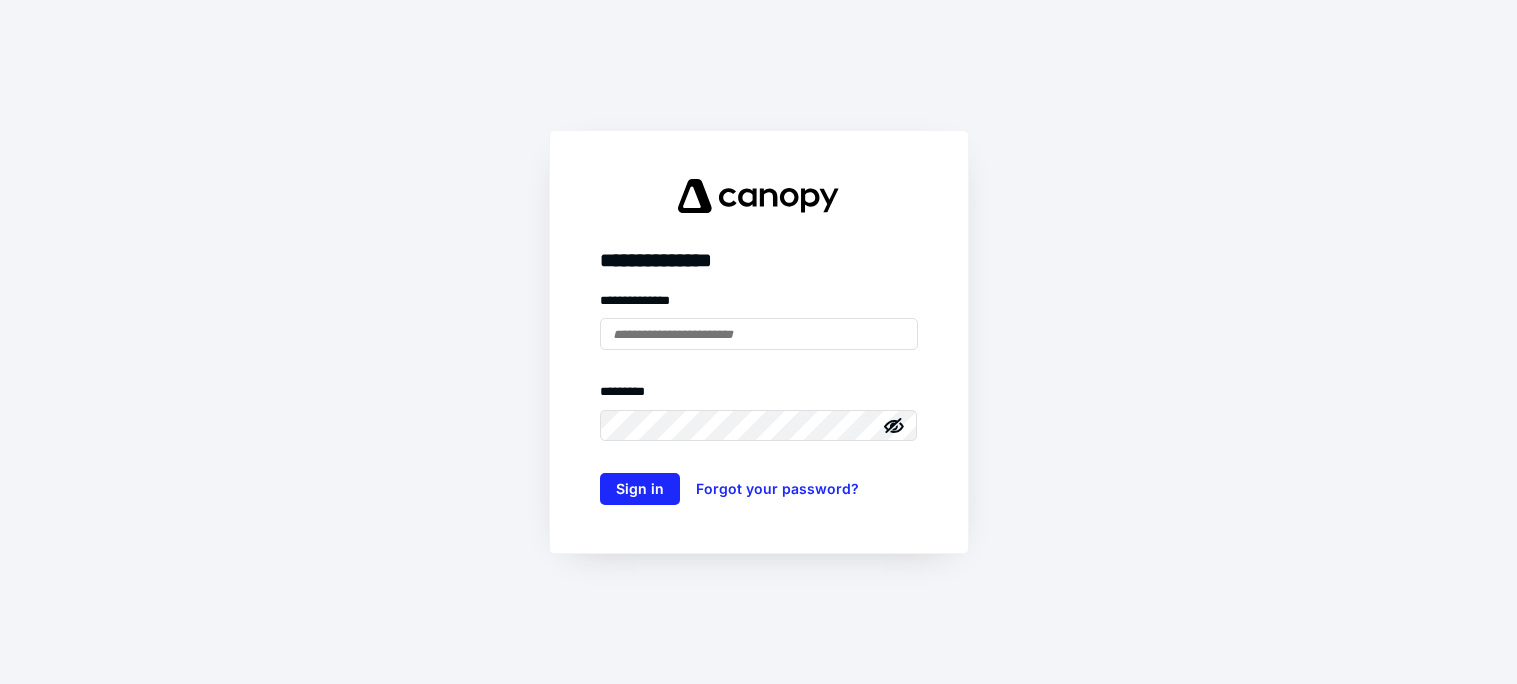 type on "**********" 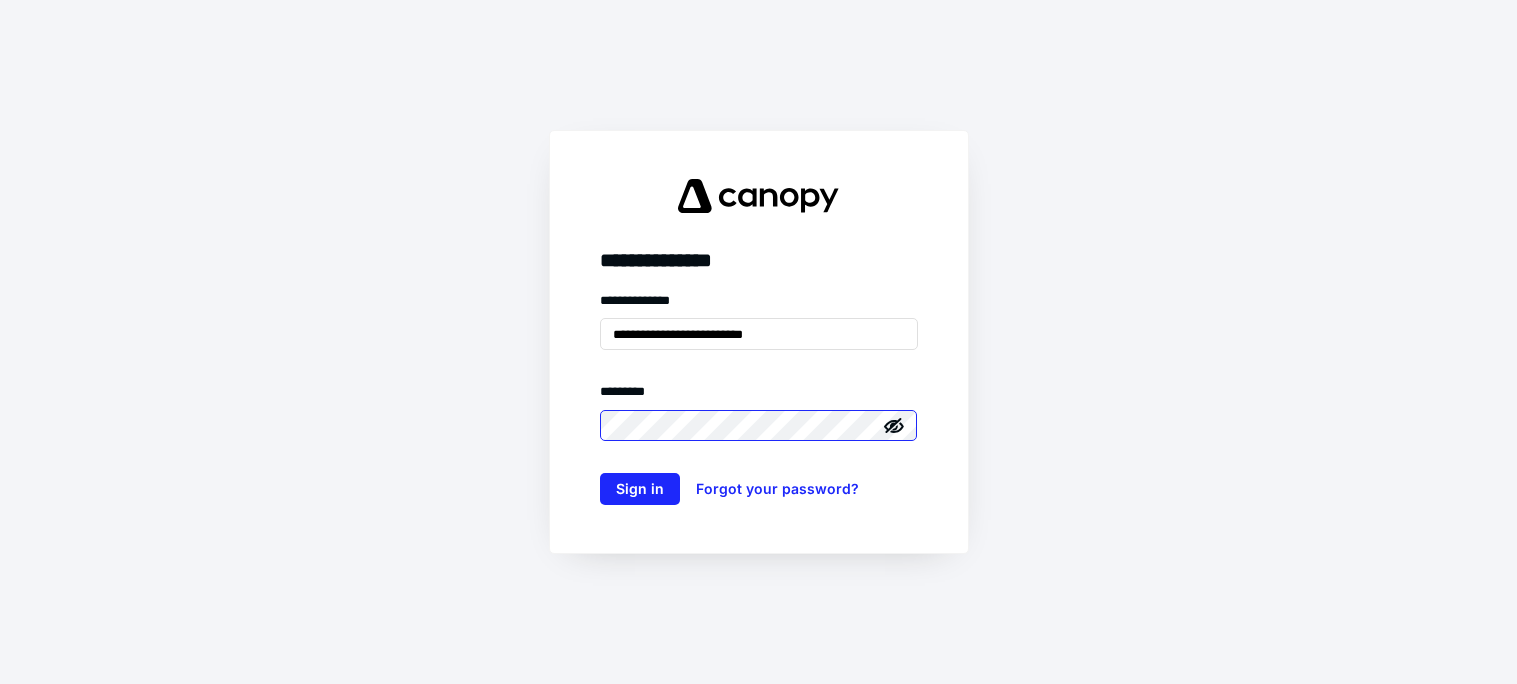 click on "Sign in" at bounding box center [640, 489] 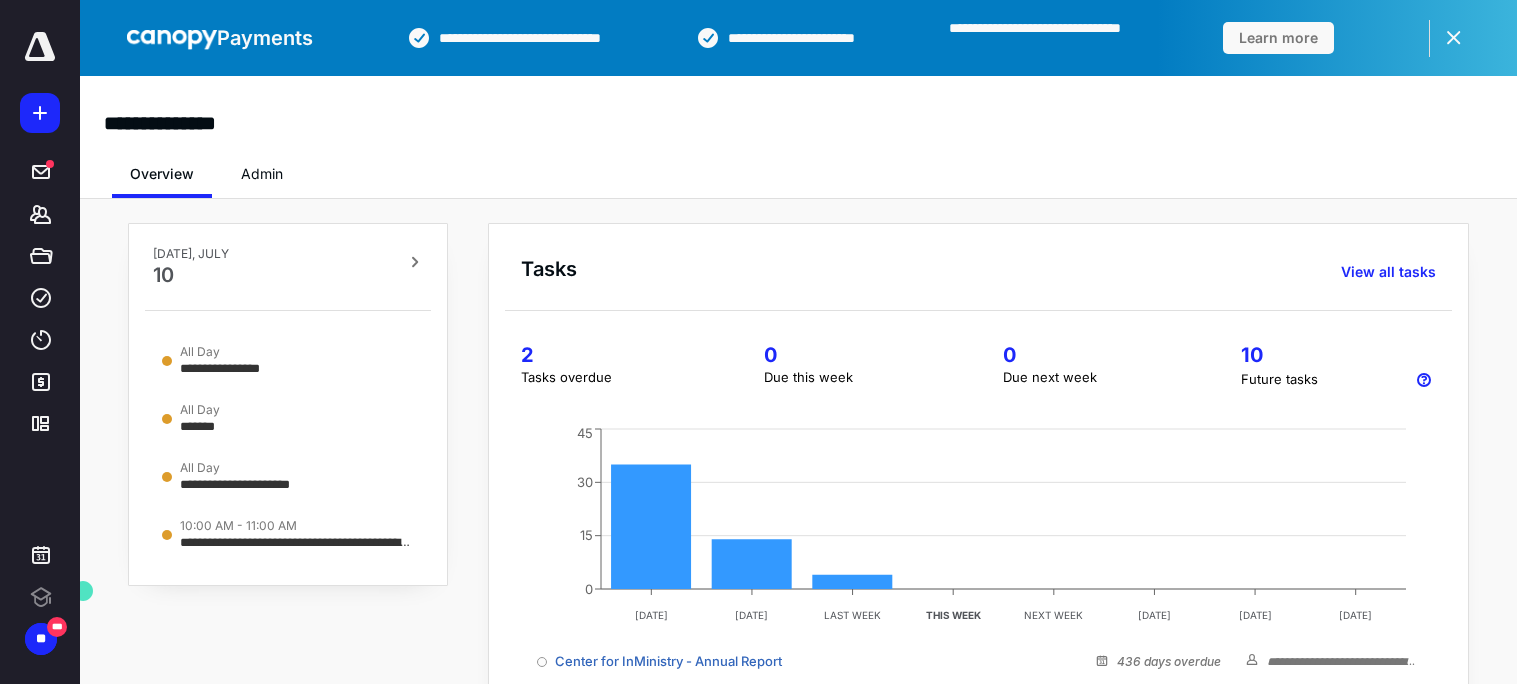 scroll, scrollTop: 0, scrollLeft: 0, axis: both 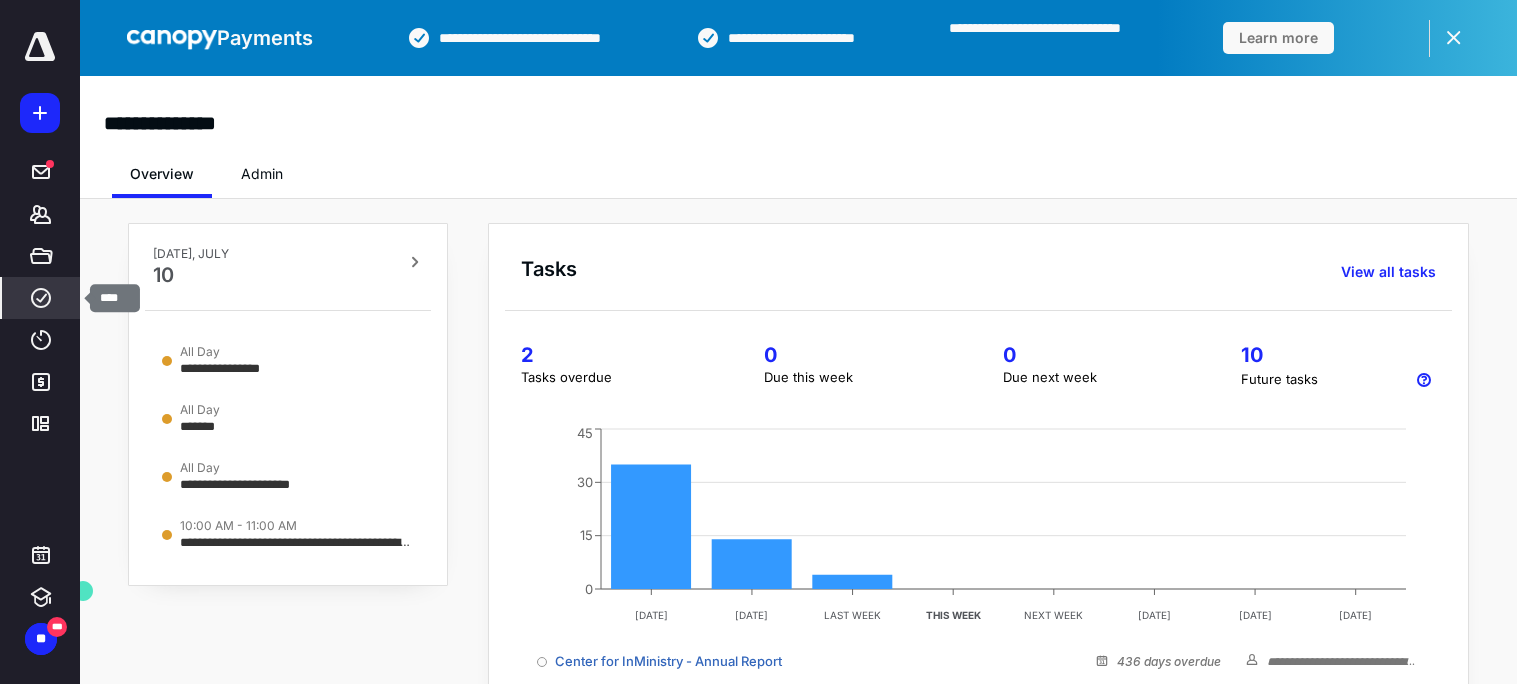 click 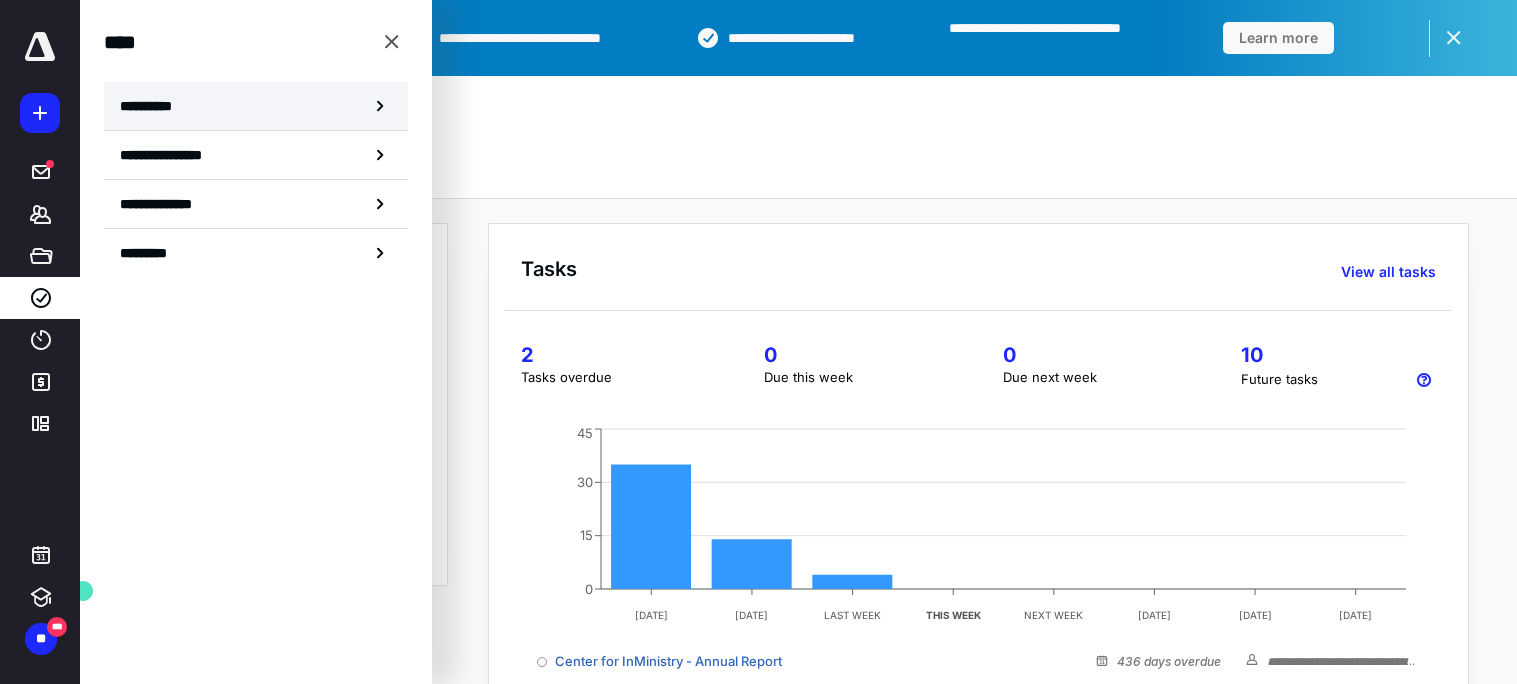 click 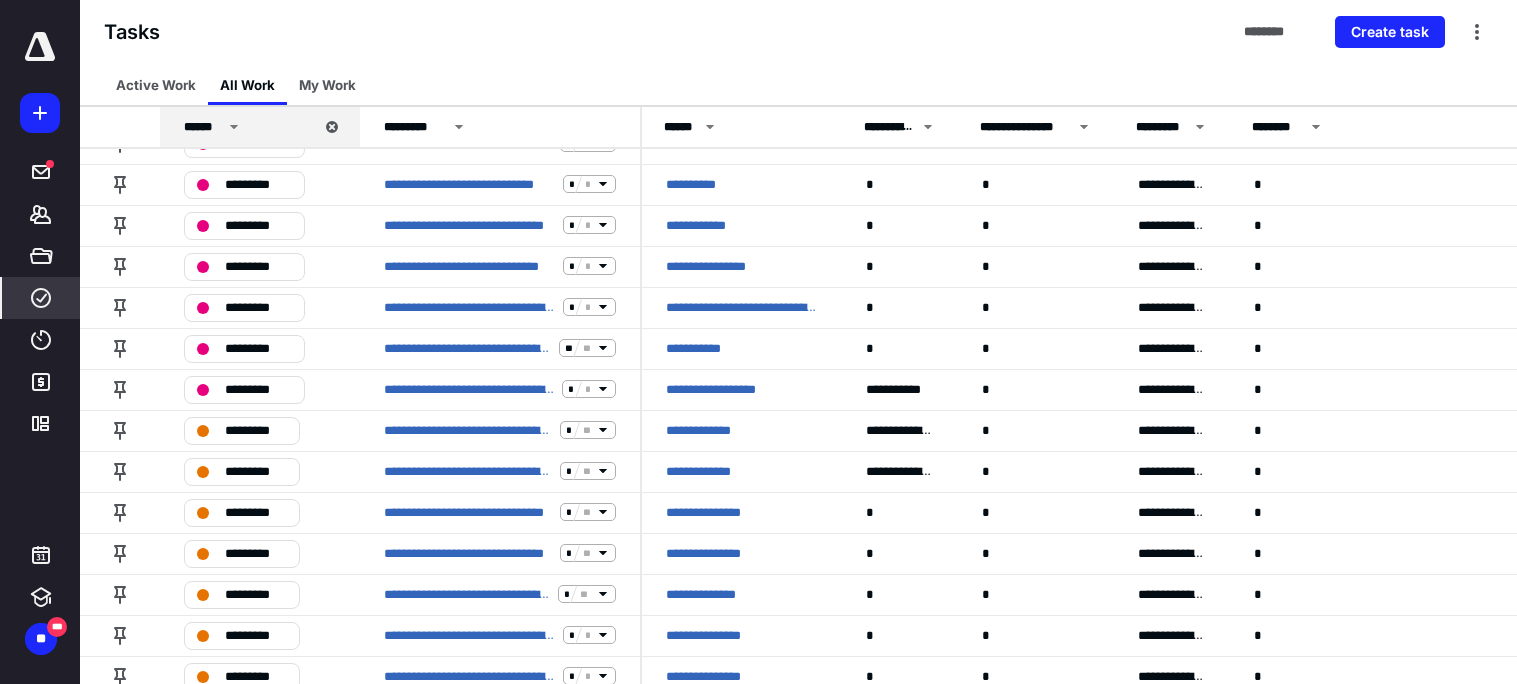 scroll, scrollTop: 197, scrollLeft: 0, axis: vertical 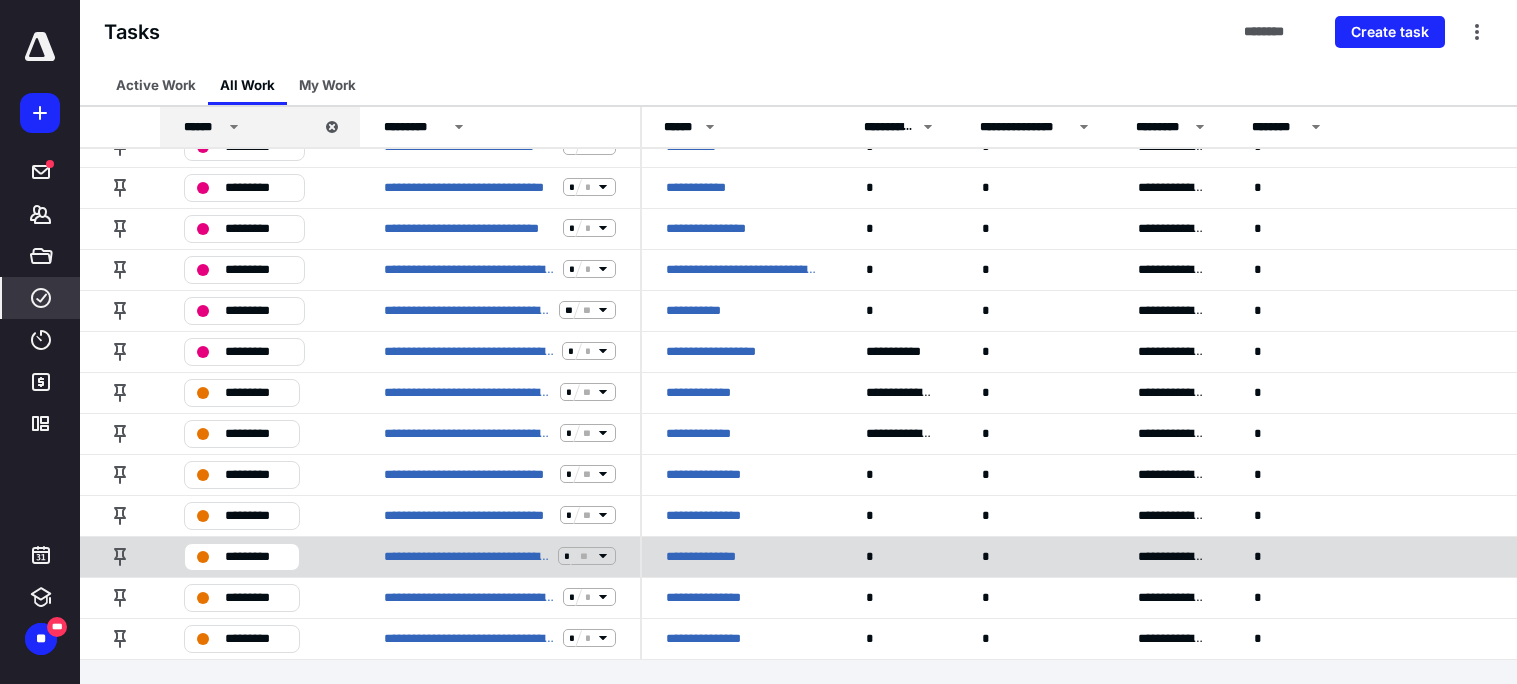 click on "**********" at bounding box center (726, 556) 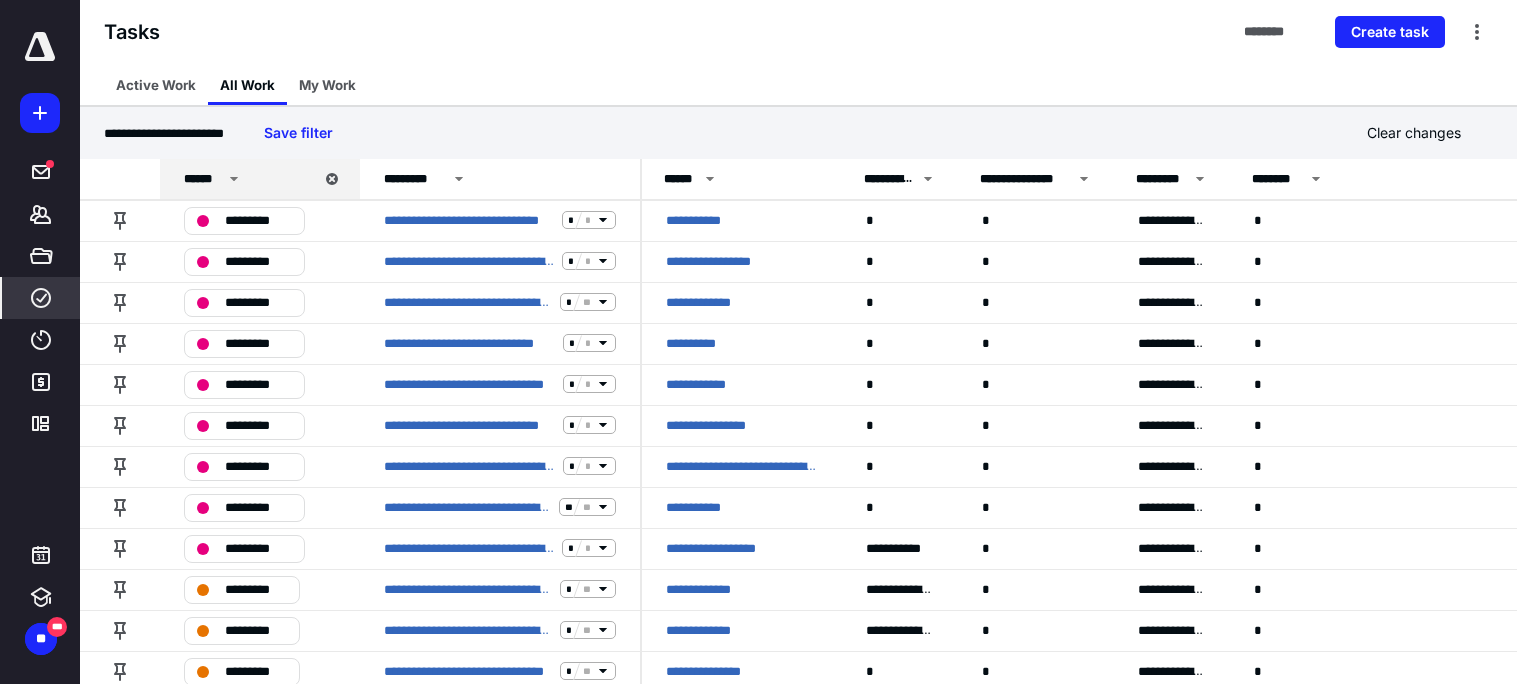 click 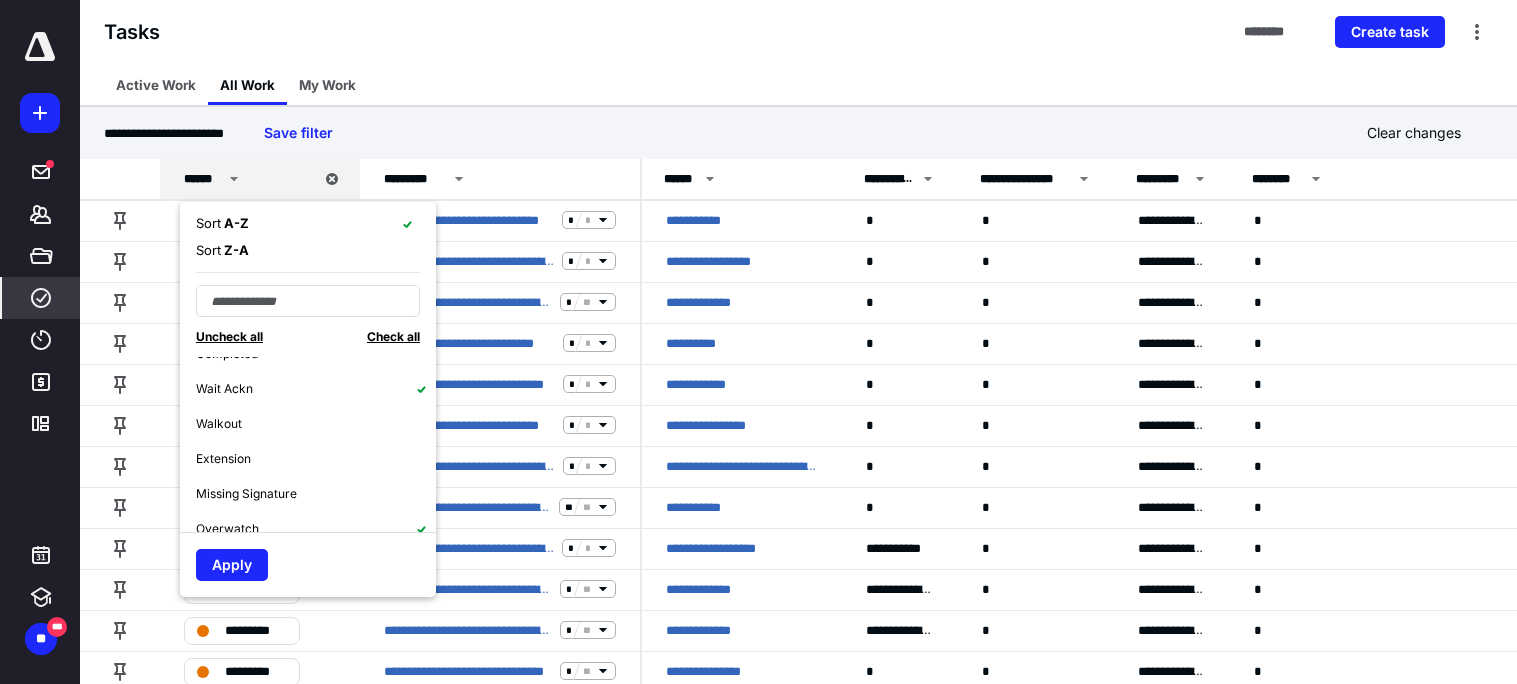scroll, scrollTop: 594, scrollLeft: 0, axis: vertical 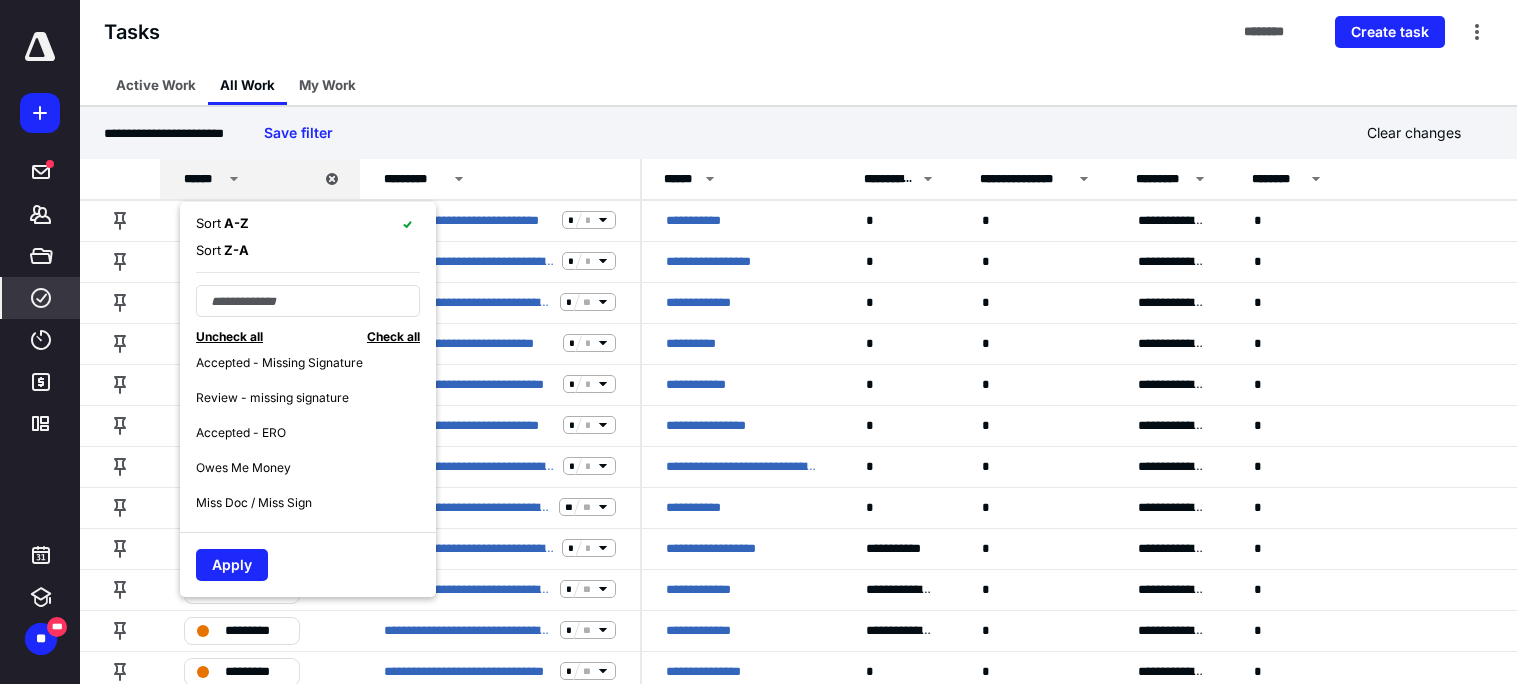 click on "Accepted - Missing Signature" at bounding box center [279, 363] 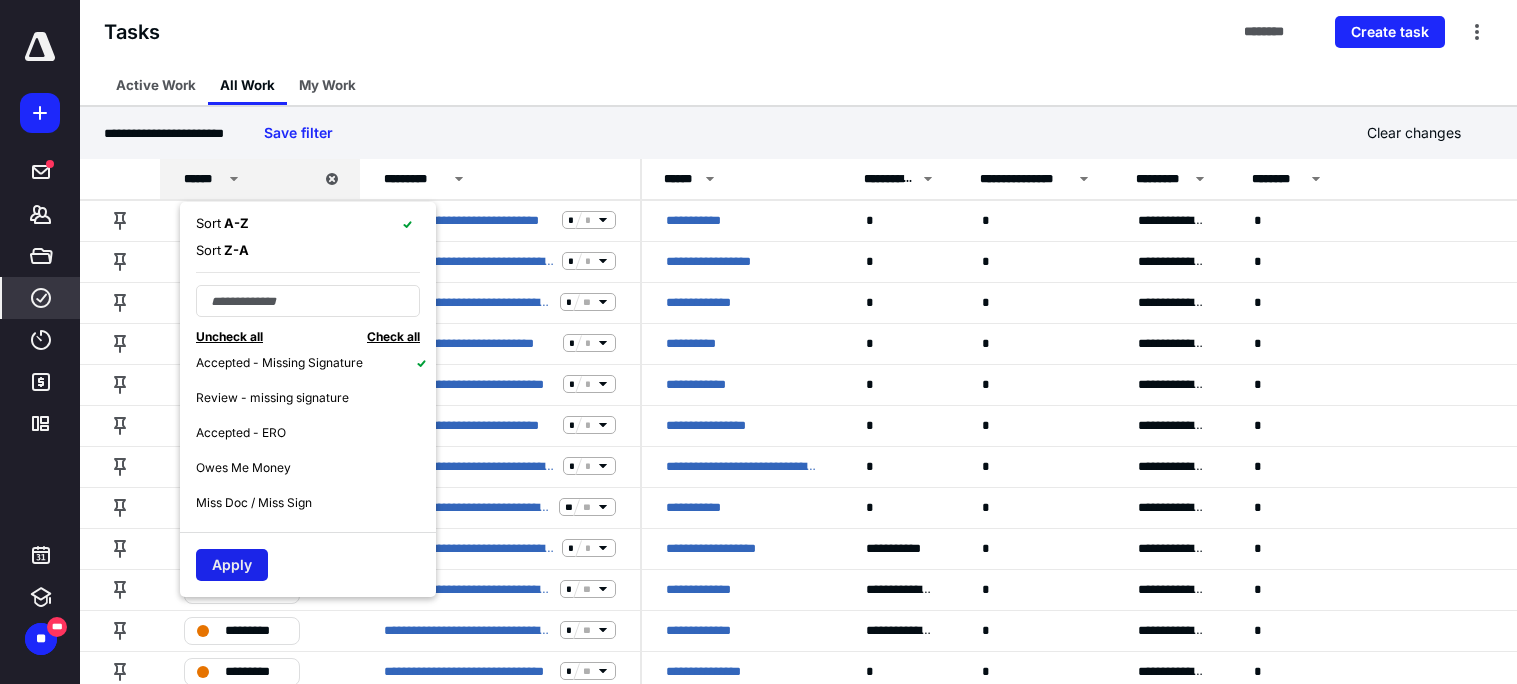 click on "Apply" at bounding box center [232, 565] 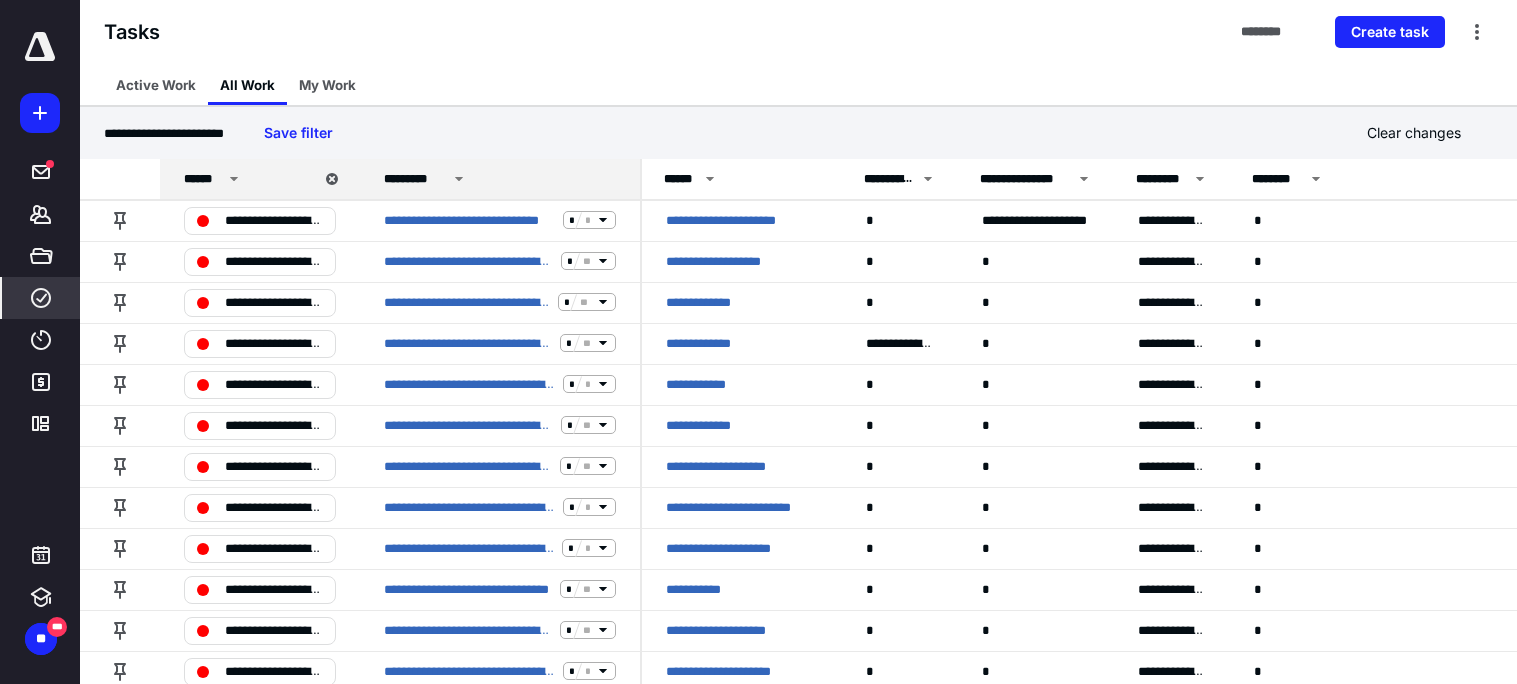 click on "*********" at bounding box center (415, 179) 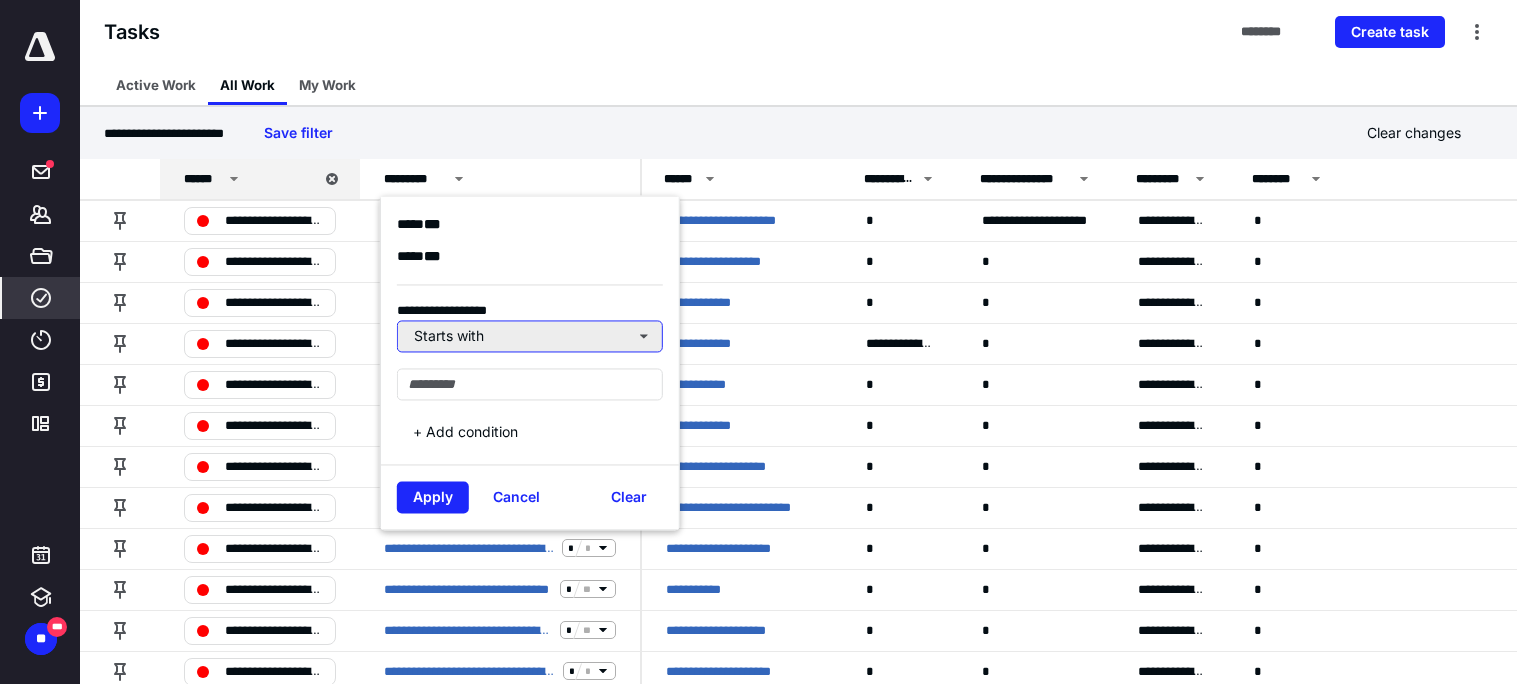 click on "Starts with" at bounding box center [530, 337] 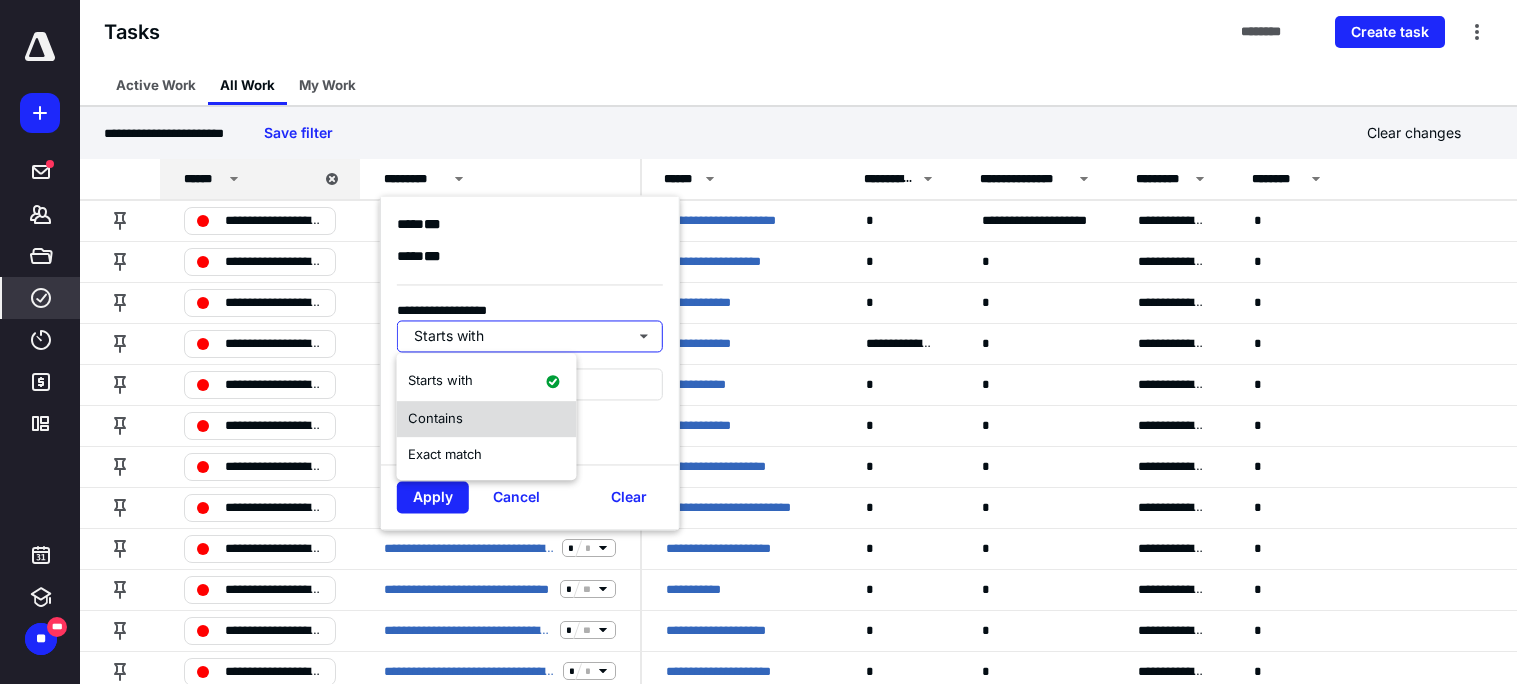 click on "Contains" at bounding box center [435, 418] 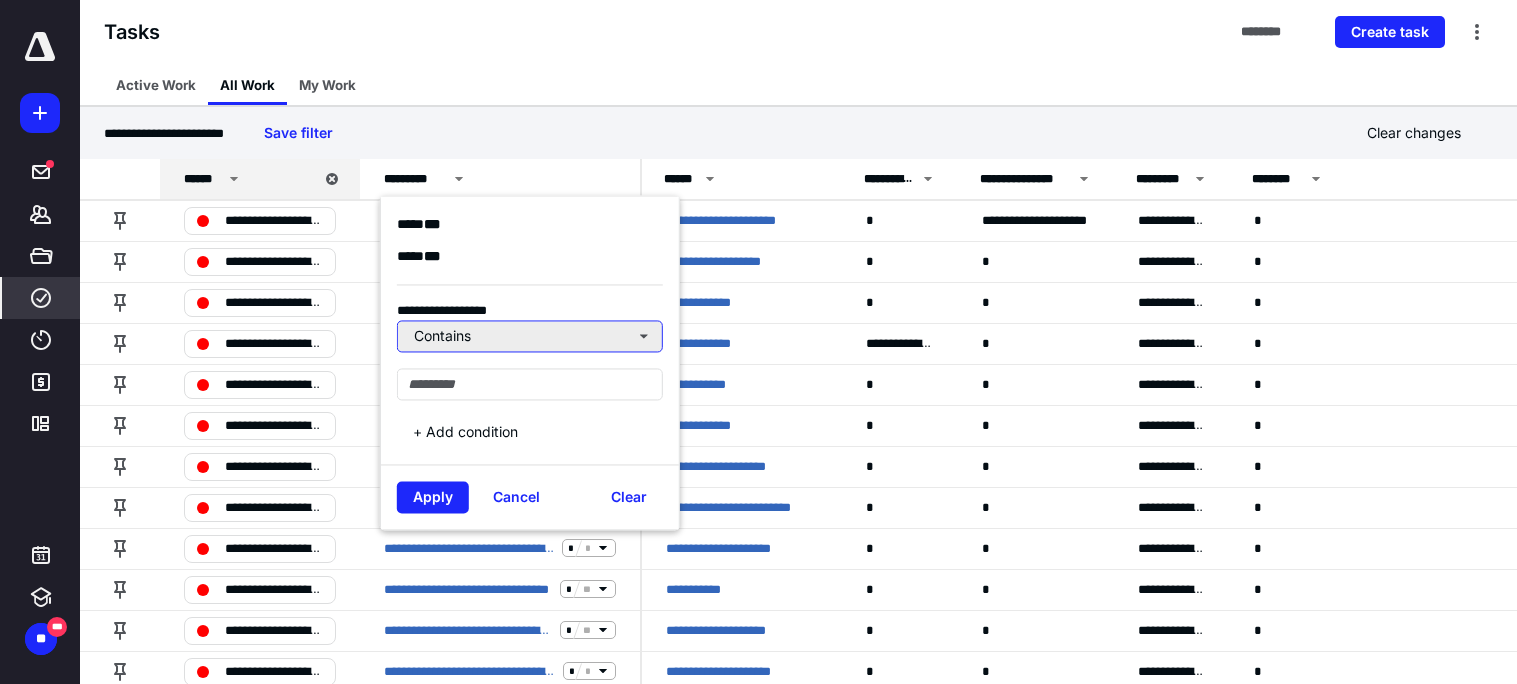 click on "Contains" at bounding box center (530, 337) 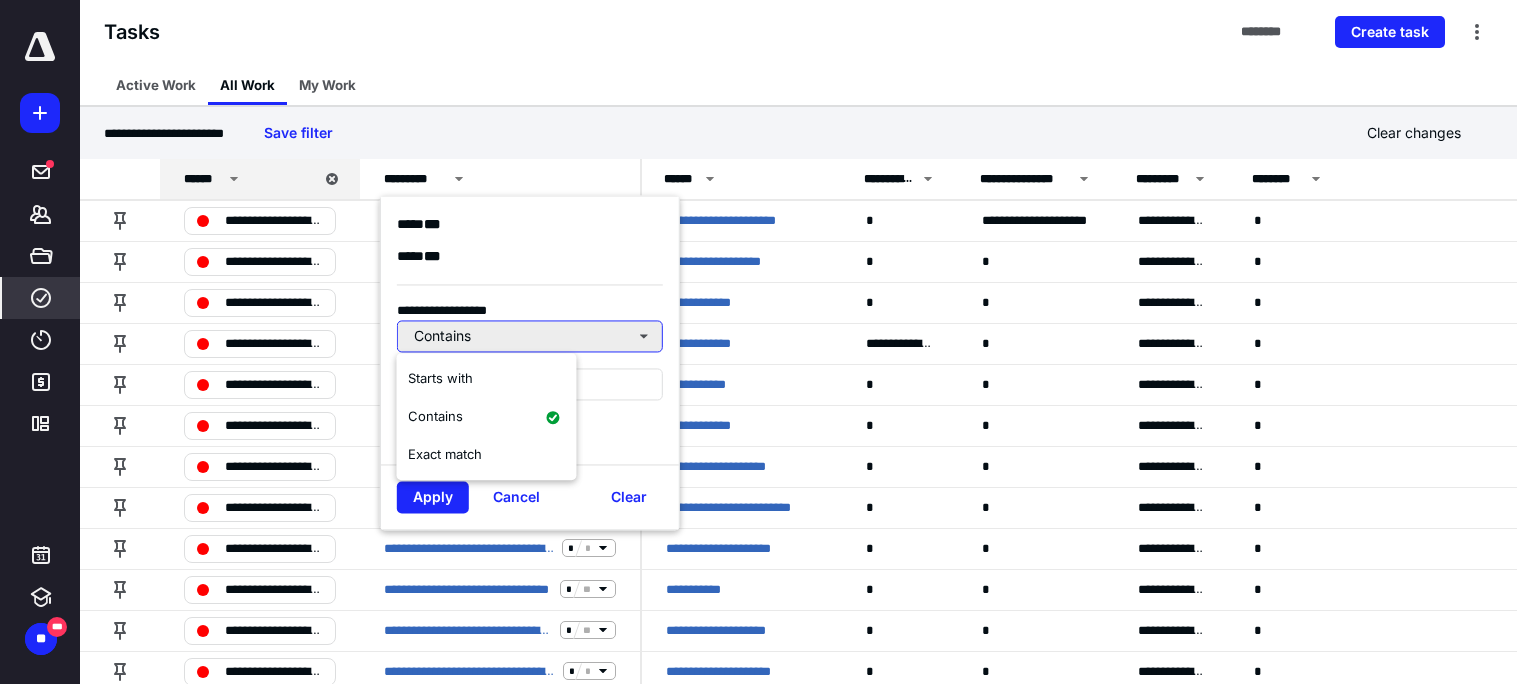type 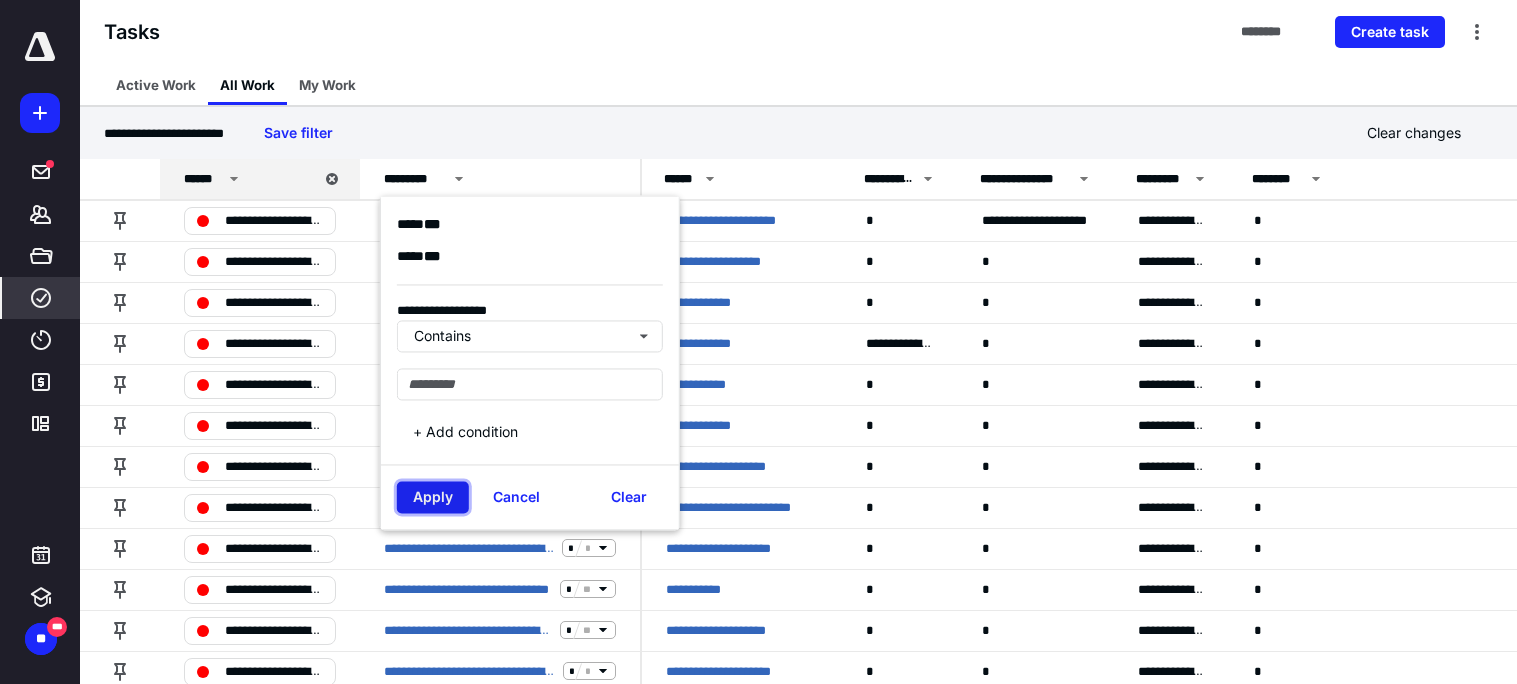 click on "Apply" at bounding box center (433, 498) 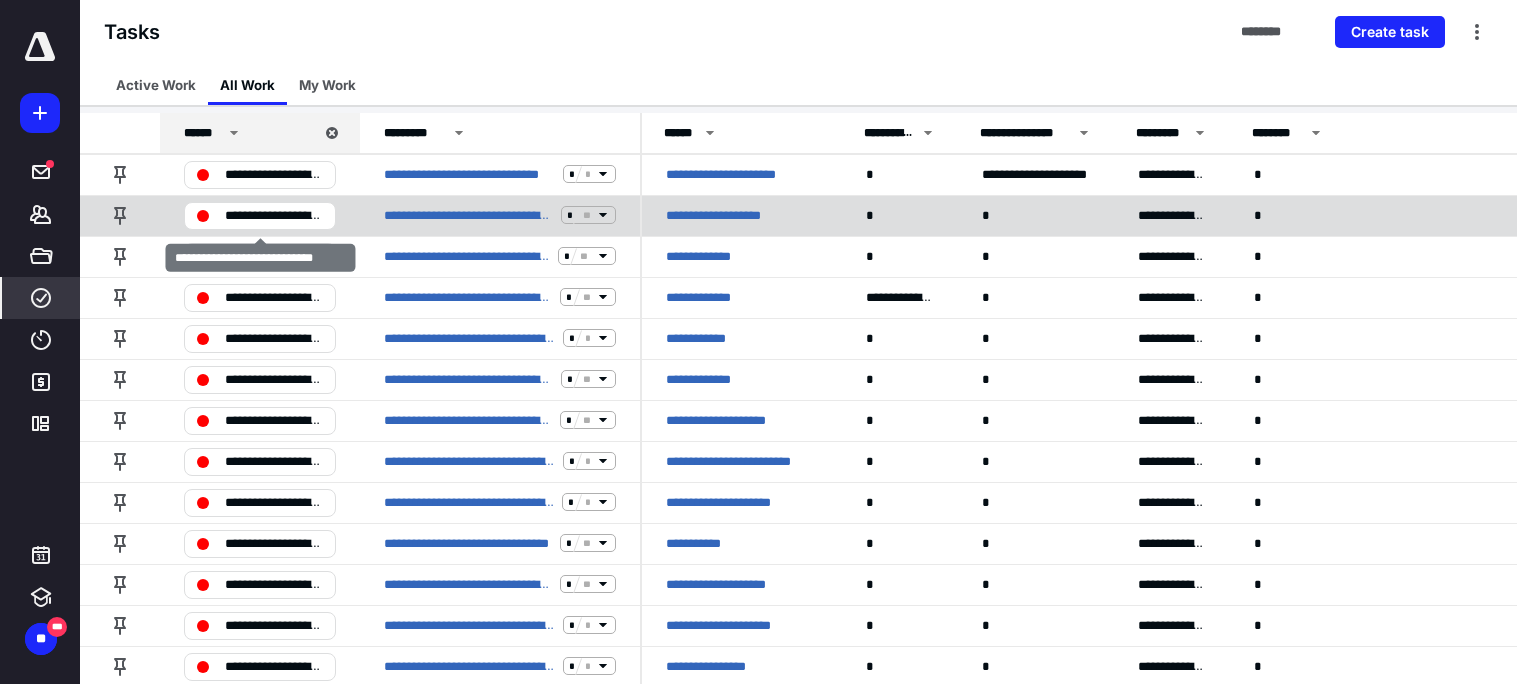 scroll, scrollTop: 0, scrollLeft: 0, axis: both 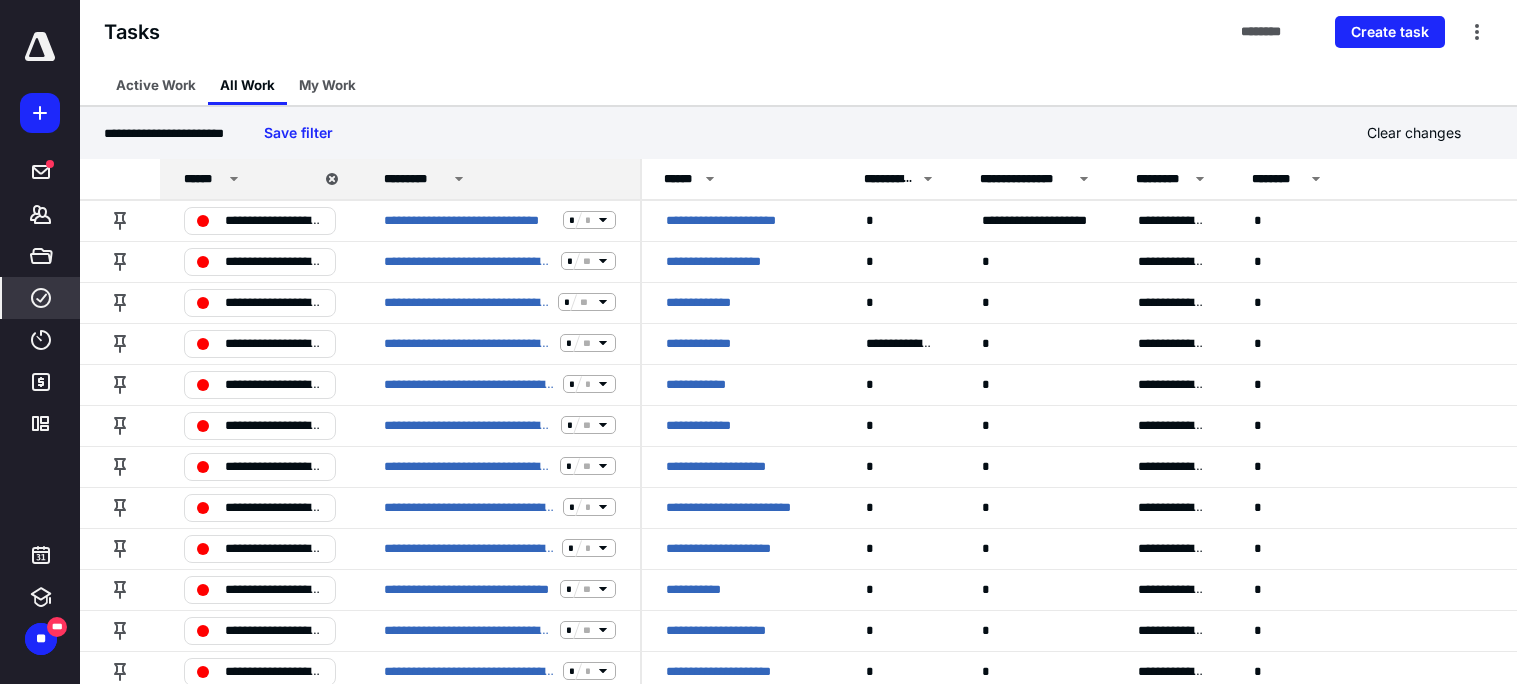 click on "*********" at bounding box center (415, 179) 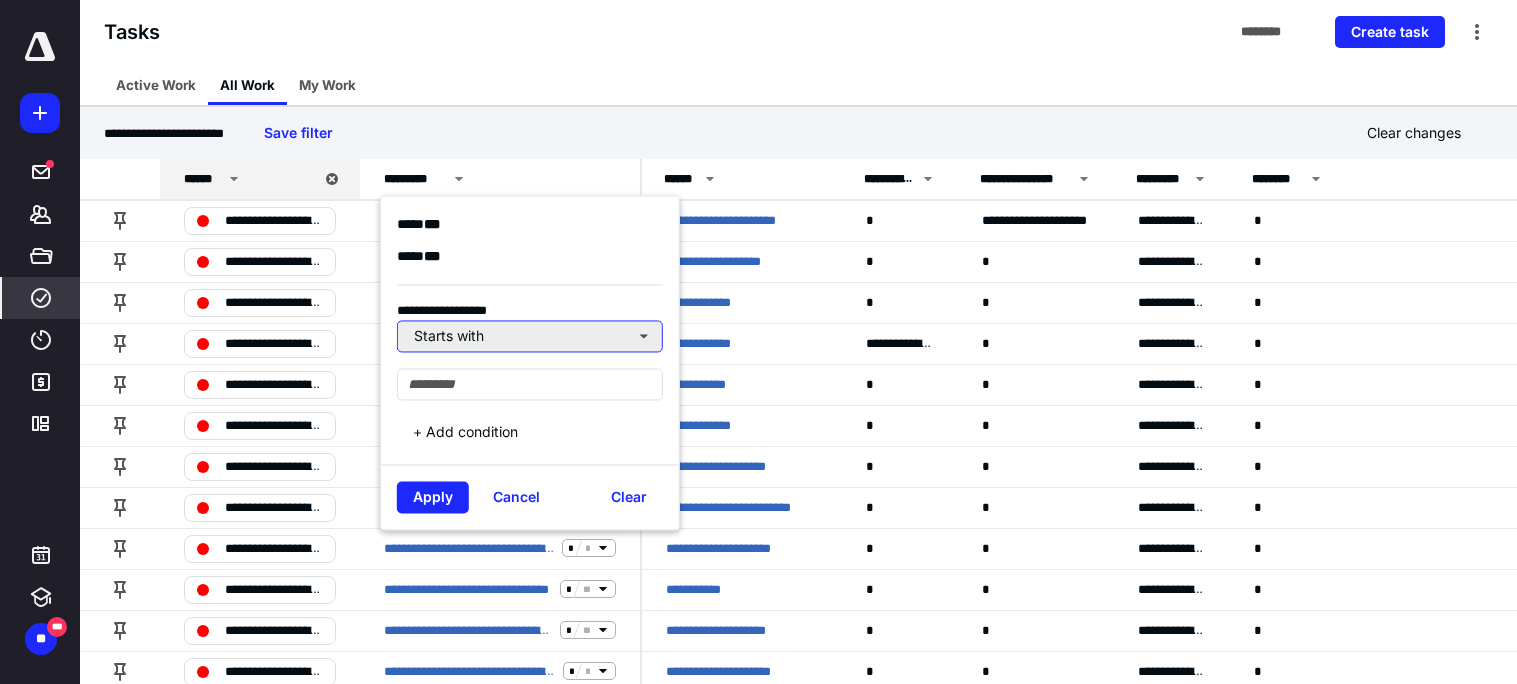 click on "Starts with" at bounding box center [530, 337] 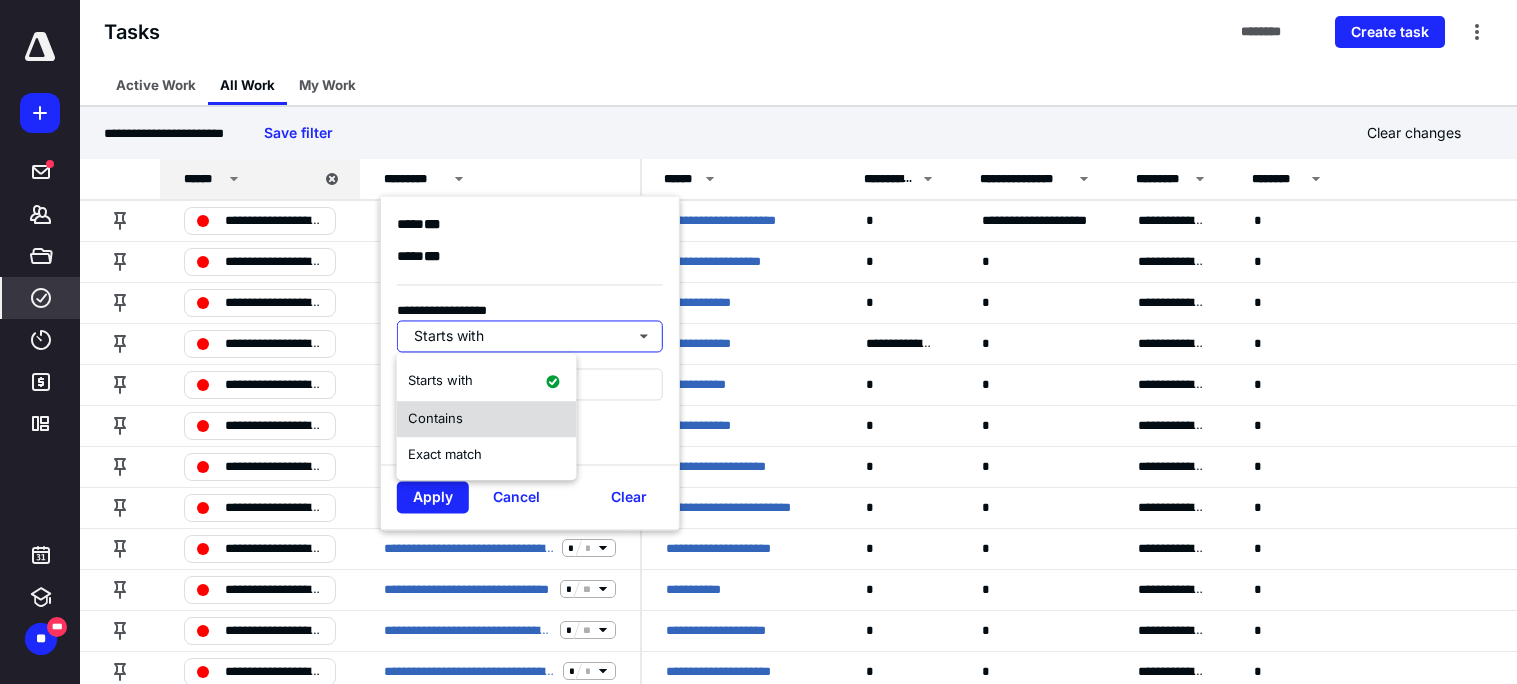 click on "Contains" at bounding box center (435, 418) 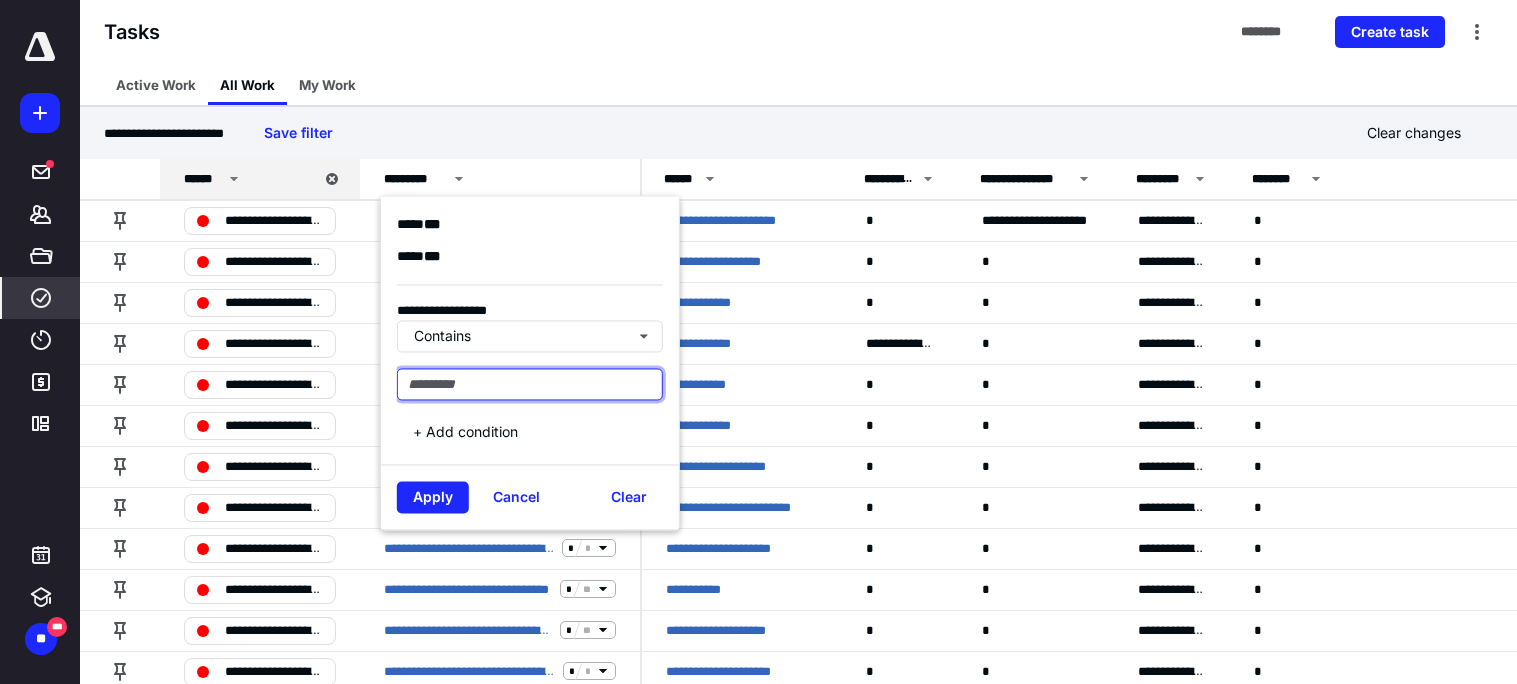click at bounding box center (530, 385) 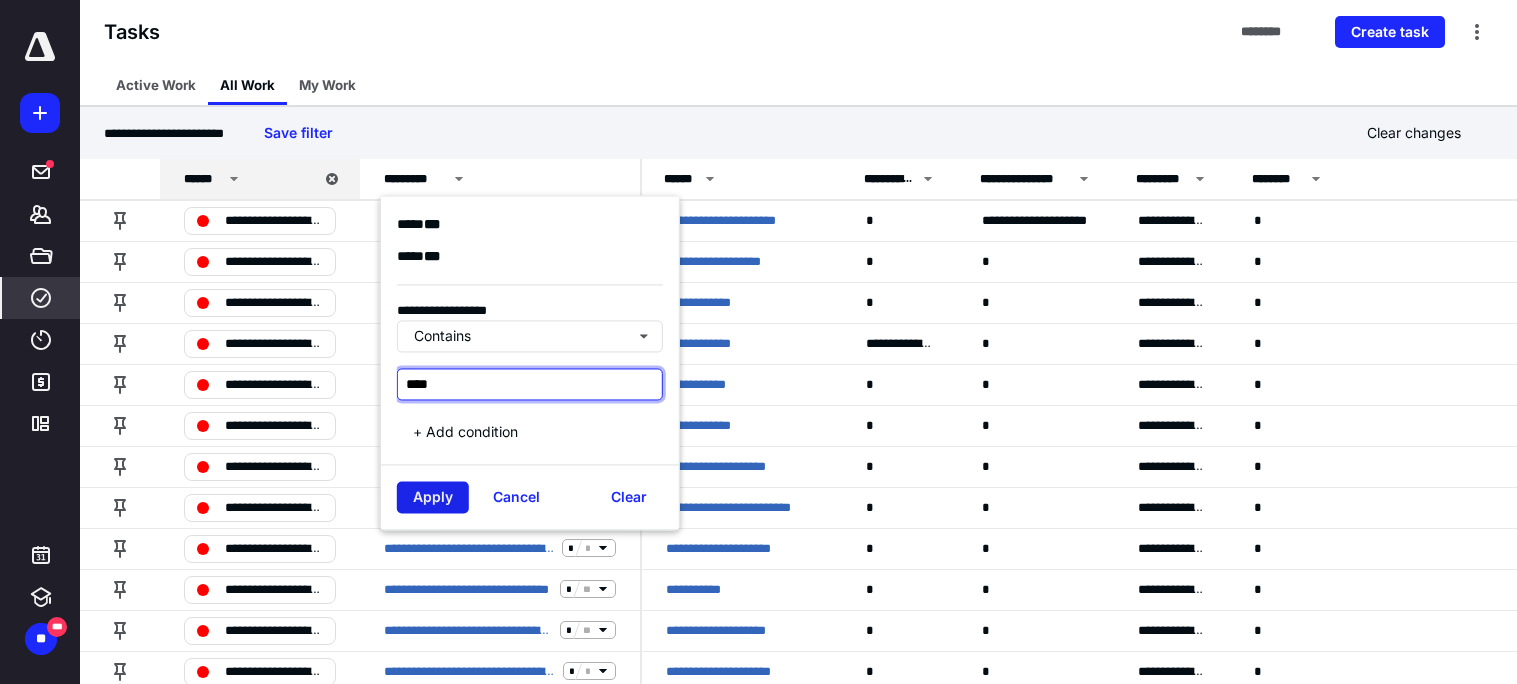 type on "****" 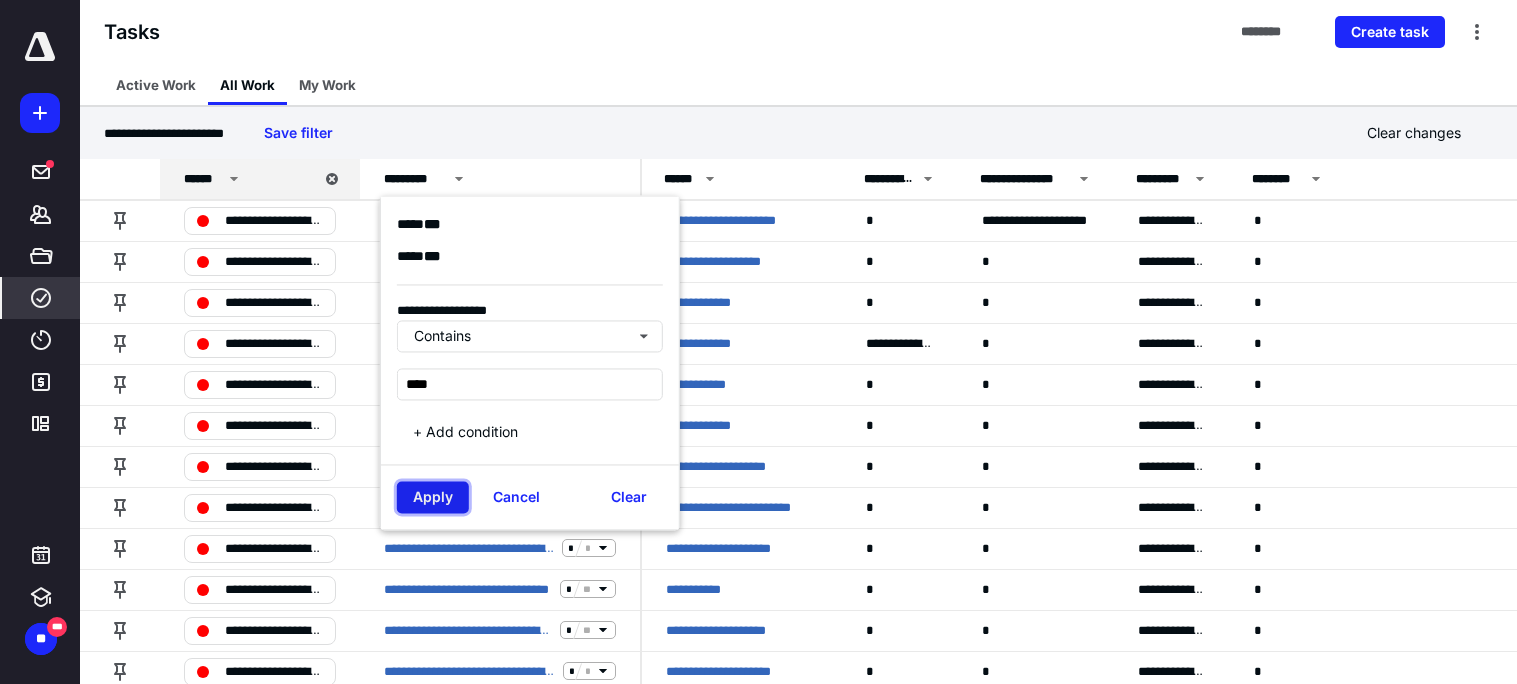 click on "Apply" at bounding box center [433, 498] 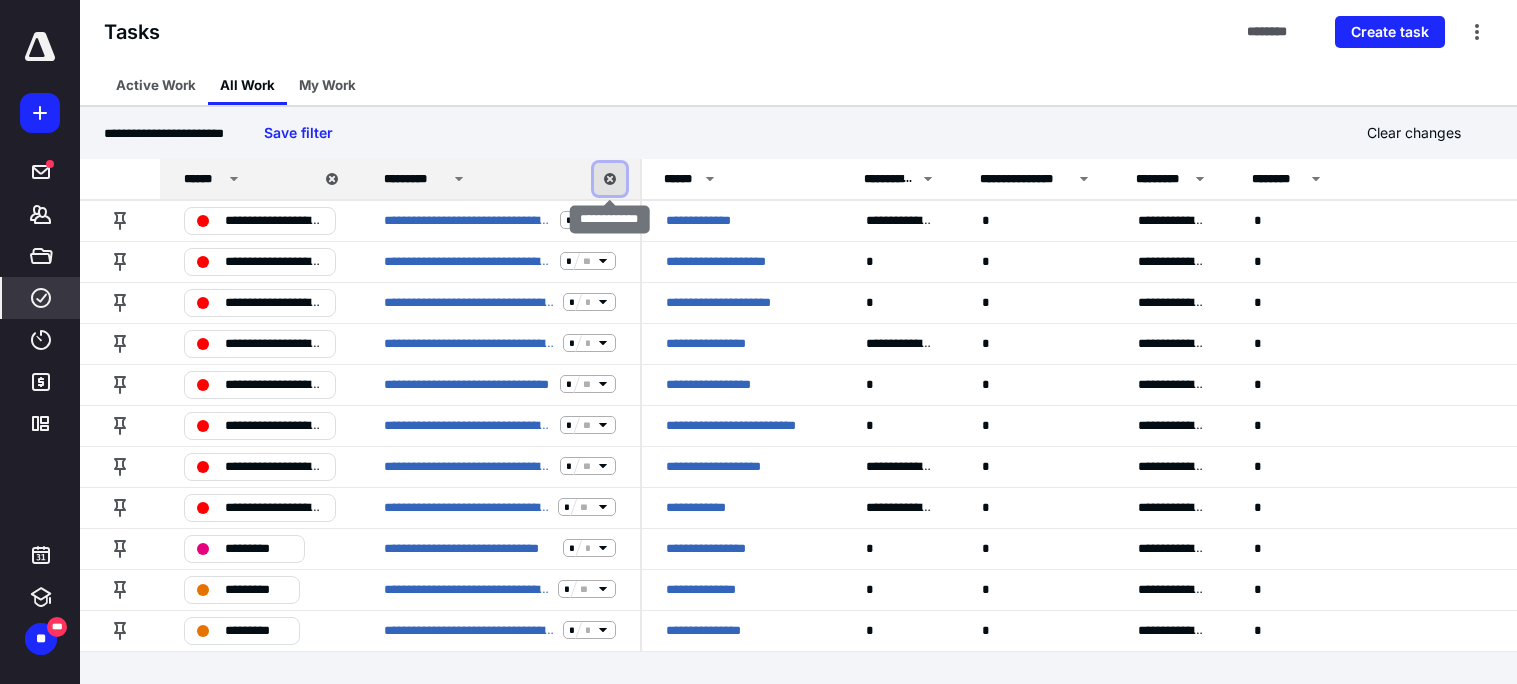 click at bounding box center [610, 179] 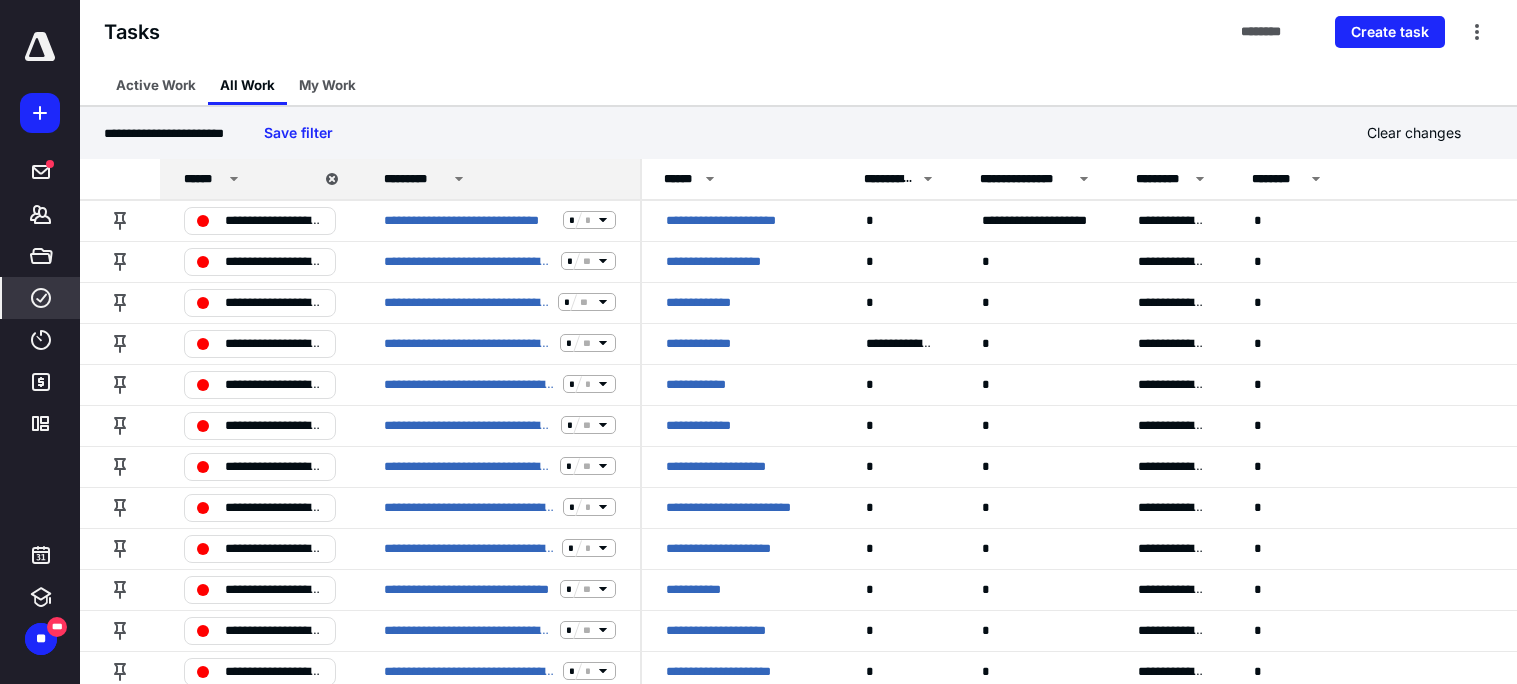 click on "******" at bounding box center (203, 179) 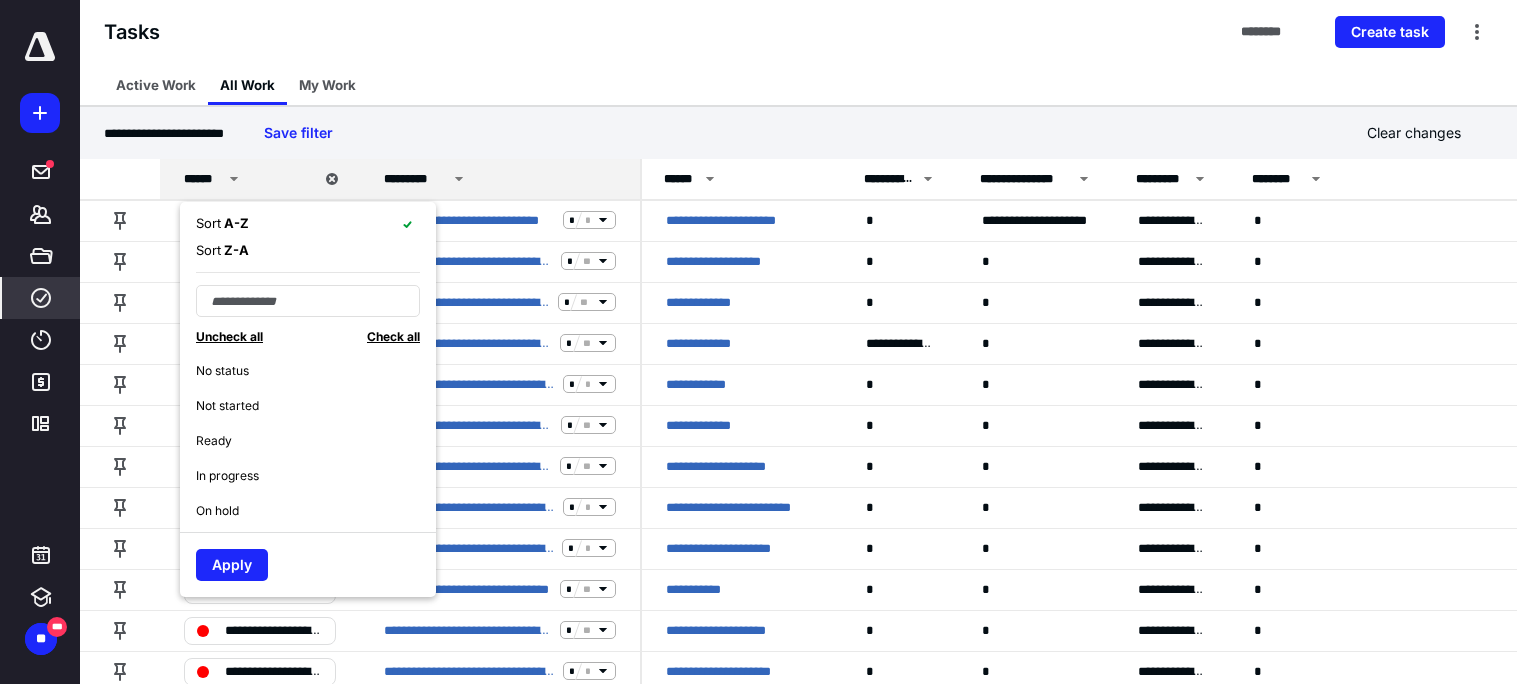 click on "Uncheck all" at bounding box center (229, 336) 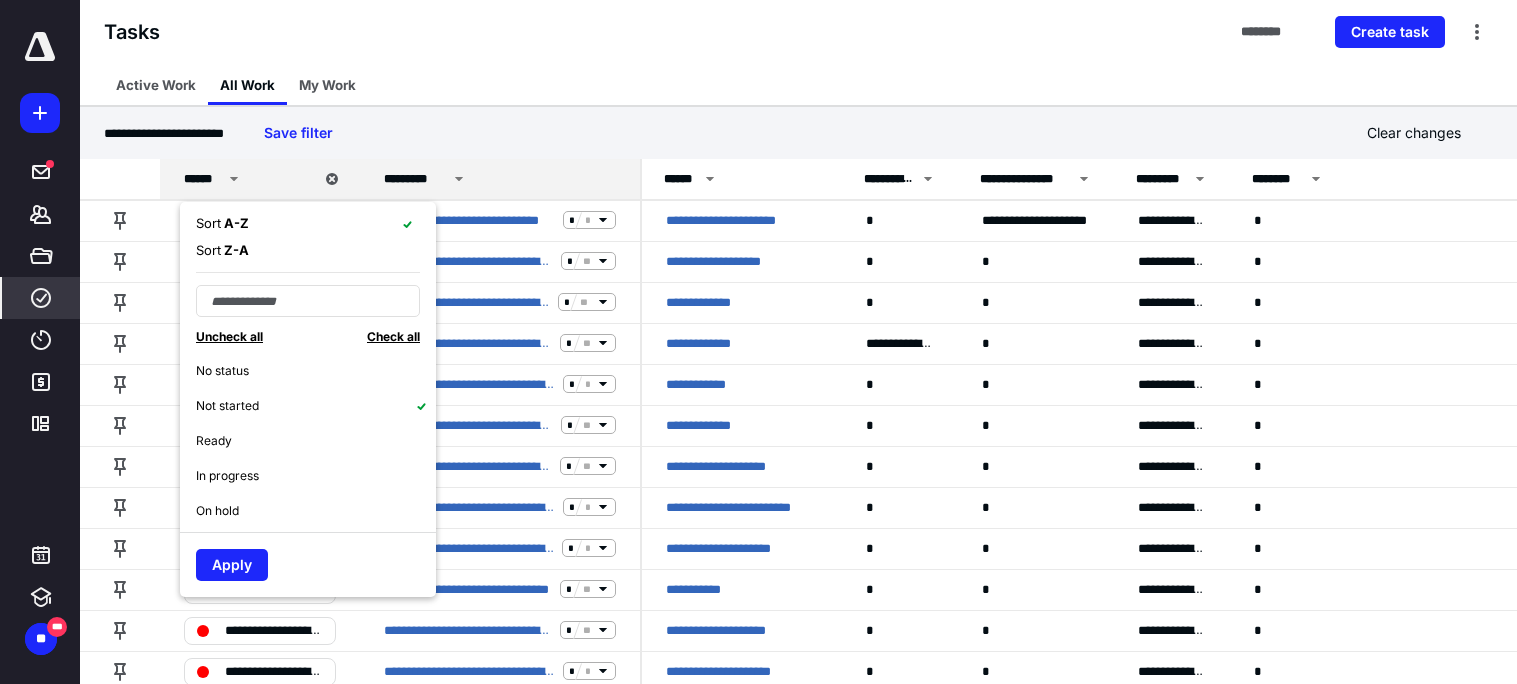 click on "Not started" at bounding box center [227, 406] 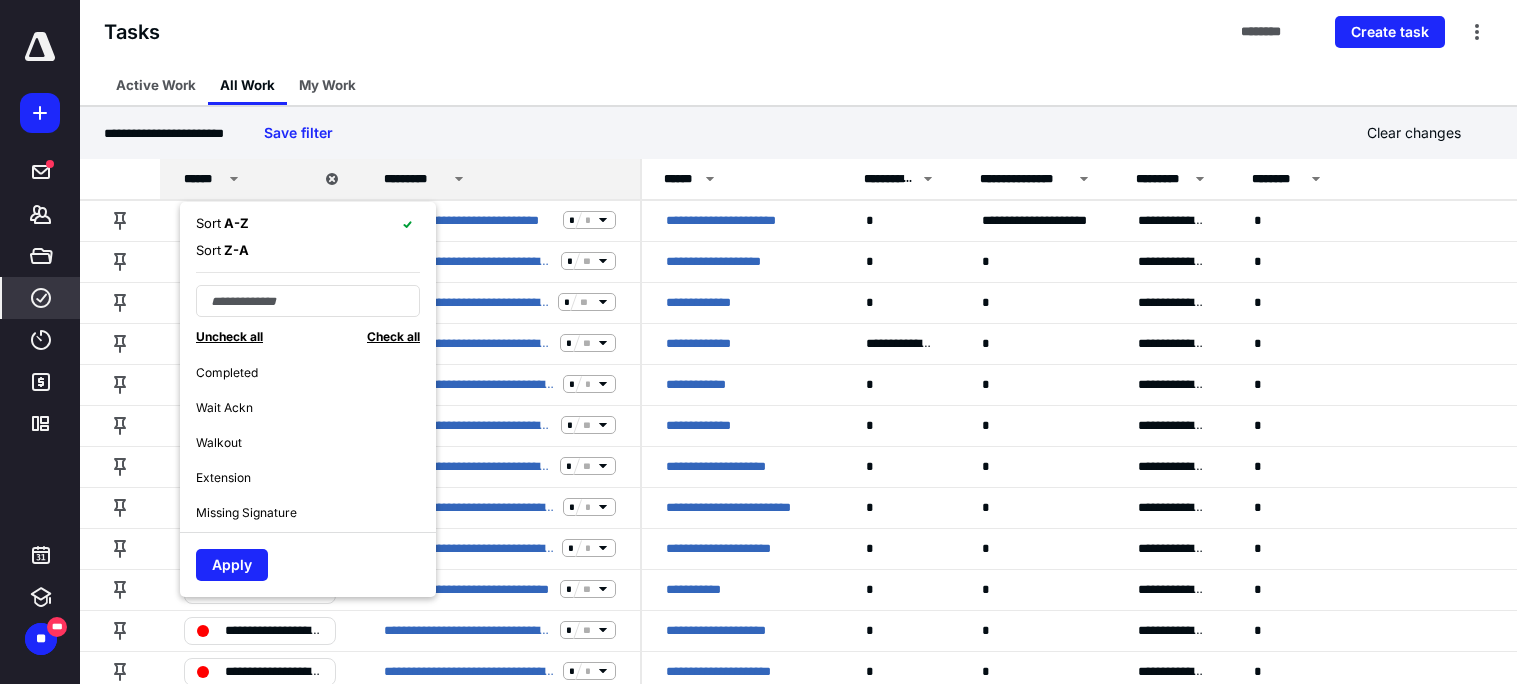 scroll, scrollTop: 279, scrollLeft: 0, axis: vertical 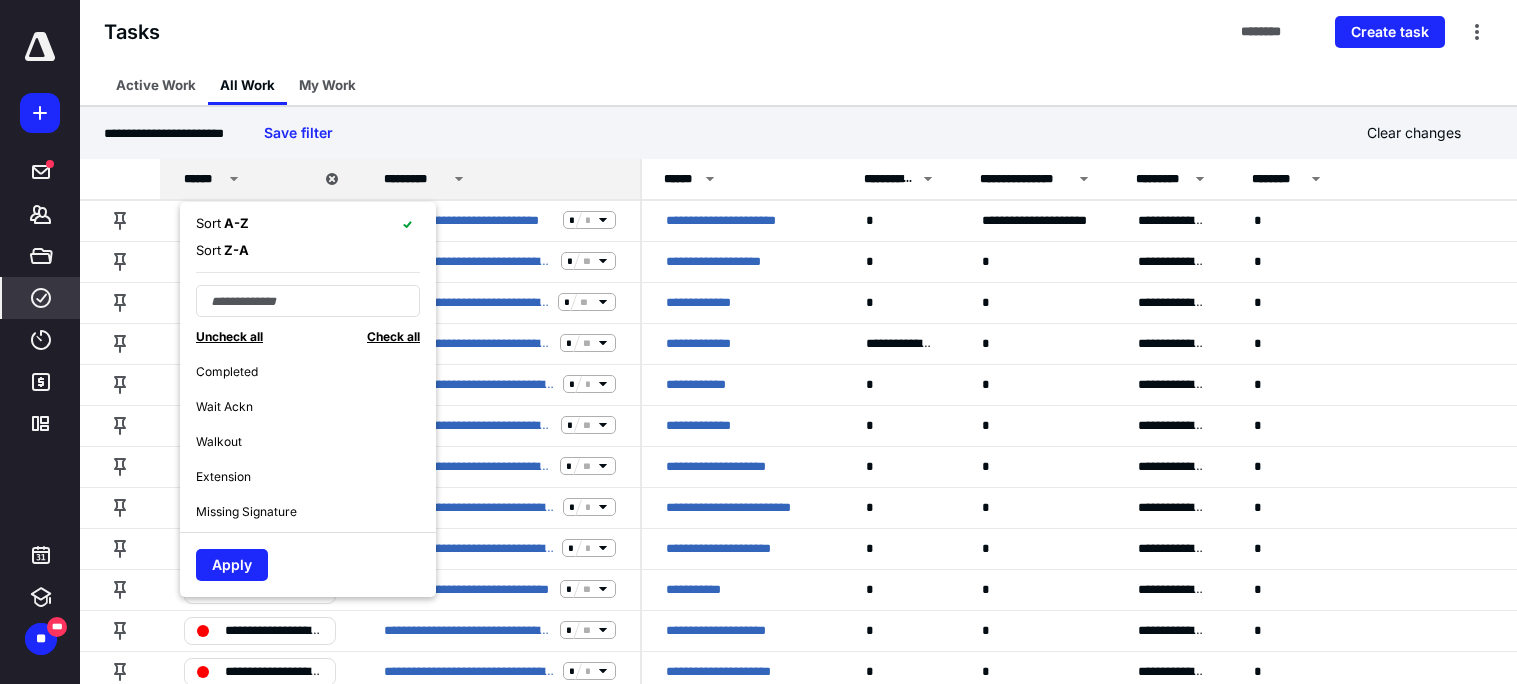 click on "Wait Ackn" at bounding box center [224, 407] 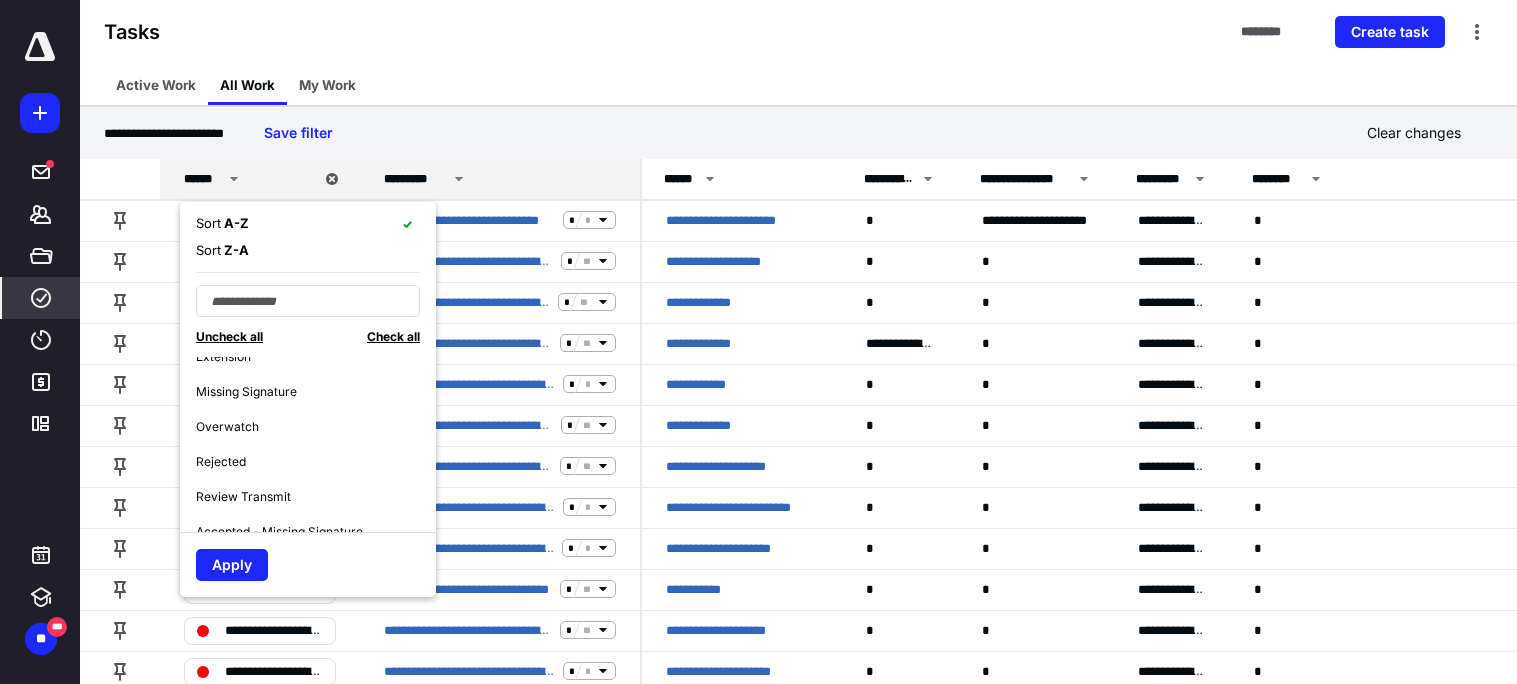 scroll, scrollTop: 439, scrollLeft: 0, axis: vertical 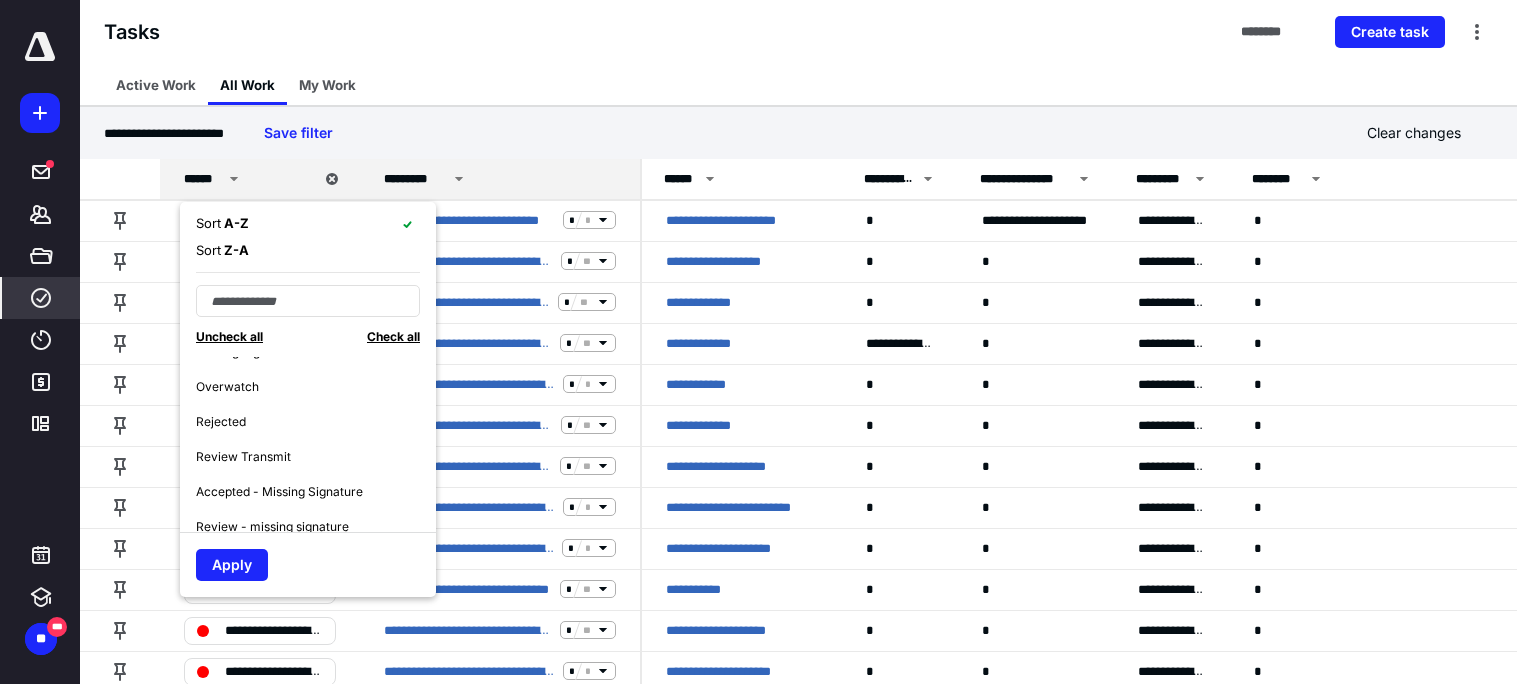 click on "Overwatch" at bounding box center (316, 386) 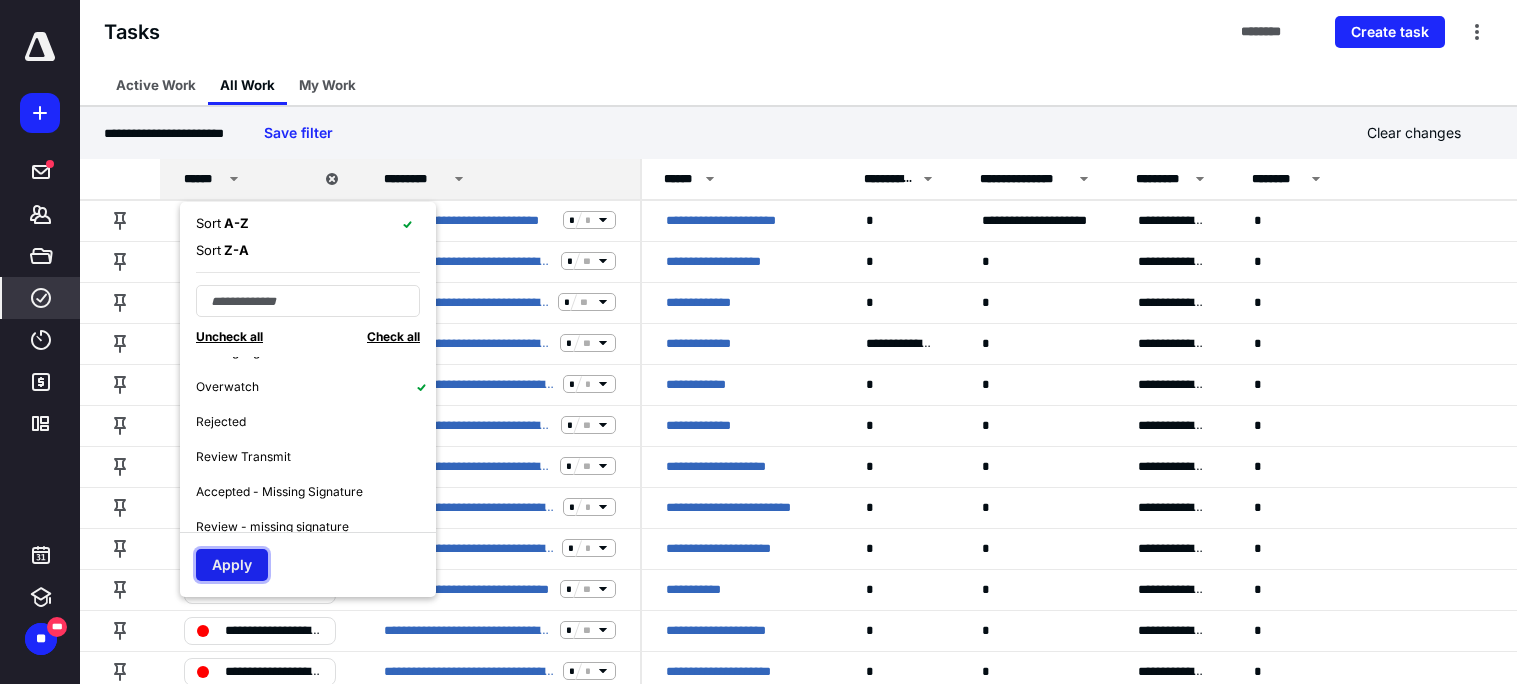 click on "Apply" at bounding box center [232, 565] 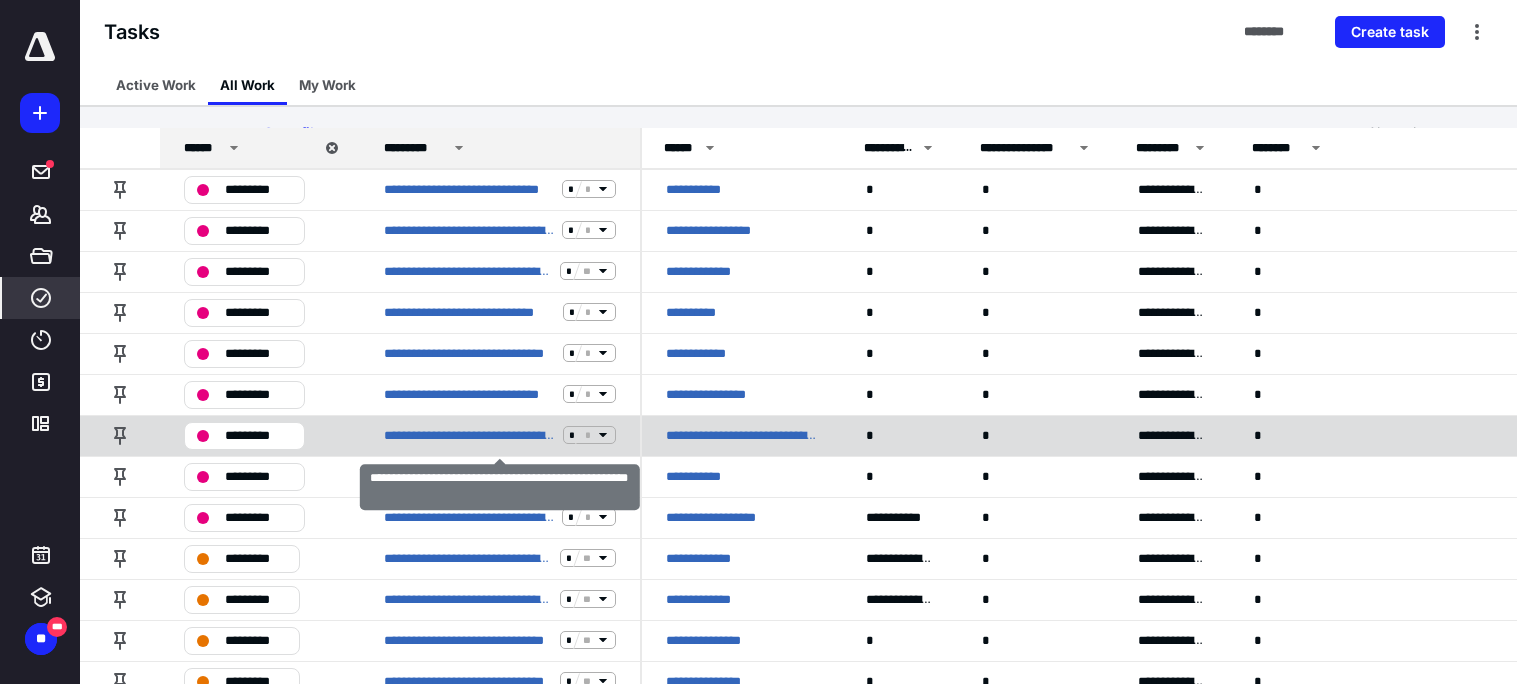 scroll, scrollTop: 0, scrollLeft: 0, axis: both 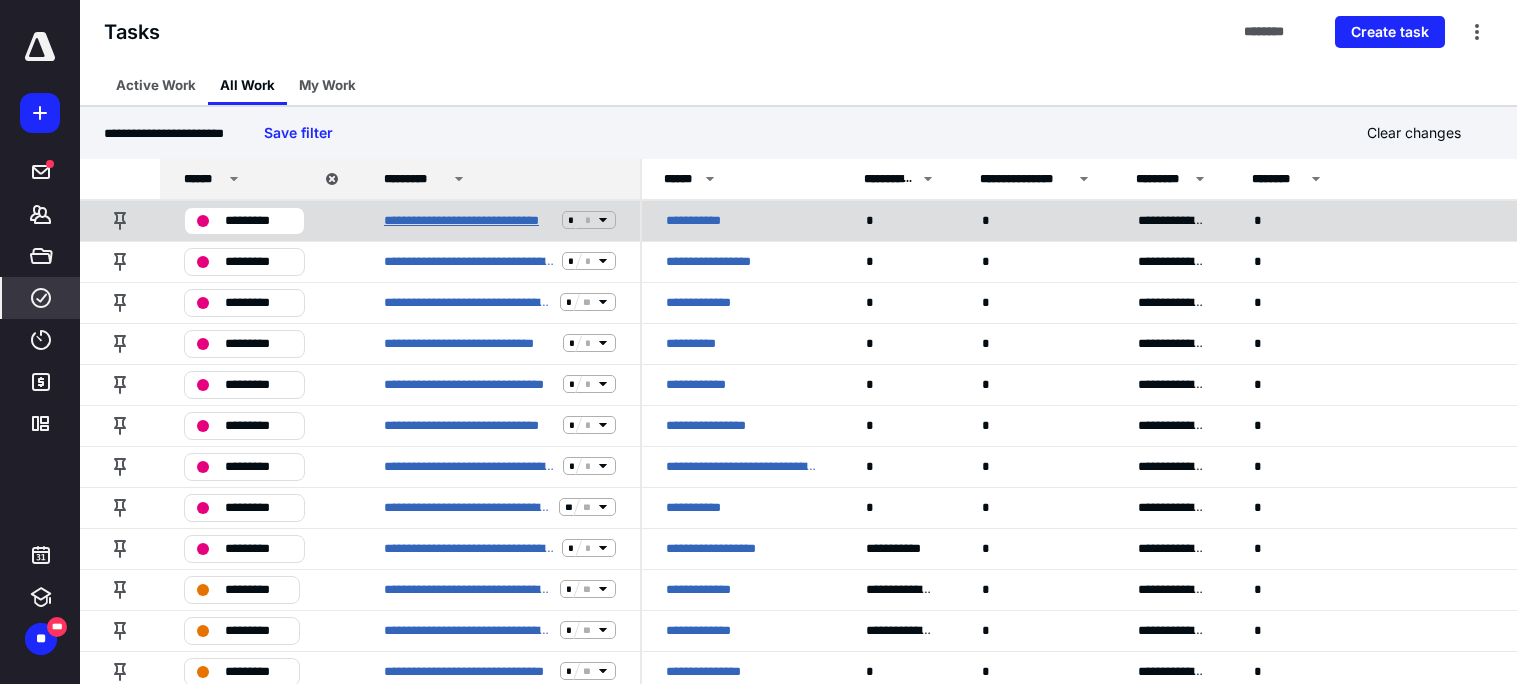 click on "**********" at bounding box center [469, 220] 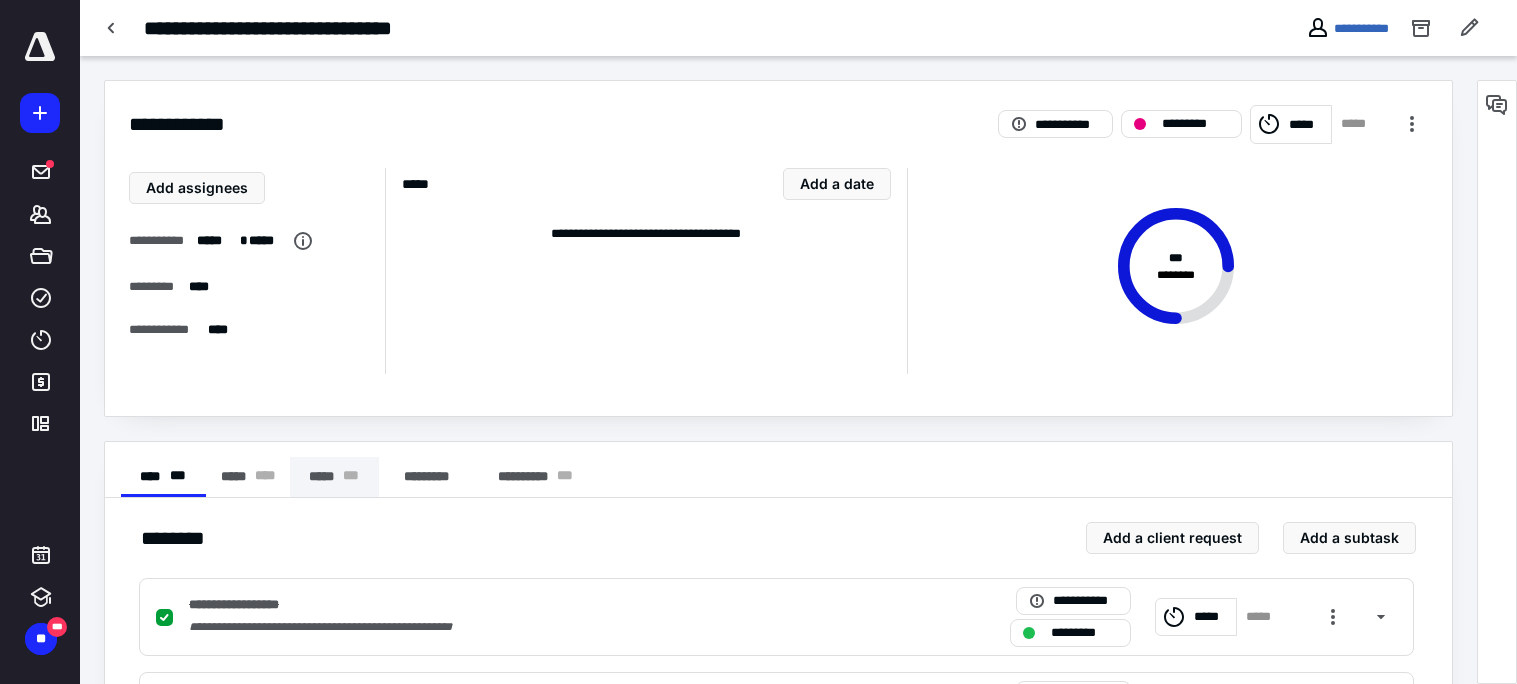 click on "***** * * *" at bounding box center [334, 477] 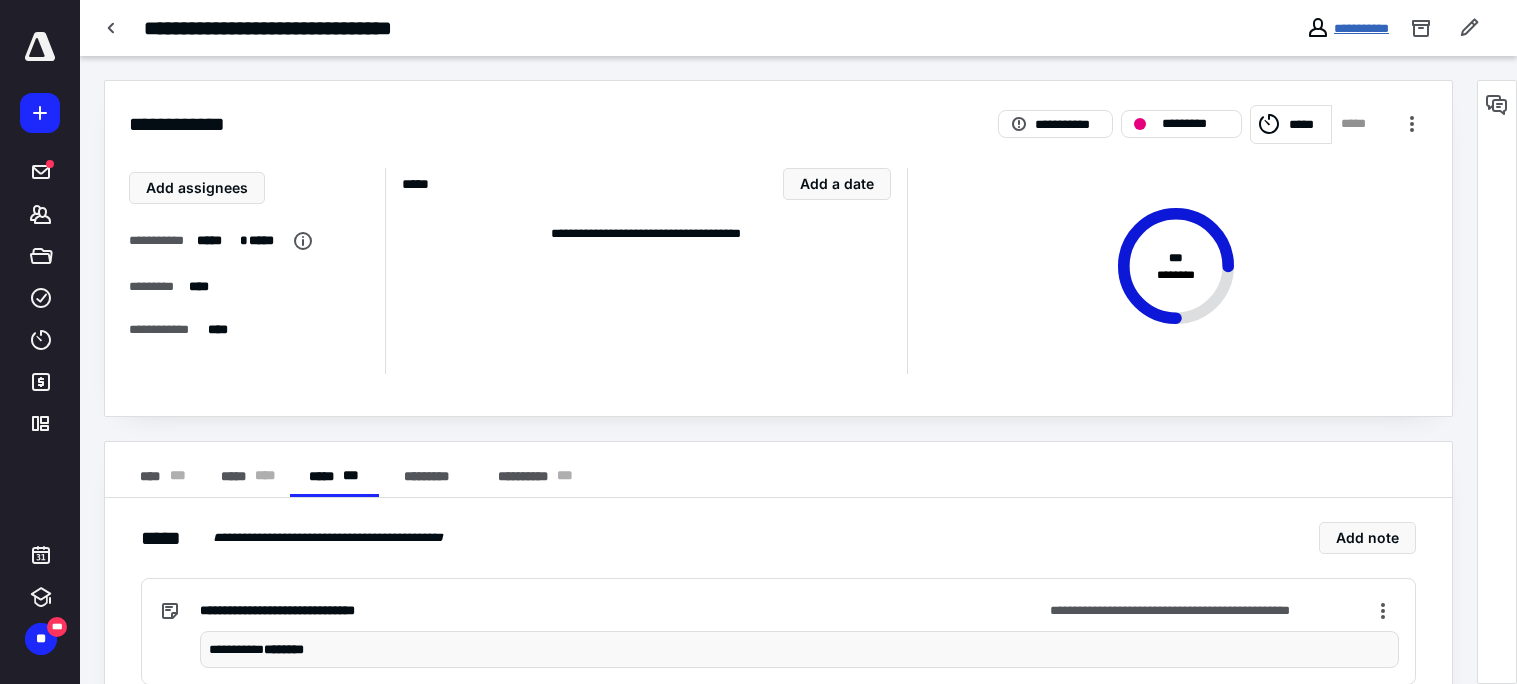 click on "**********" at bounding box center (1361, 28) 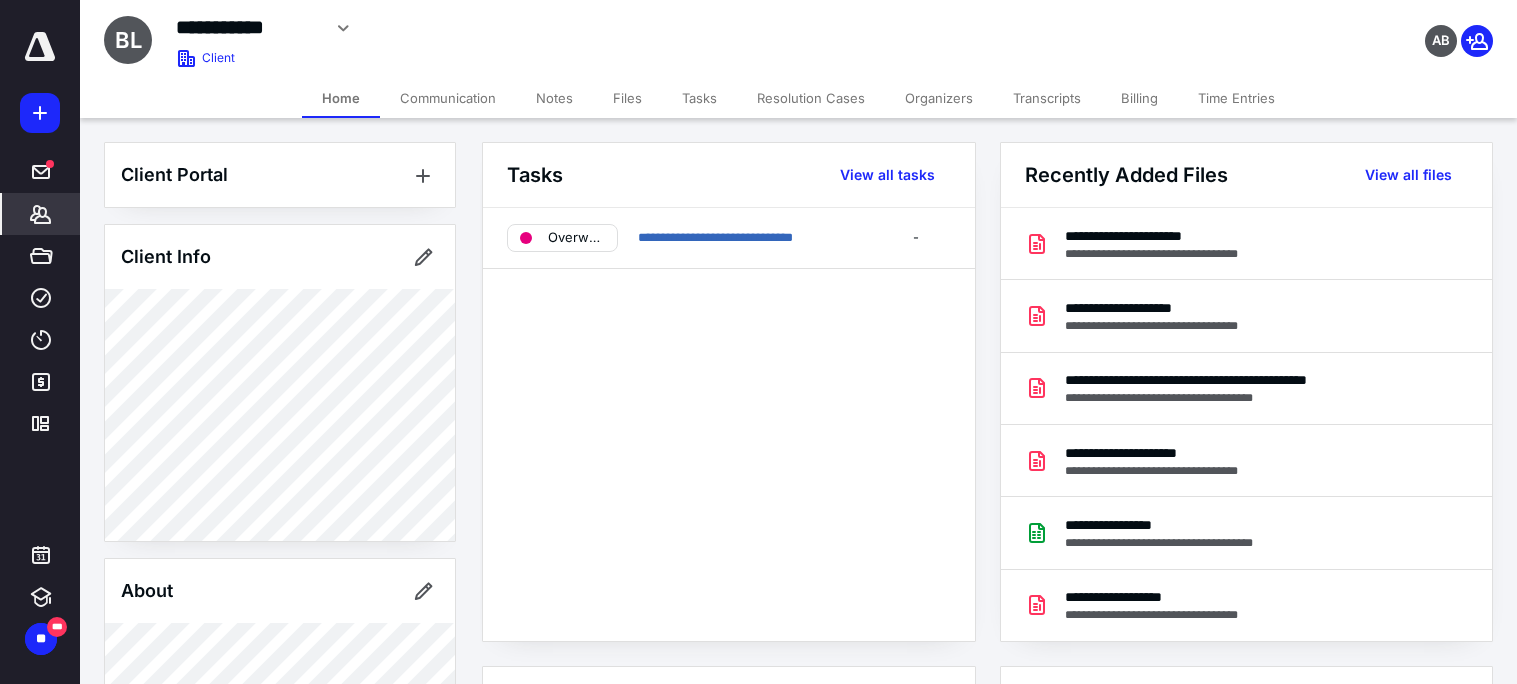click on "Tasks" at bounding box center [699, 98] 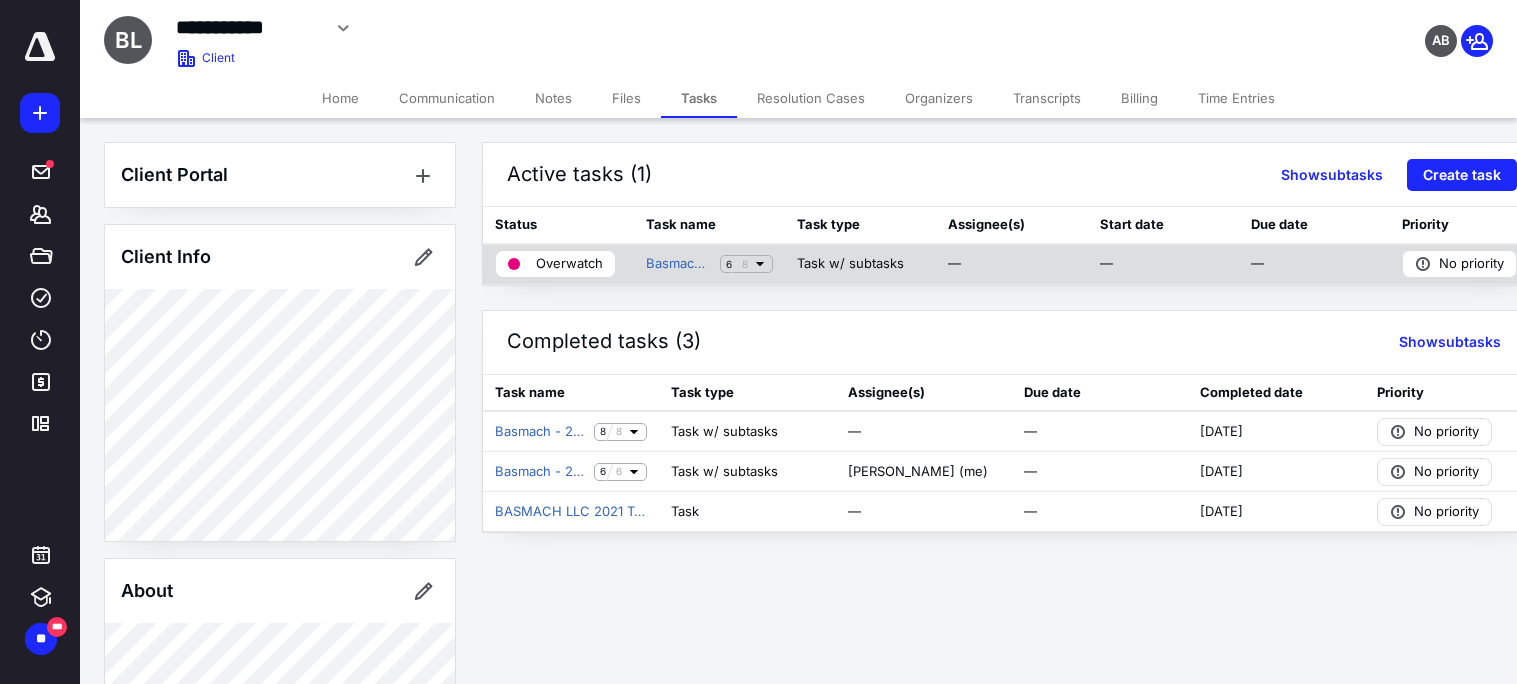 click on "Overwatch" at bounding box center (569, 264) 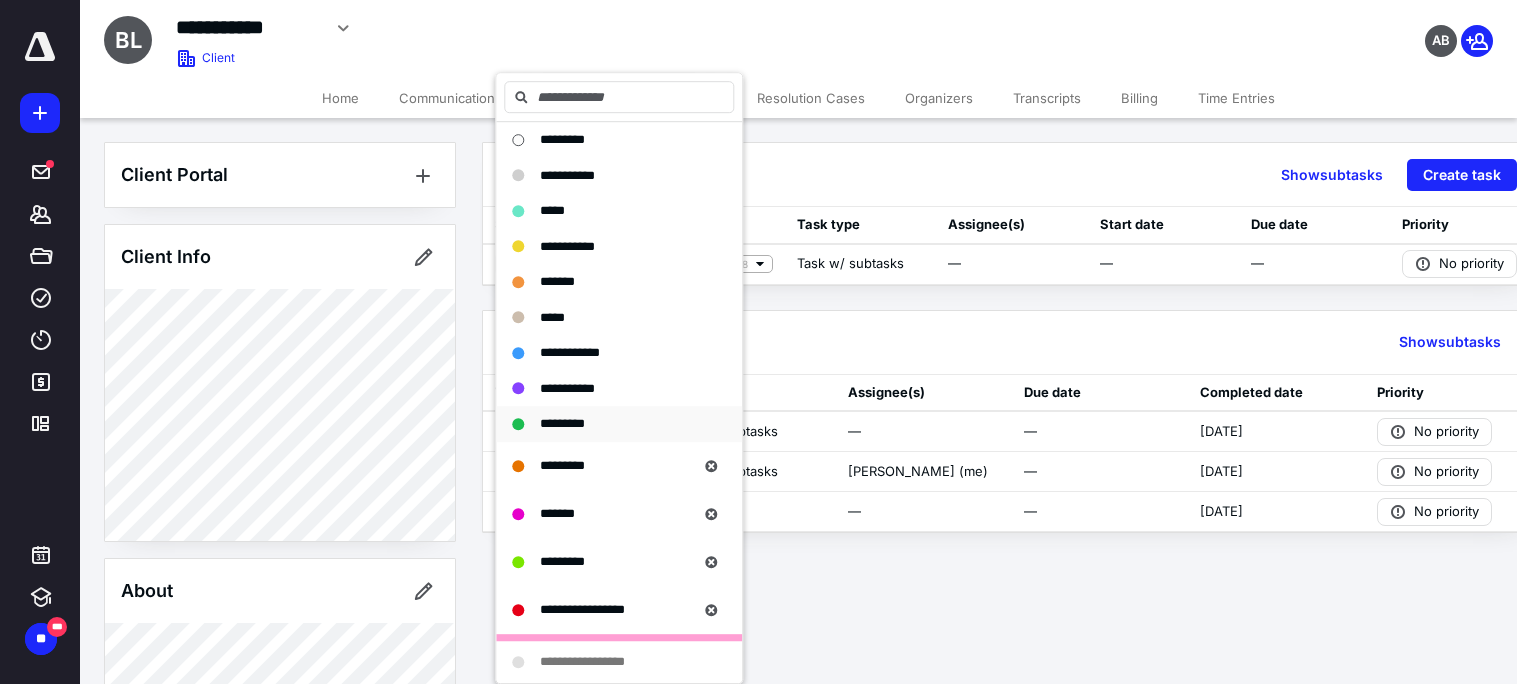 click on "*********" at bounding box center [562, 423] 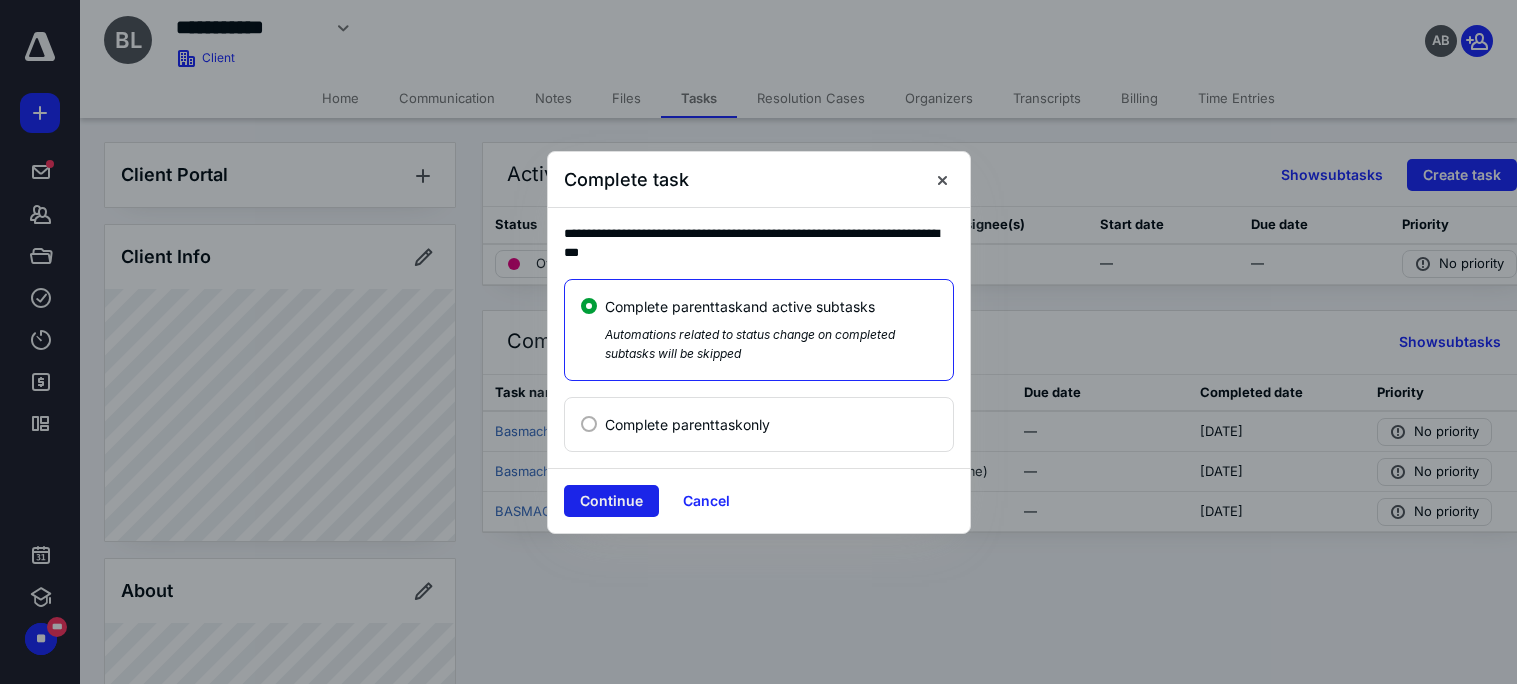 click on "Continue" at bounding box center (611, 501) 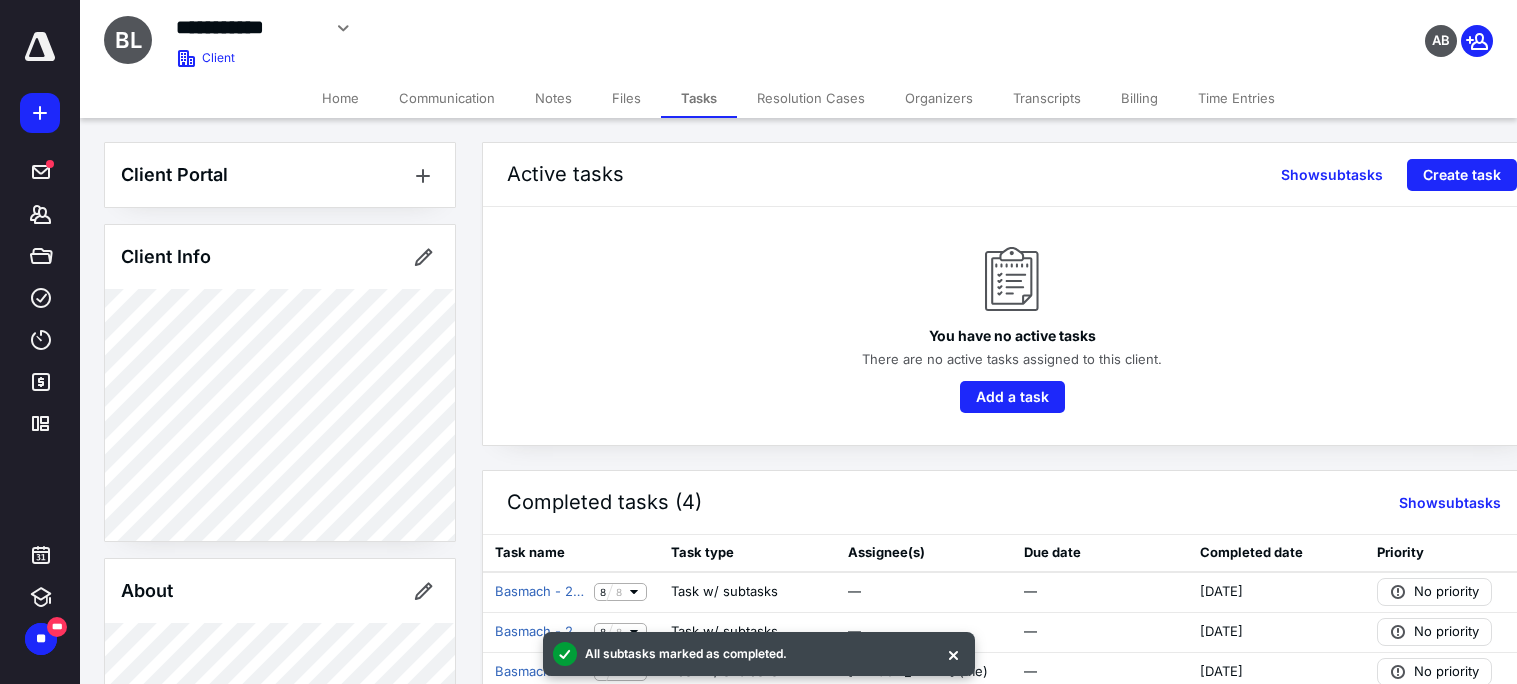 click on "Files" at bounding box center [626, 98] 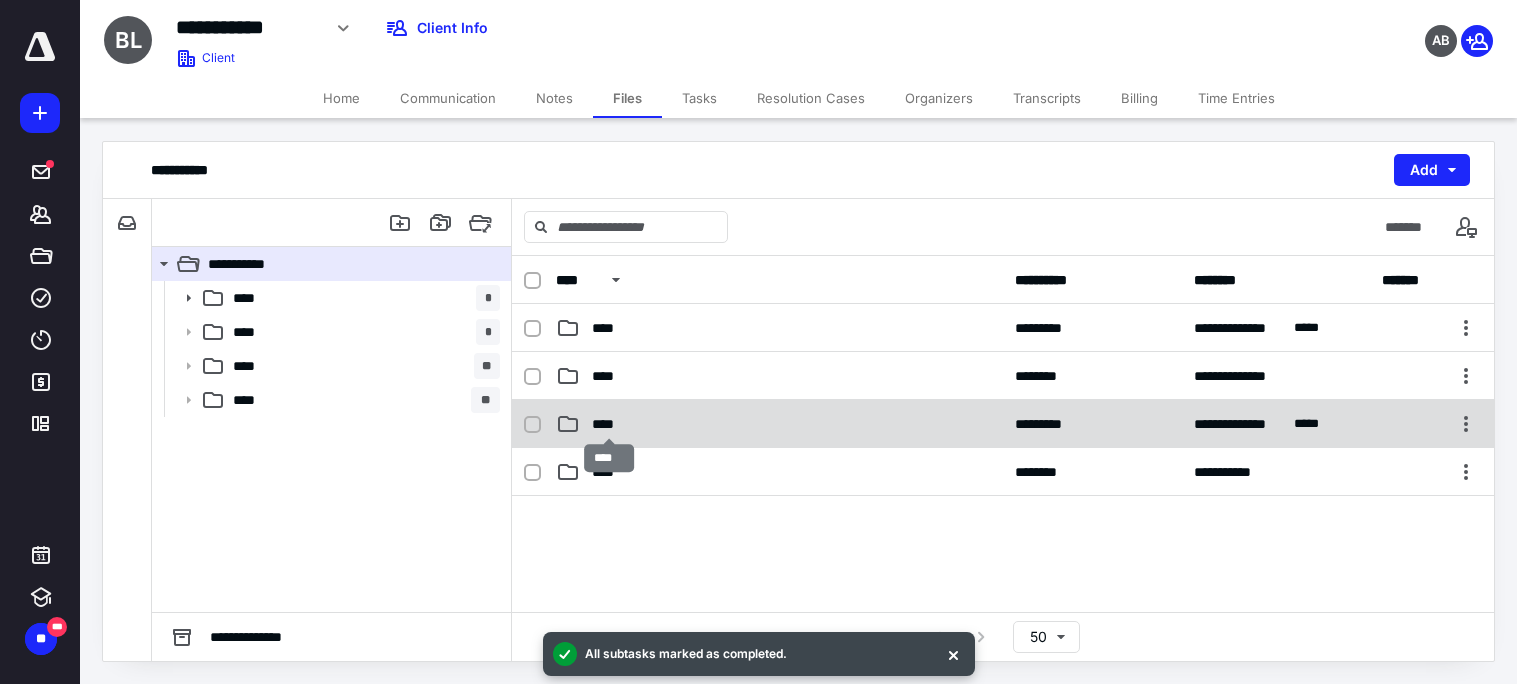 click on "****" at bounding box center [609, 424] 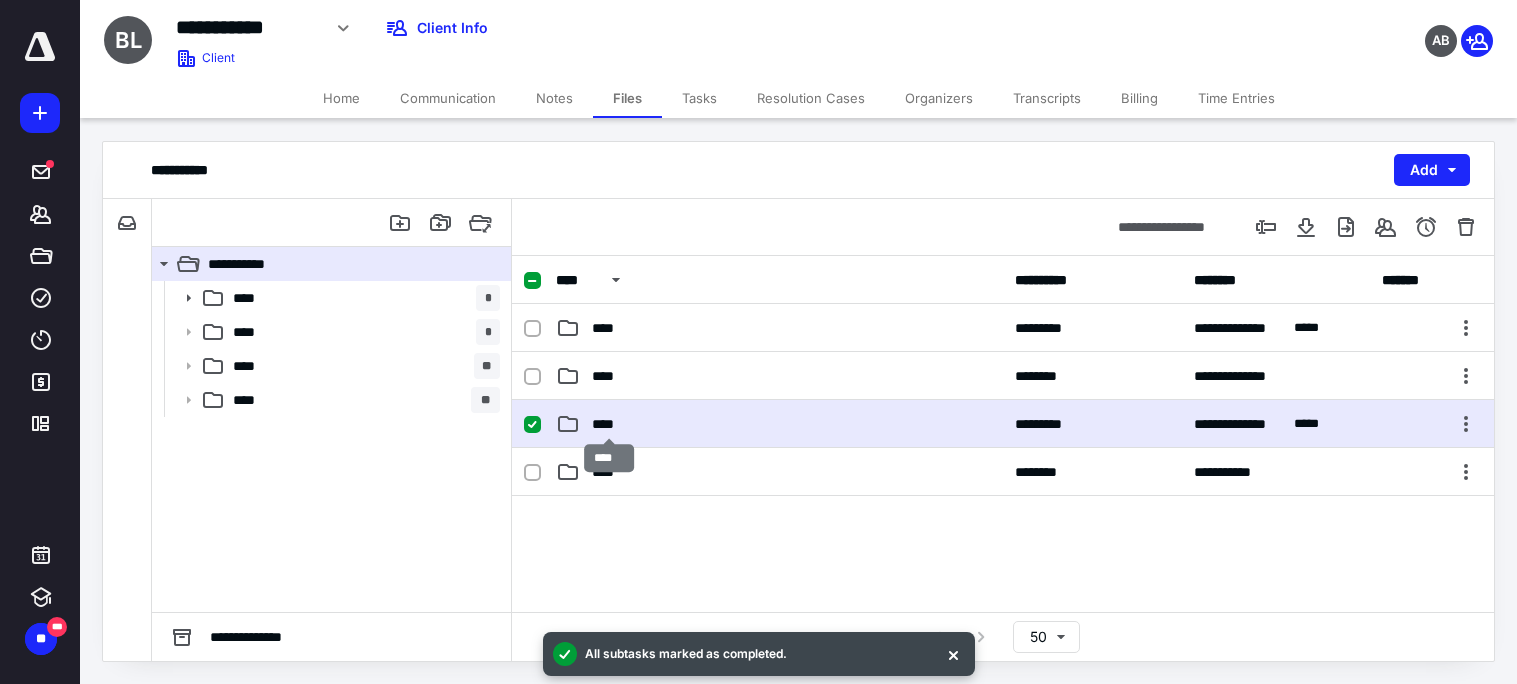 click on "****" at bounding box center (609, 424) 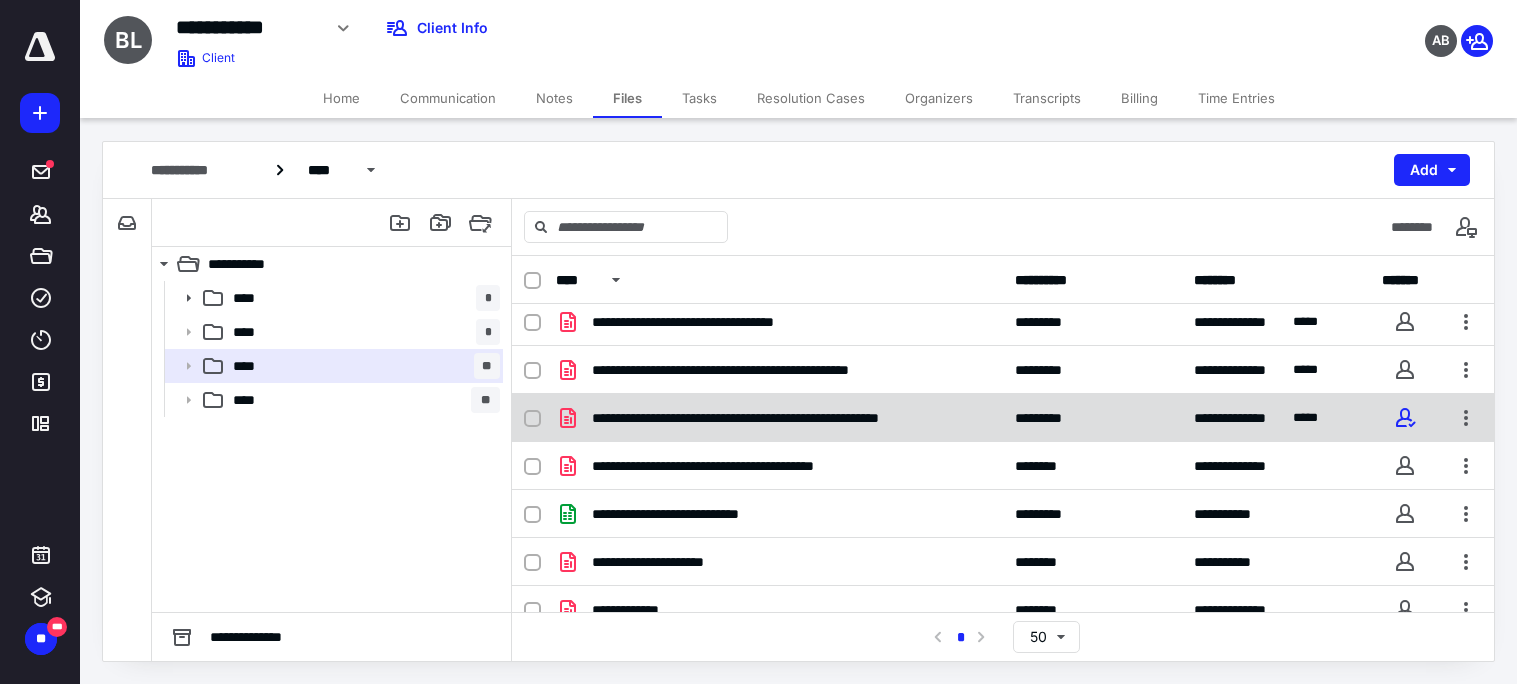 scroll, scrollTop: 79, scrollLeft: 0, axis: vertical 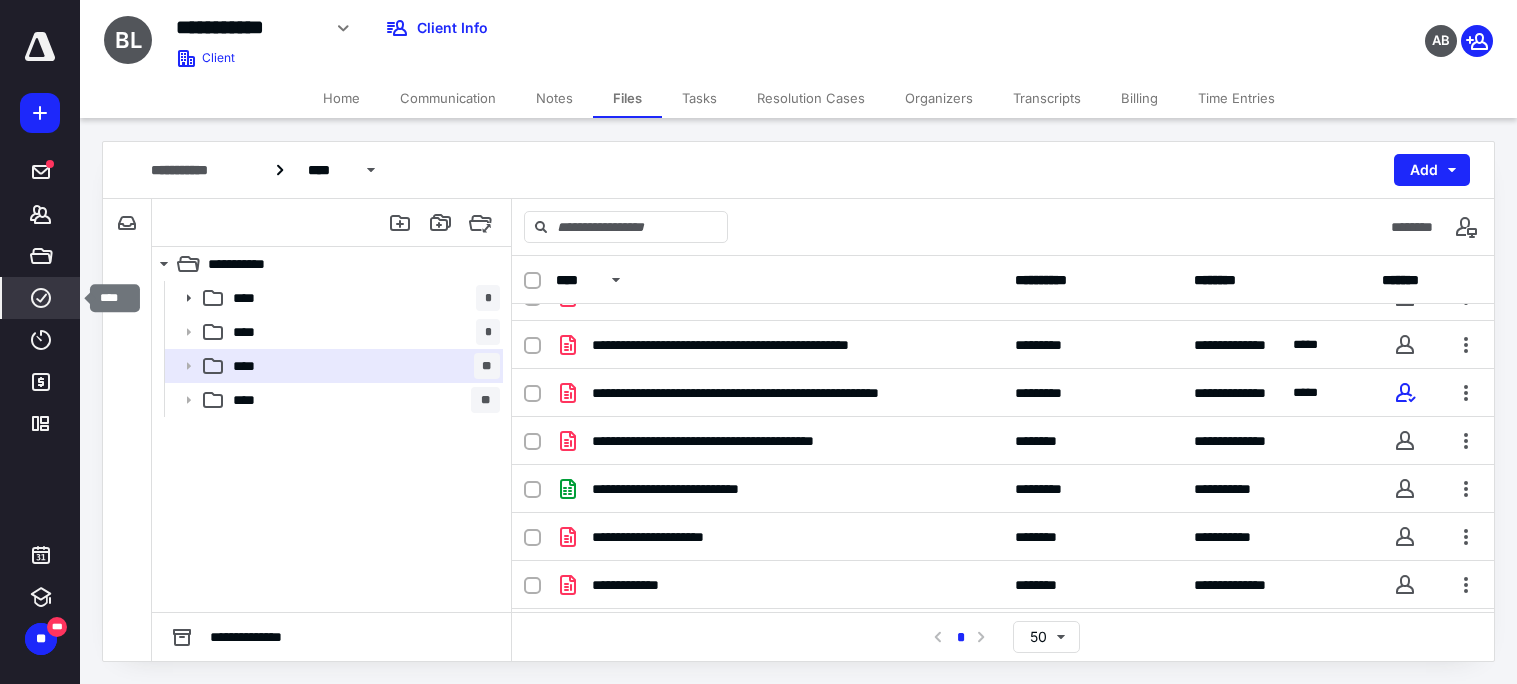 click 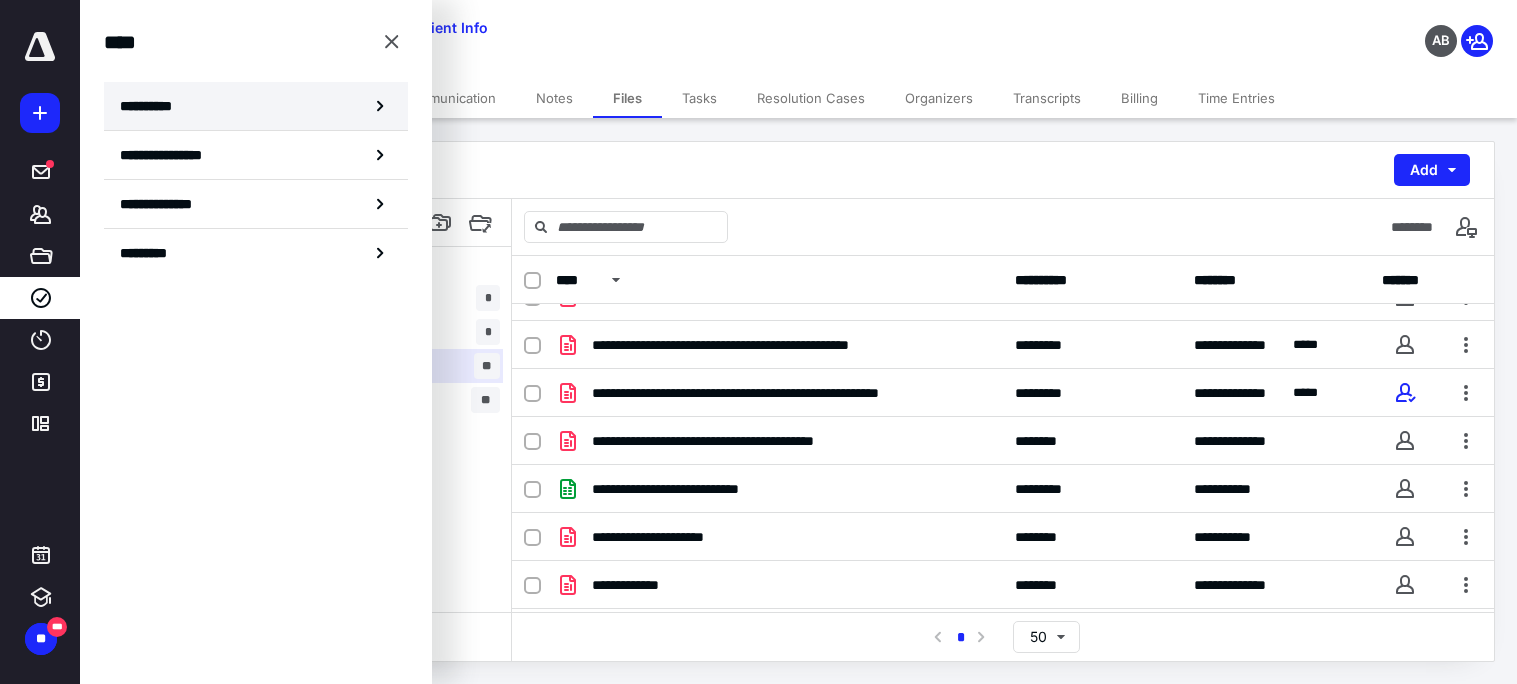 click on "**********" at bounding box center [256, 106] 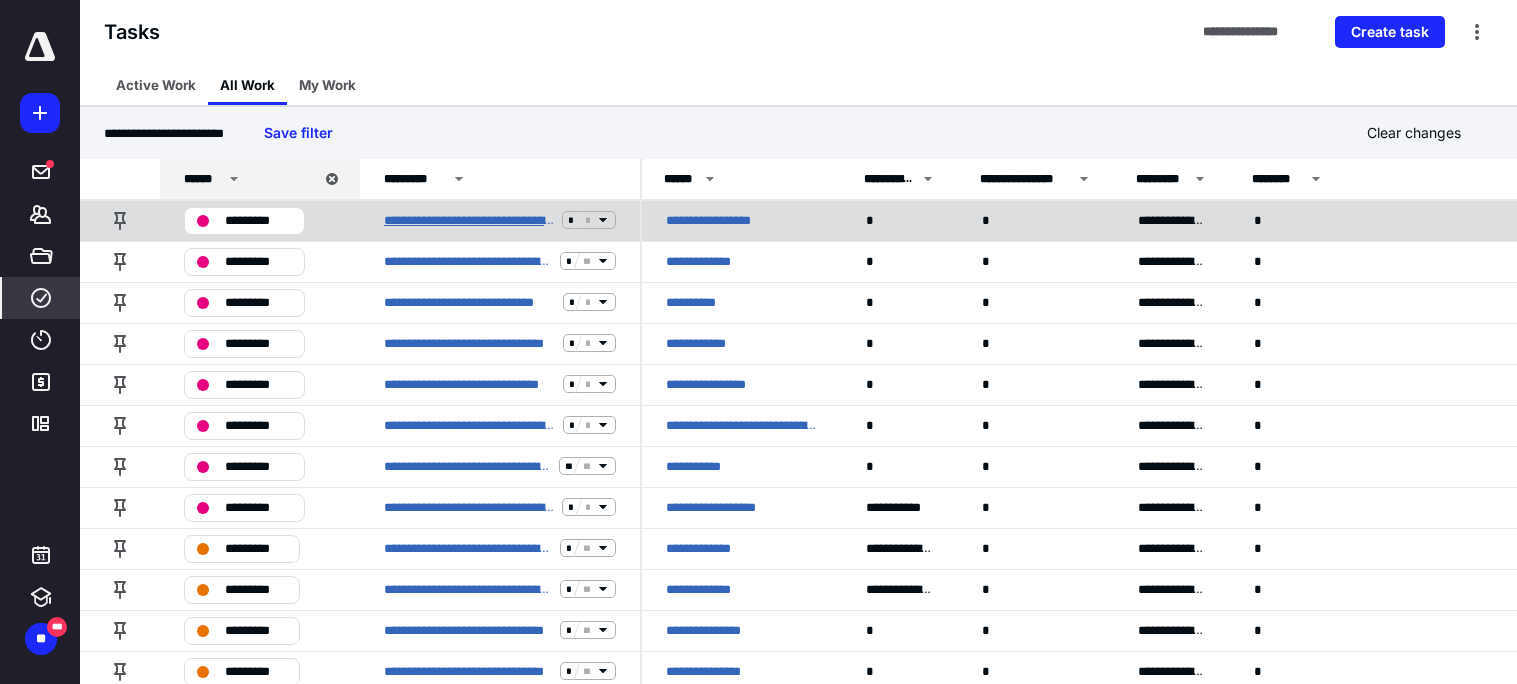 click on "**********" at bounding box center (469, 220) 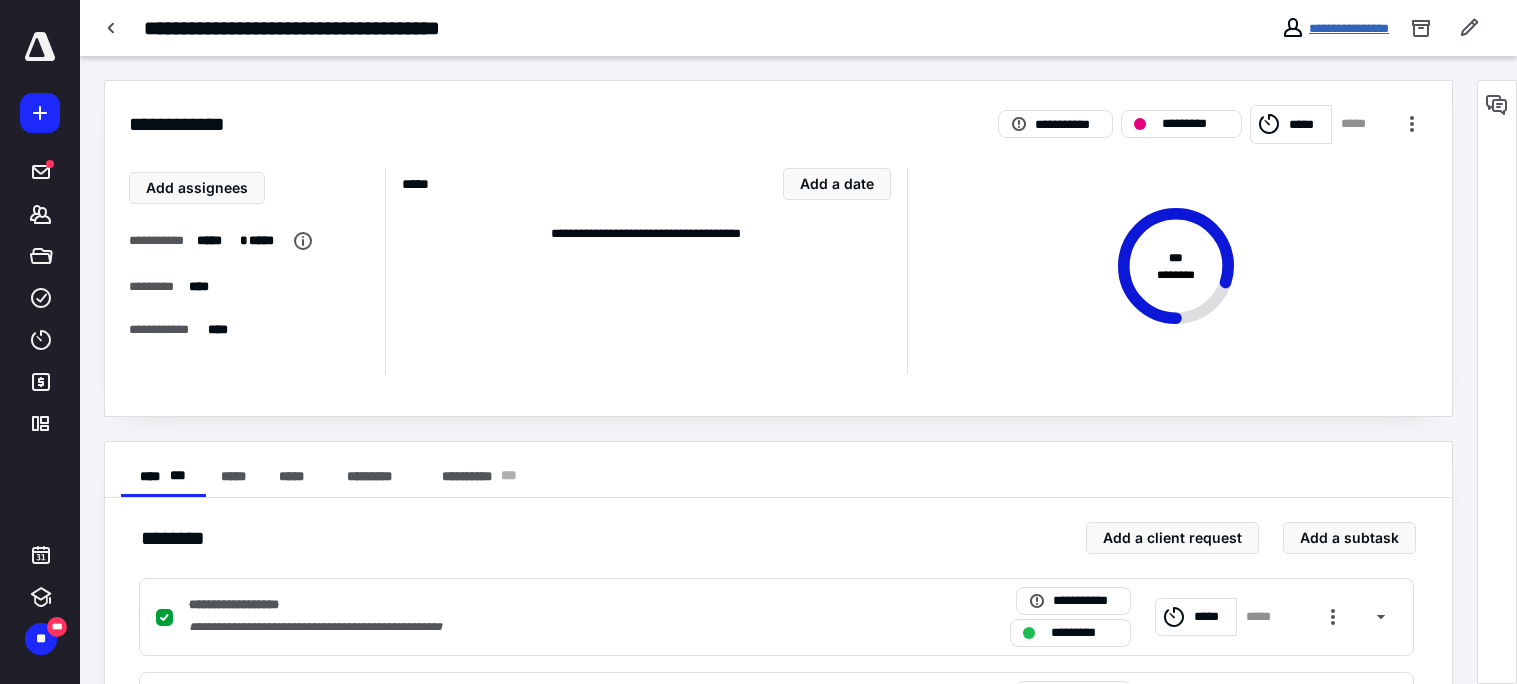 click on "**********" at bounding box center (1349, 28) 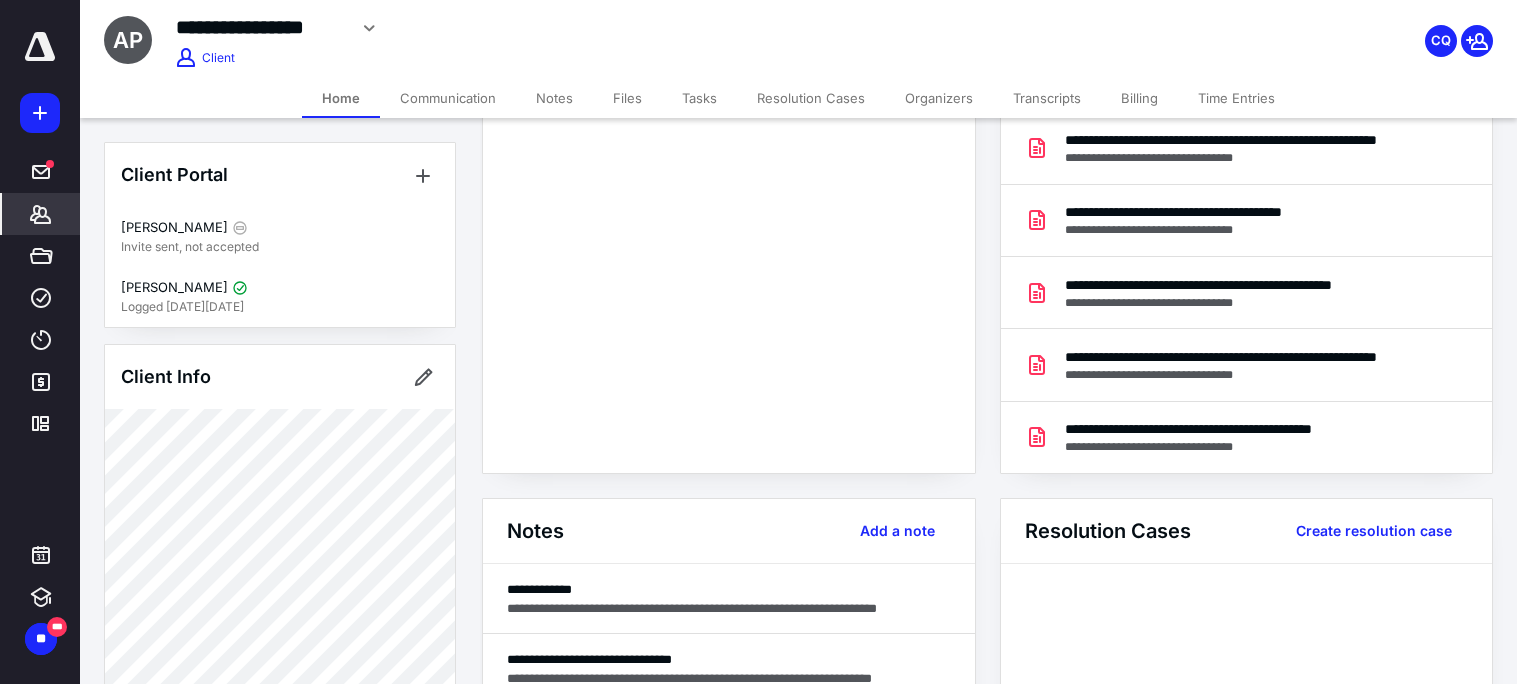 scroll, scrollTop: 159, scrollLeft: 0, axis: vertical 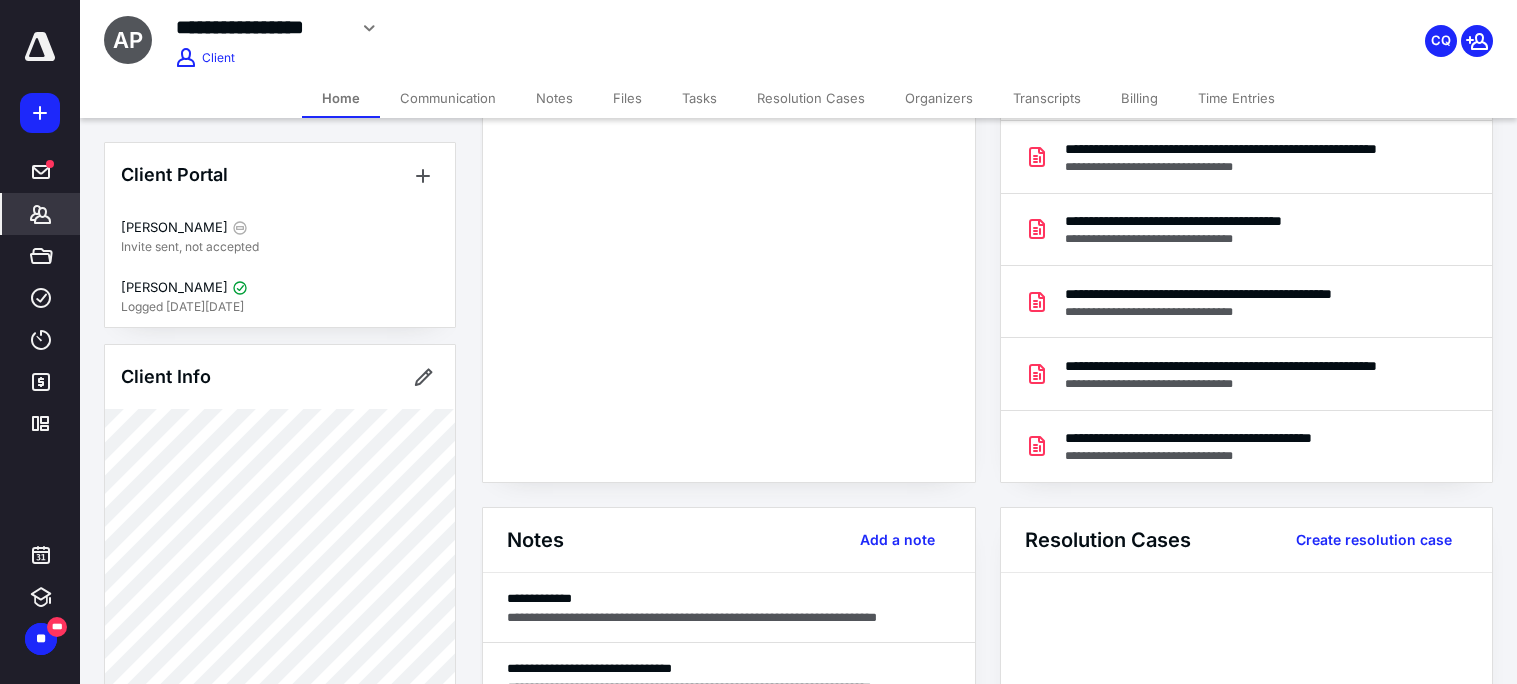 click on "Notes" at bounding box center (554, 98) 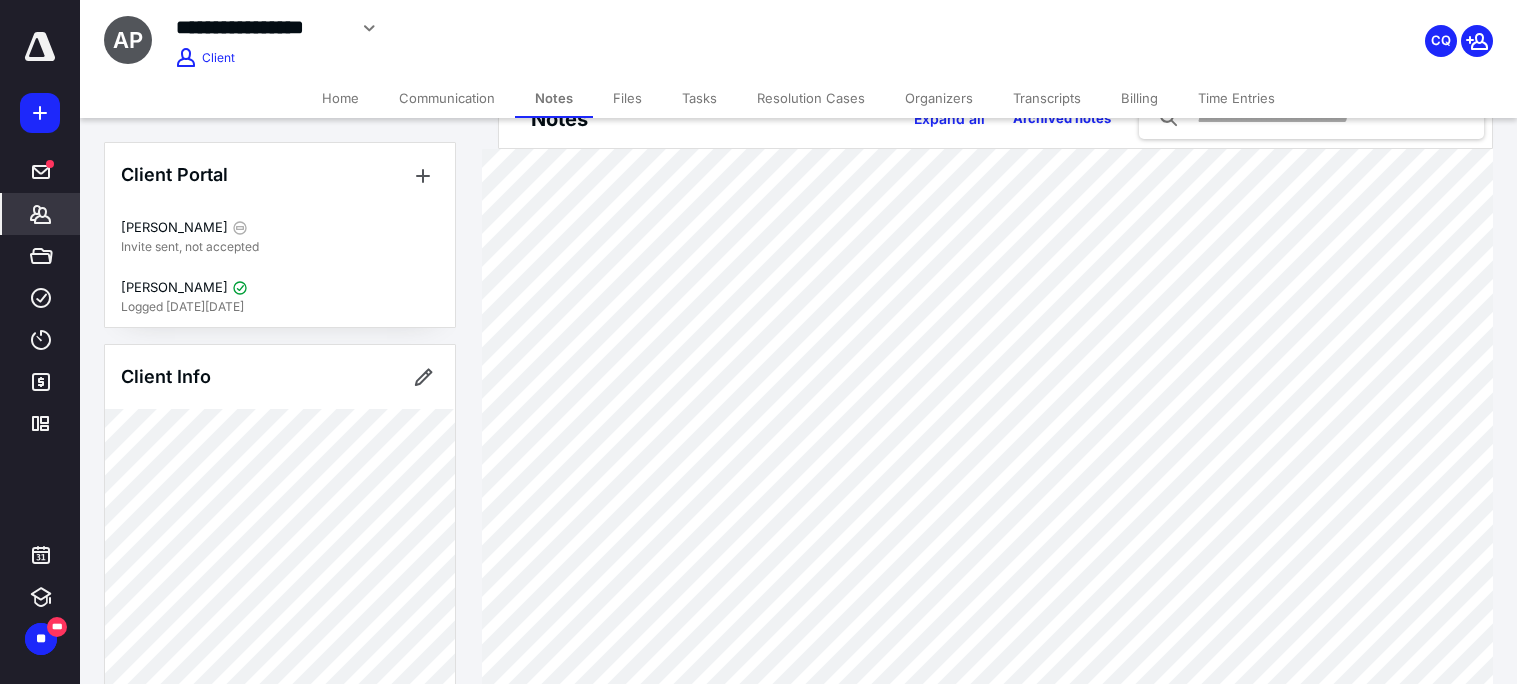 scroll, scrollTop: 0, scrollLeft: 0, axis: both 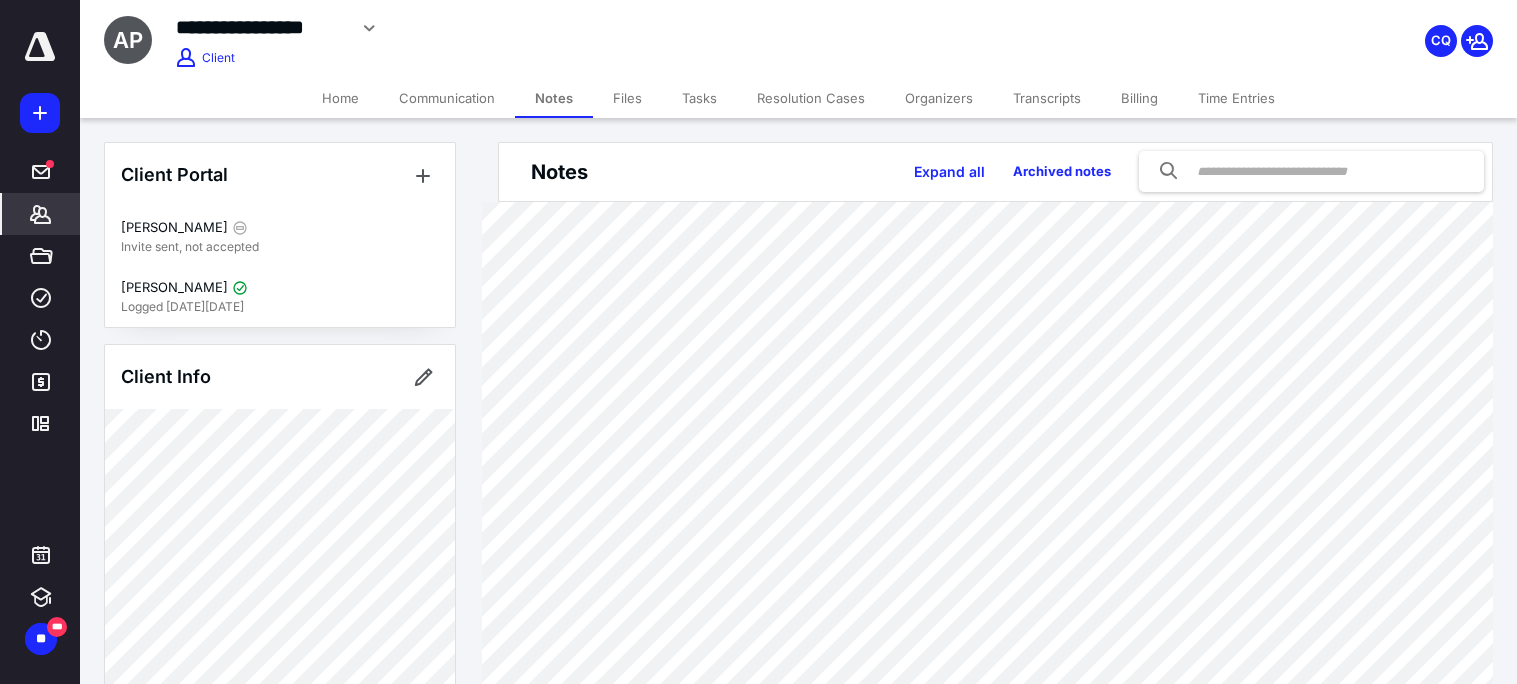click on "Files" at bounding box center (627, 98) 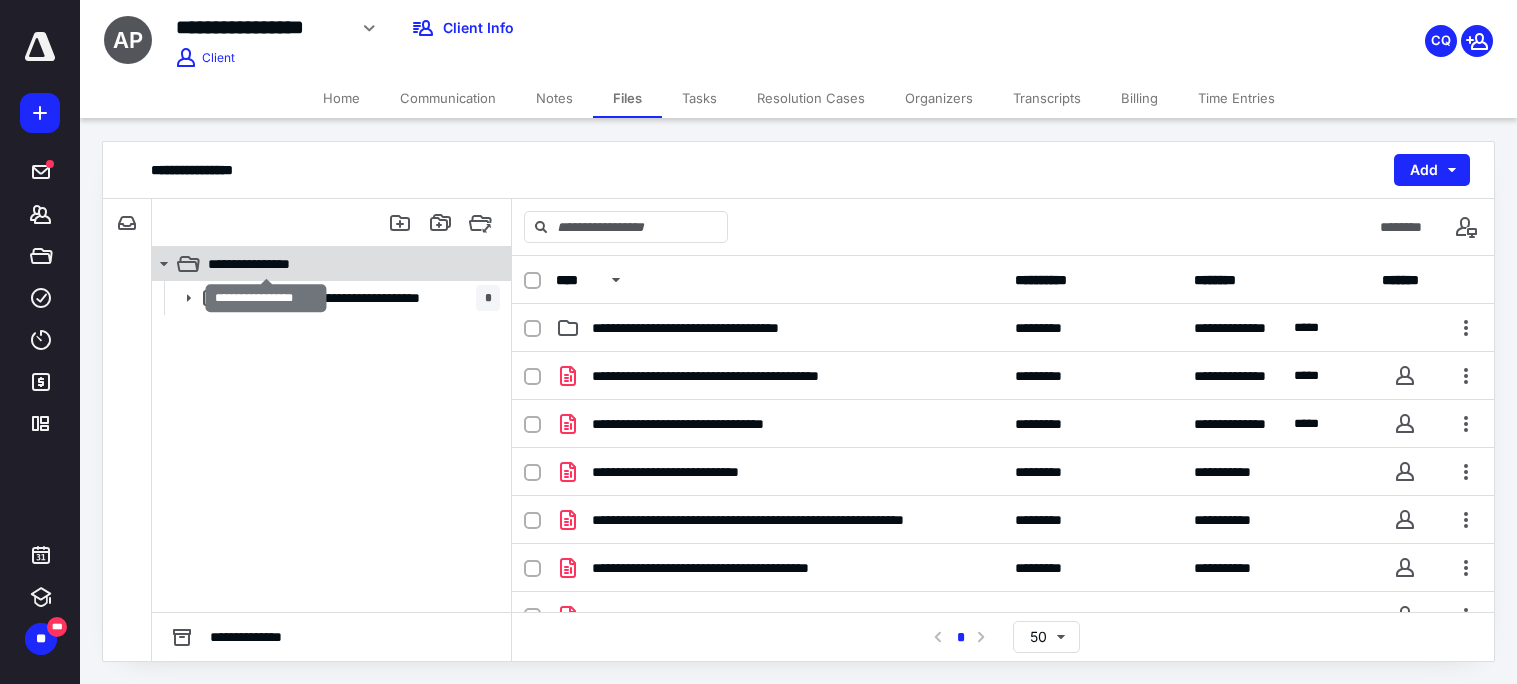click on "**********" at bounding box center [266, 264] 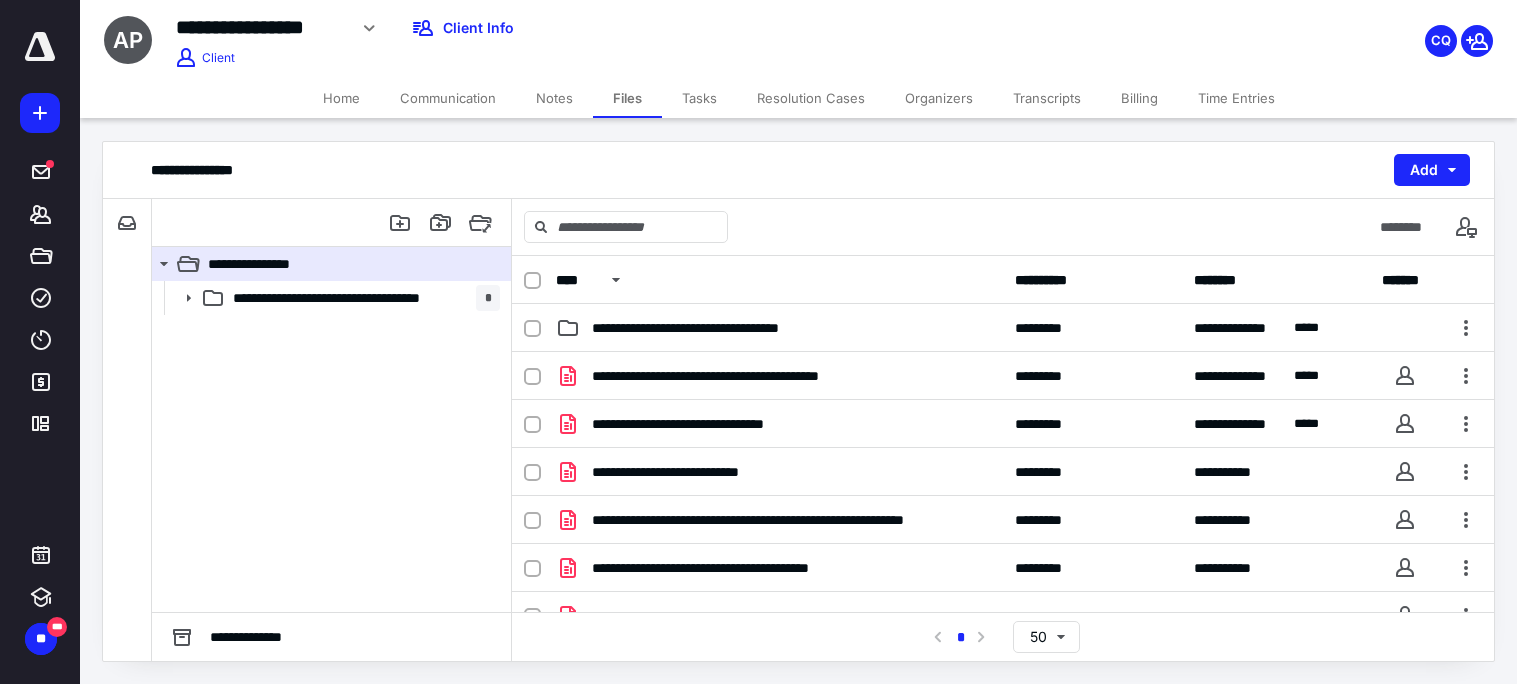 drag, startPoint x: 1514, startPoint y: 312, endPoint x: 1515, endPoint y: 439, distance: 127.00394 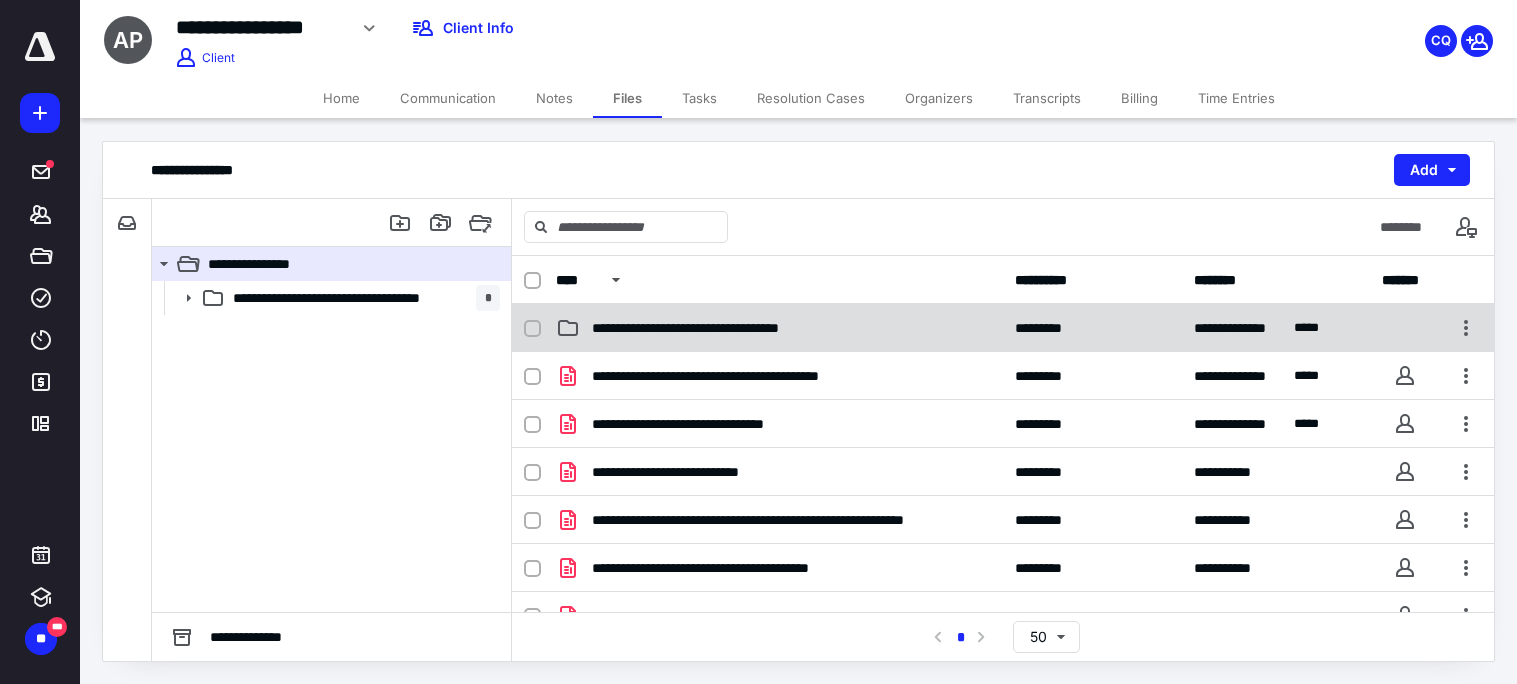 click on "**********" at bounding box center (1003, 328) 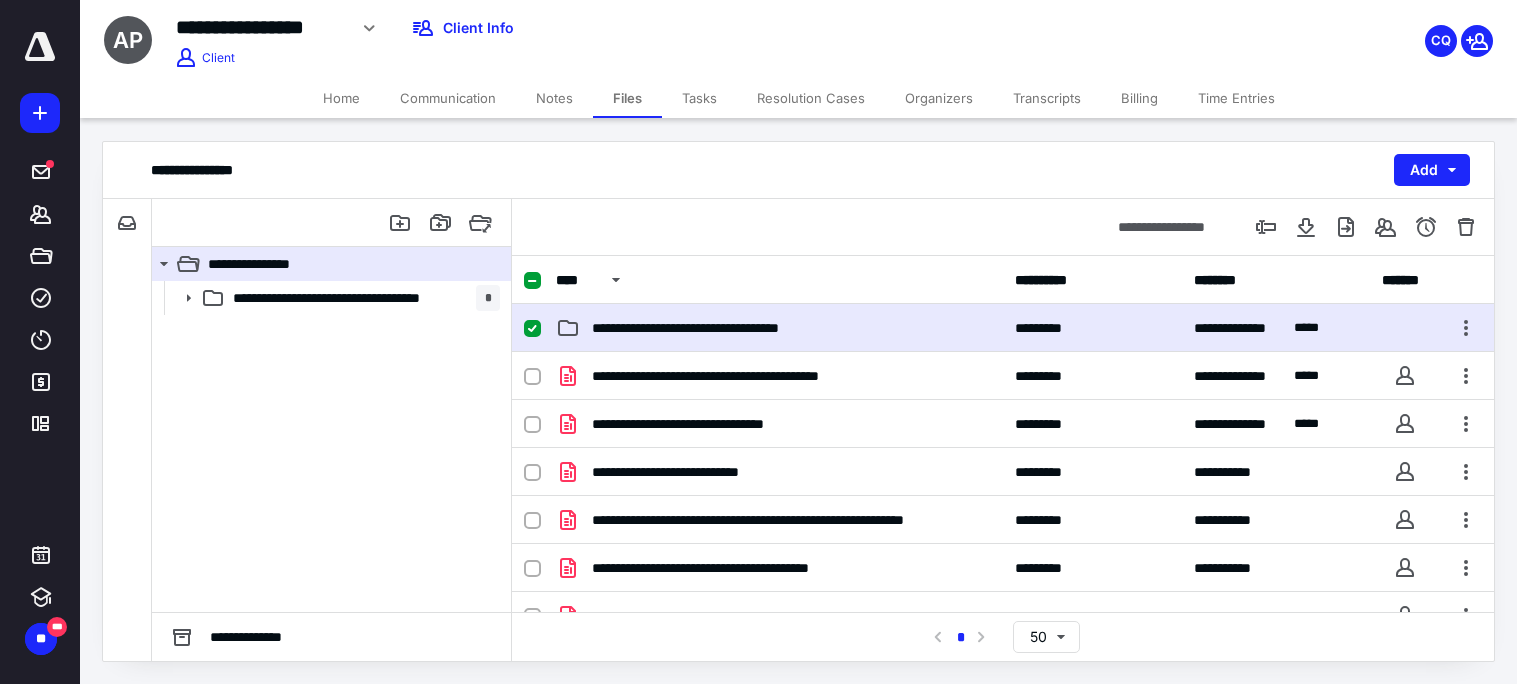 click on "**********" at bounding box center (1003, 328) 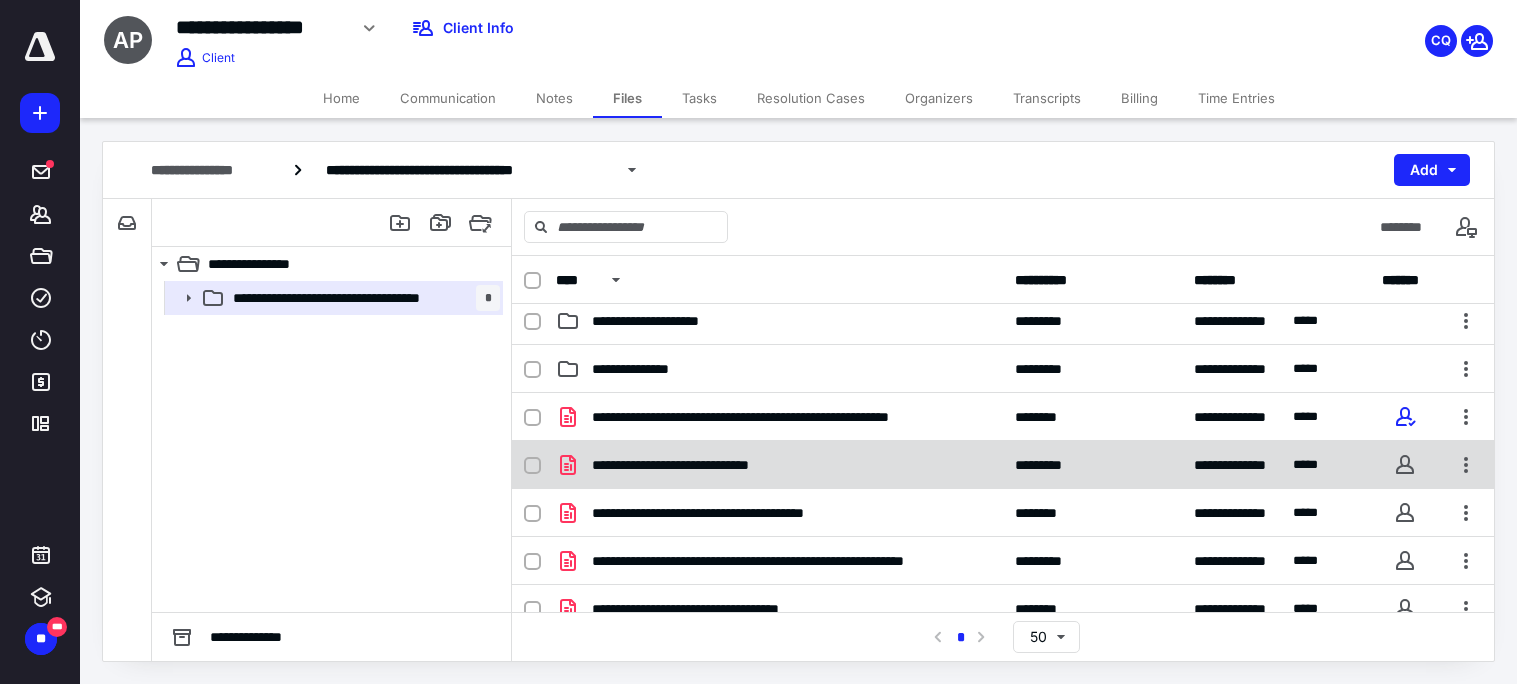 scroll, scrollTop: 0, scrollLeft: 0, axis: both 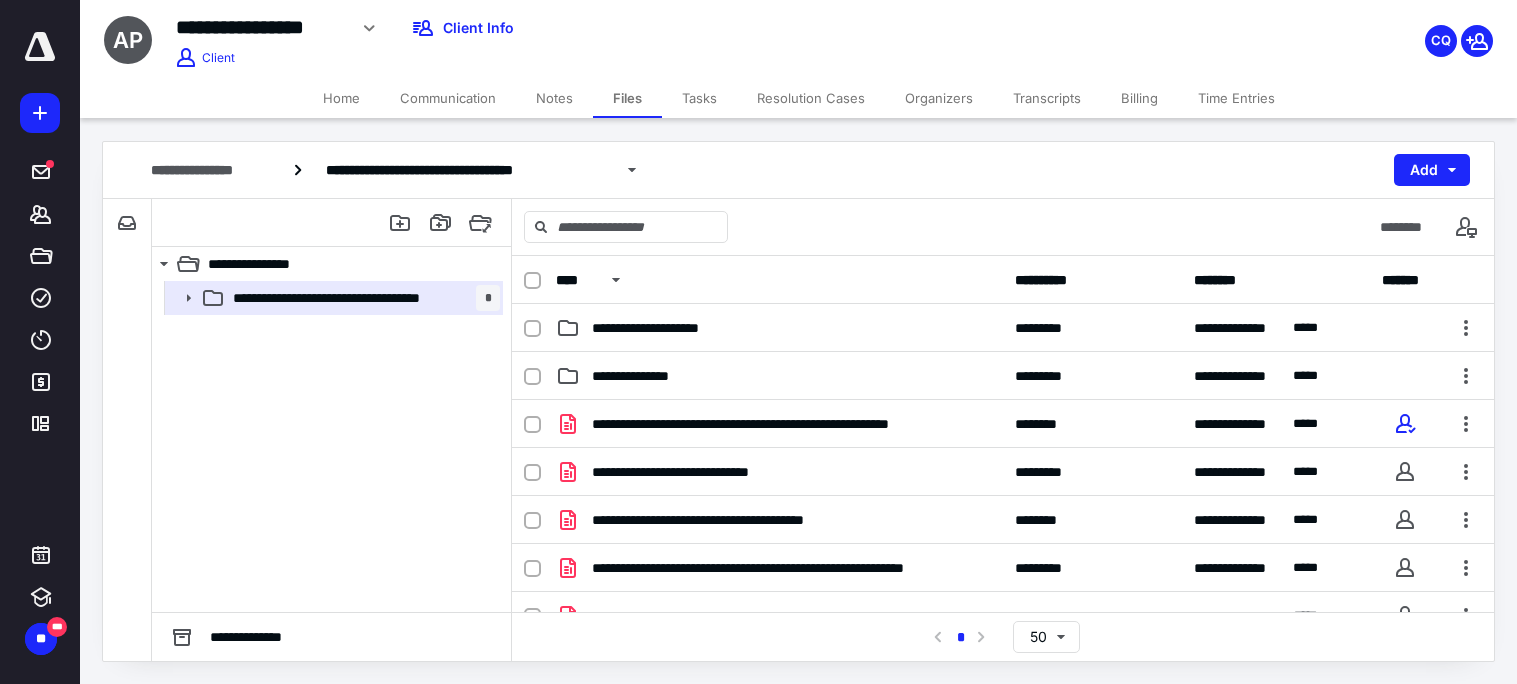 click on "Notes" at bounding box center [554, 98] 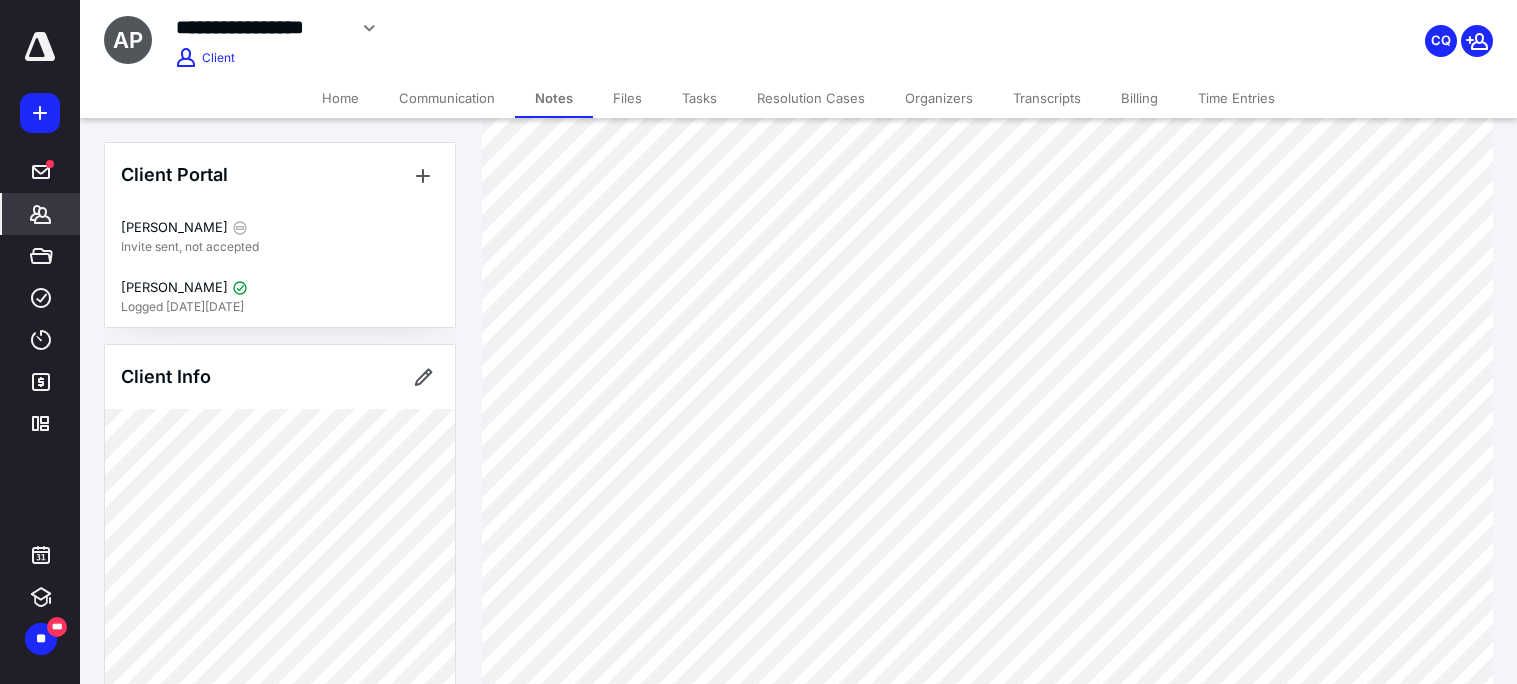 scroll, scrollTop: 359, scrollLeft: 0, axis: vertical 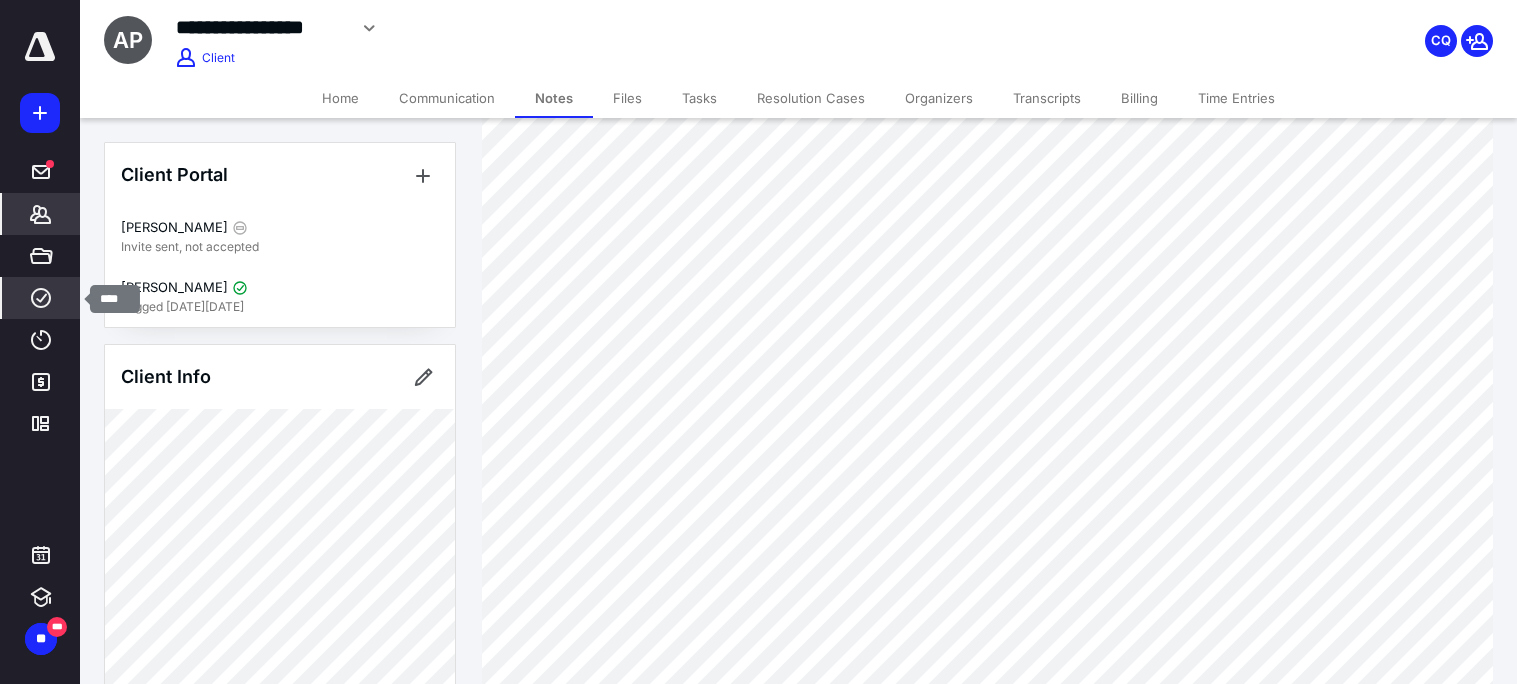 click 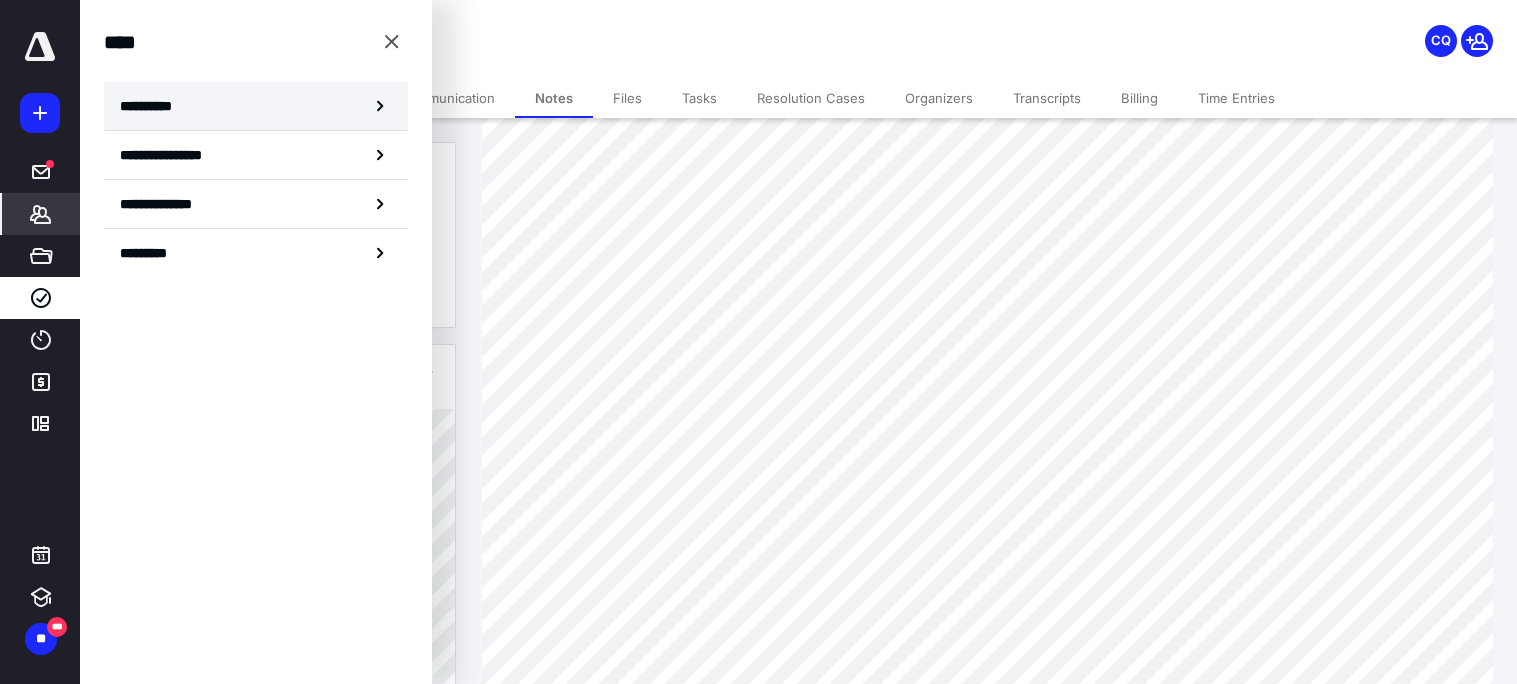 click 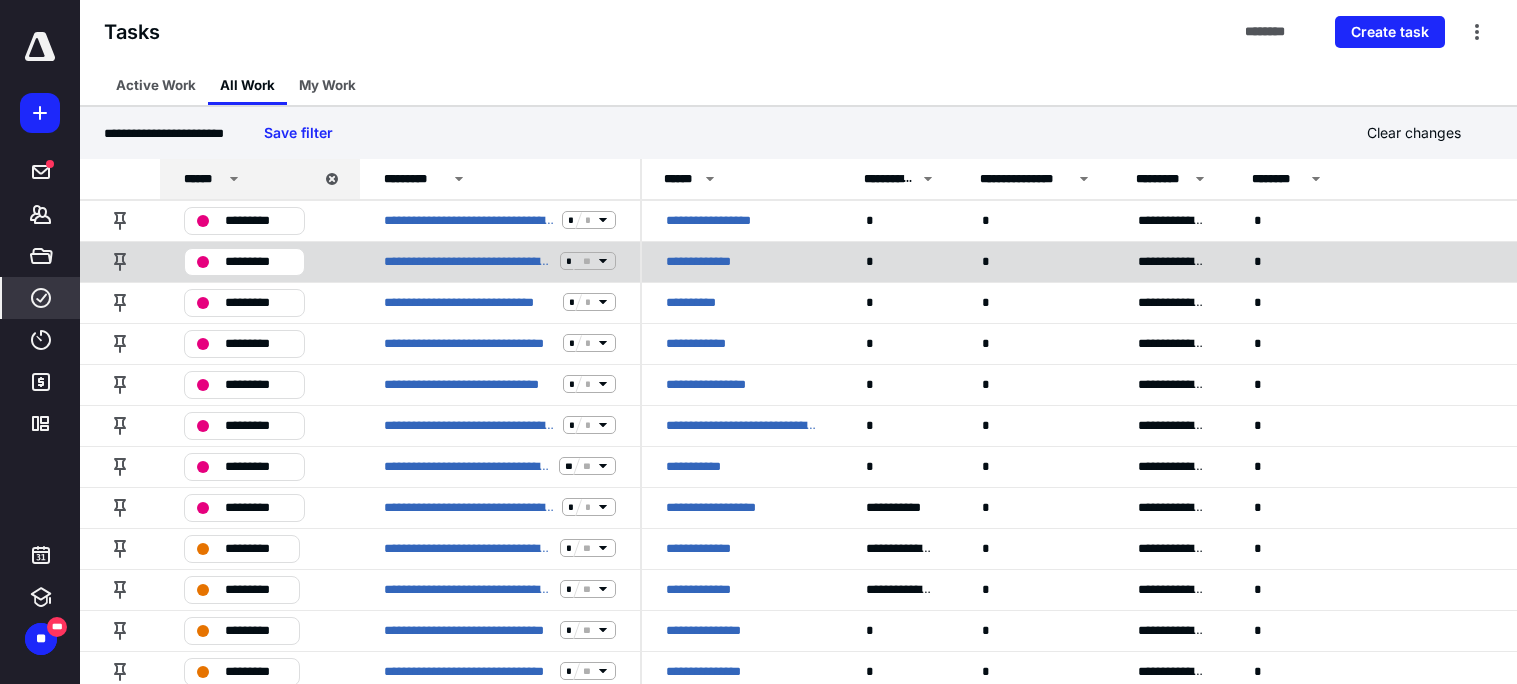 click on "**********" at bounding box center [712, 261] 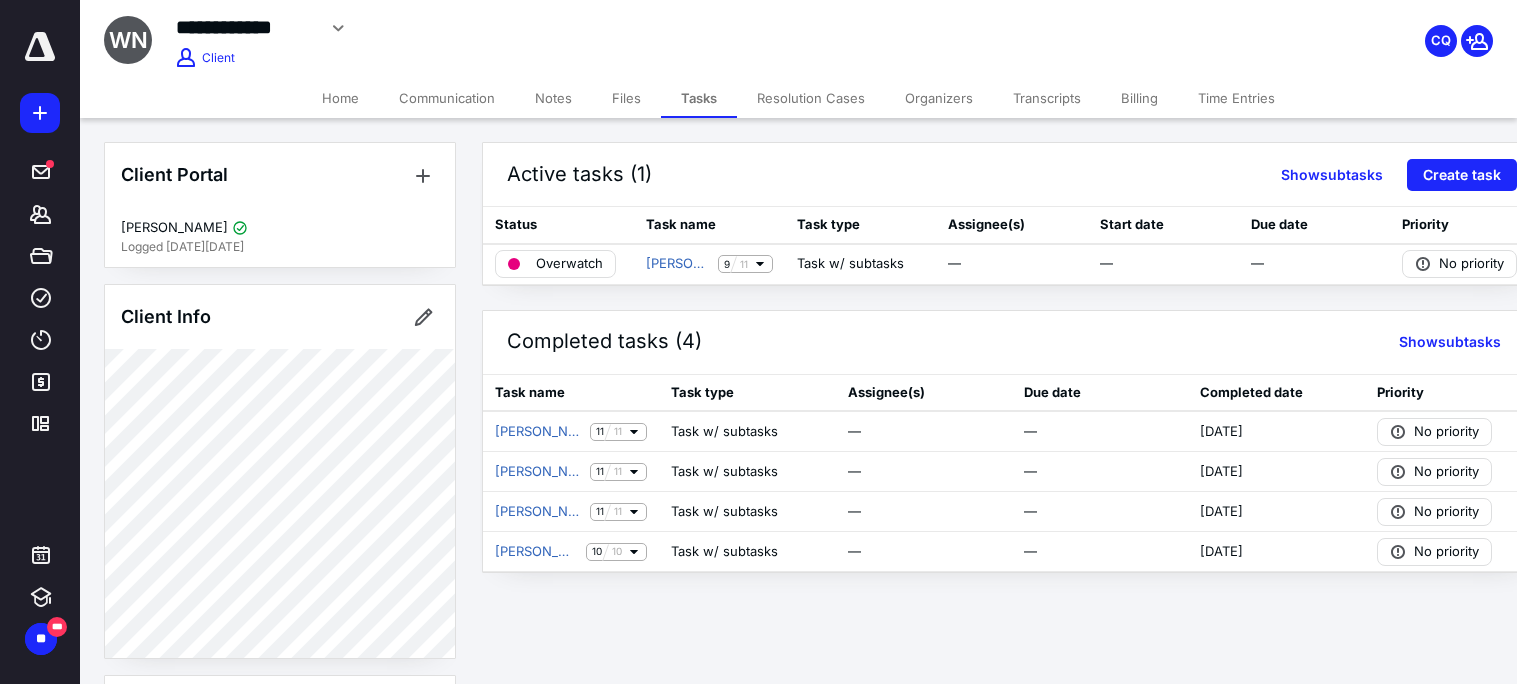 click on "Notes" at bounding box center (553, 98) 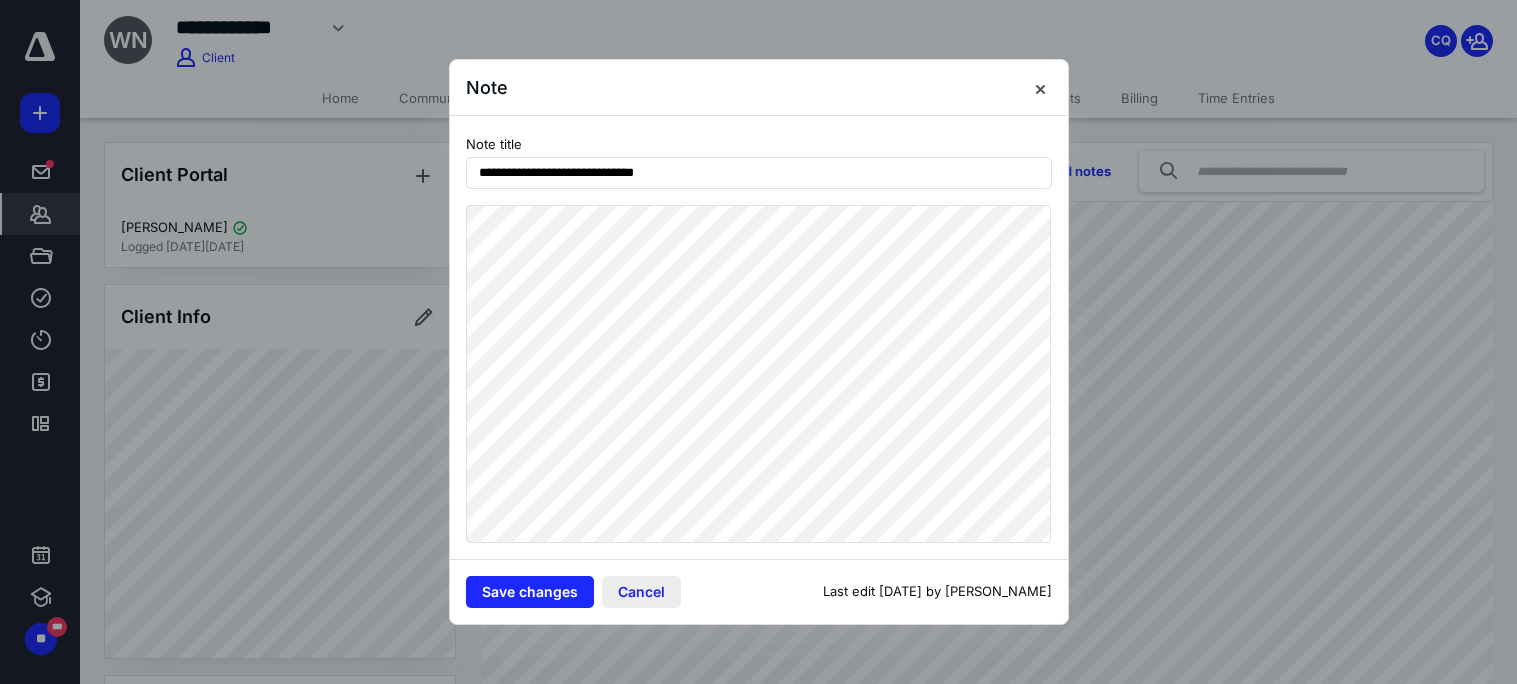 click on "Cancel" at bounding box center (641, 592) 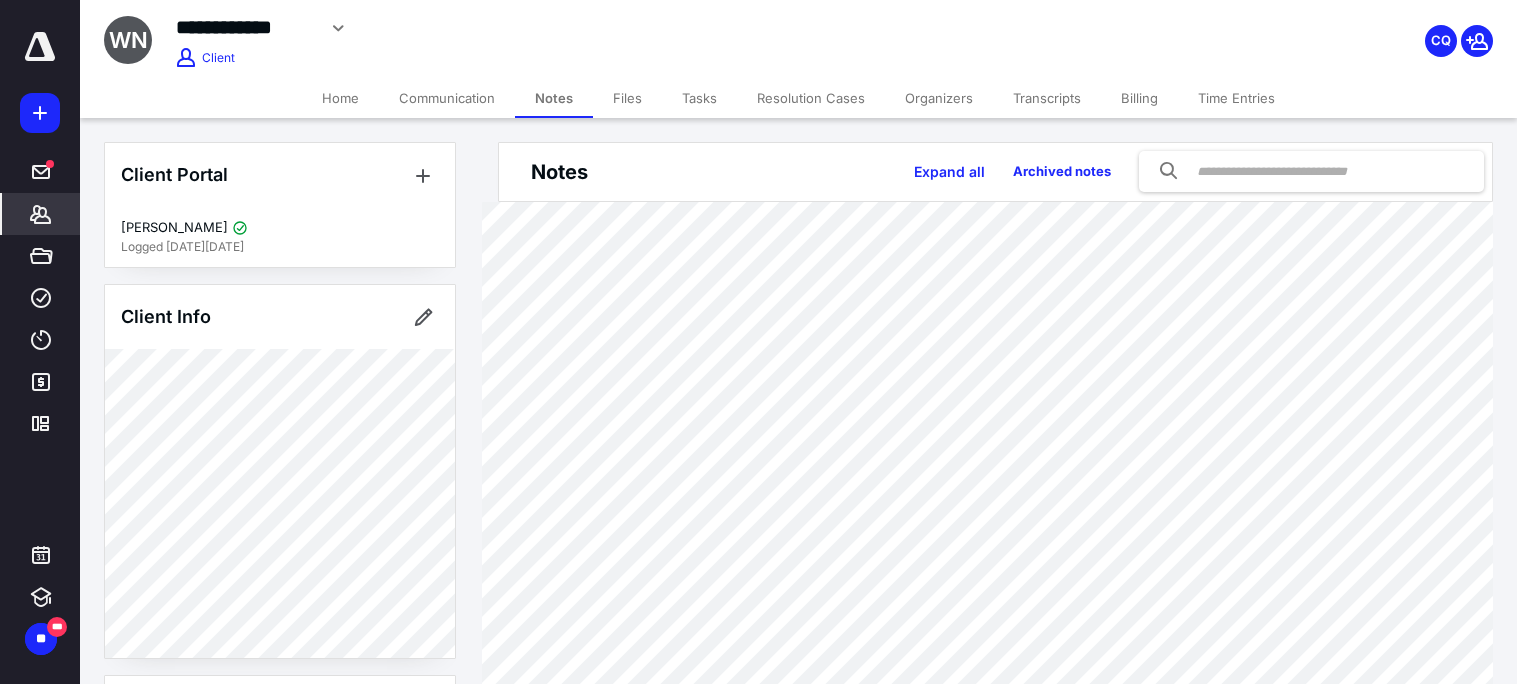 click on "Tasks" at bounding box center (699, 98) 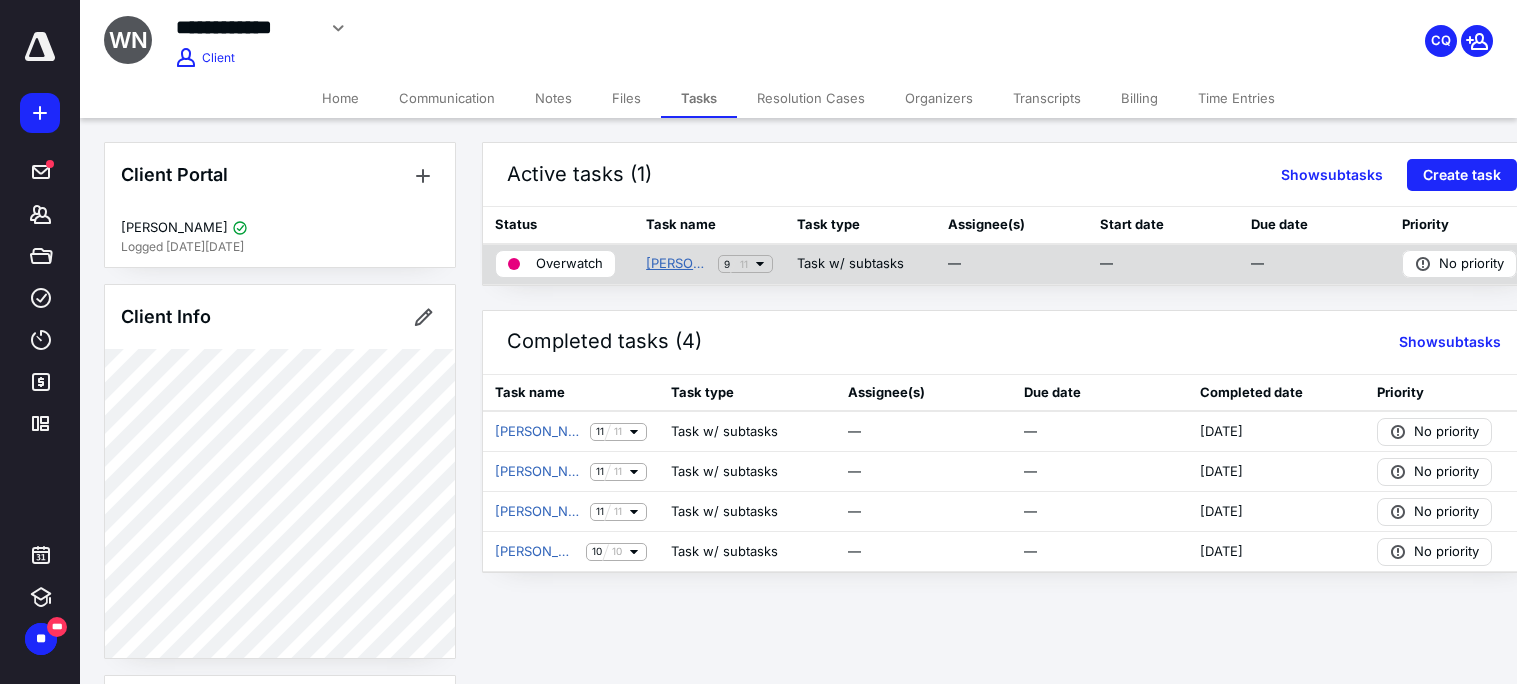 click on "[PERSON_NAME] W - 2020 Personal Tax Return" at bounding box center [678, 264] 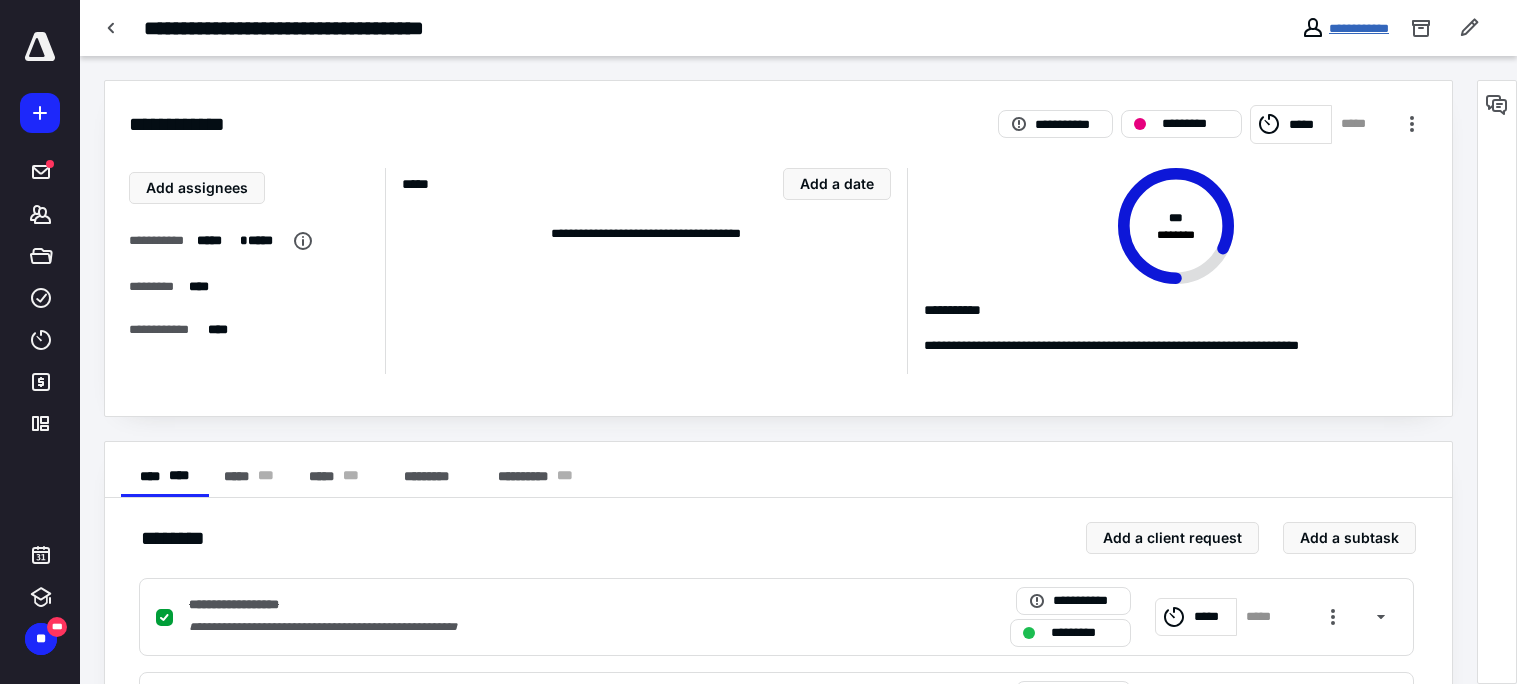 click on "**********" at bounding box center [1359, 28] 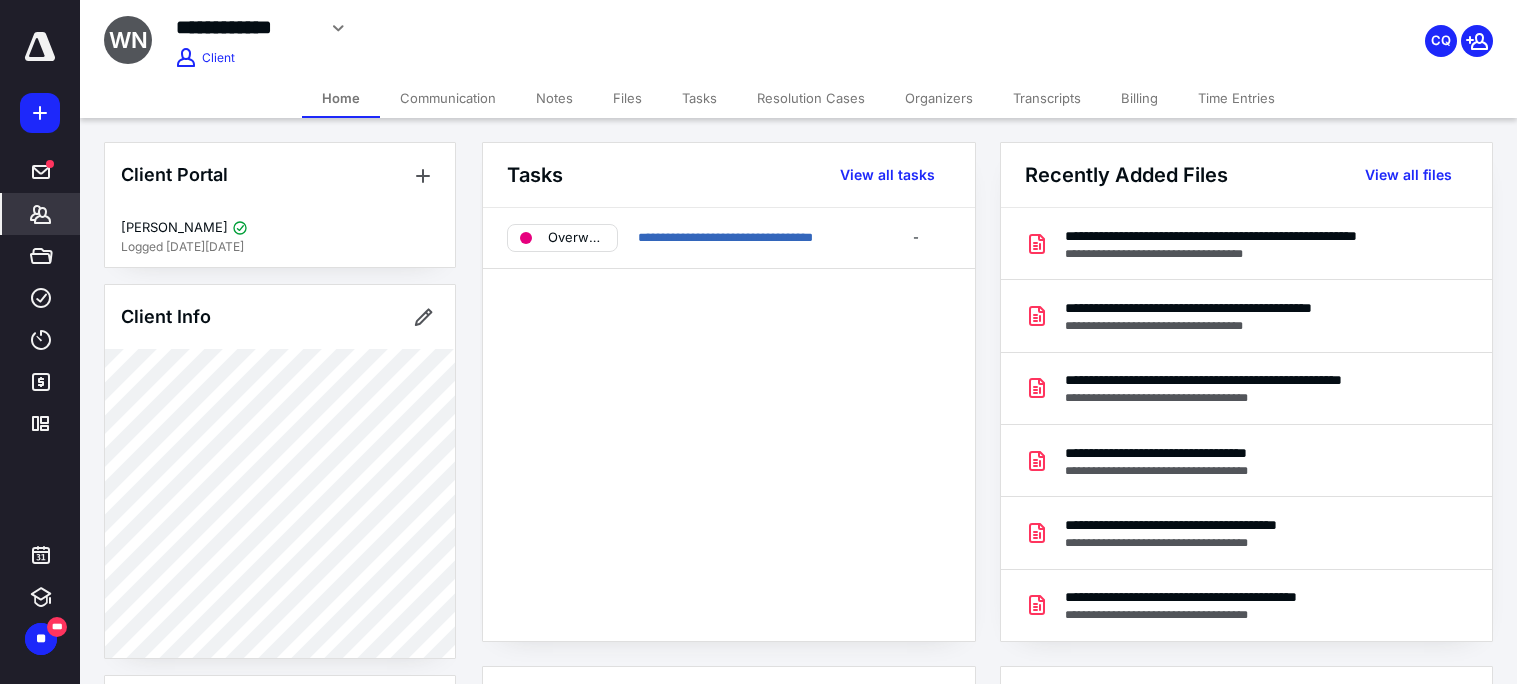 click on "Notes" at bounding box center [554, 98] 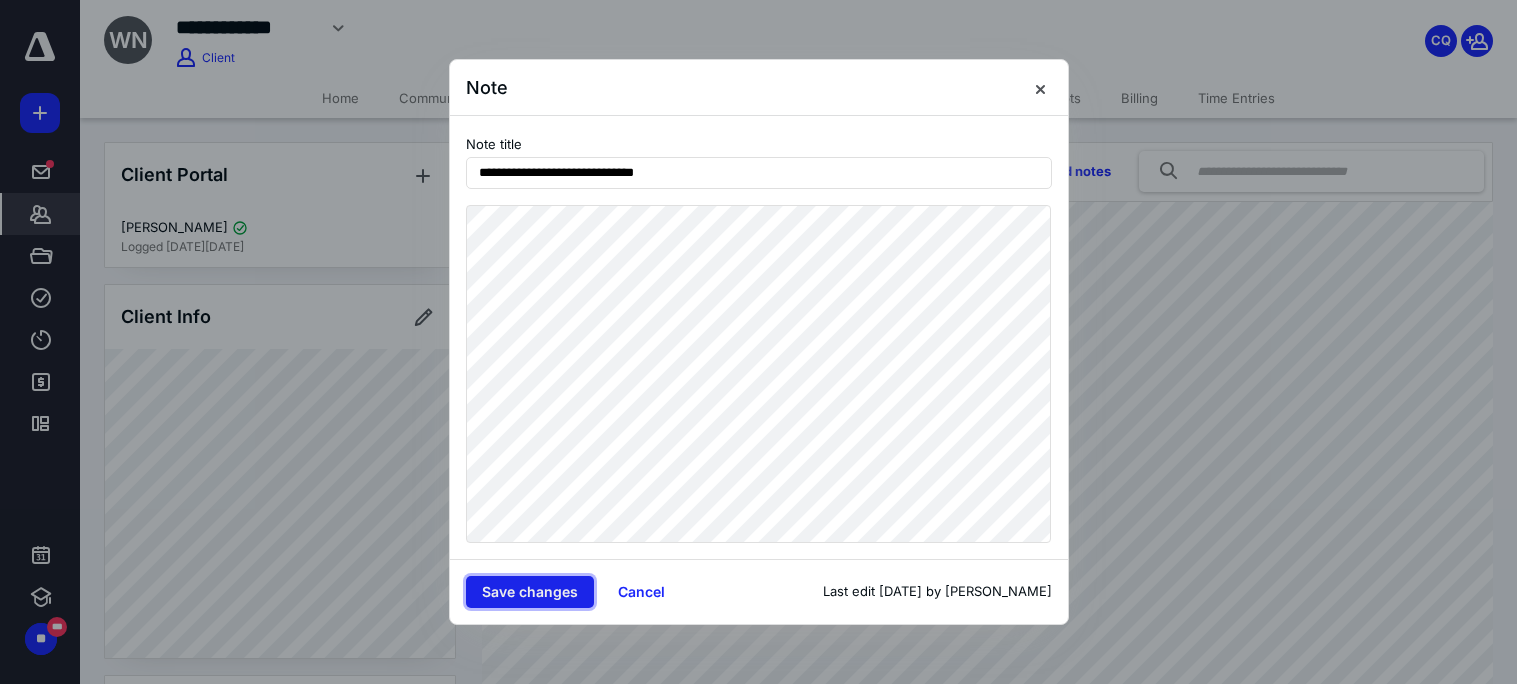 click on "Save changes" at bounding box center [530, 592] 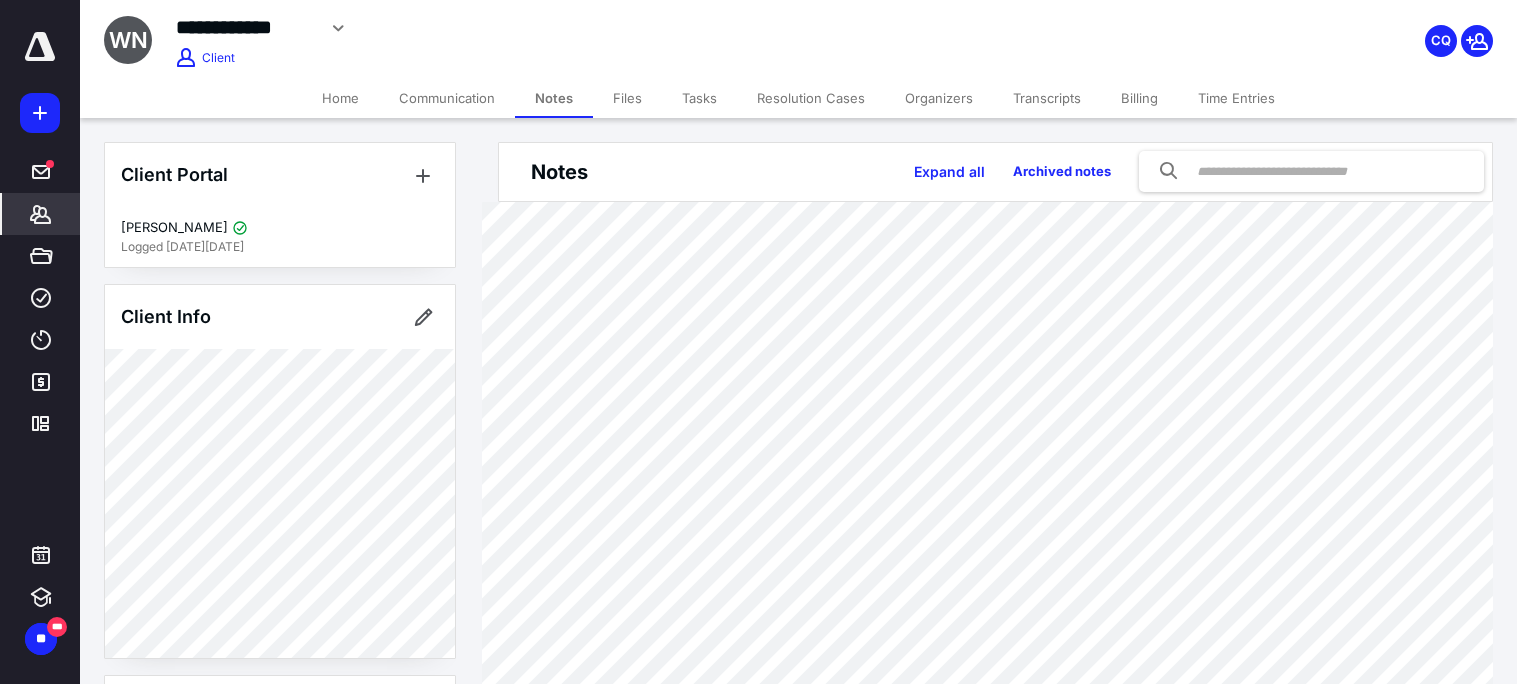 click on "Tasks" at bounding box center [699, 98] 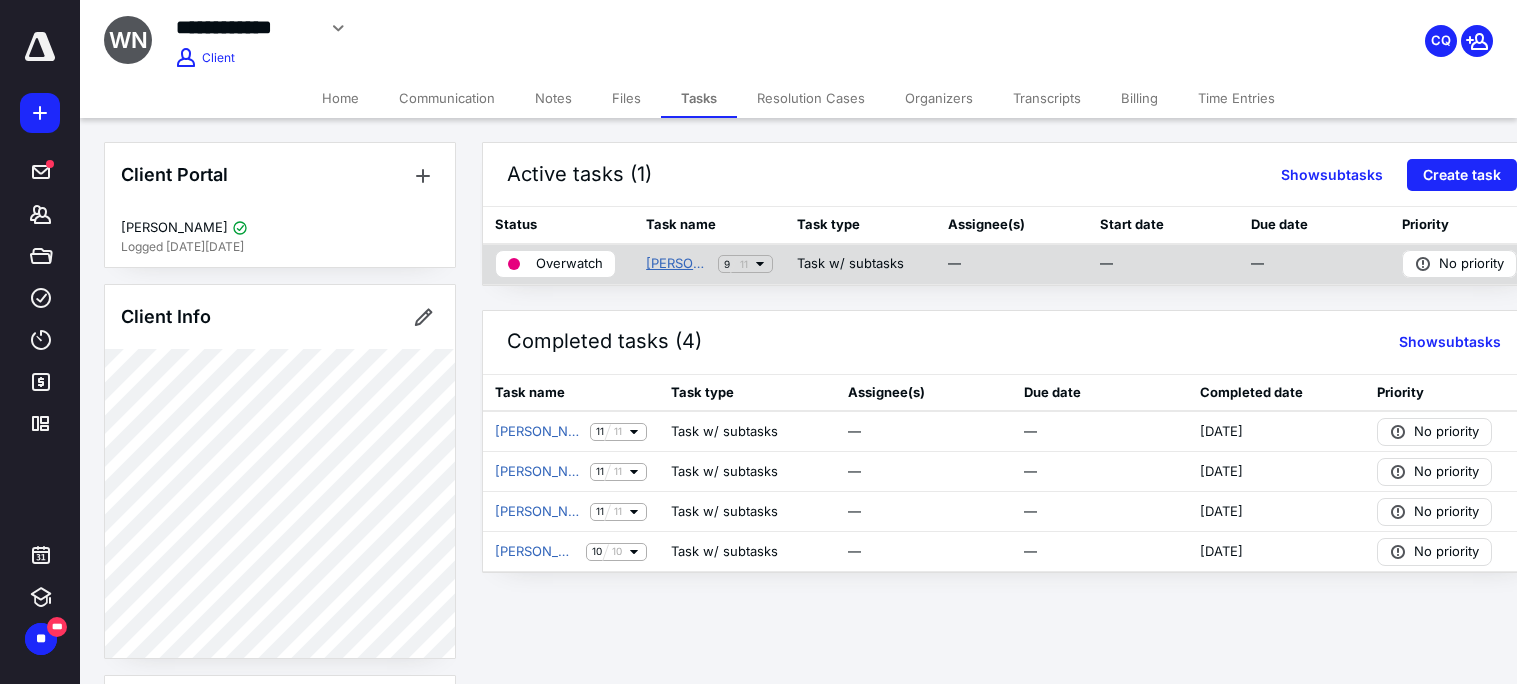 click on "[PERSON_NAME] W - 2020 Personal Tax Return" at bounding box center (678, 264) 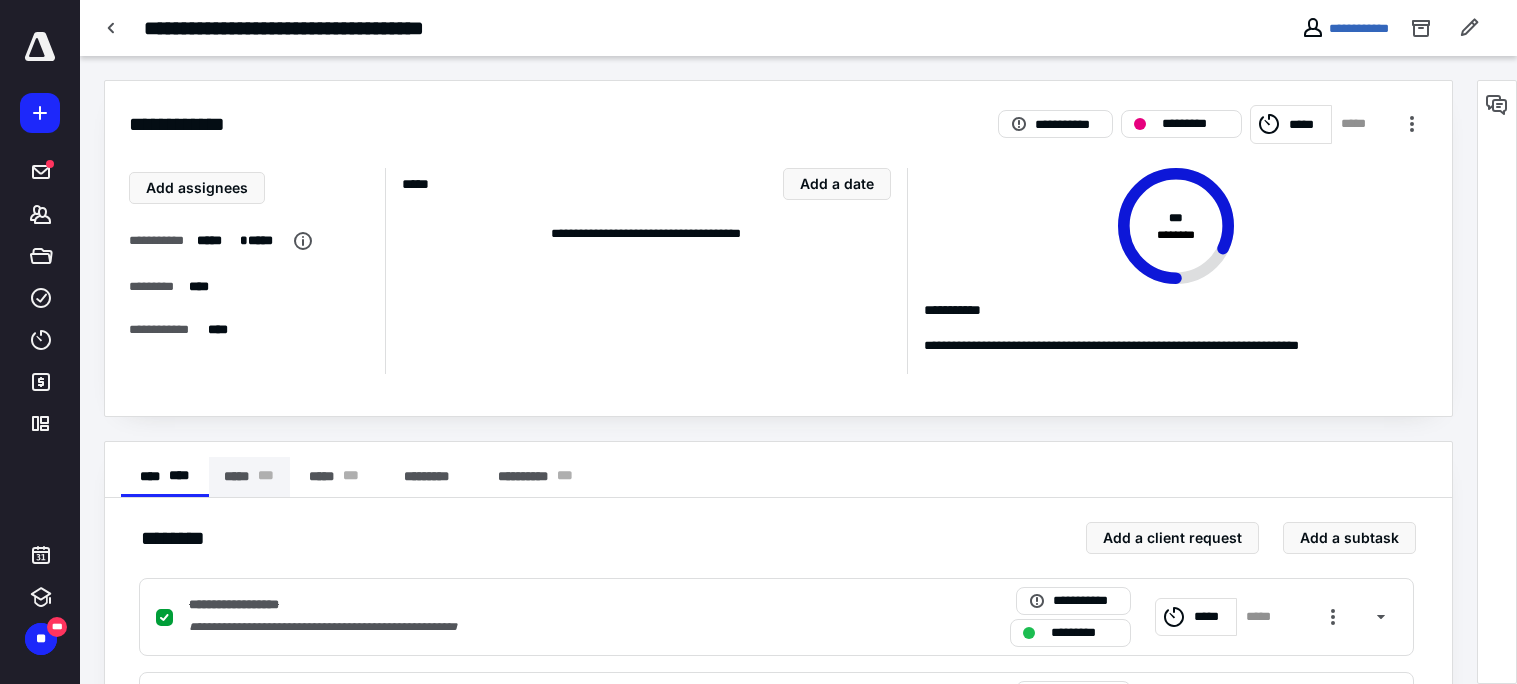 click on "***** * * *" at bounding box center [249, 477] 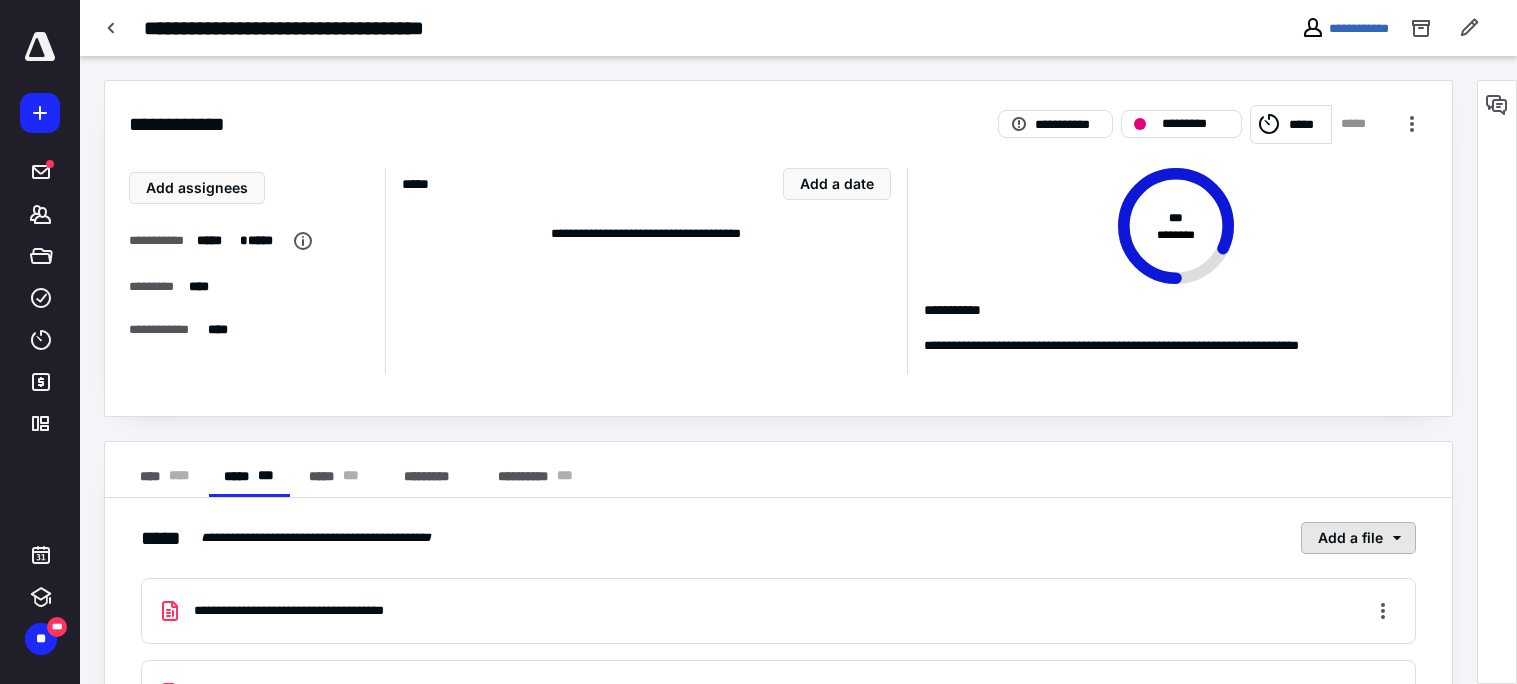 click on "Add a file" at bounding box center (1358, 538) 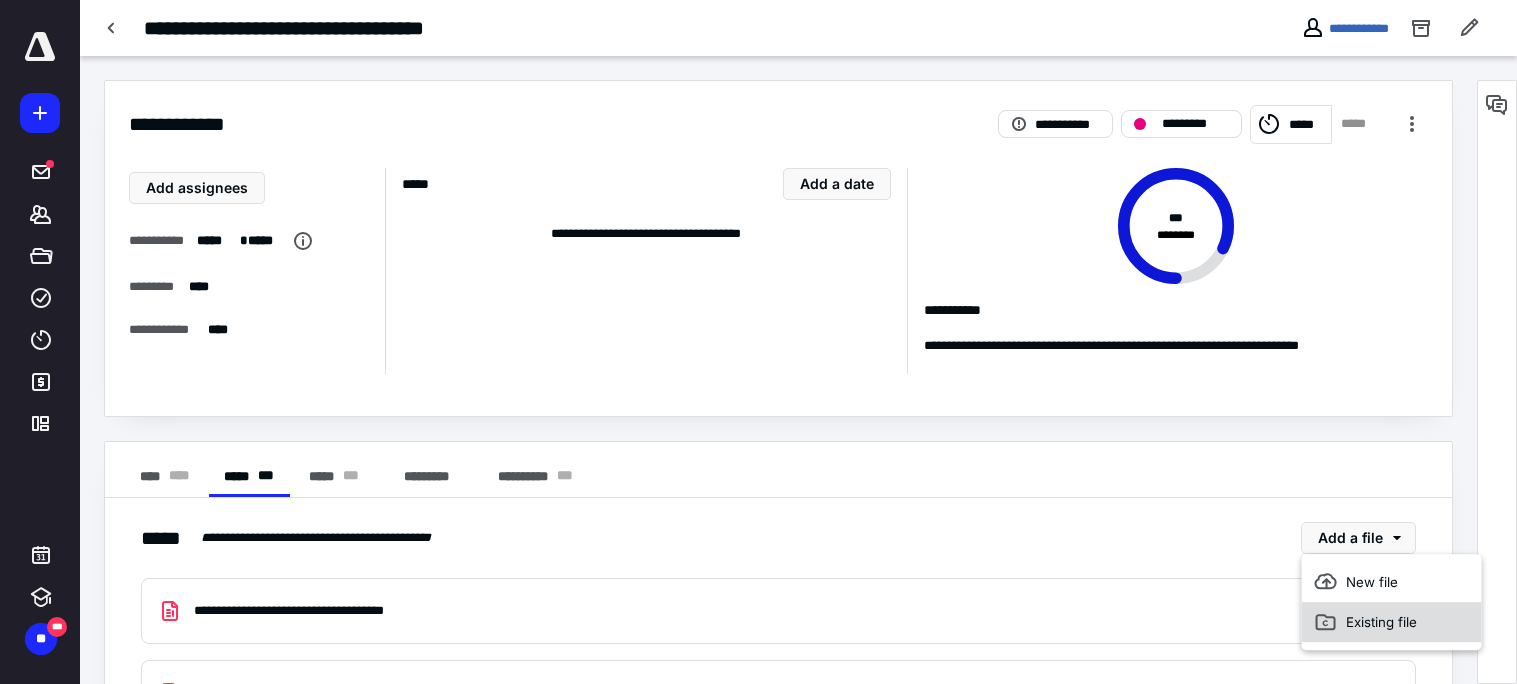 click on "Existing file" at bounding box center (1392, 622) 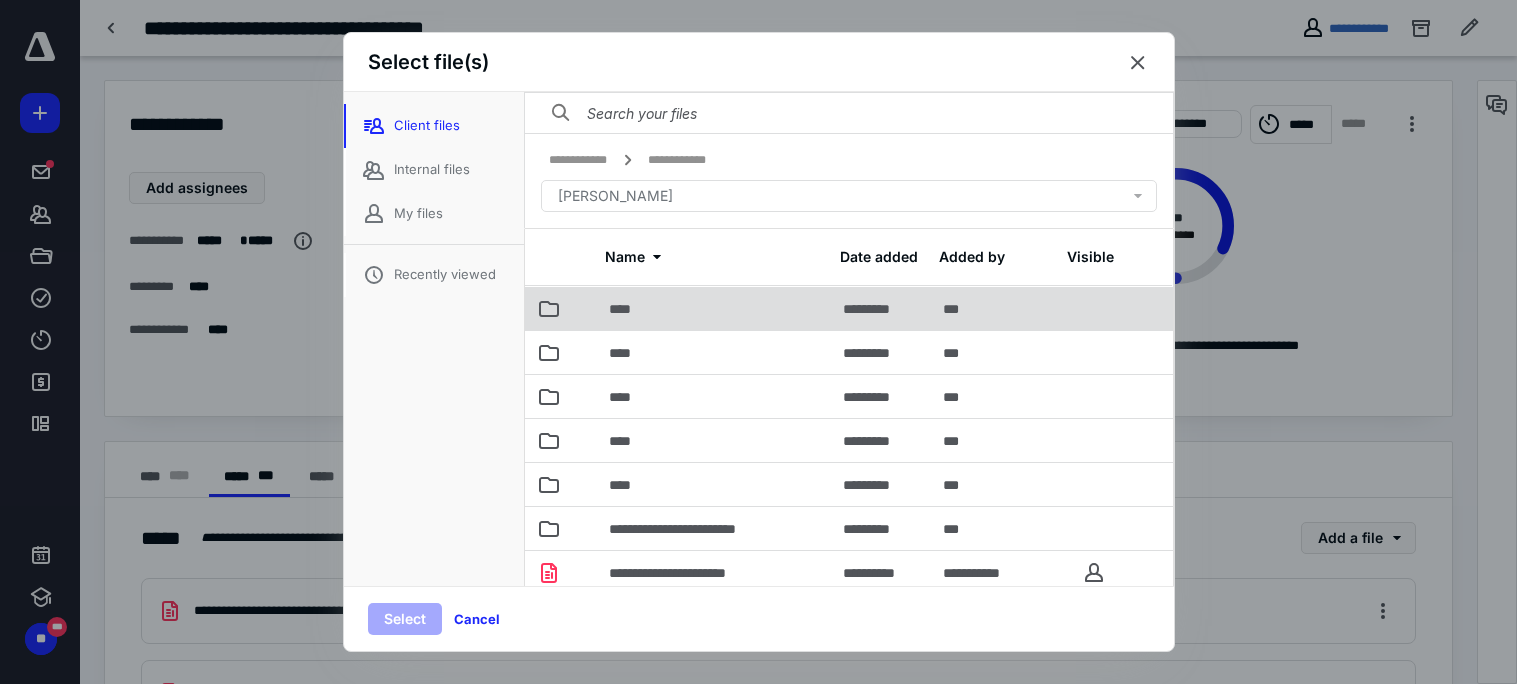 click on "****" at bounding box center (714, 308) 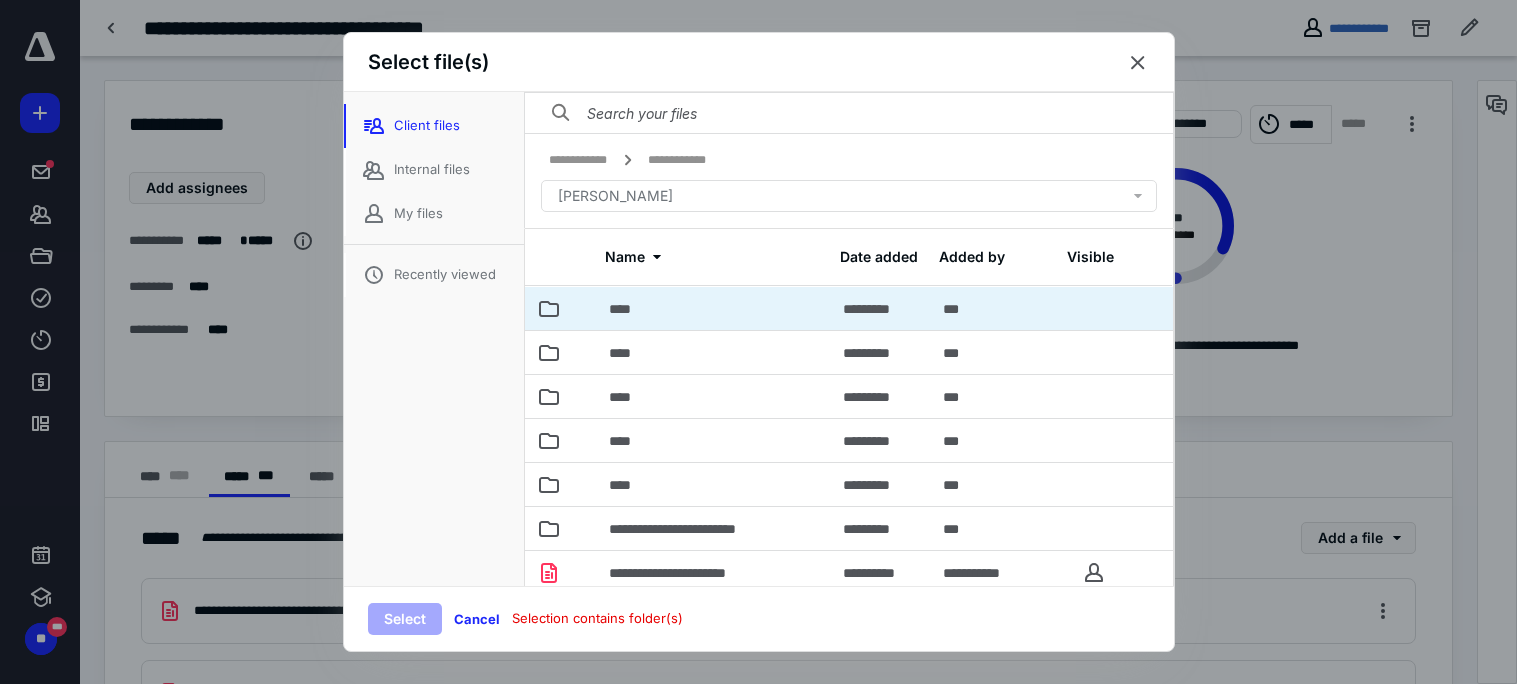 click on "****" at bounding box center [714, 308] 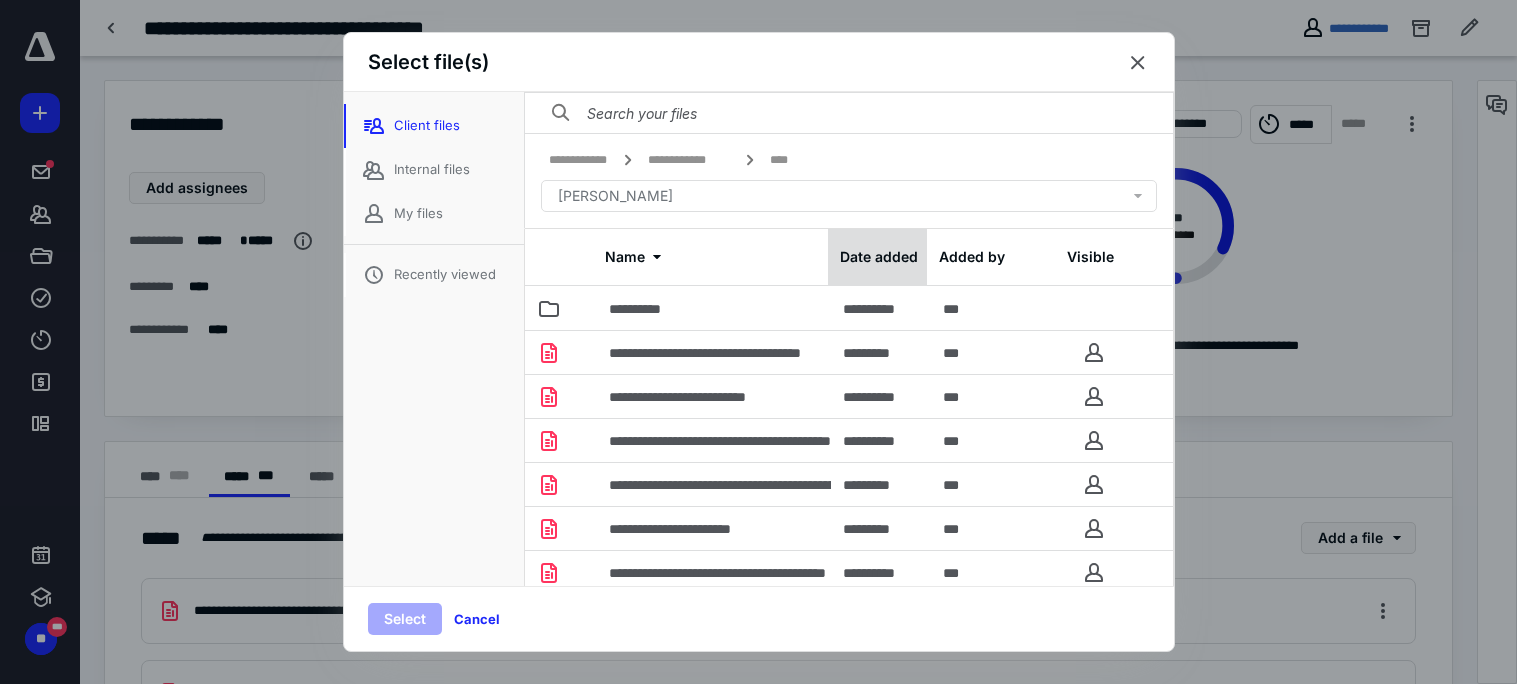 click on "Date added" at bounding box center (878, 257) 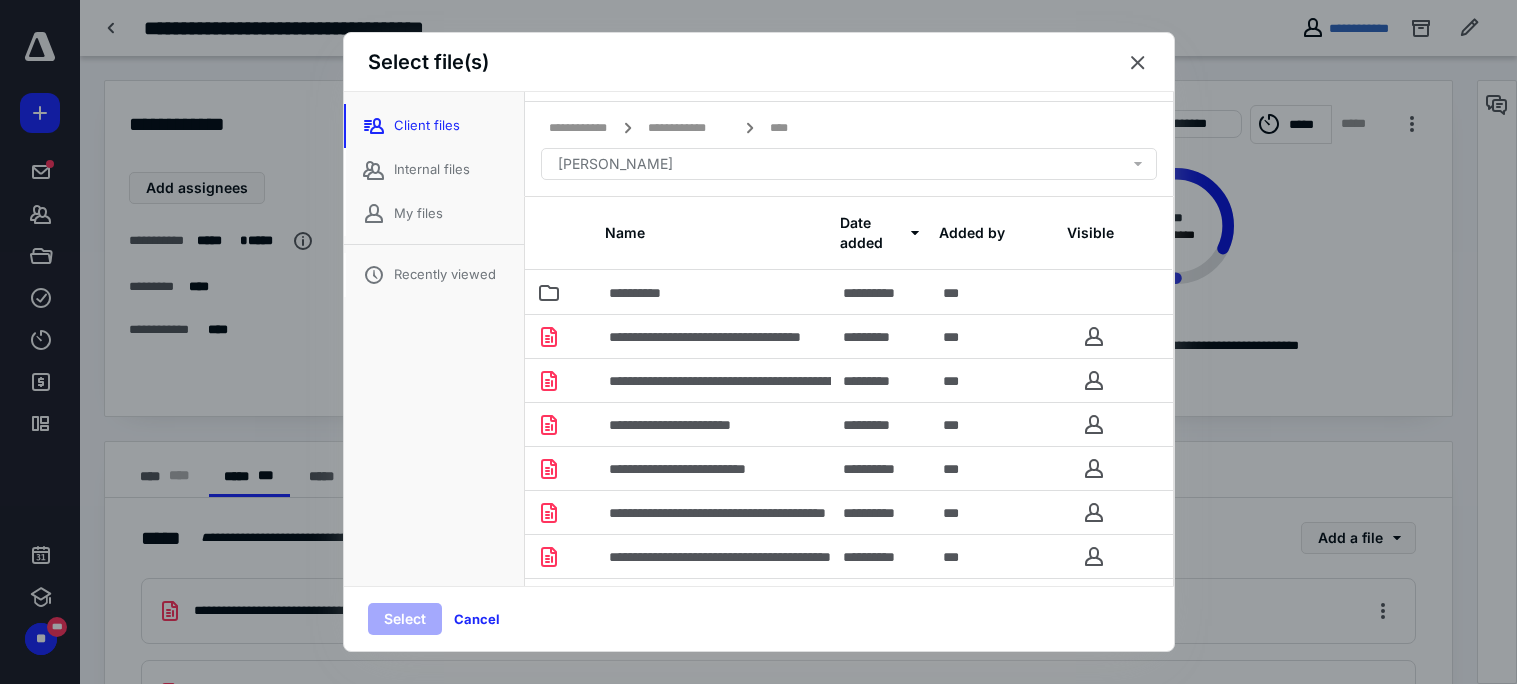 scroll, scrollTop: 42, scrollLeft: 0, axis: vertical 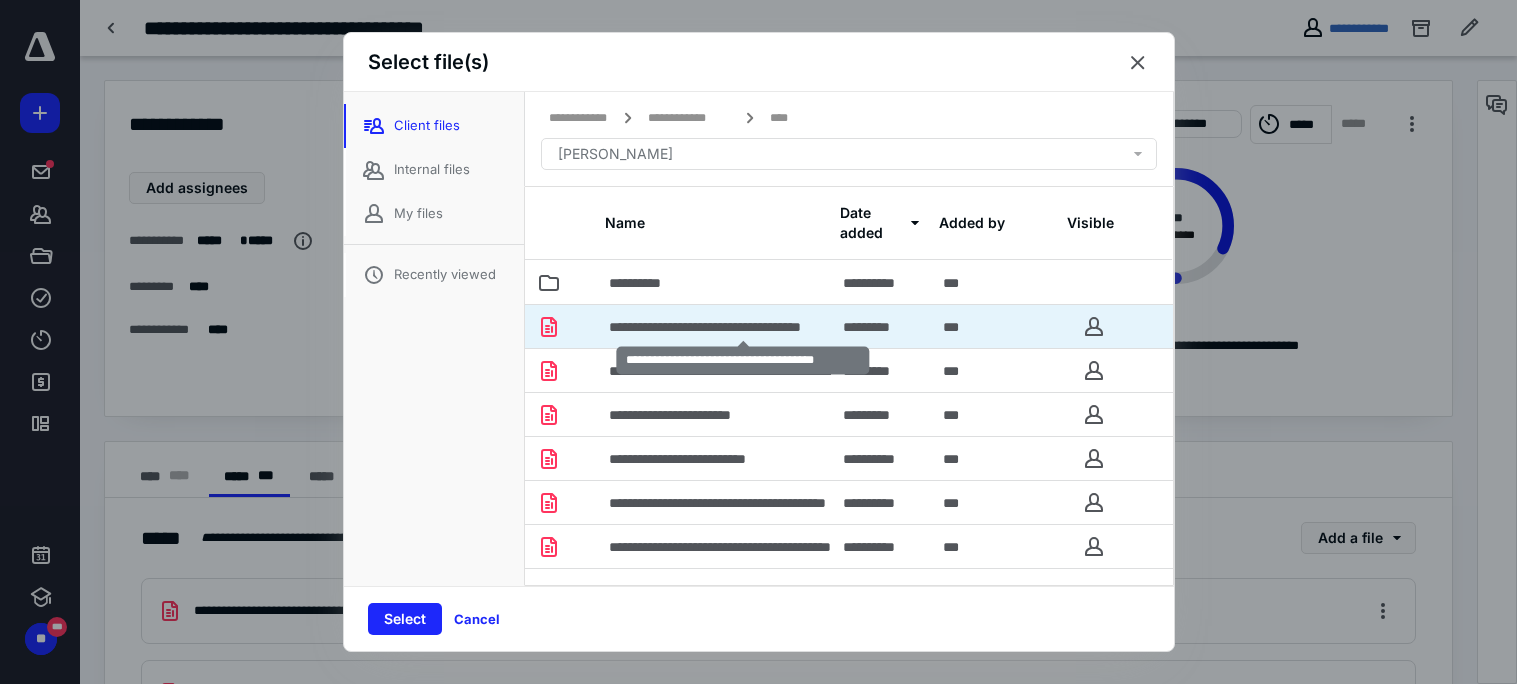 click on "**********" at bounding box center (743, 327) 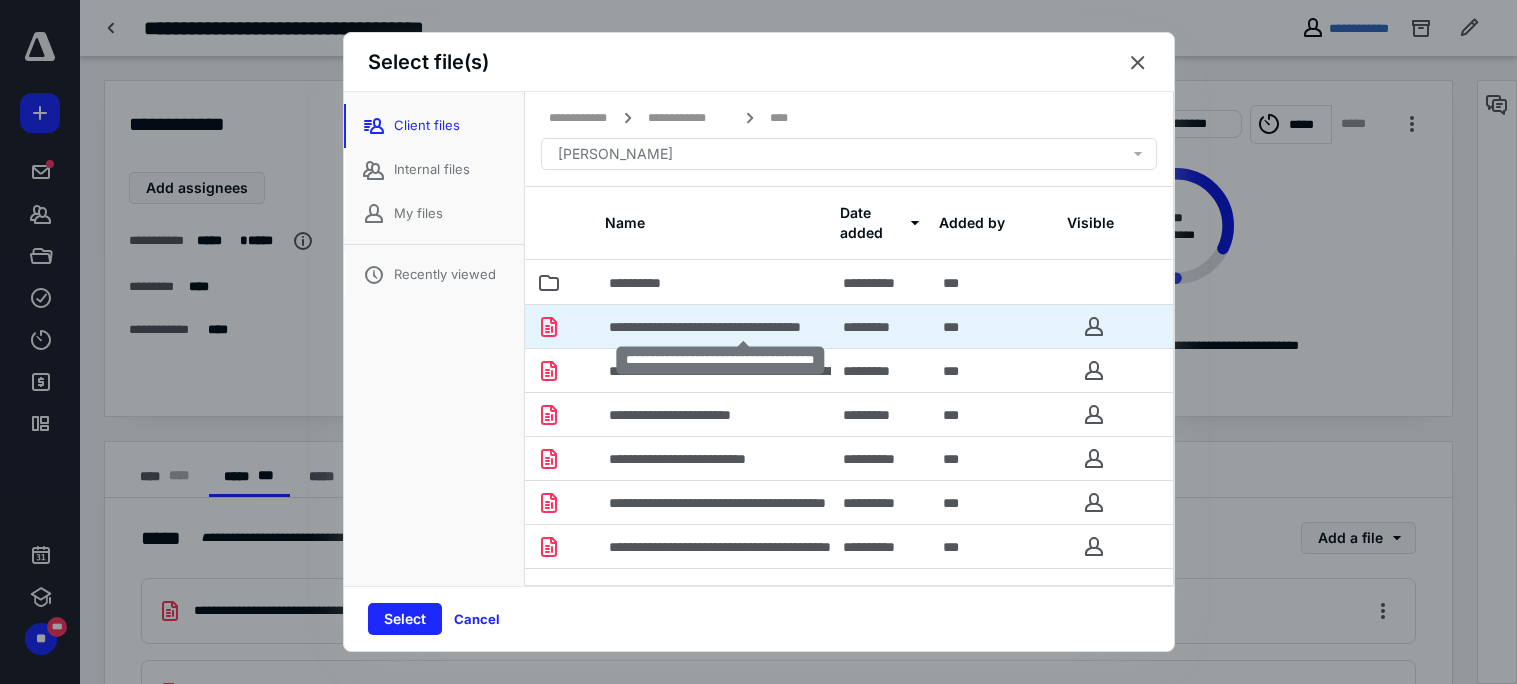 click on "**********" at bounding box center (743, 327) 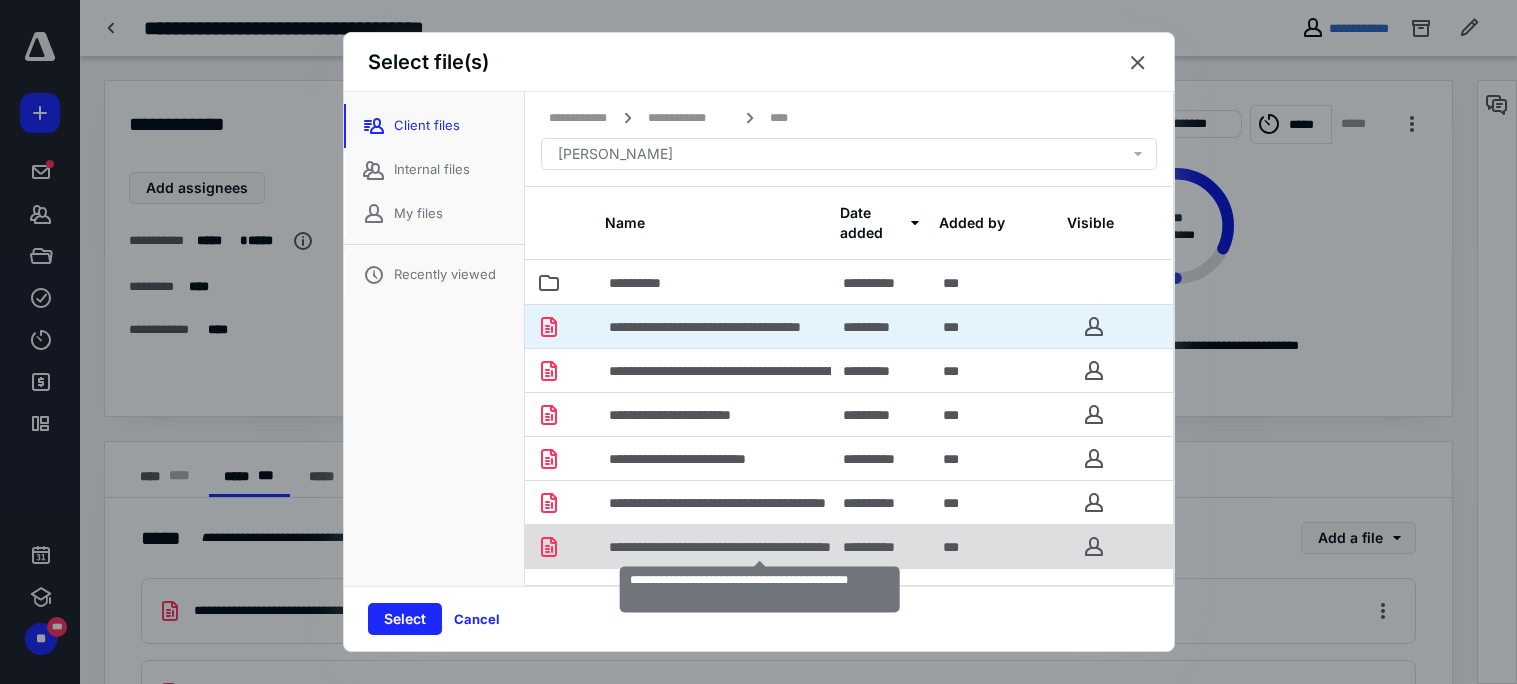 click on "**********" at bounding box center [760, 547] 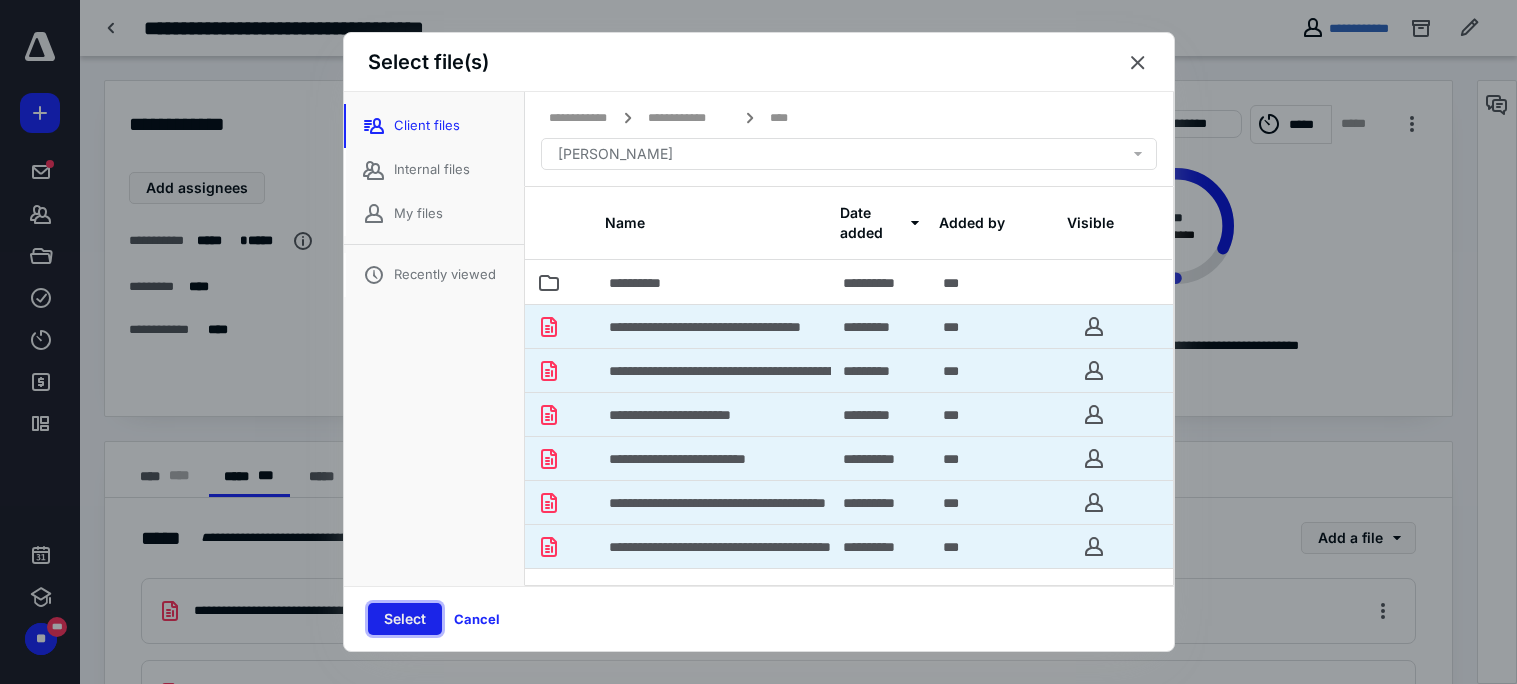 click on "Select" at bounding box center [405, 619] 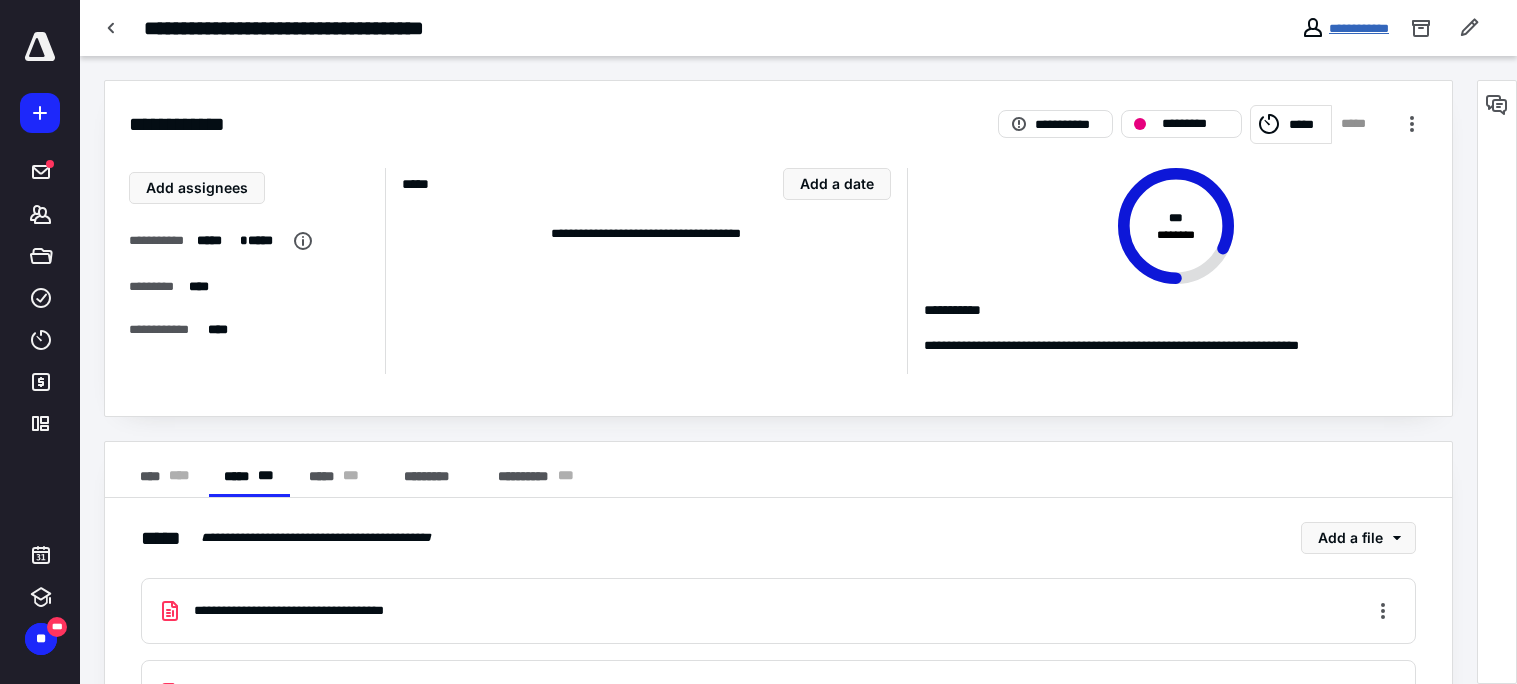 click on "**********" at bounding box center (1359, 28) 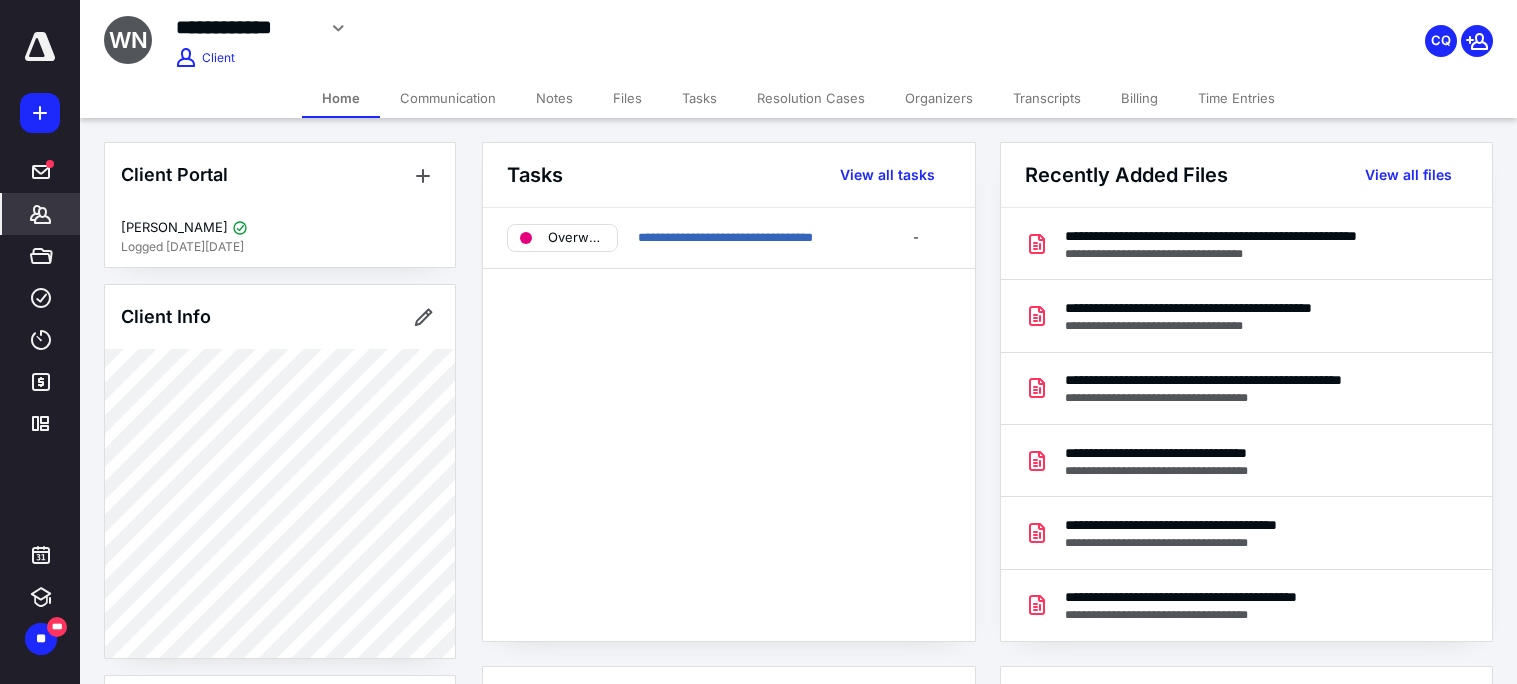 click on "Tasks" at bounding box center [699, 98] 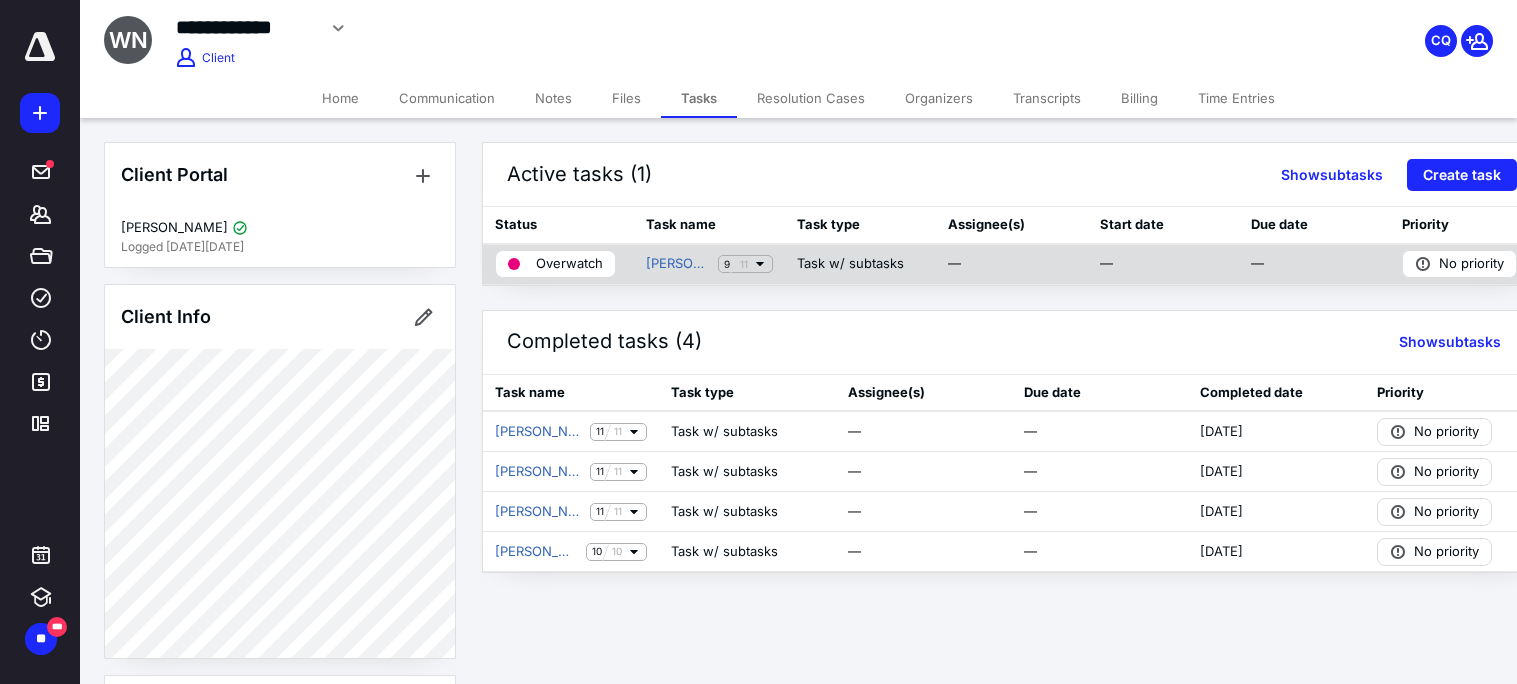 click on "Overwatch" at bounding box center [569, 264] 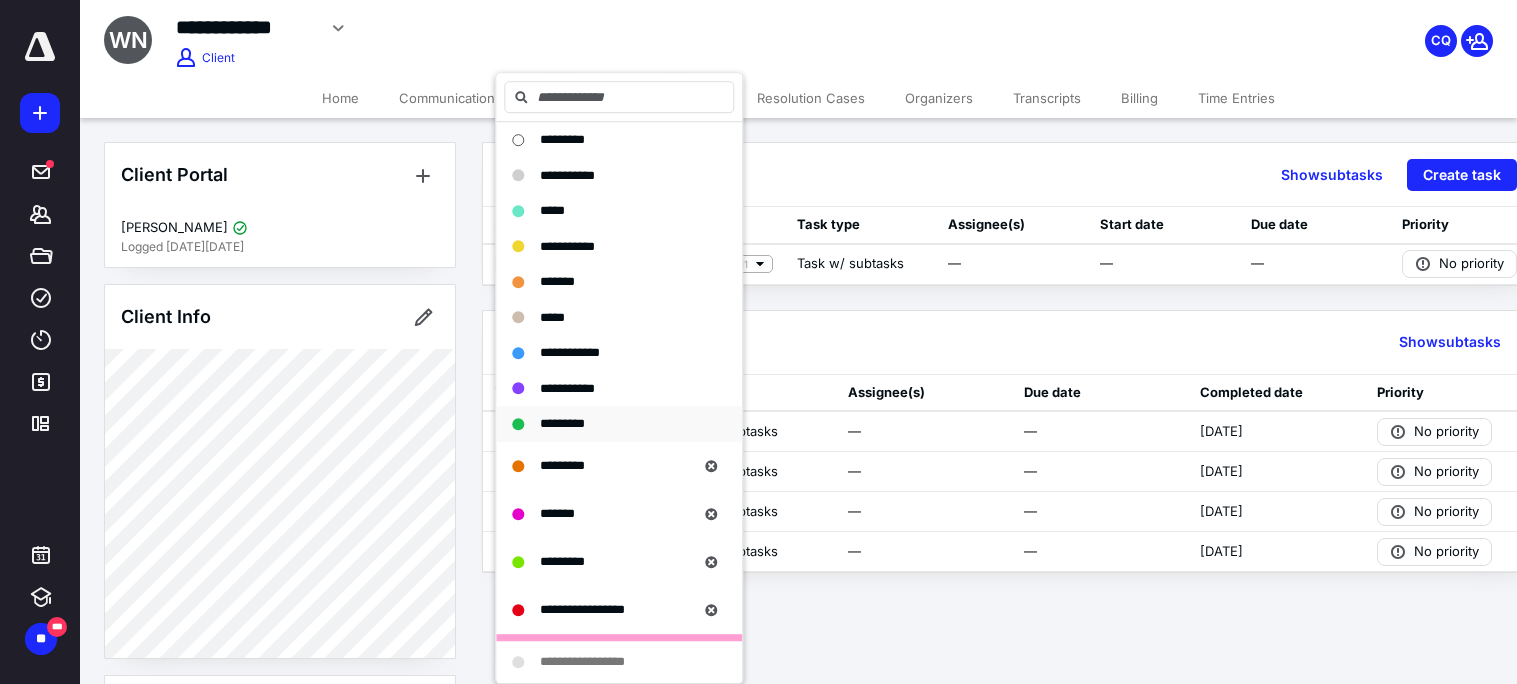 click on "*********" at bounding box center (562, 423) 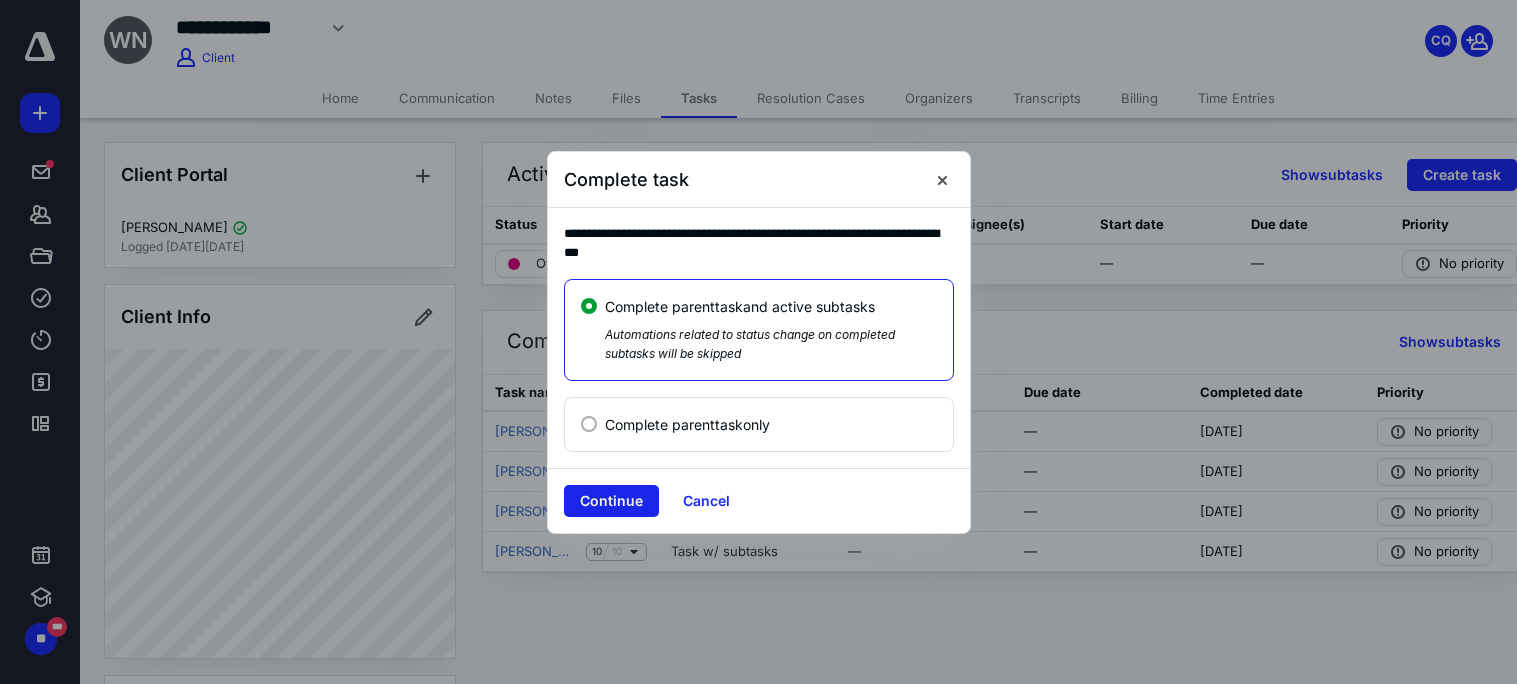 click on "Continue" at bounding box center (611, 501) 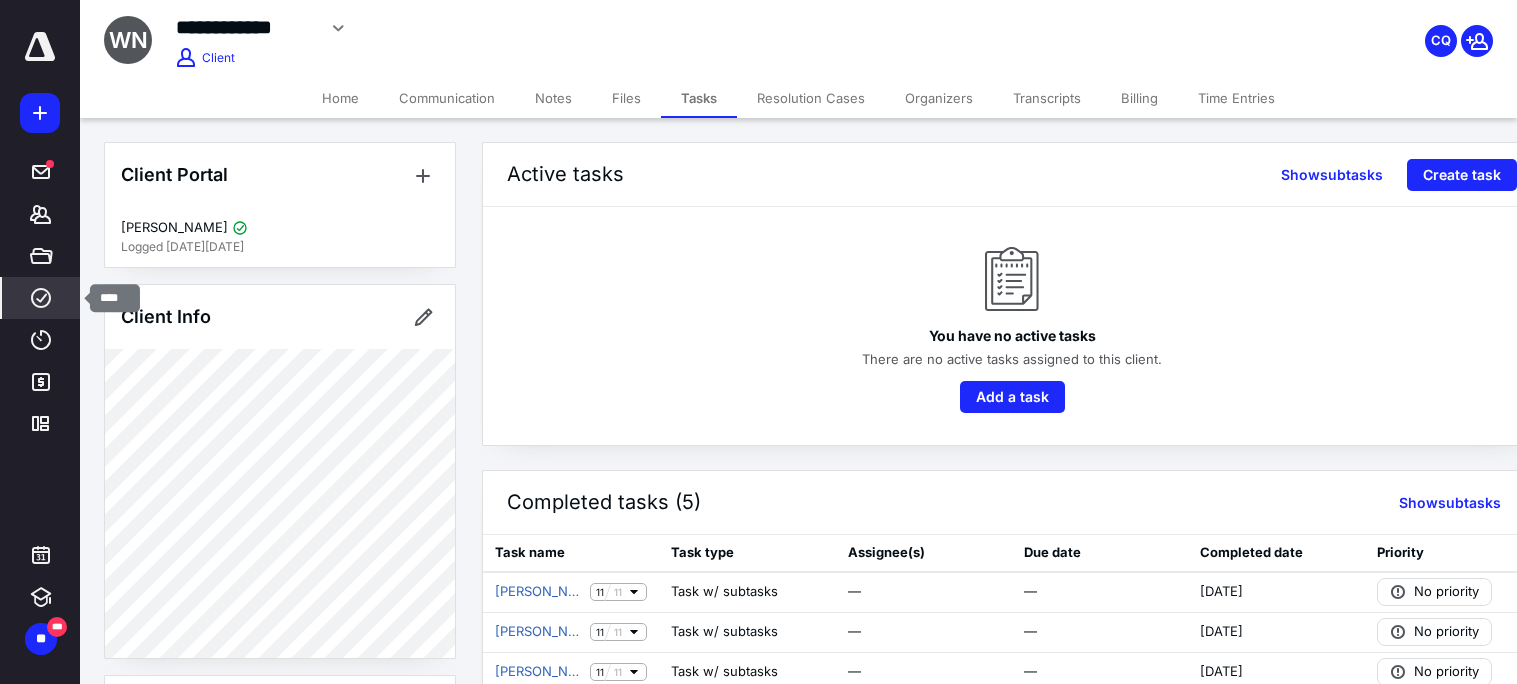 click 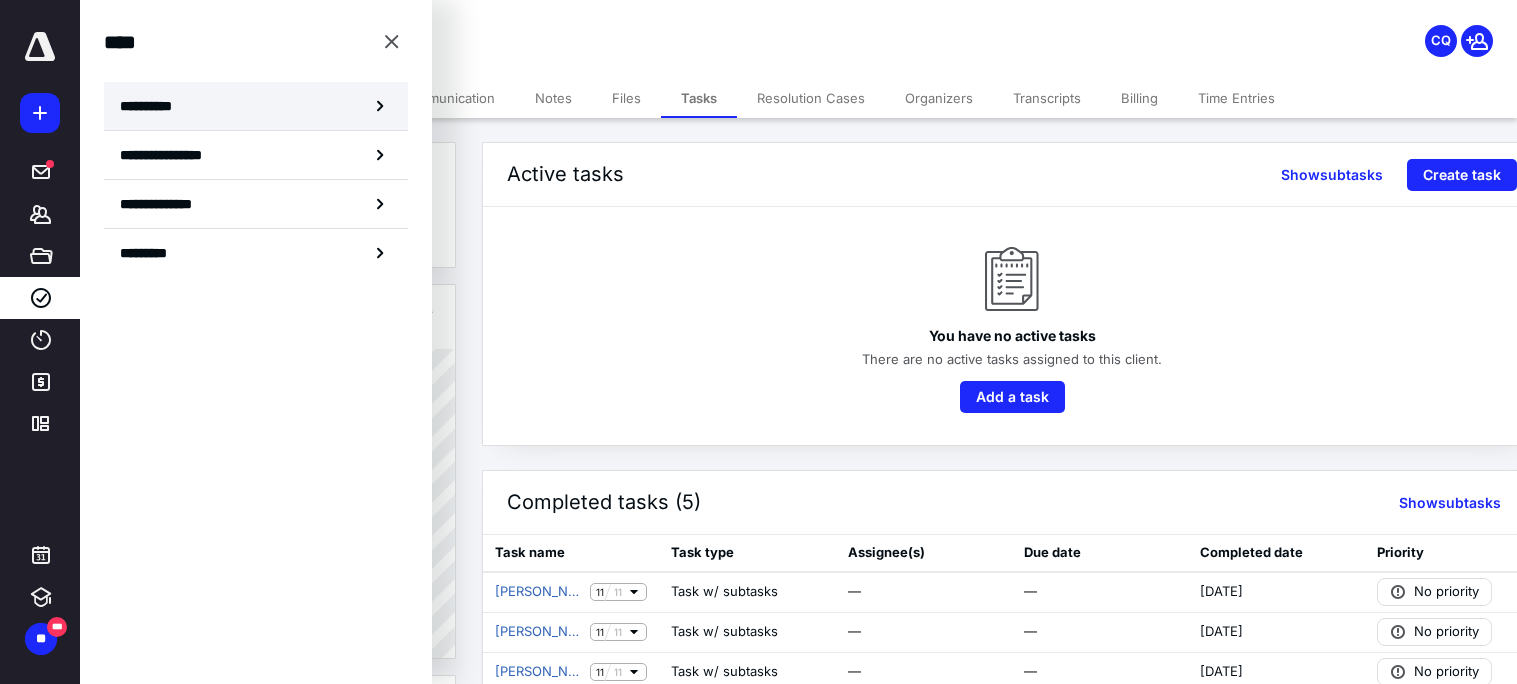 click 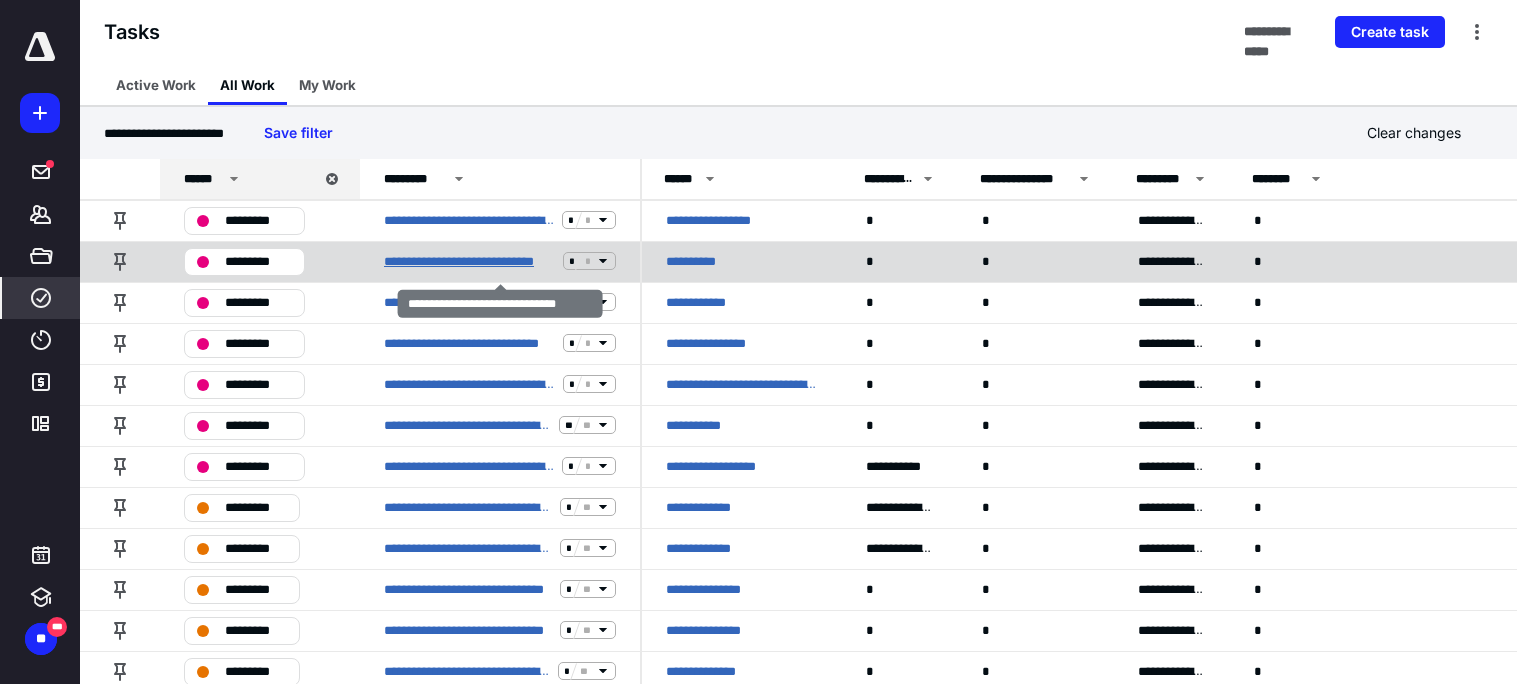 click on "**********" at bounding box center (469, 261) 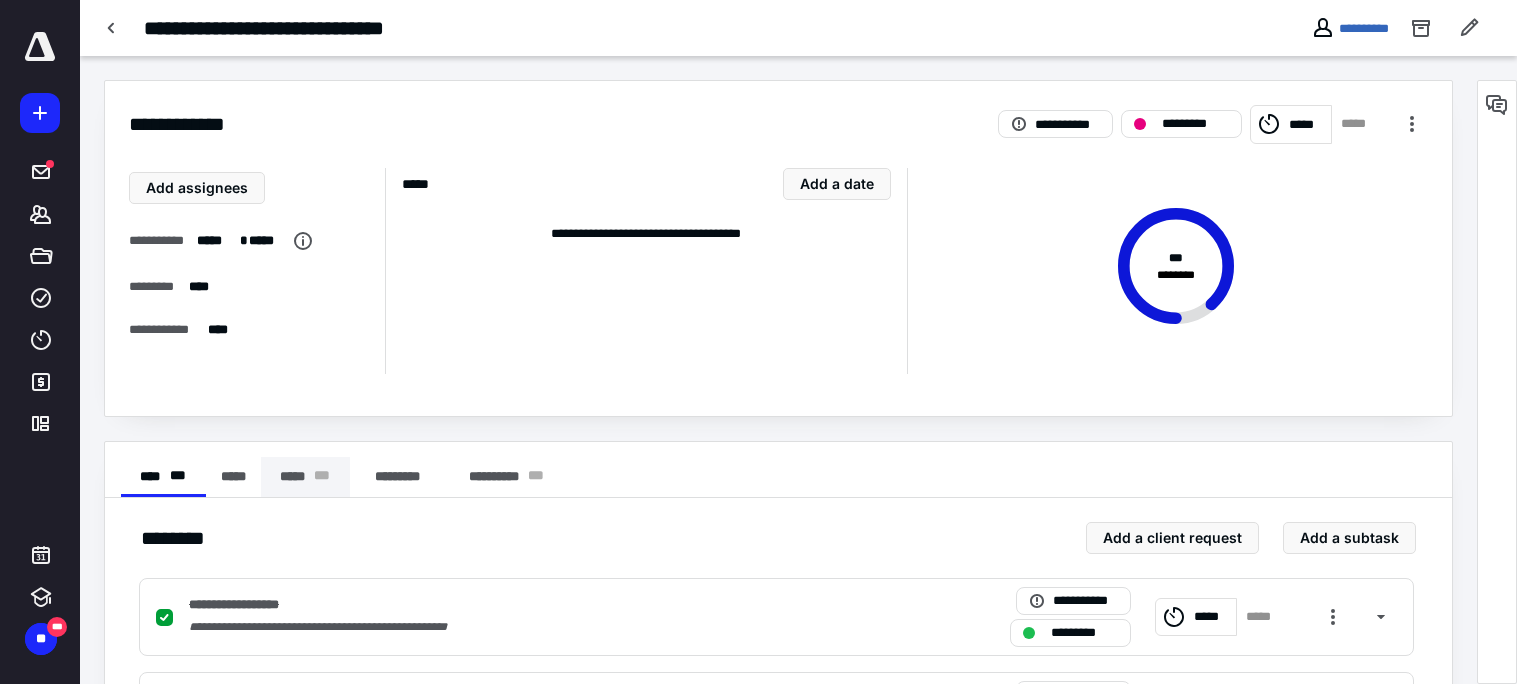click on "***** * * *" at bounding box center (306, 477) 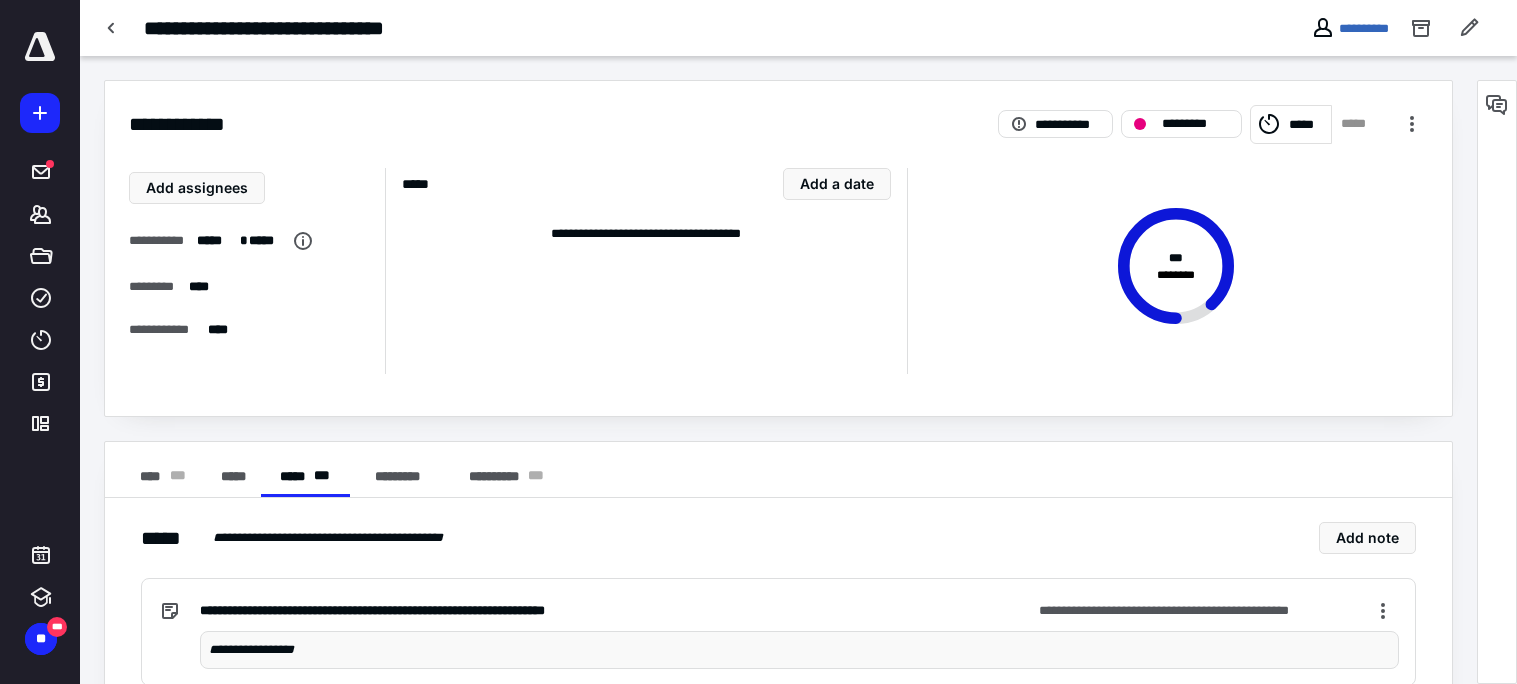 type 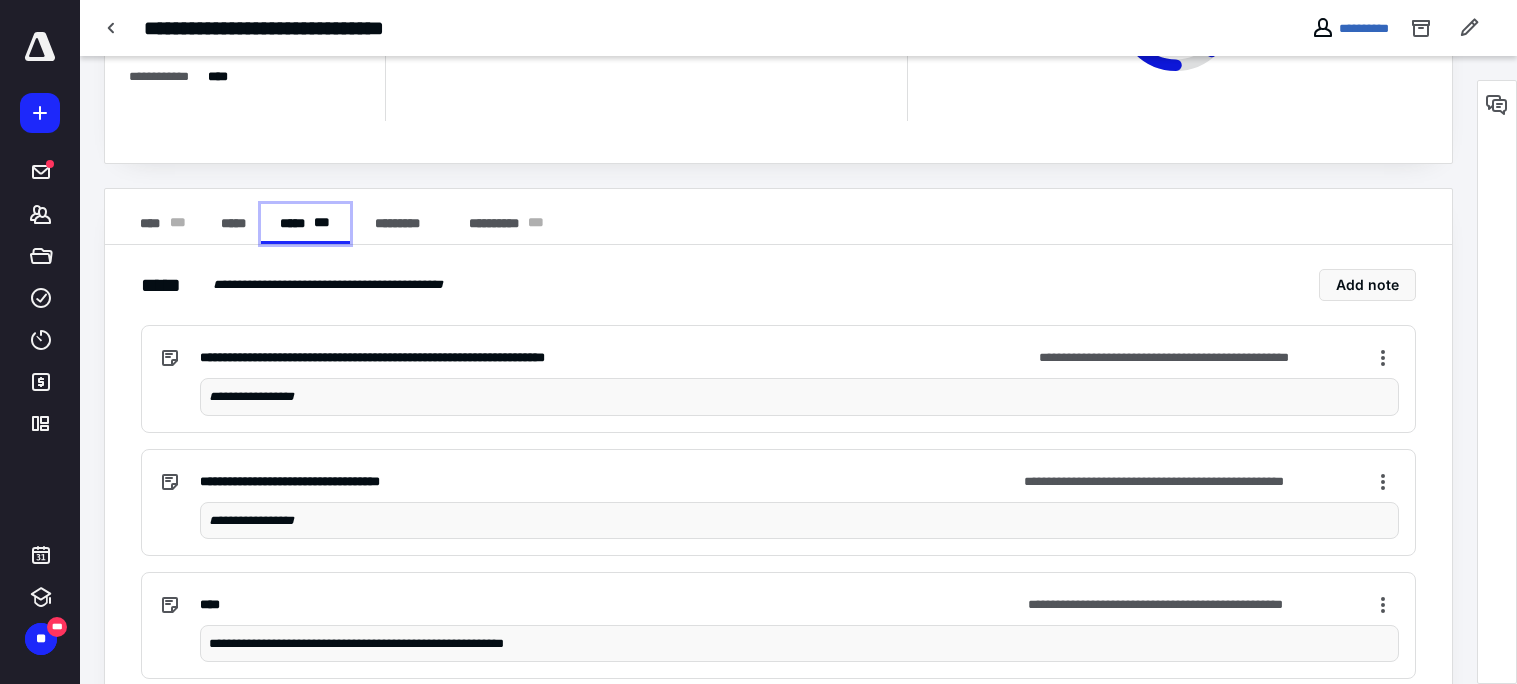 scroll, scrollTop: 223, scrollLeft: 0, axis: vertical 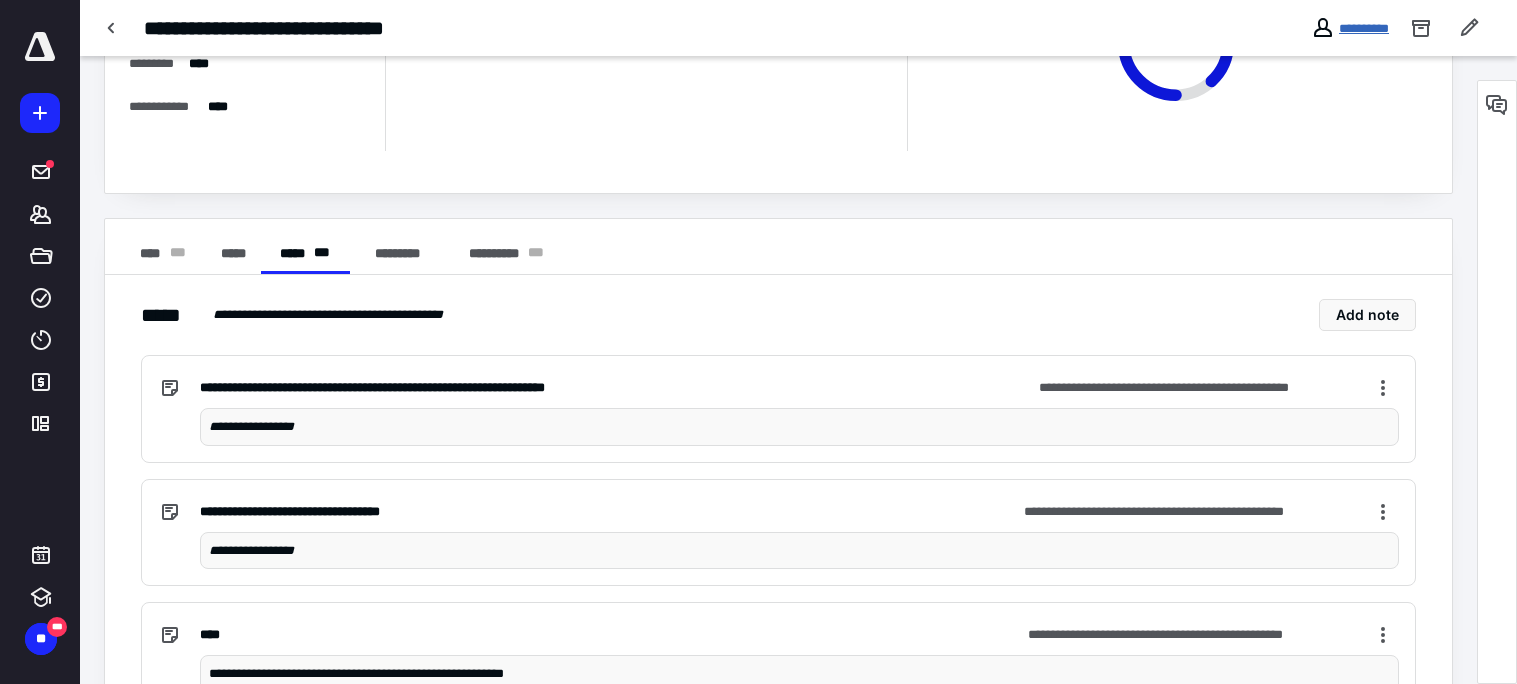 click on "**********" at bounding box center [1364, 28] 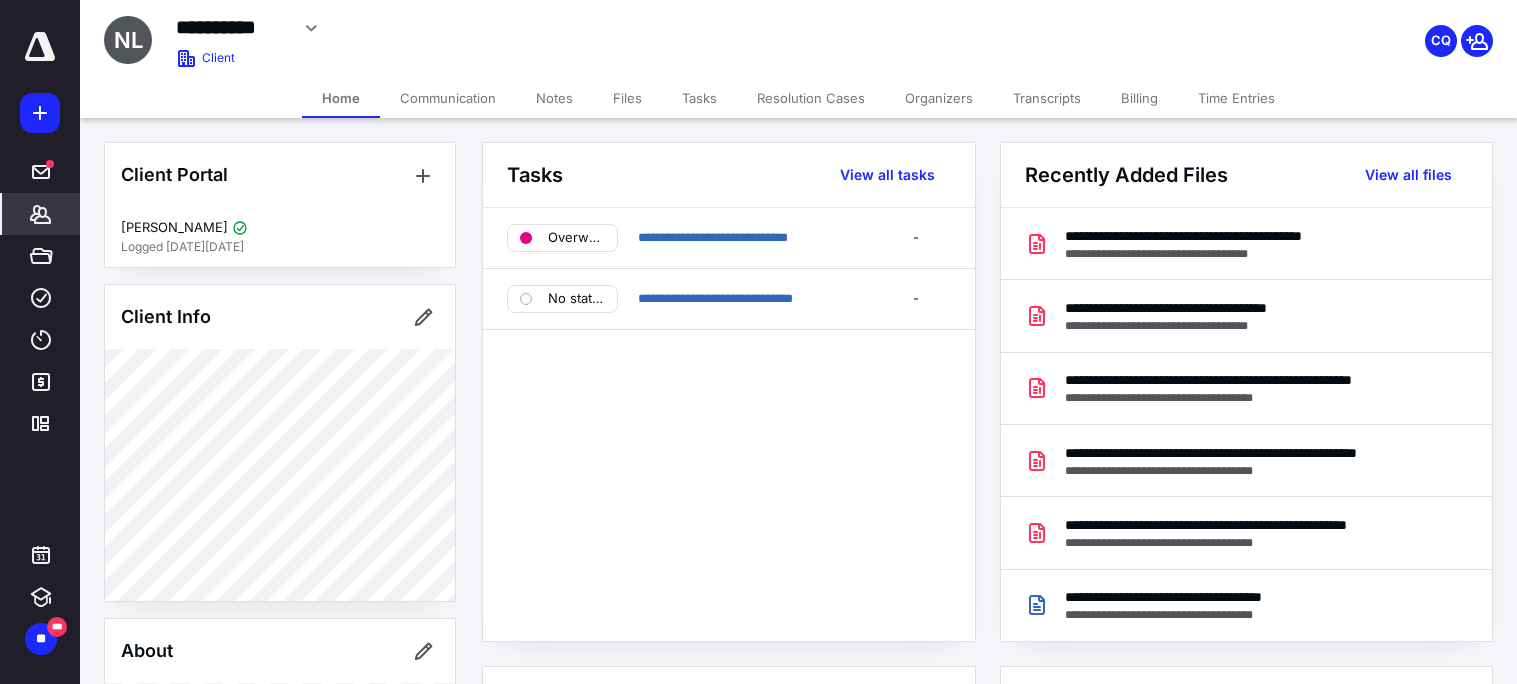 click on "Tasks" at bounding box center (699, 98) 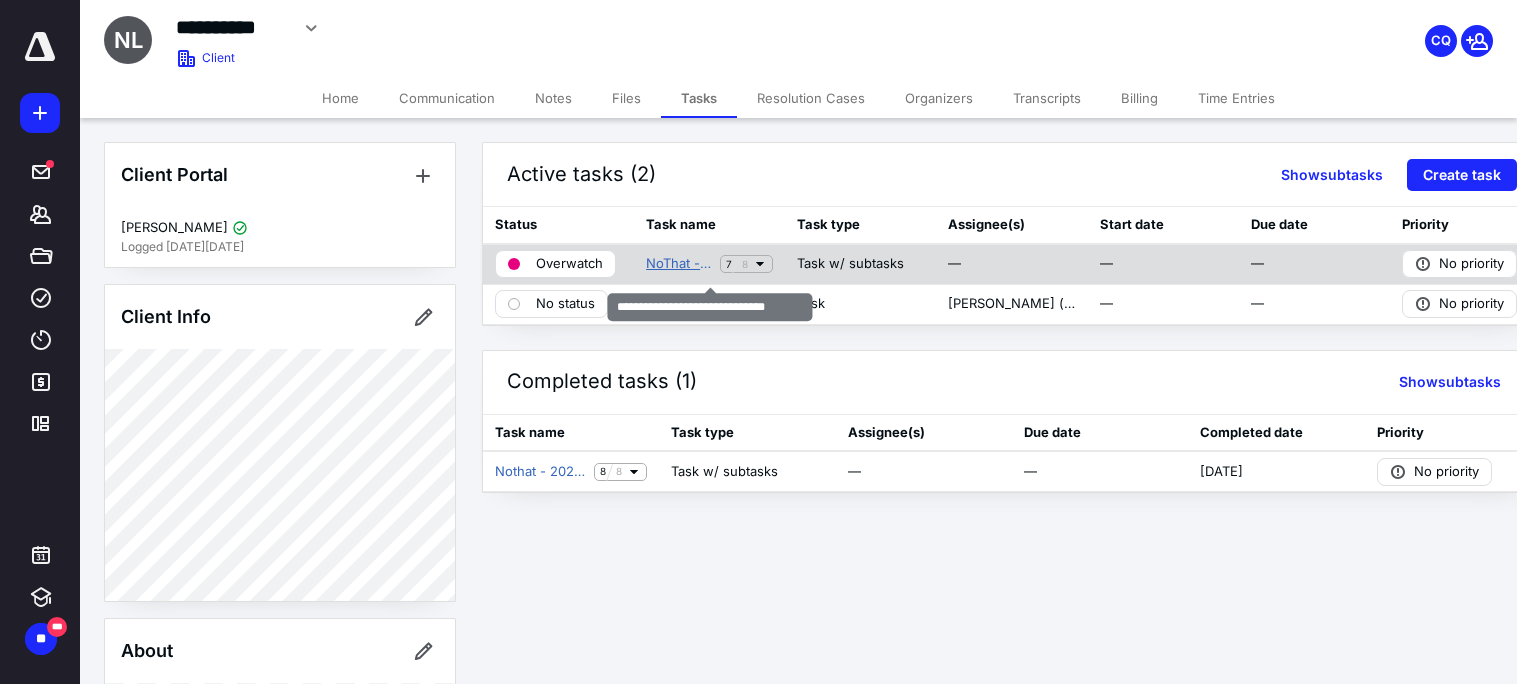 click on "NoThat - 2023 Corporate Return" at bounding box center [679, 264] 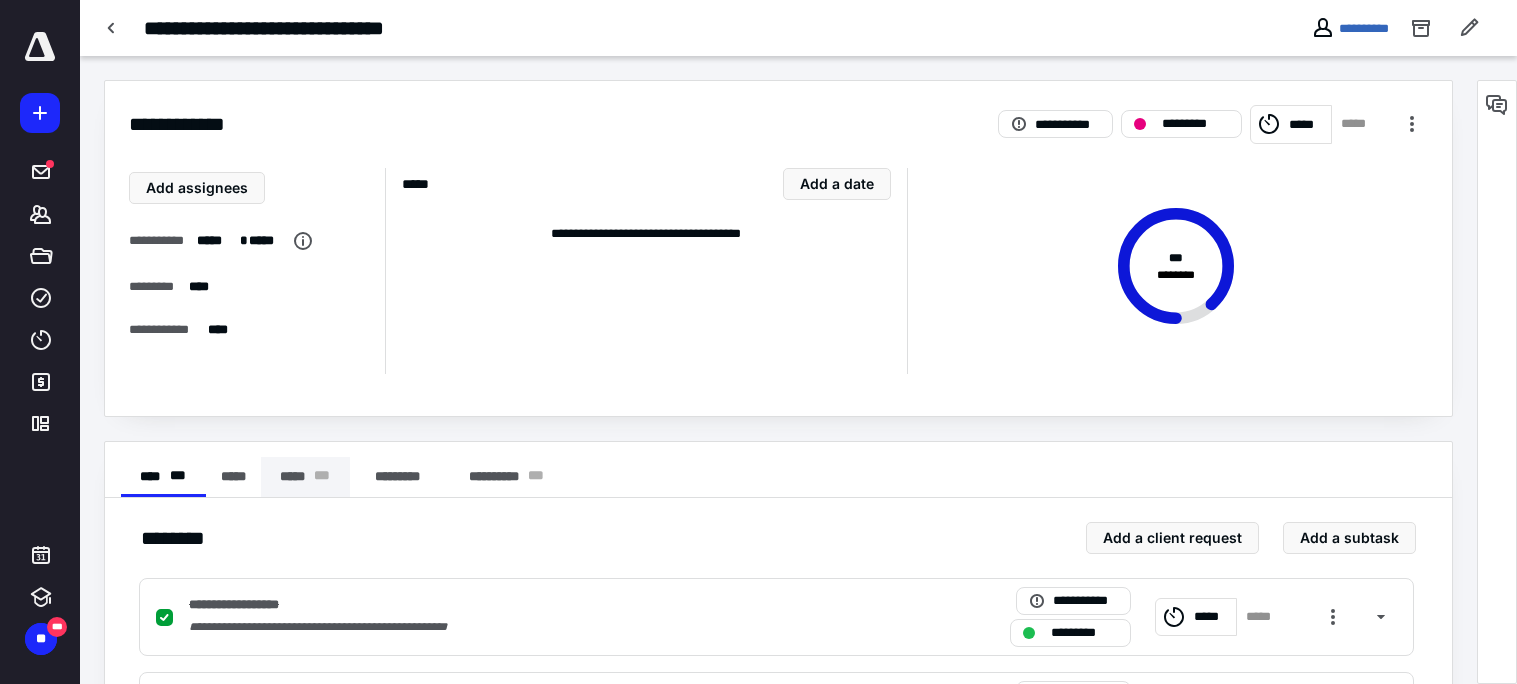 click on "***** * * *" at bounding box center [306, 477] 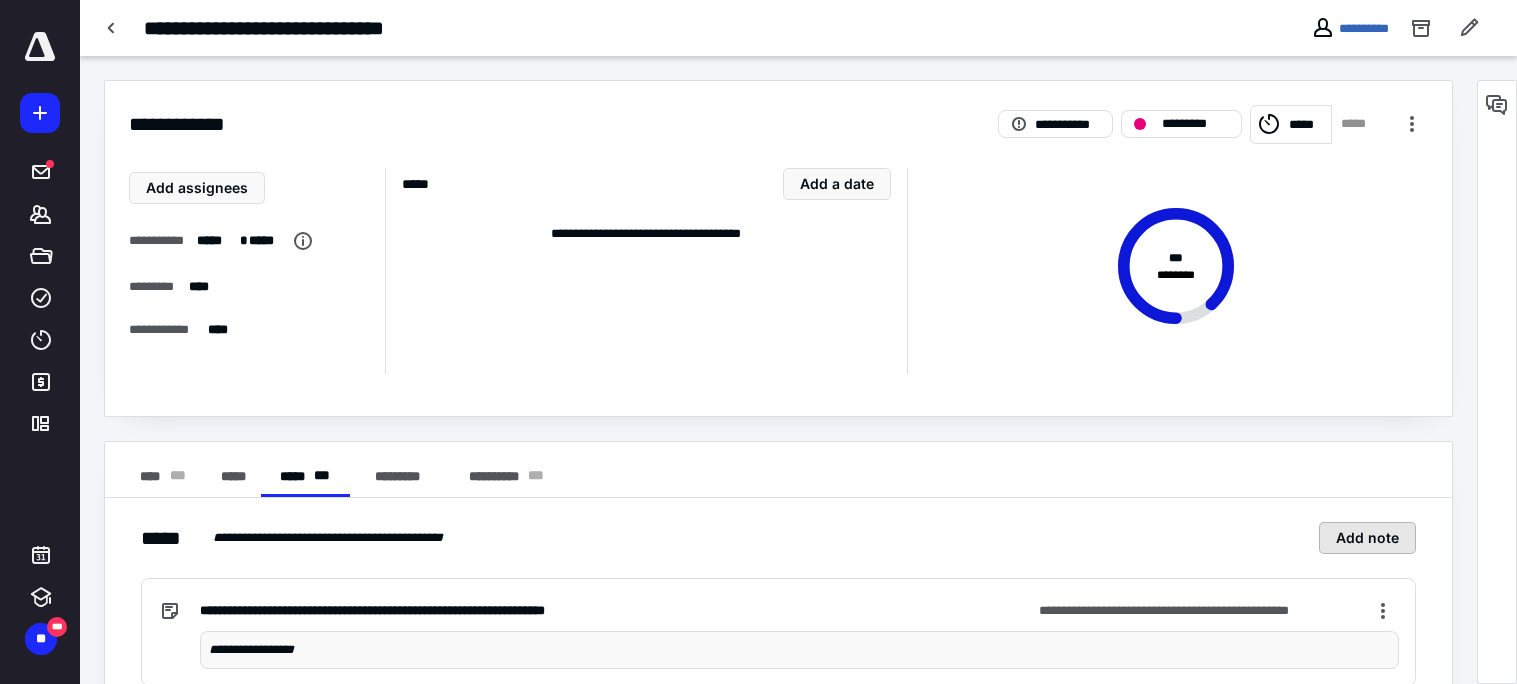 click on "Add note" at bounding box center (1367, 538) 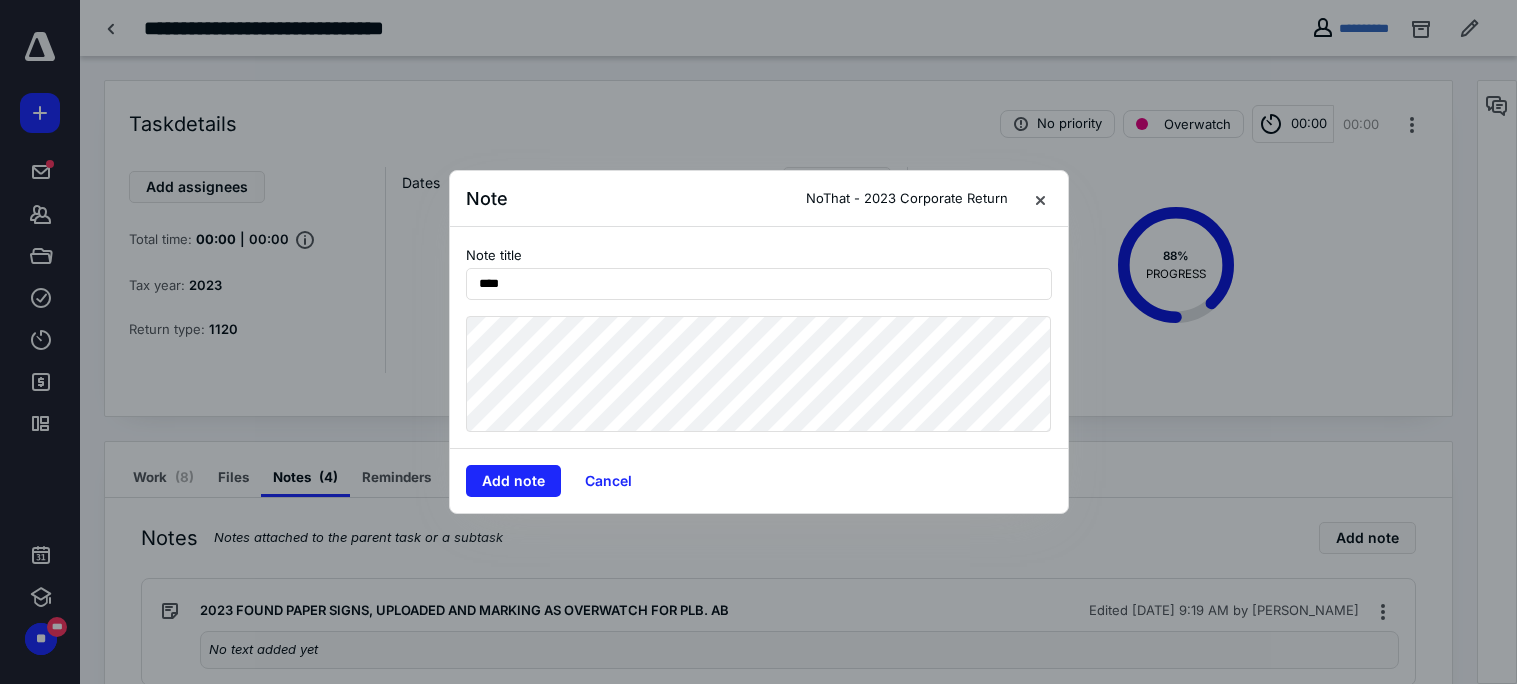 type on "****" 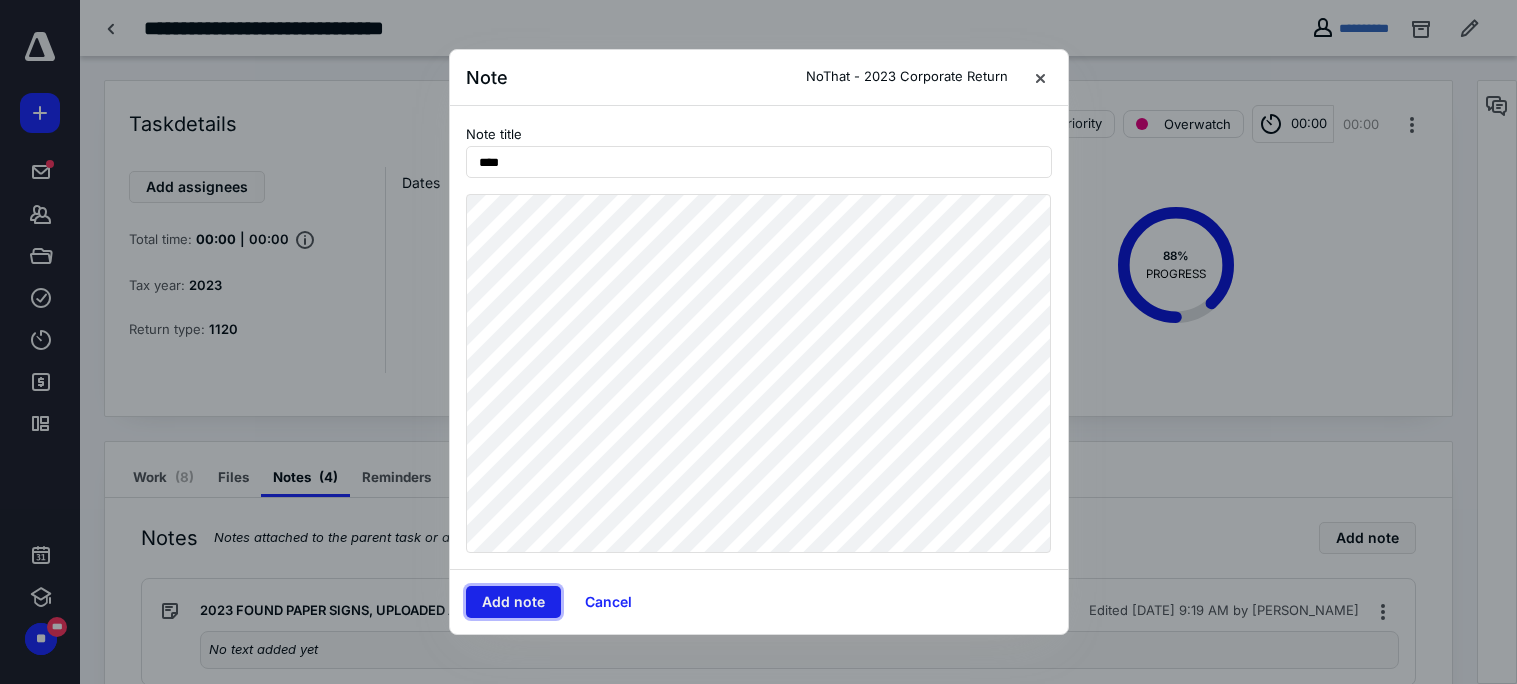 click on "Add note" at bounding box center [513, 602] 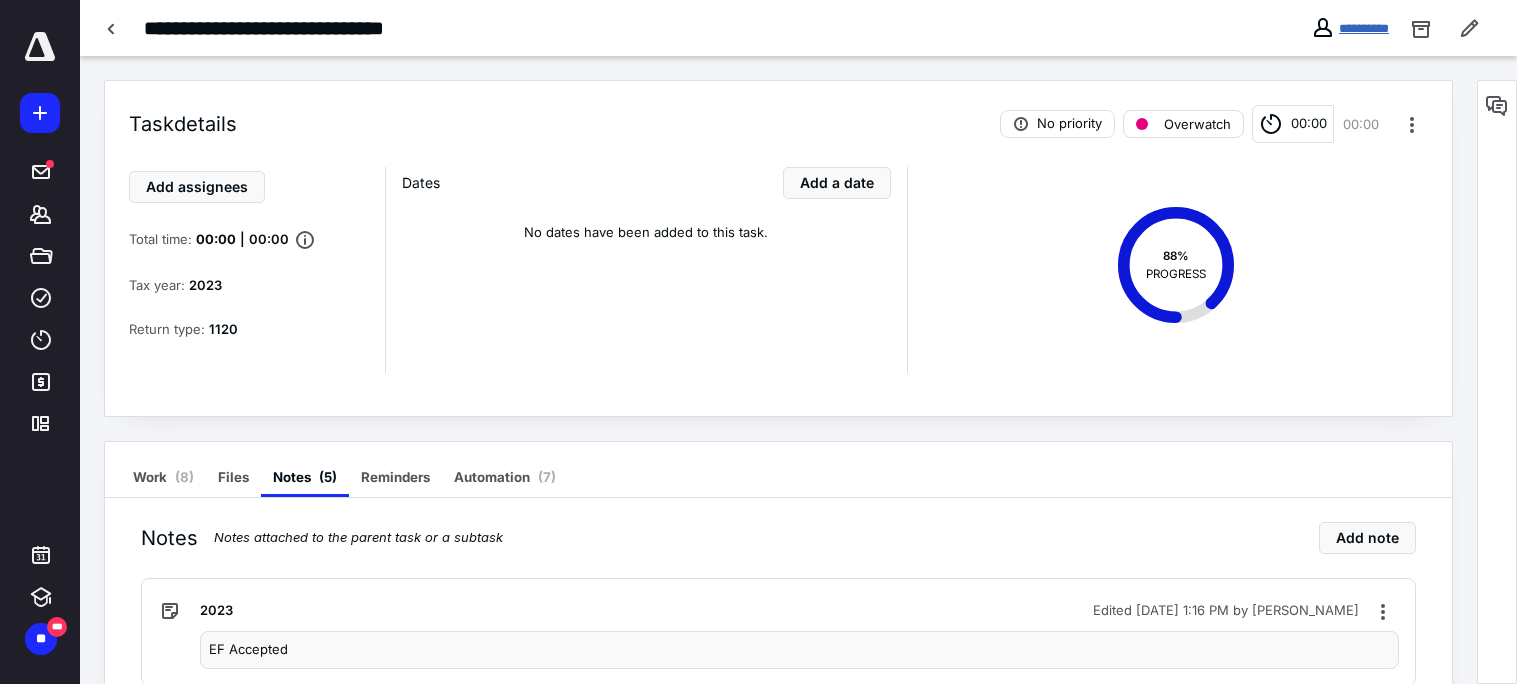 click on "**********" at bounding box center [1364, 28] 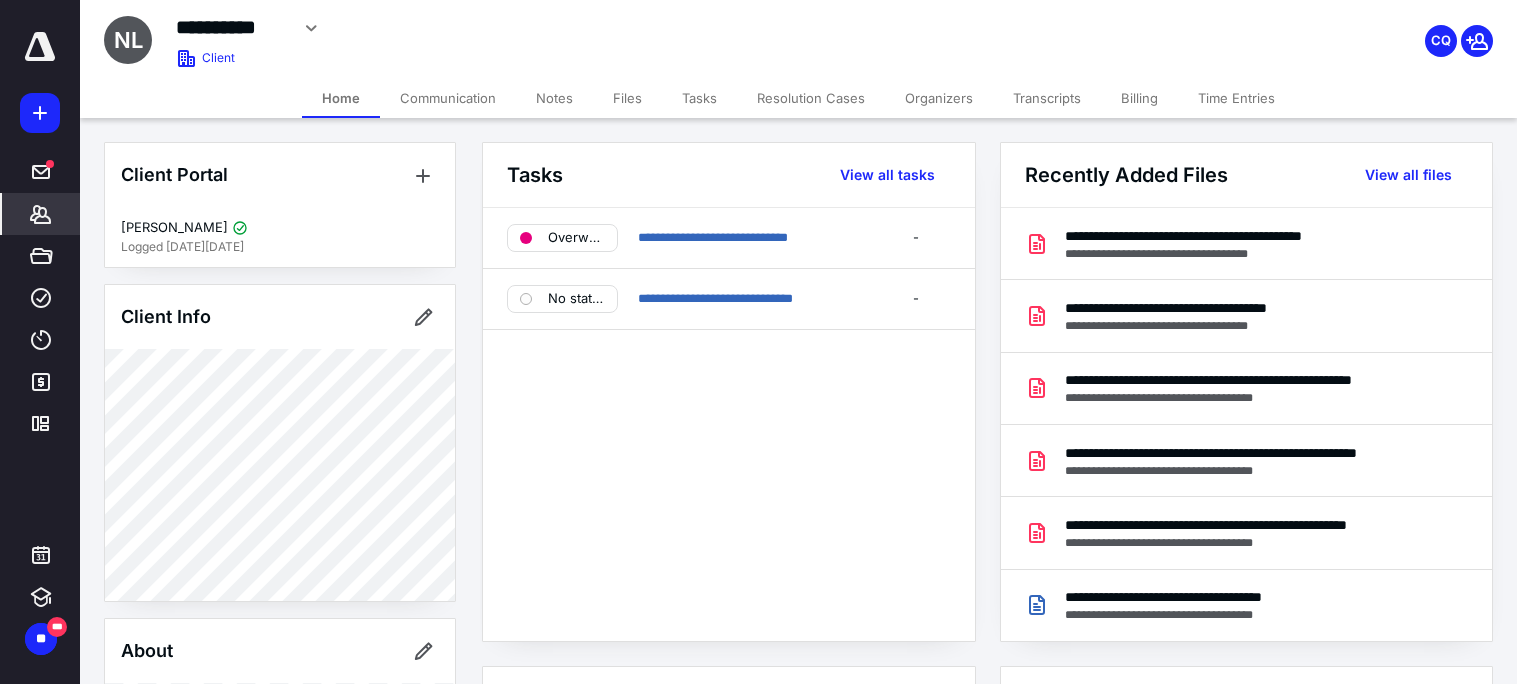 click on "Notes" at bounding box center [554, 98] 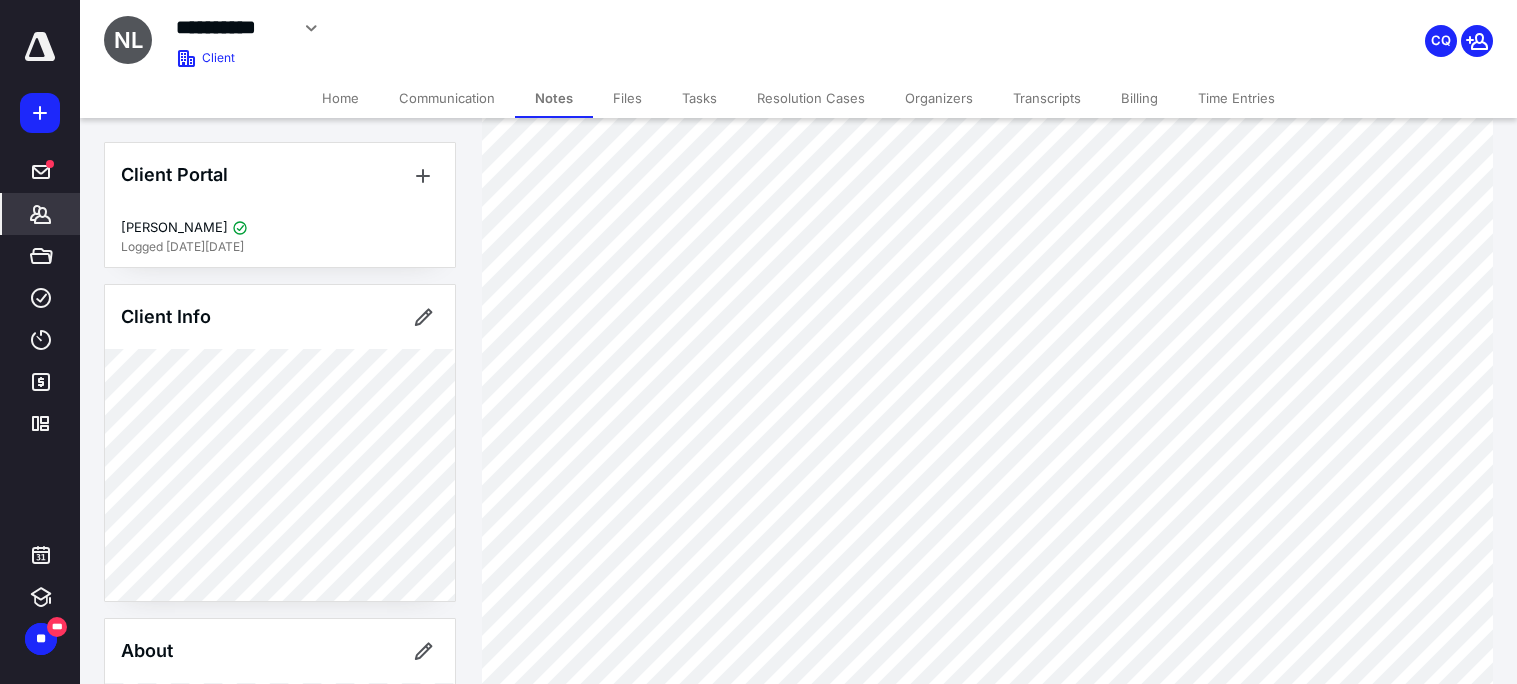scroll, scrollTop: 3398, scrollLeft: 0, axis: vertical 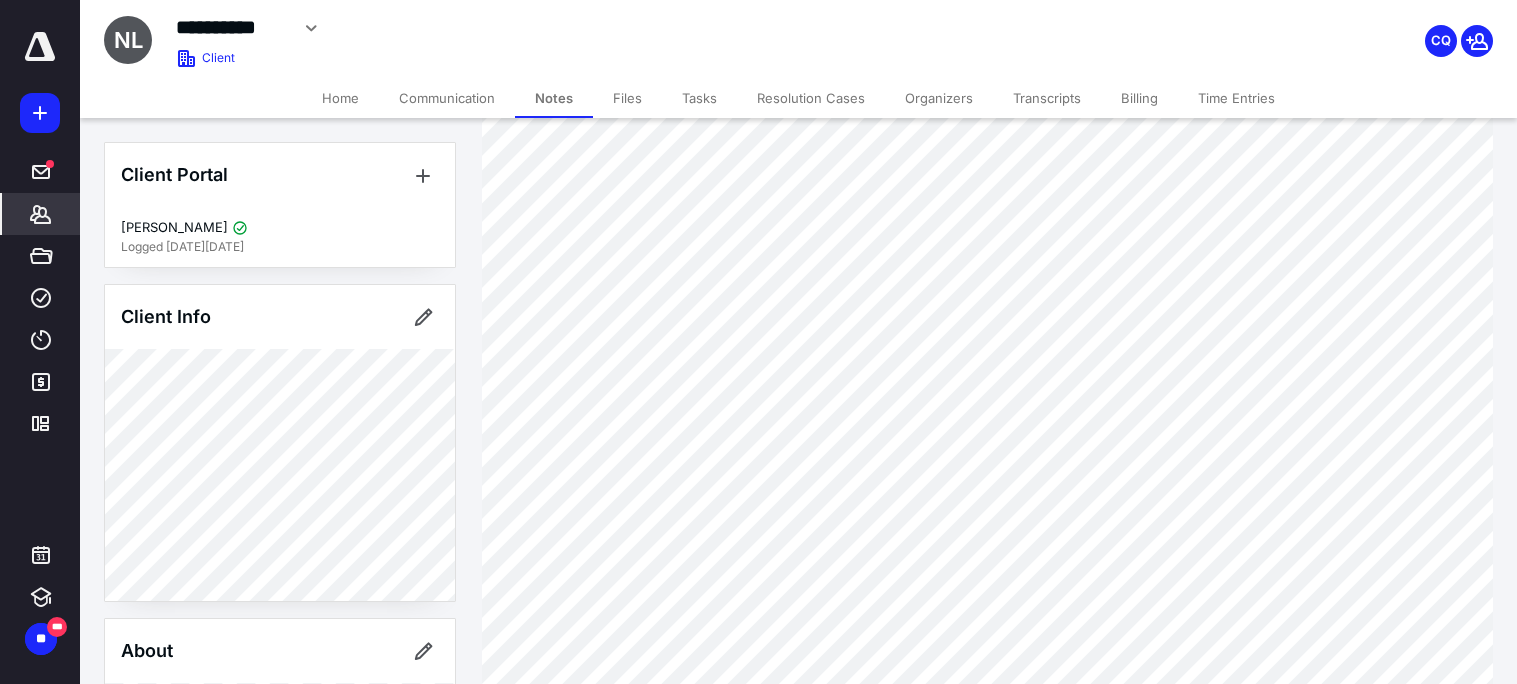 click on "Files" at bounding box center (627, 98) 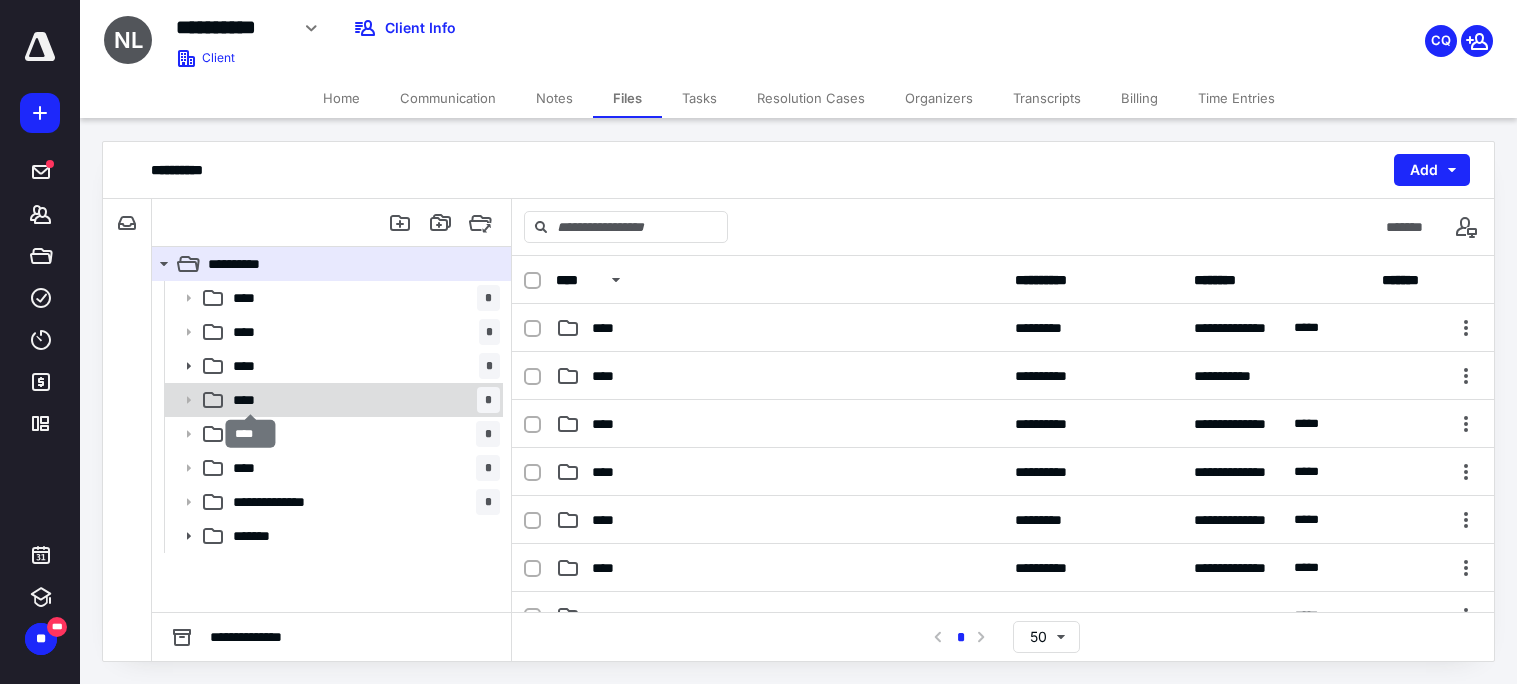 click on "****" at bounding box center [250, 400] 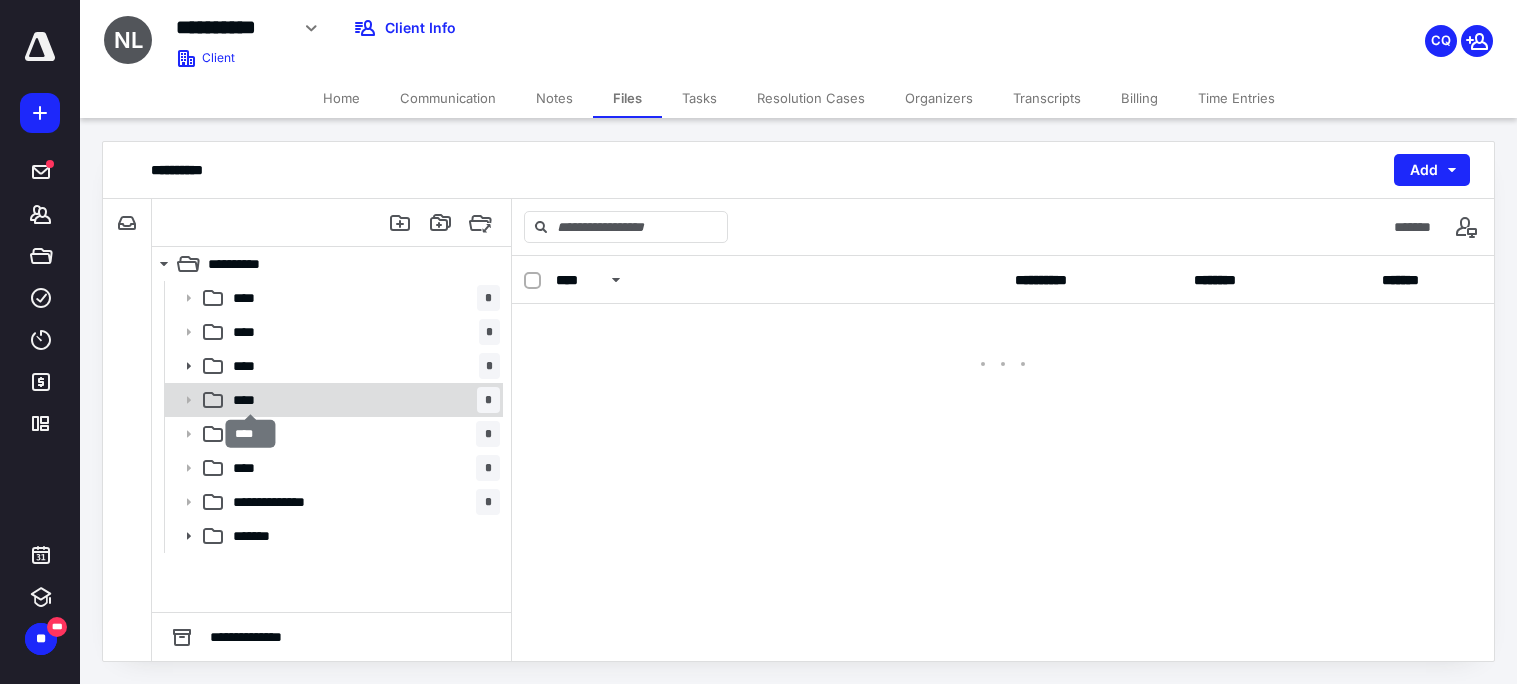 click on "****" at bounding box center [250, 400] 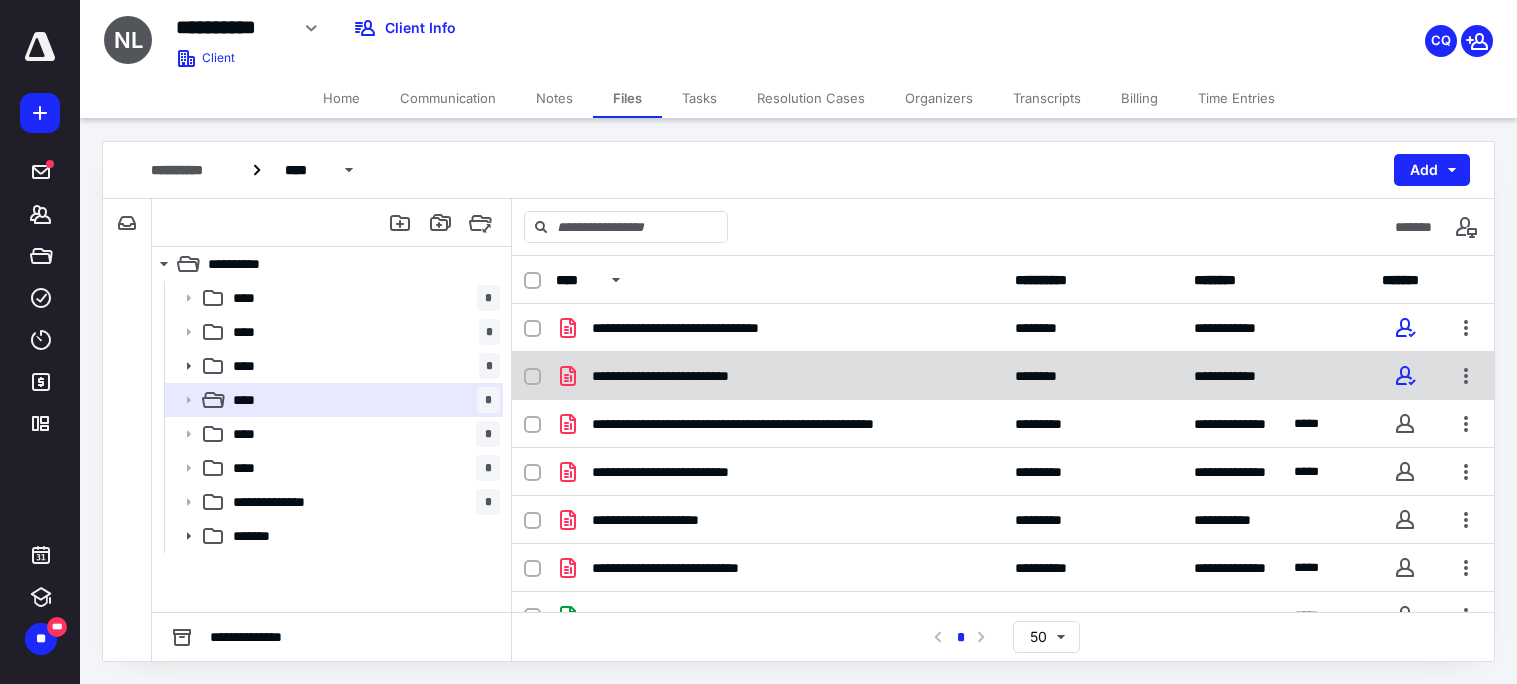 click on "**********" at bounding box center [779, 376] 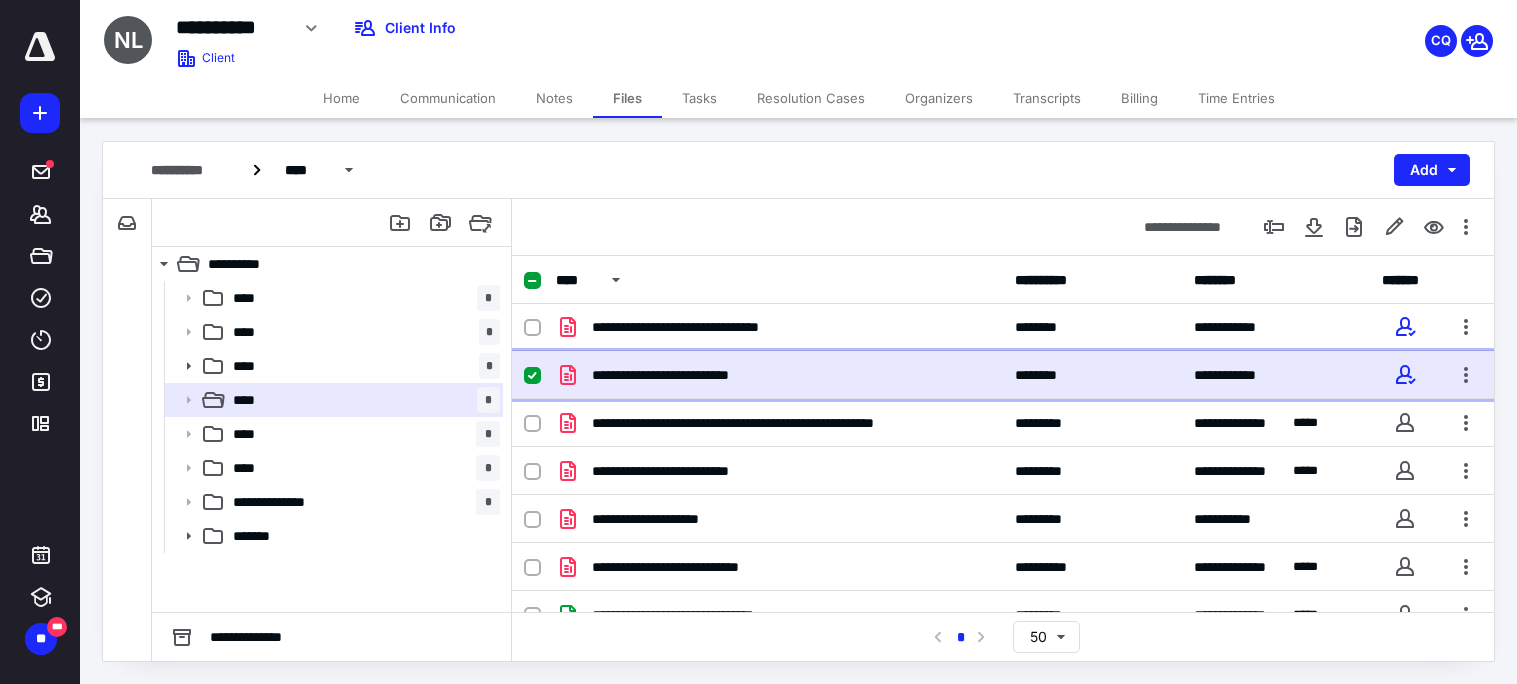 scroll, scrollTop: 0, scrollLeft: 0, axis: both 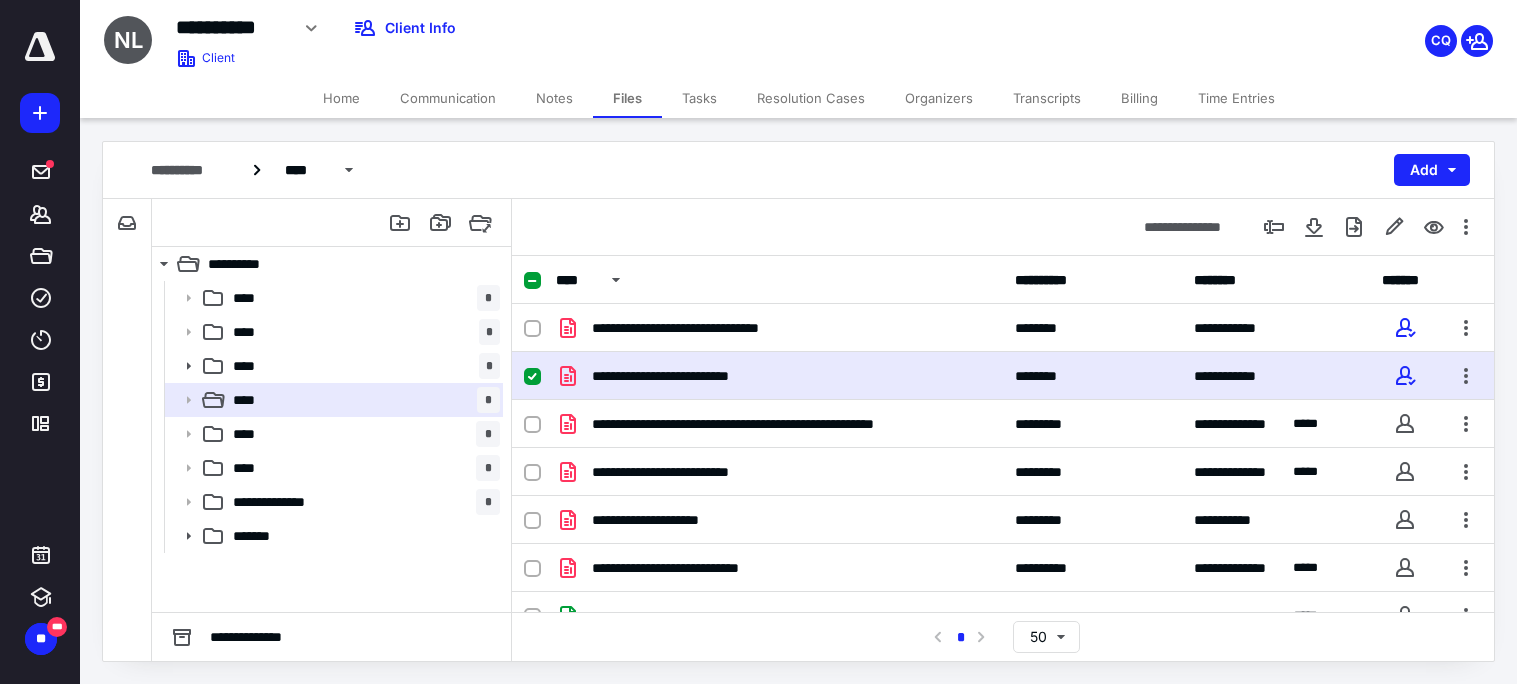 click on "Notes" at bounding box center [554, 98] 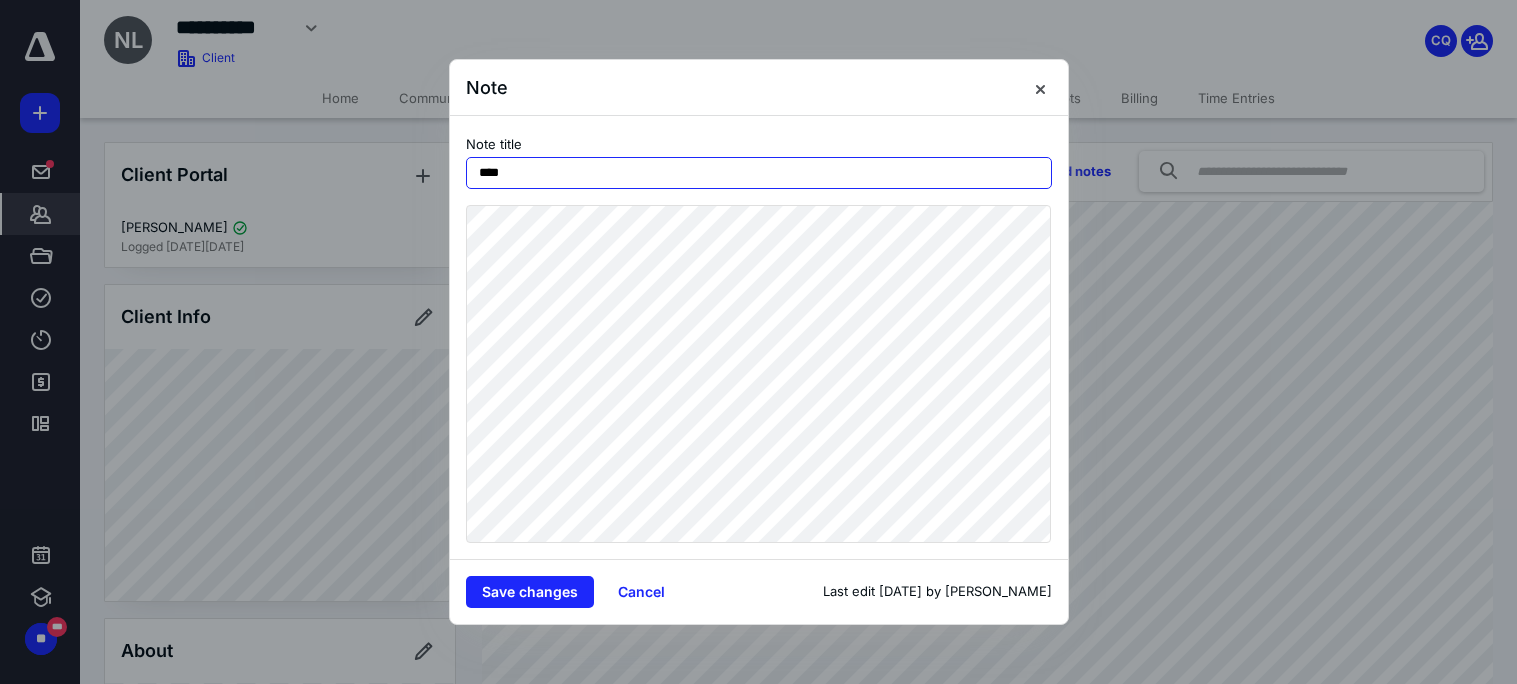 click on "****" at bounding box center [759, 173] 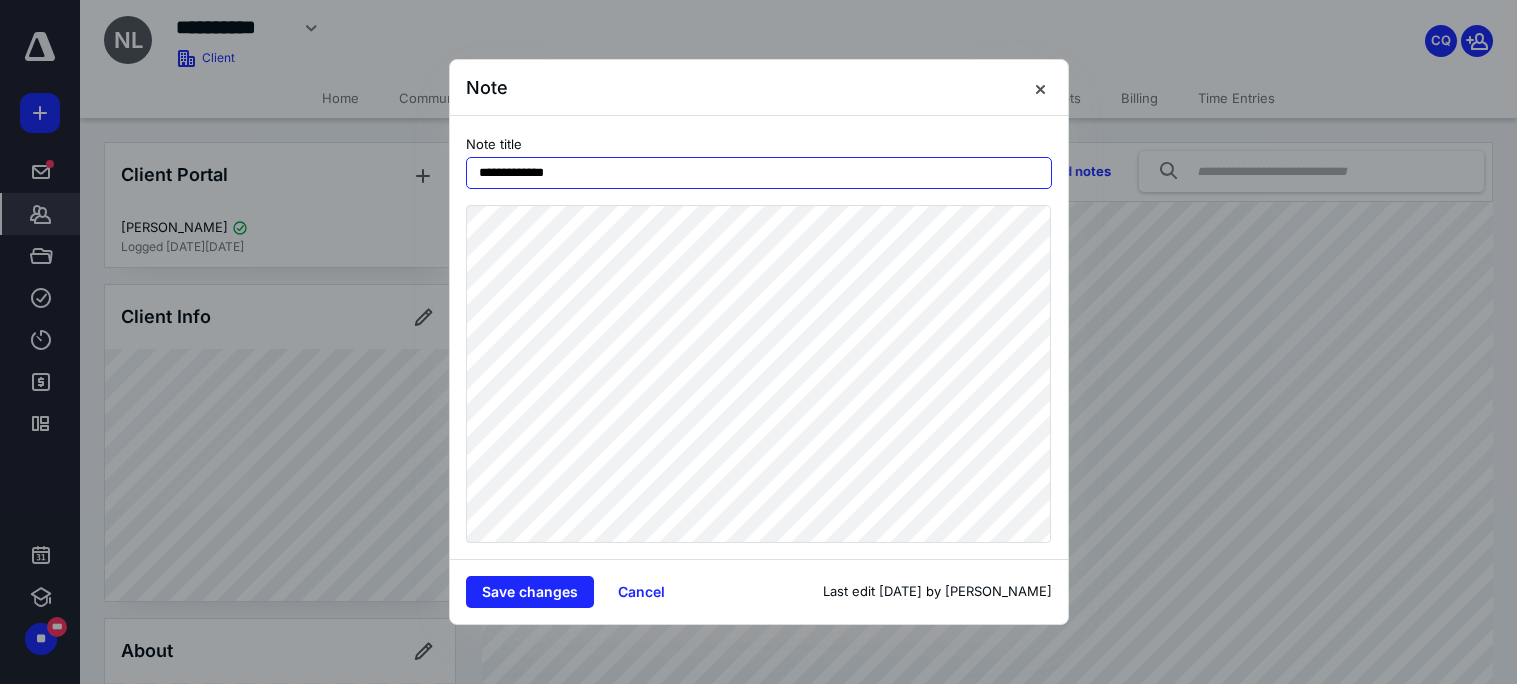 click on "Save changes" at bounding box center [530, 592] 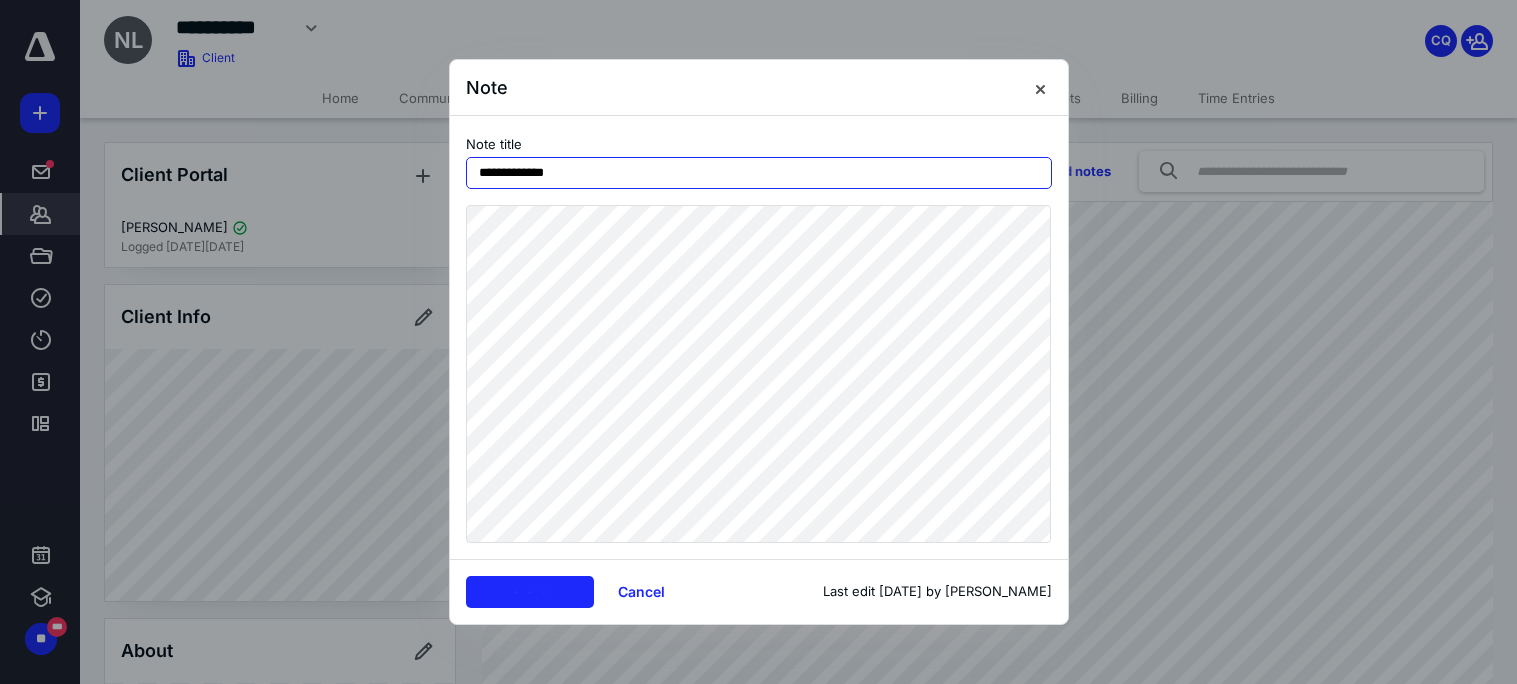 type on "**********" 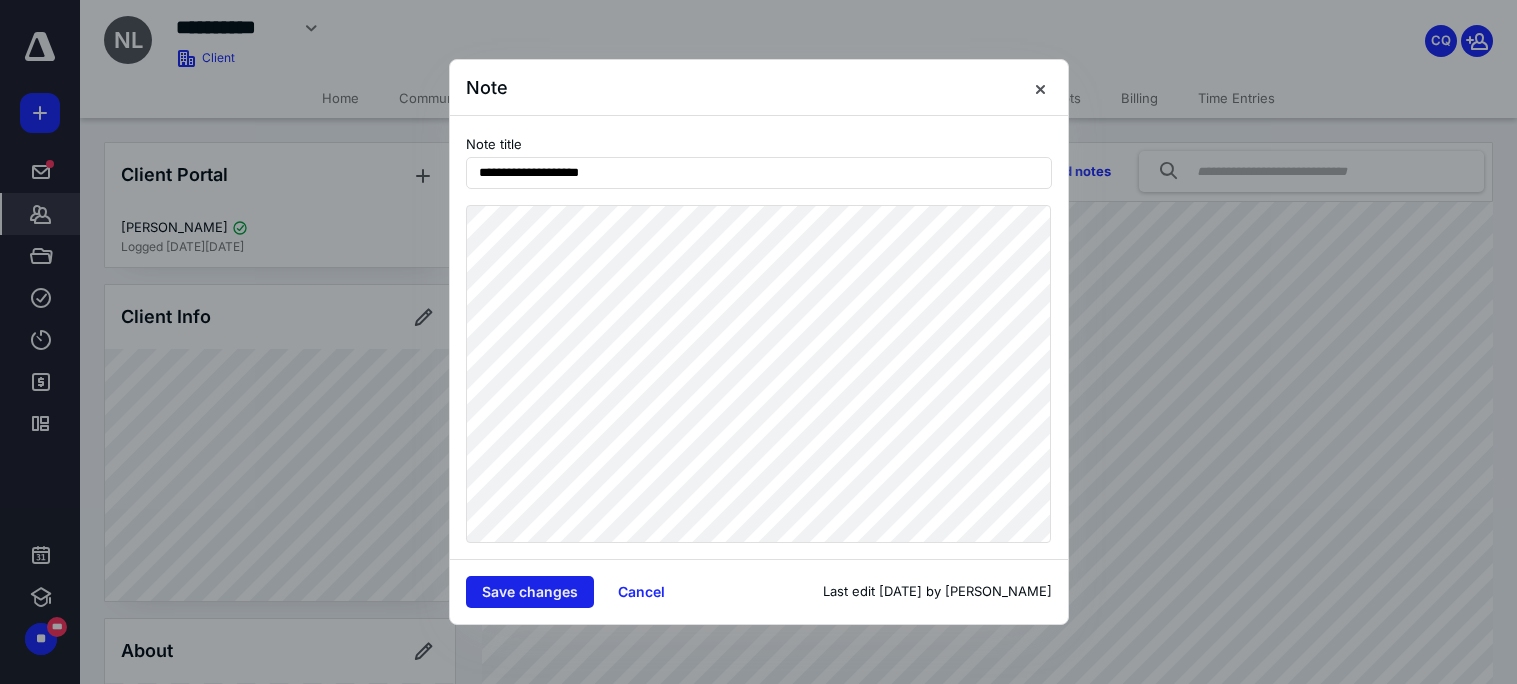 type on "**********" 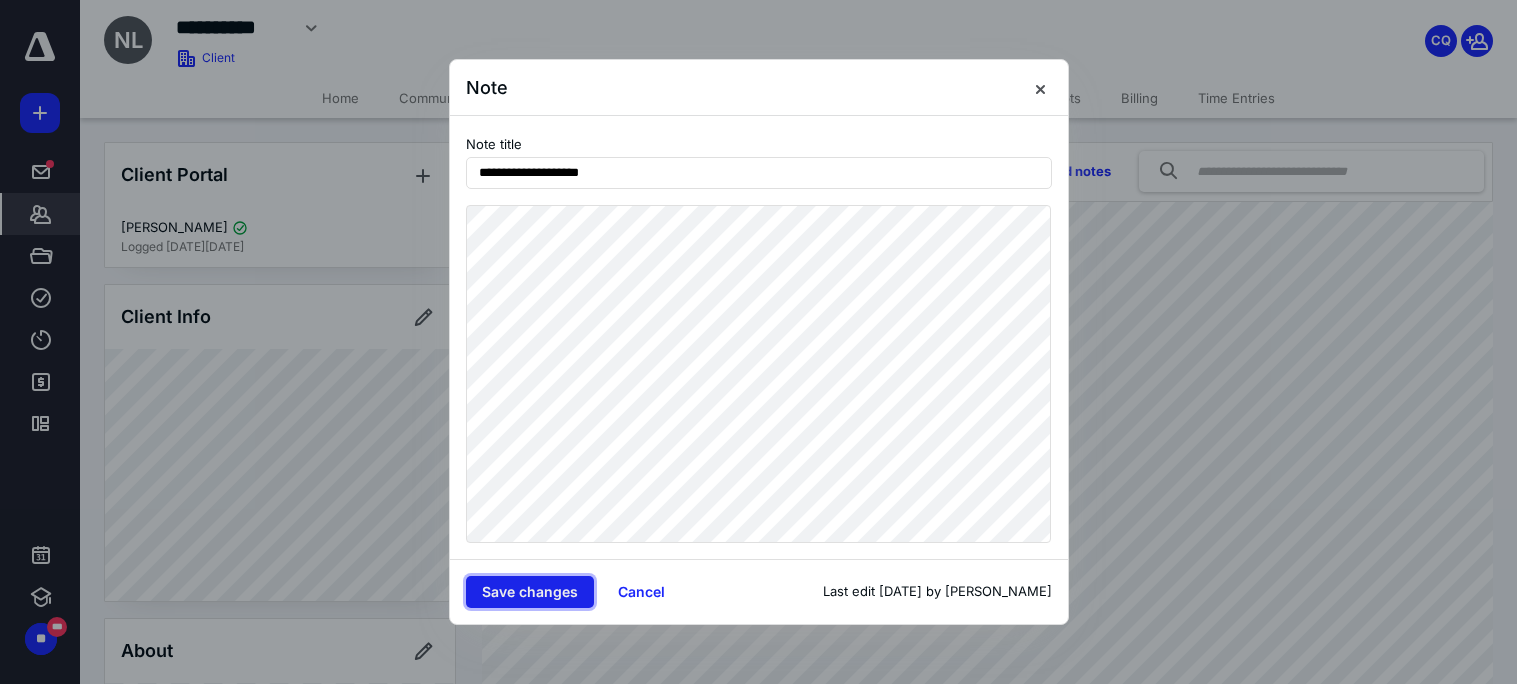 click on "Save changes" at bounding box center [530, 592] 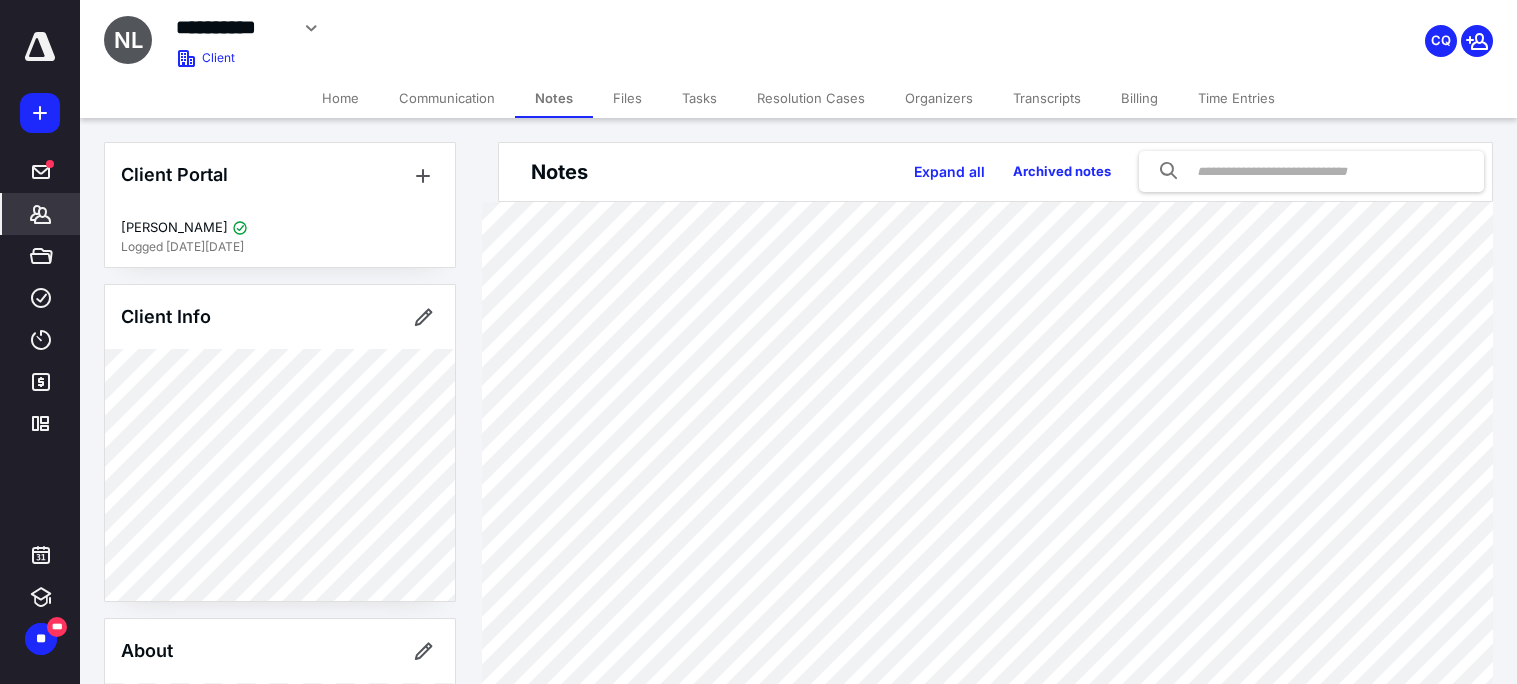 click on "Files" at bounding box center (627, 98) 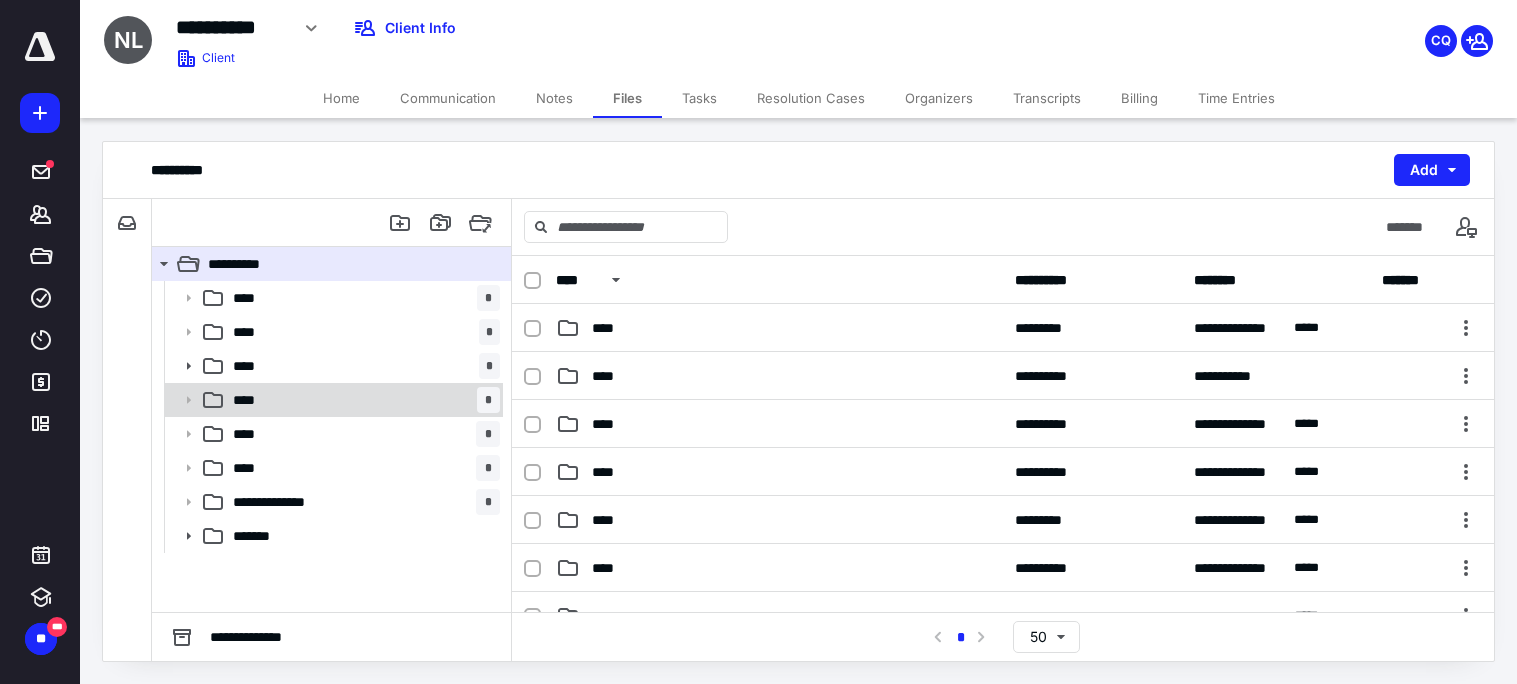 click on "**** *" at bounding box center [362, 400] 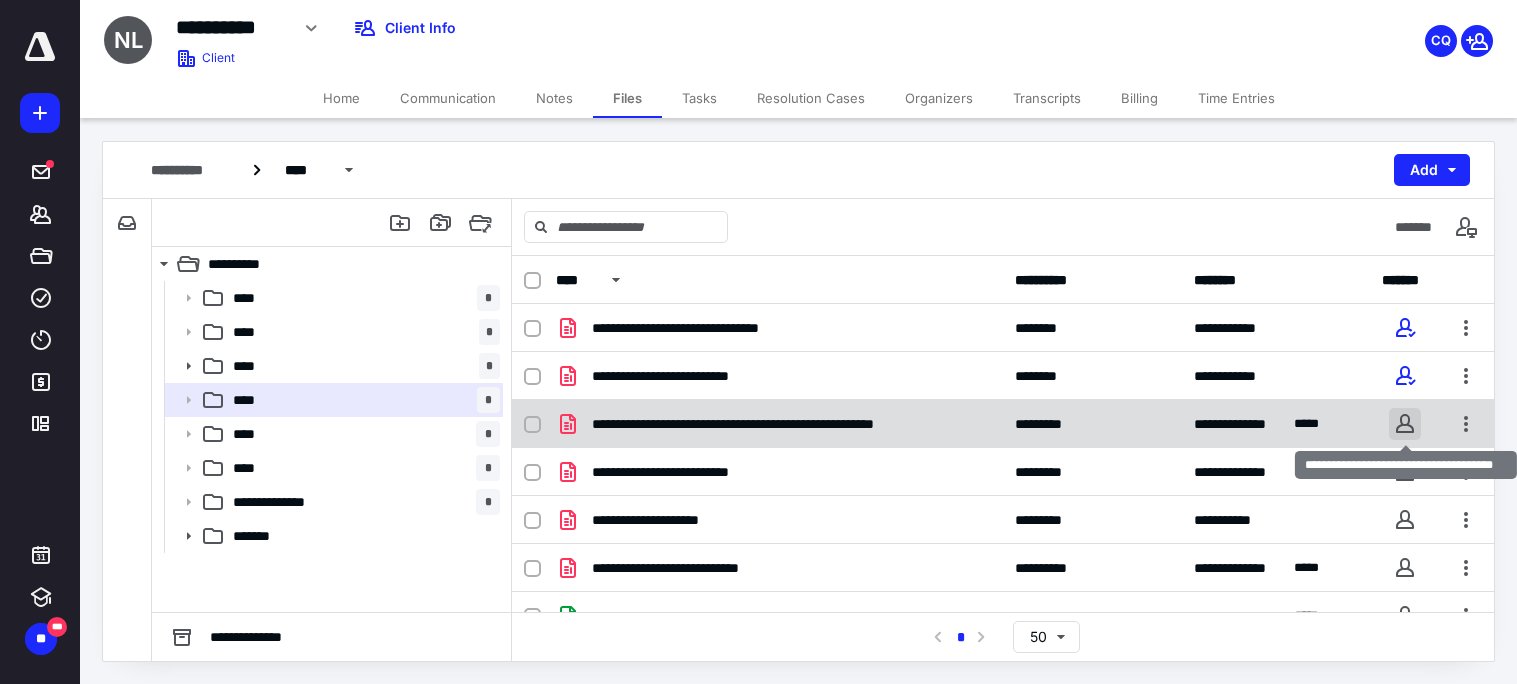 click at bounding box center (1405, 424) 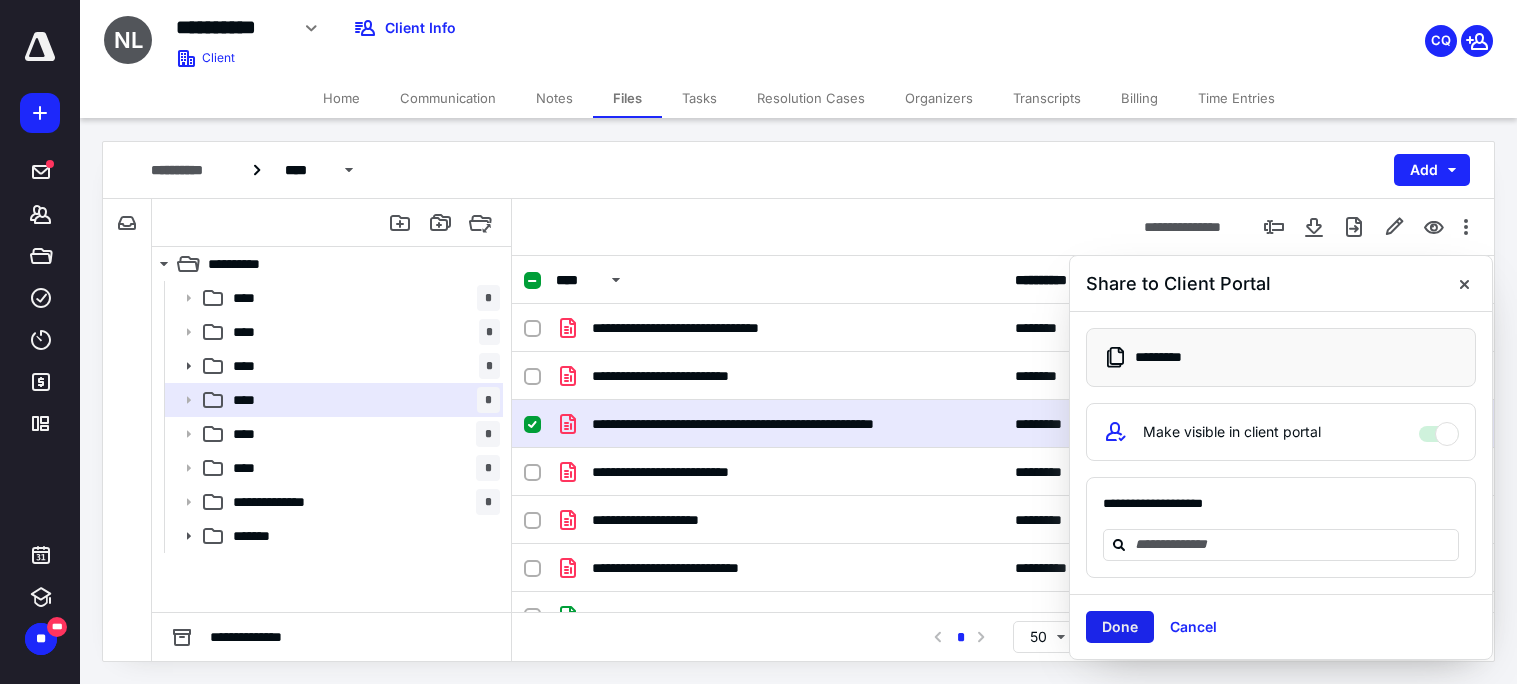 click on "Done" at bounding box center (1120, 627) 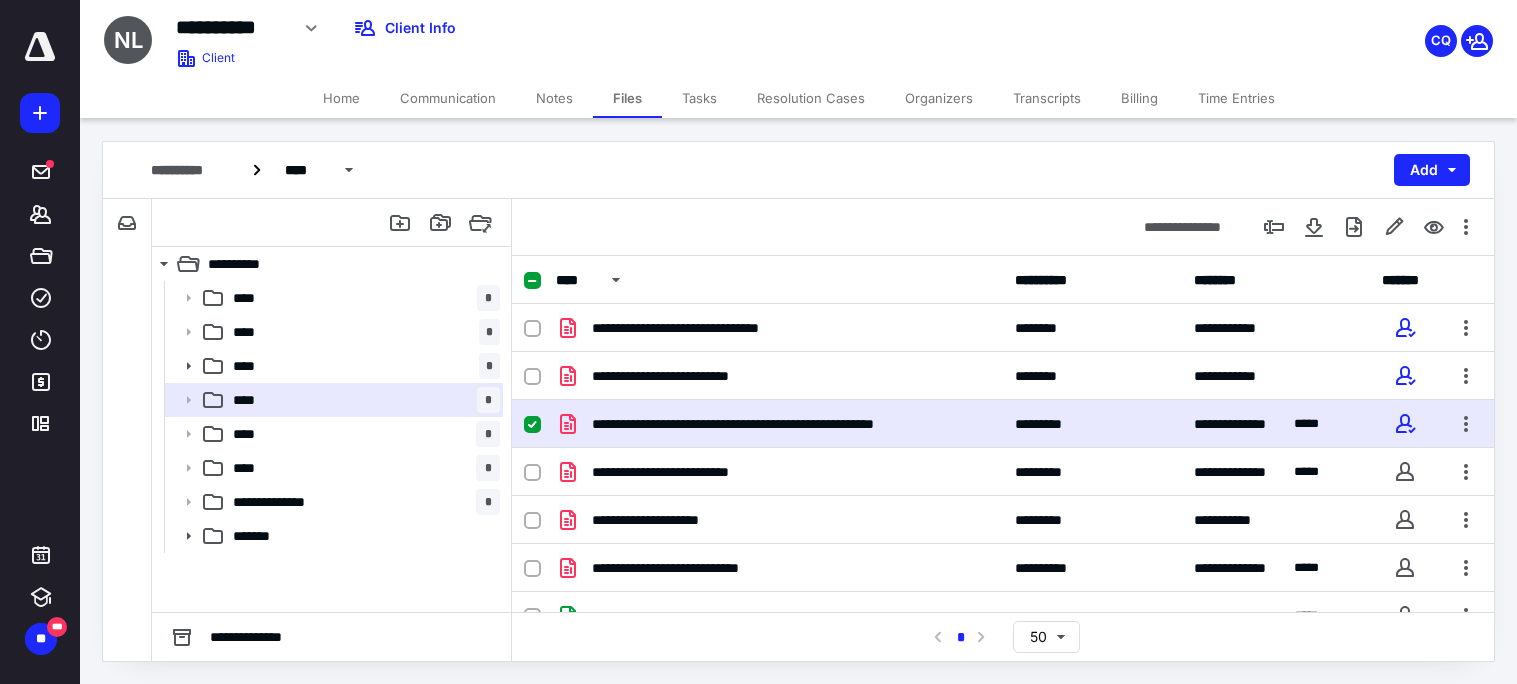 click on "Notes" at bounding box center [554, 98] 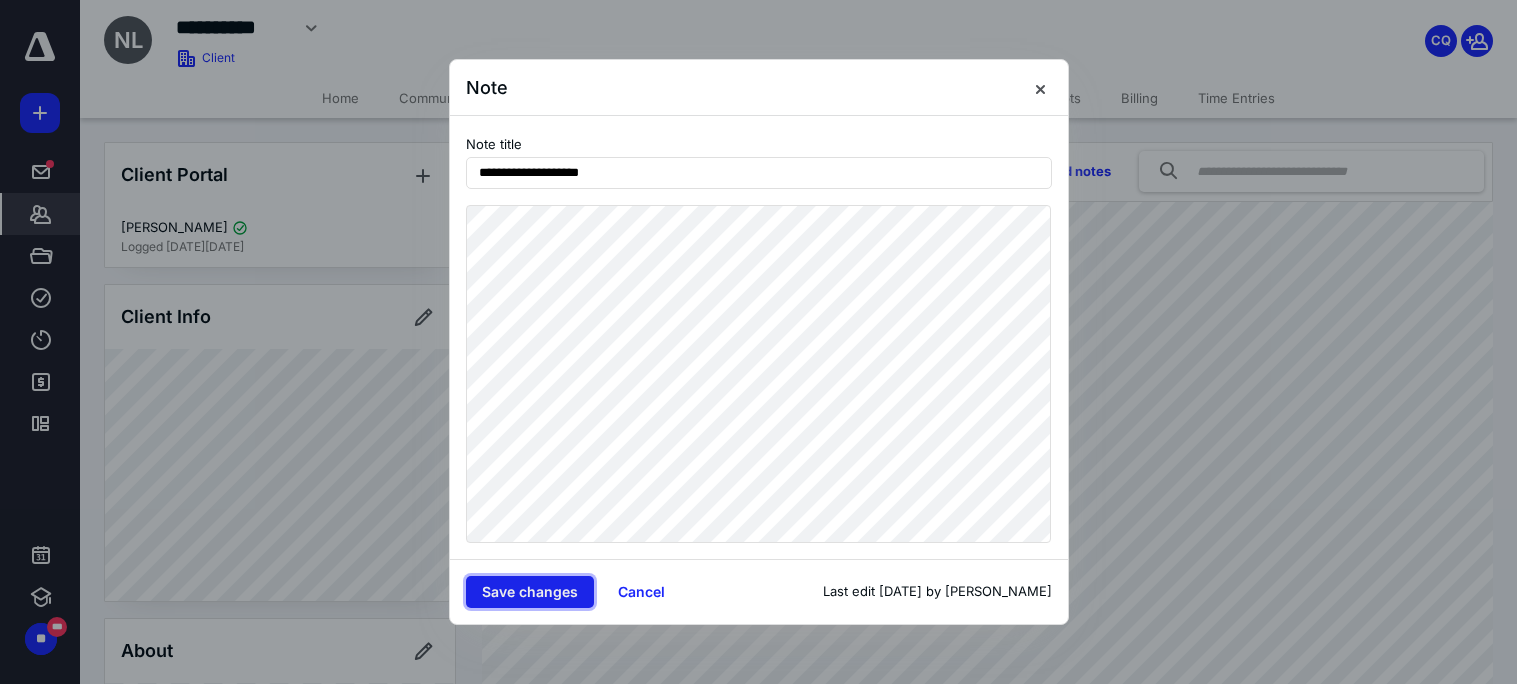 click on "Save changes" at bounding box center (530, 592) 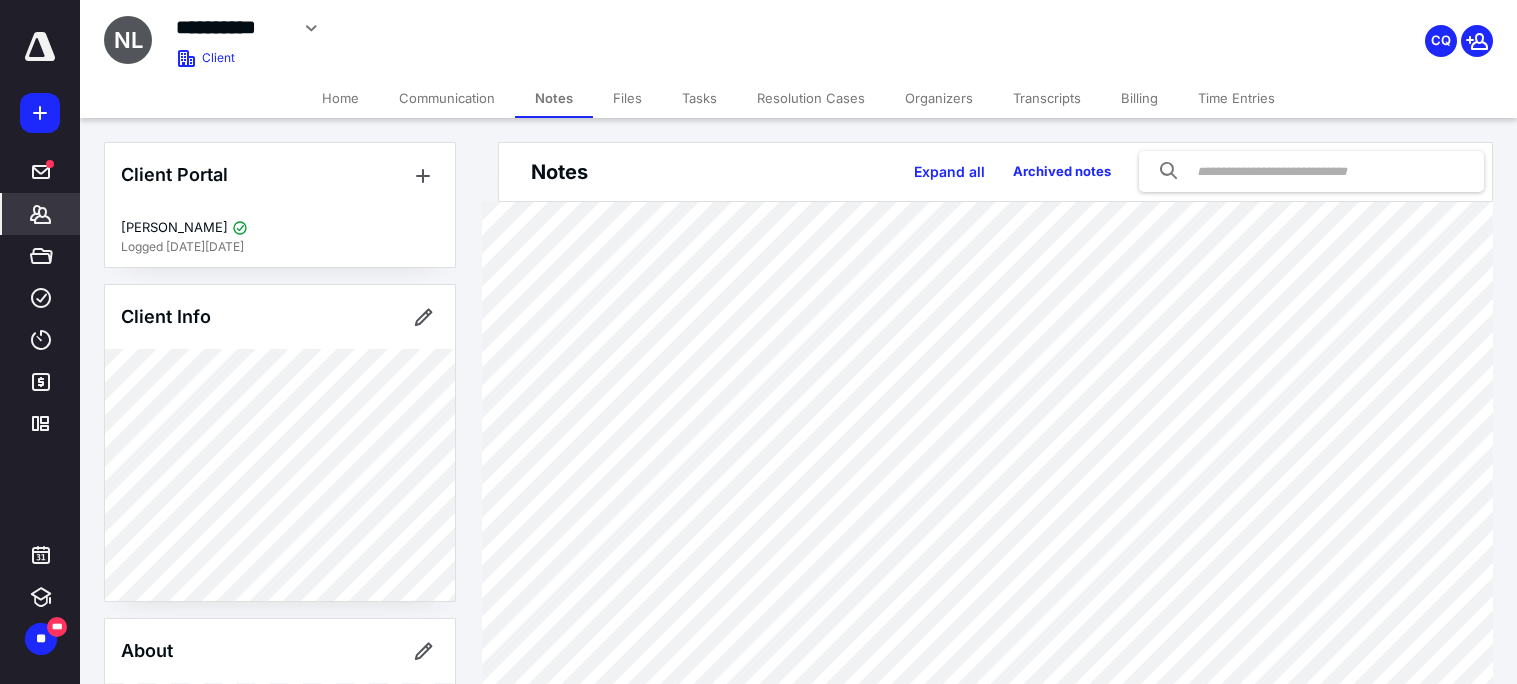 click on "Tasks" at bounding box center (699, 98) 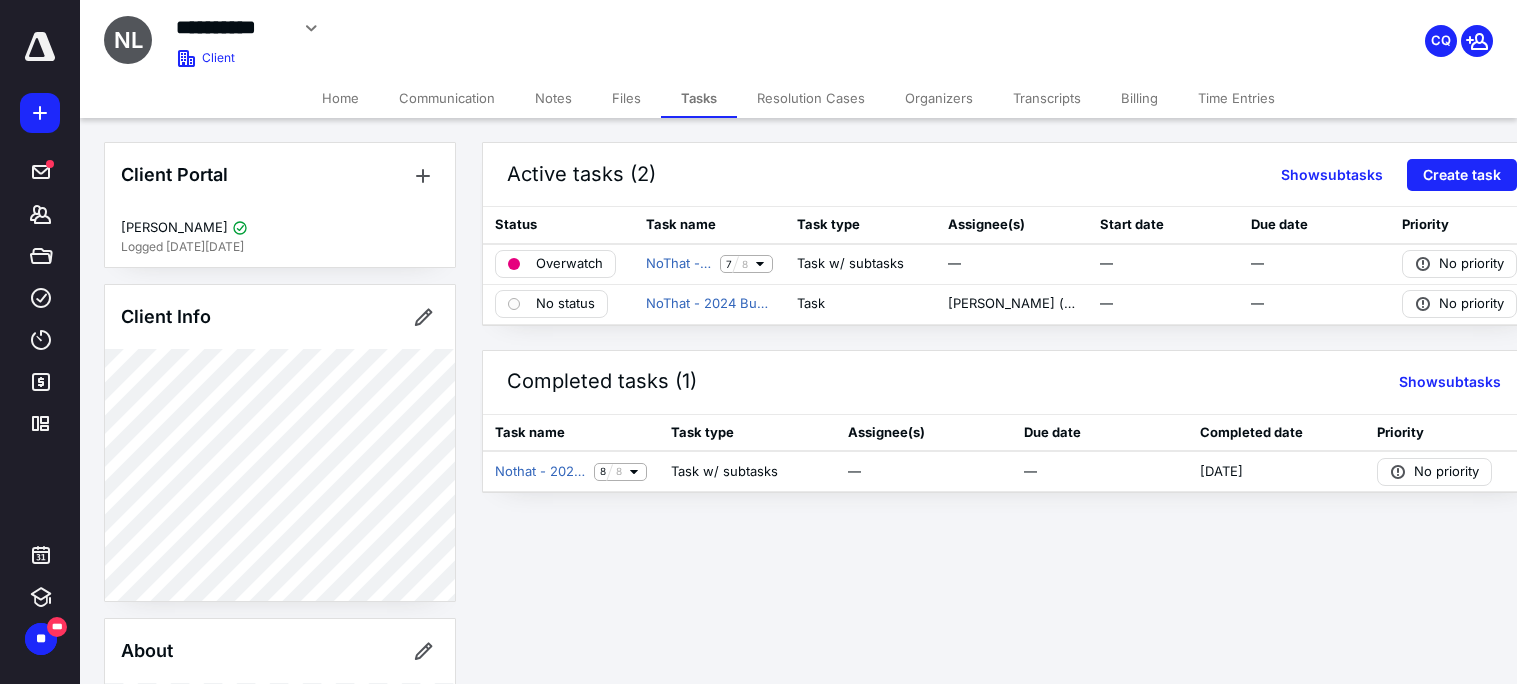 click on "Notes" at bounding box center (553, 98) 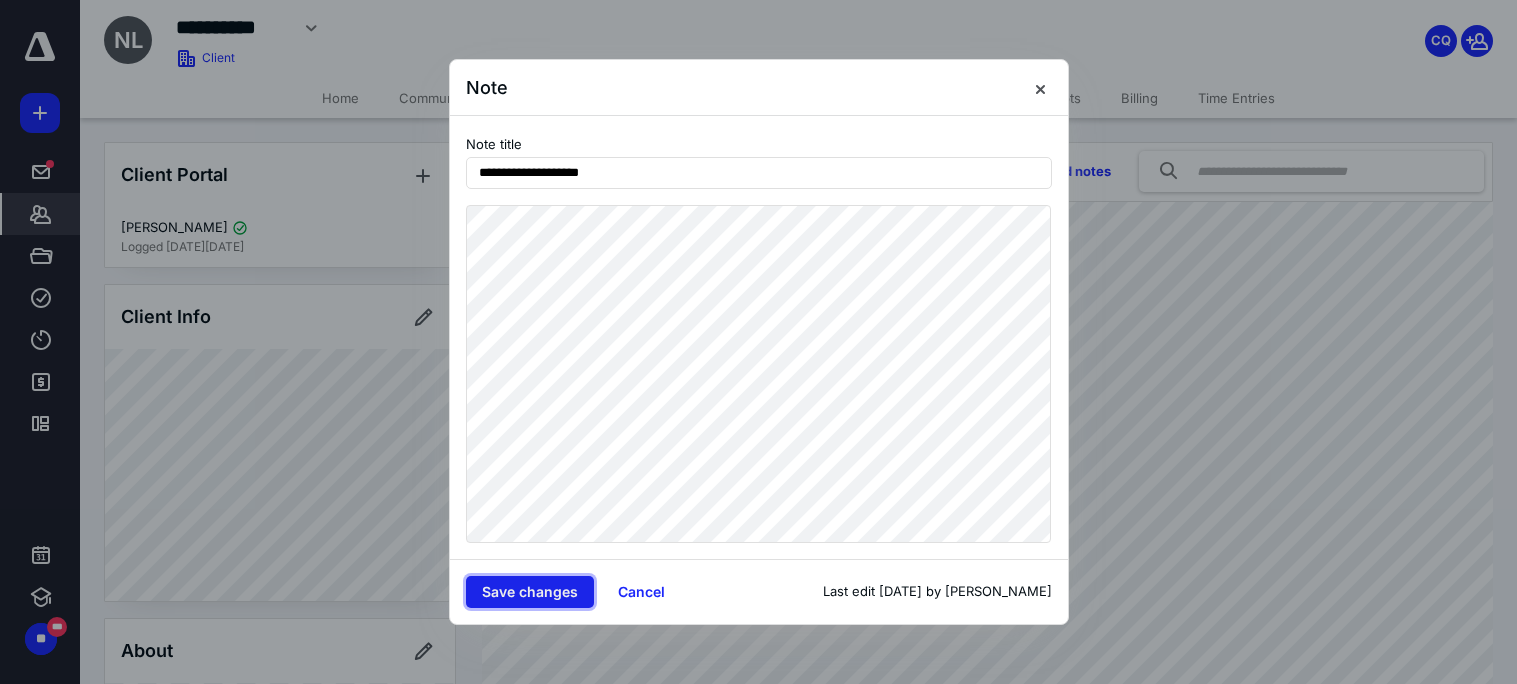 click on "Save changes" at bounding box center (530, 592) 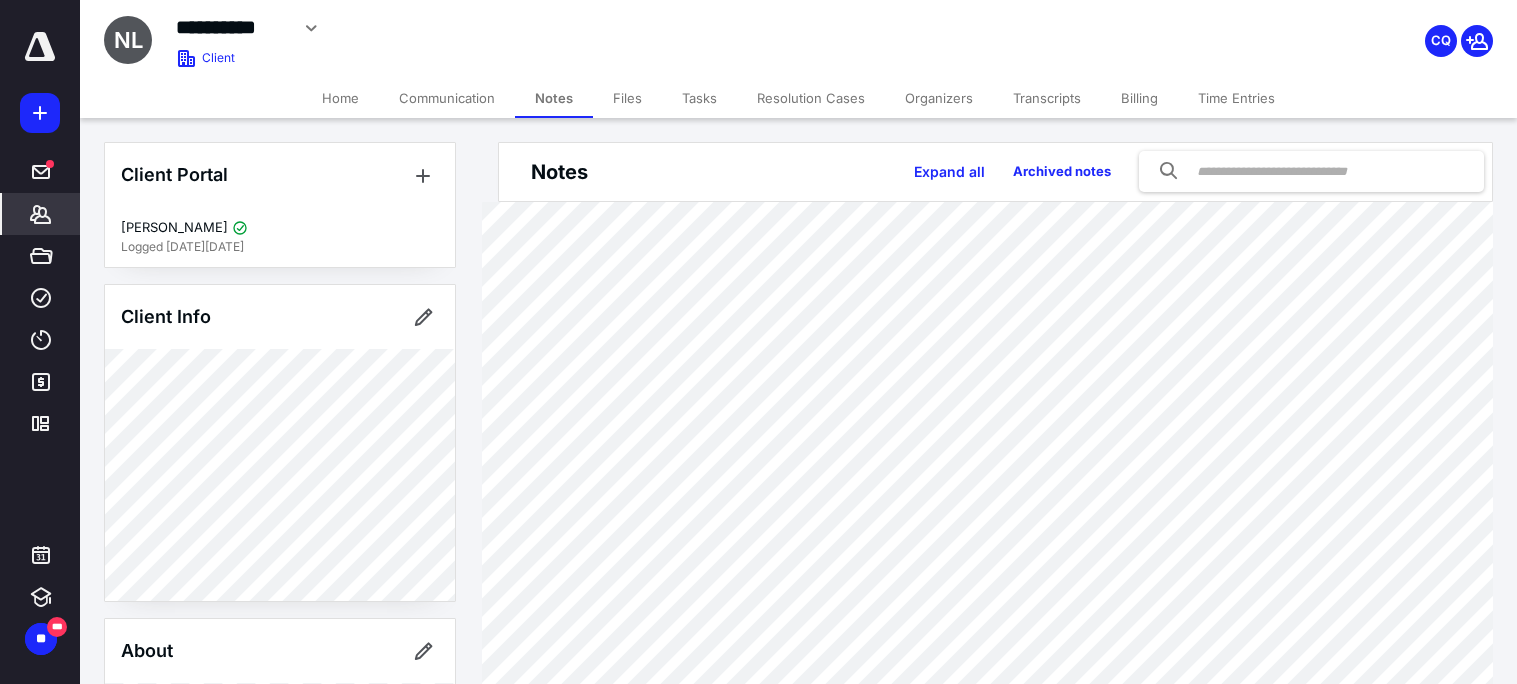 click on "Tasks" at bounding box center [699, 98] 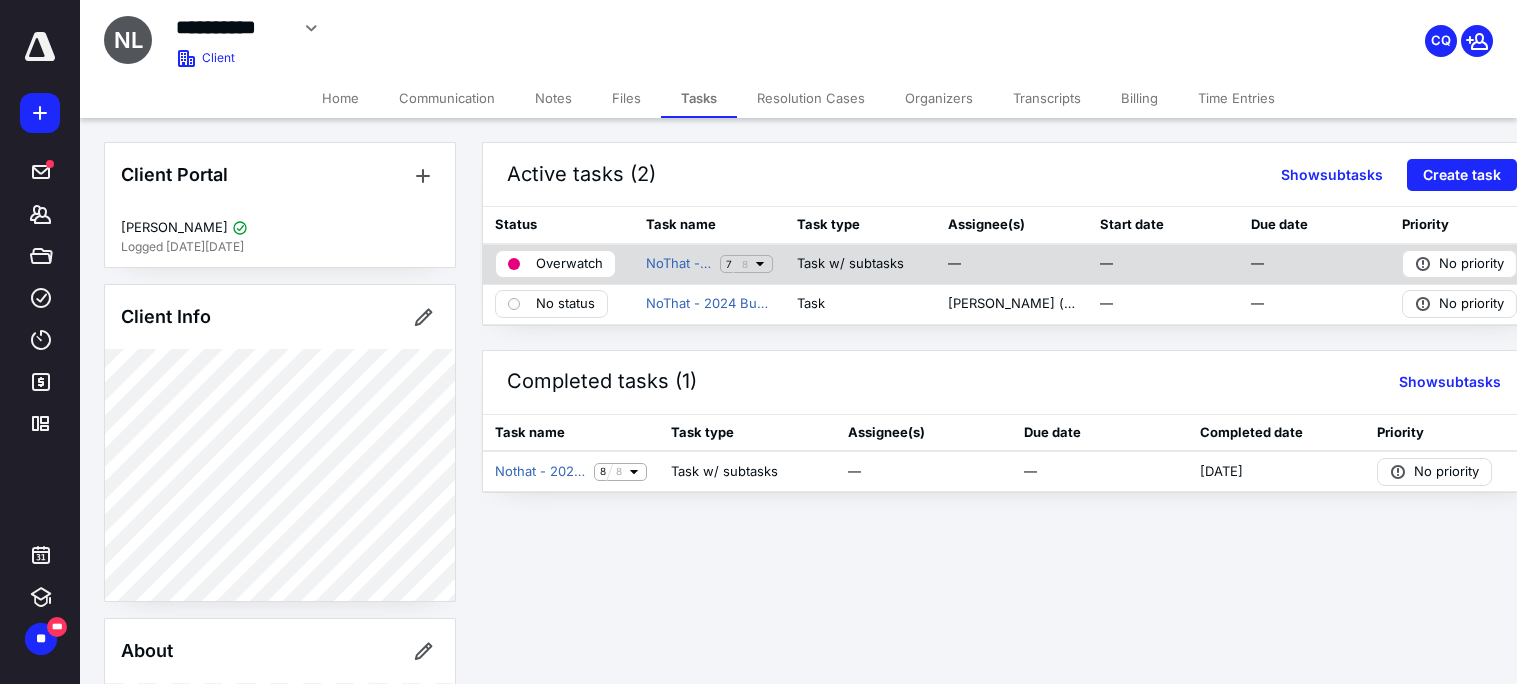 click on "Overwatch" at bounding box center (569, 264) 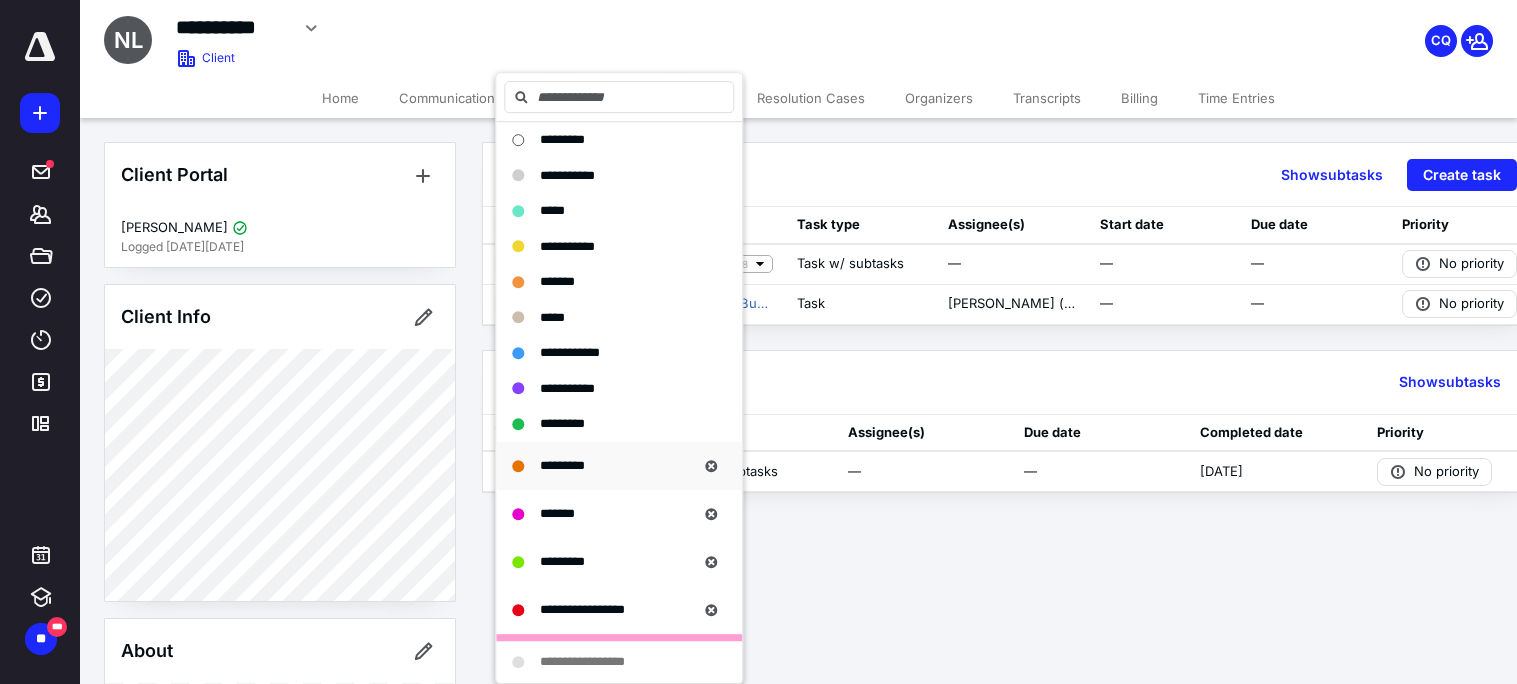 click on "*********" at bounding box center (619, 466) 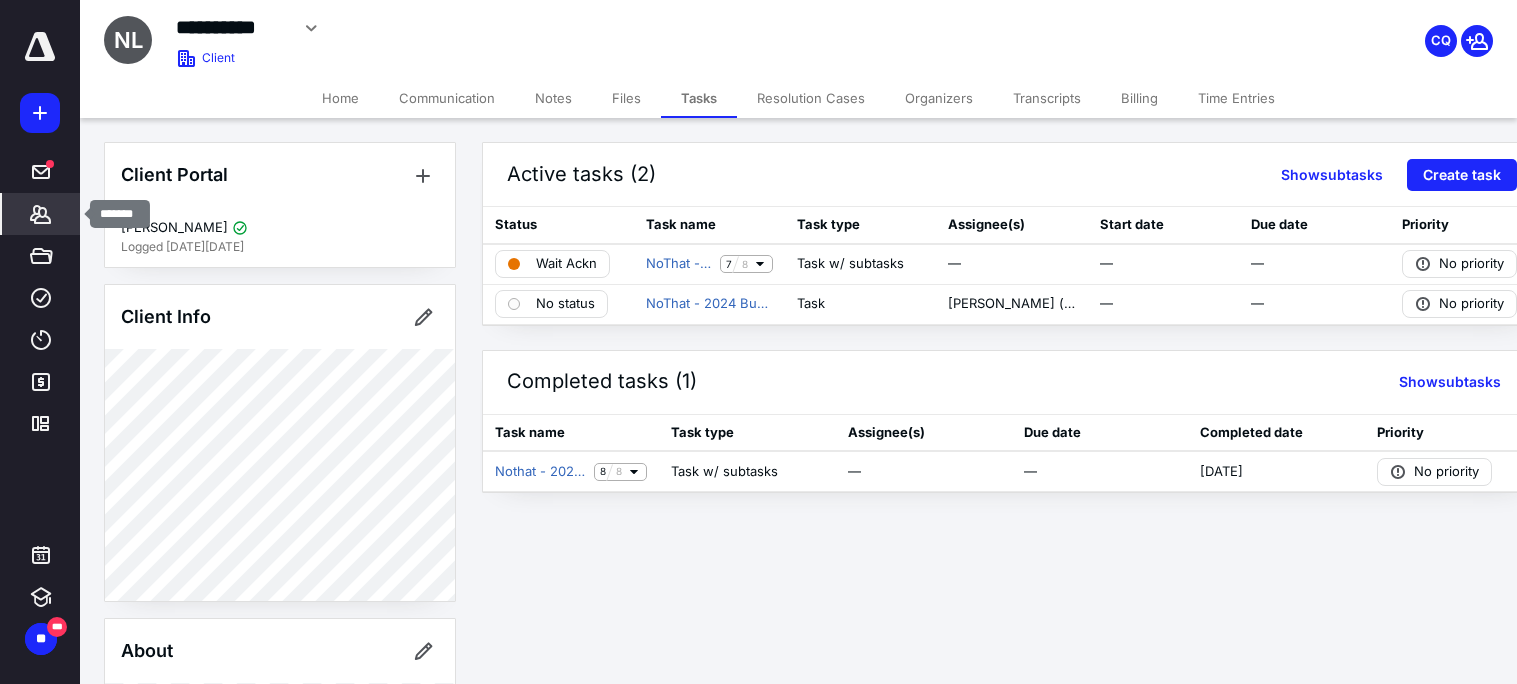 click 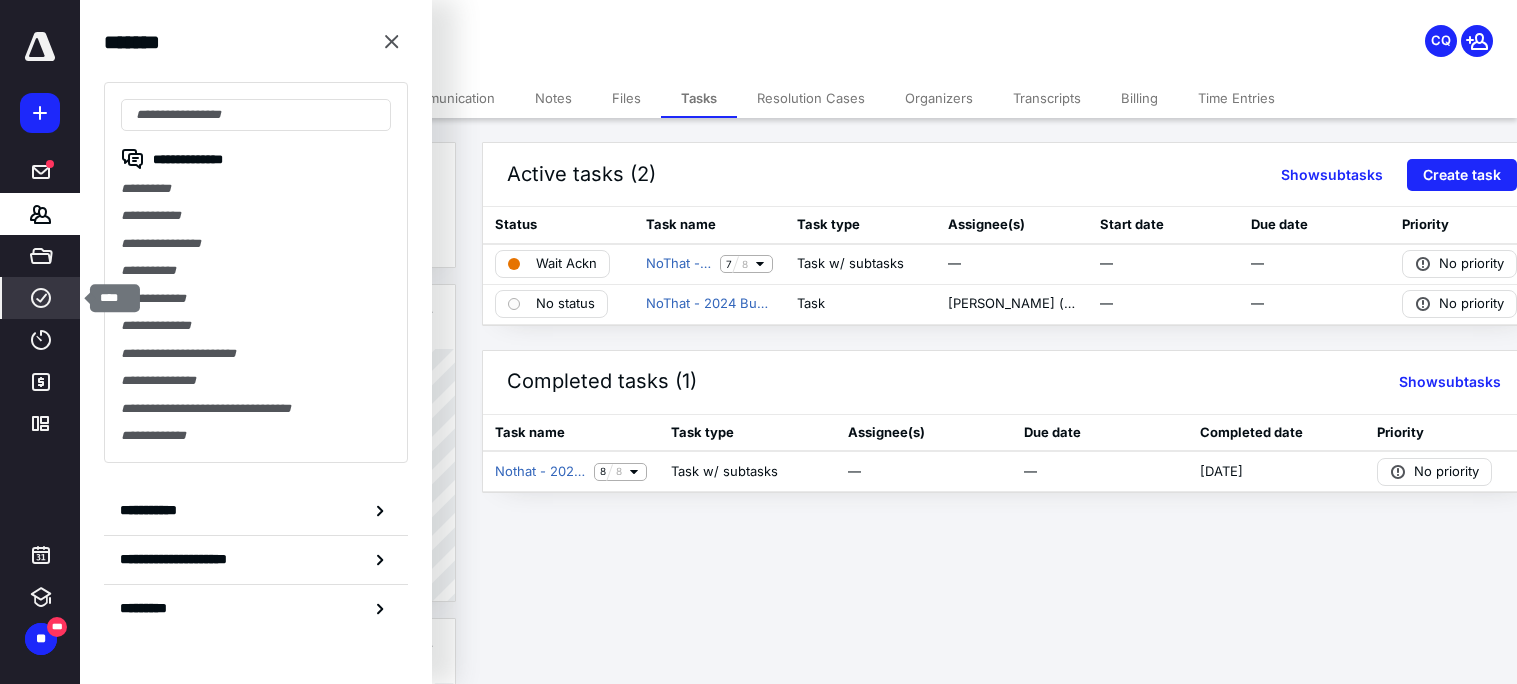 click 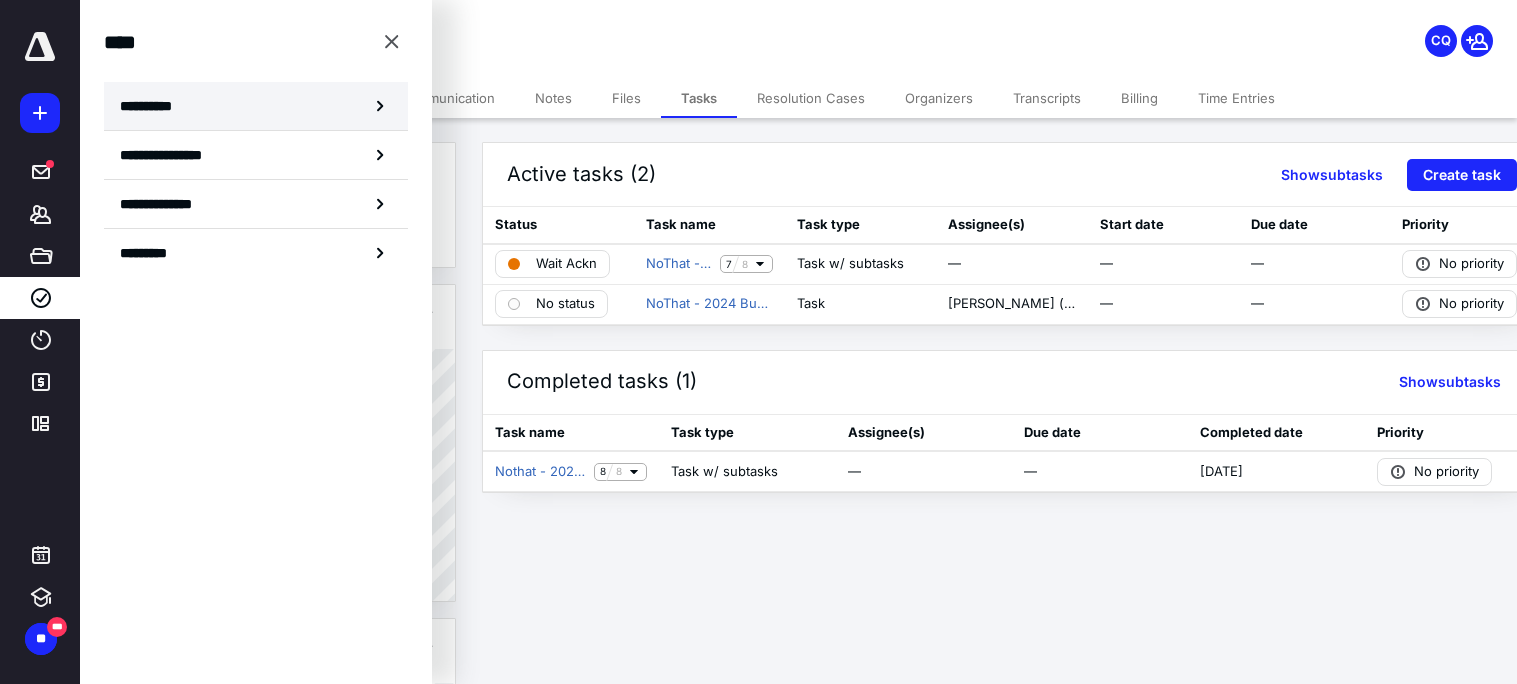 click 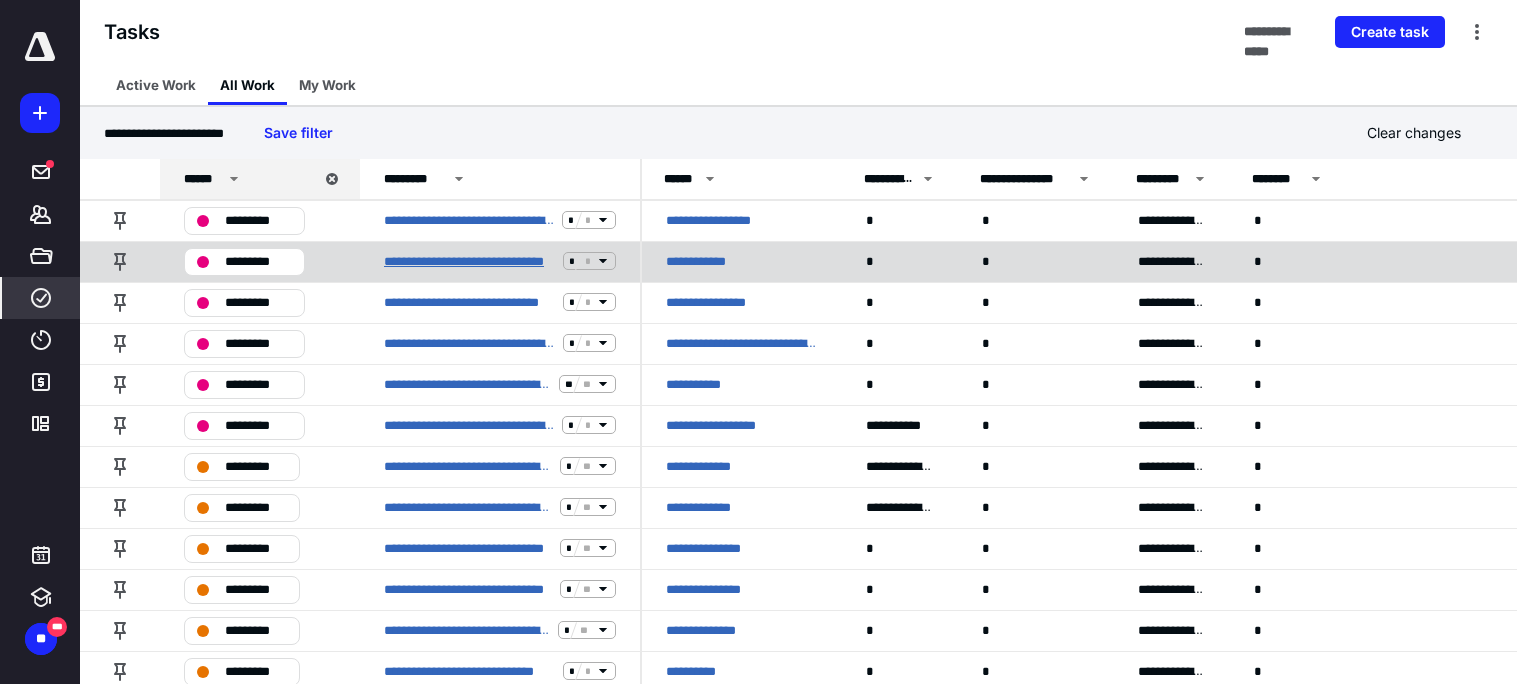 click on "**********" at bounding box center (469, 261) 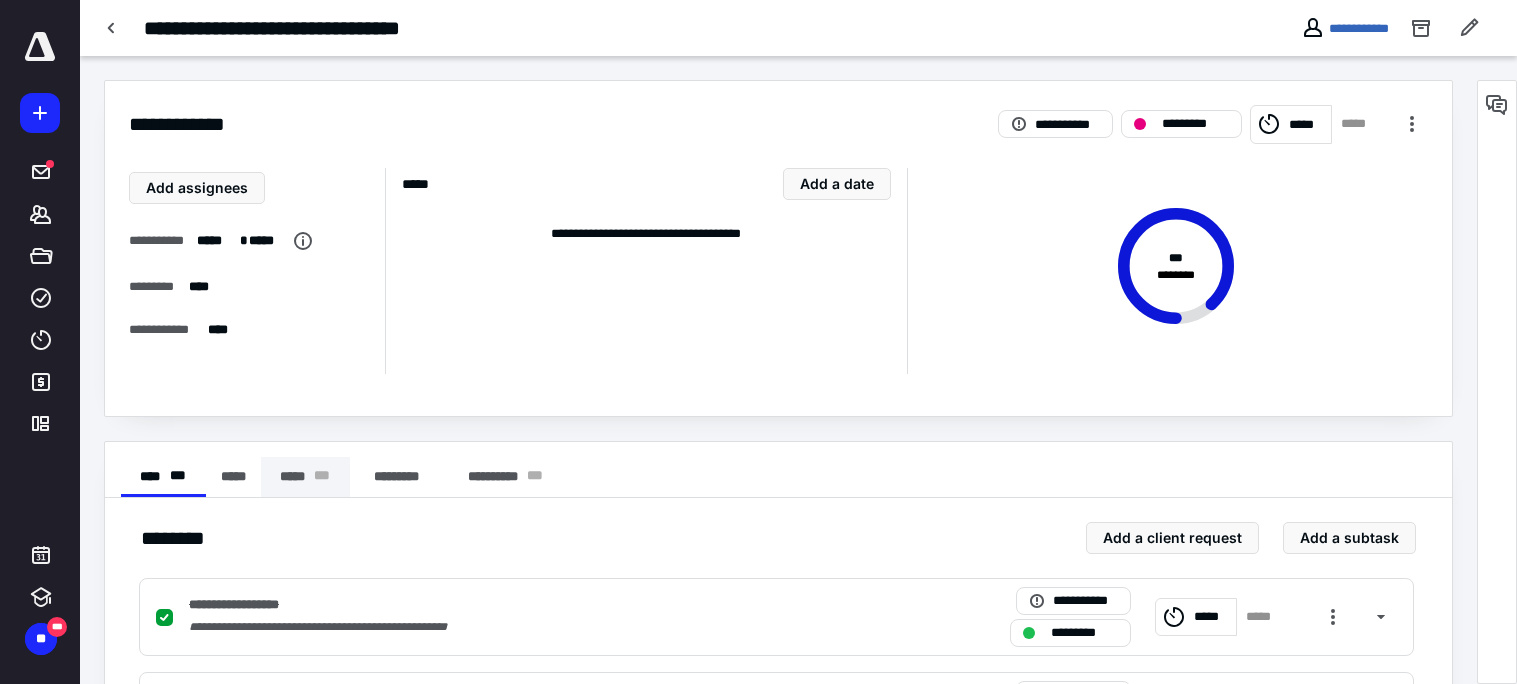 click on "***** * * *" at bounding box center (305, 477) 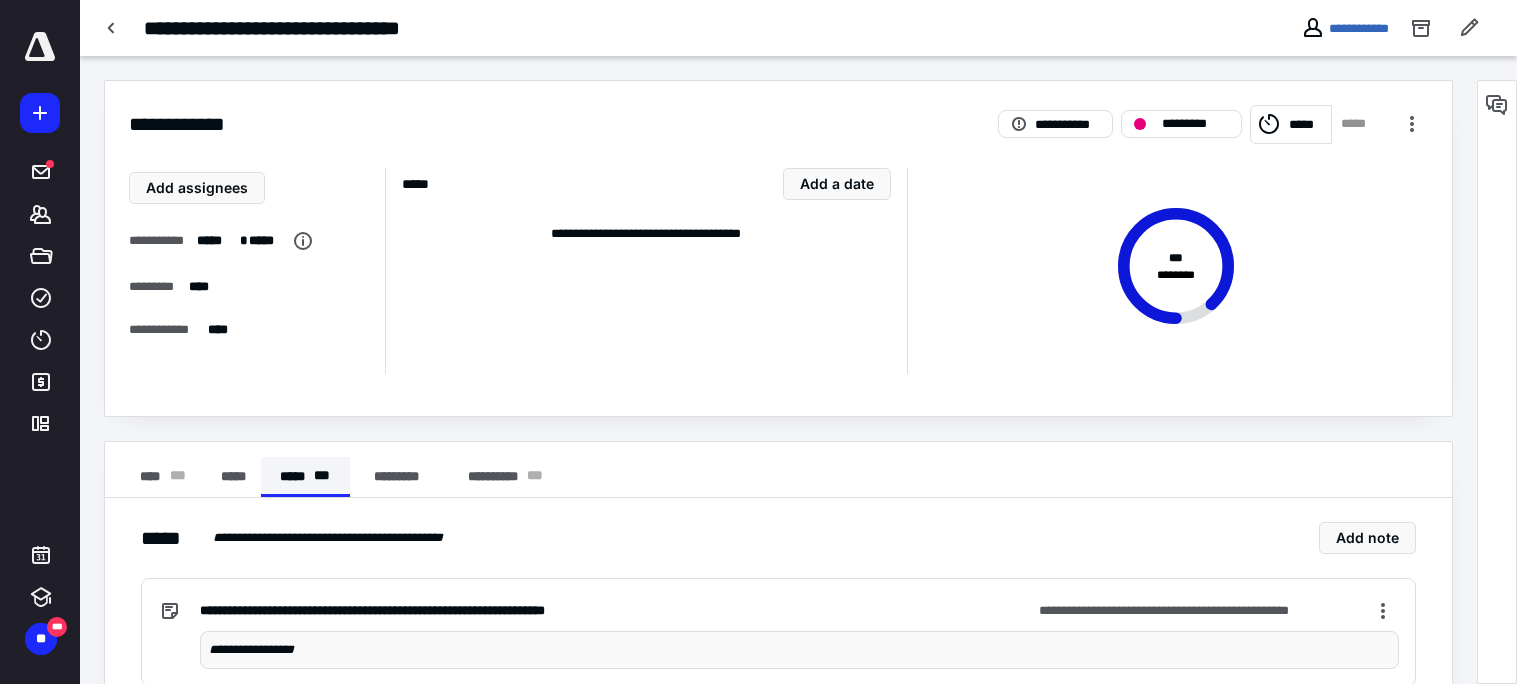 click on "***** * * *" at bounding box center (305, 477) 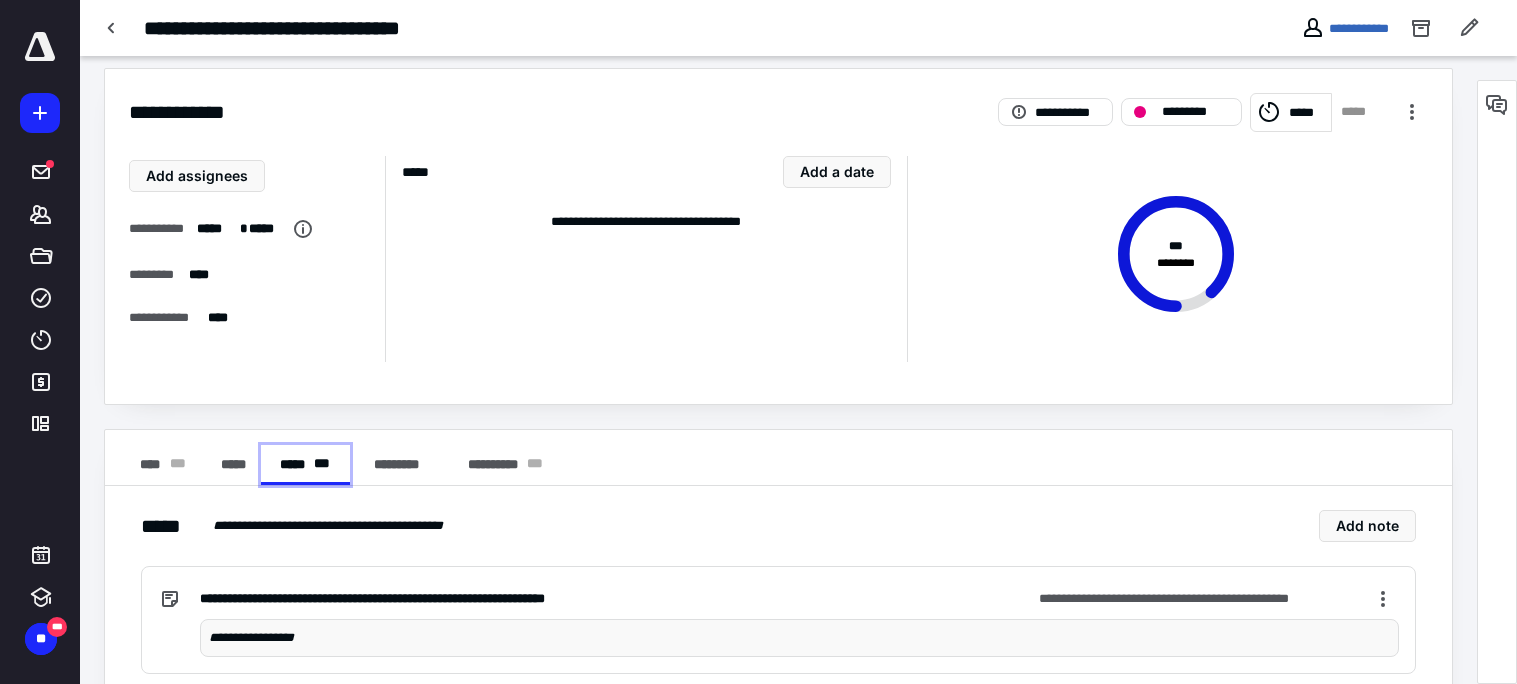 scroll, scrollTop: 0, scrollLeft: 0, axis: both 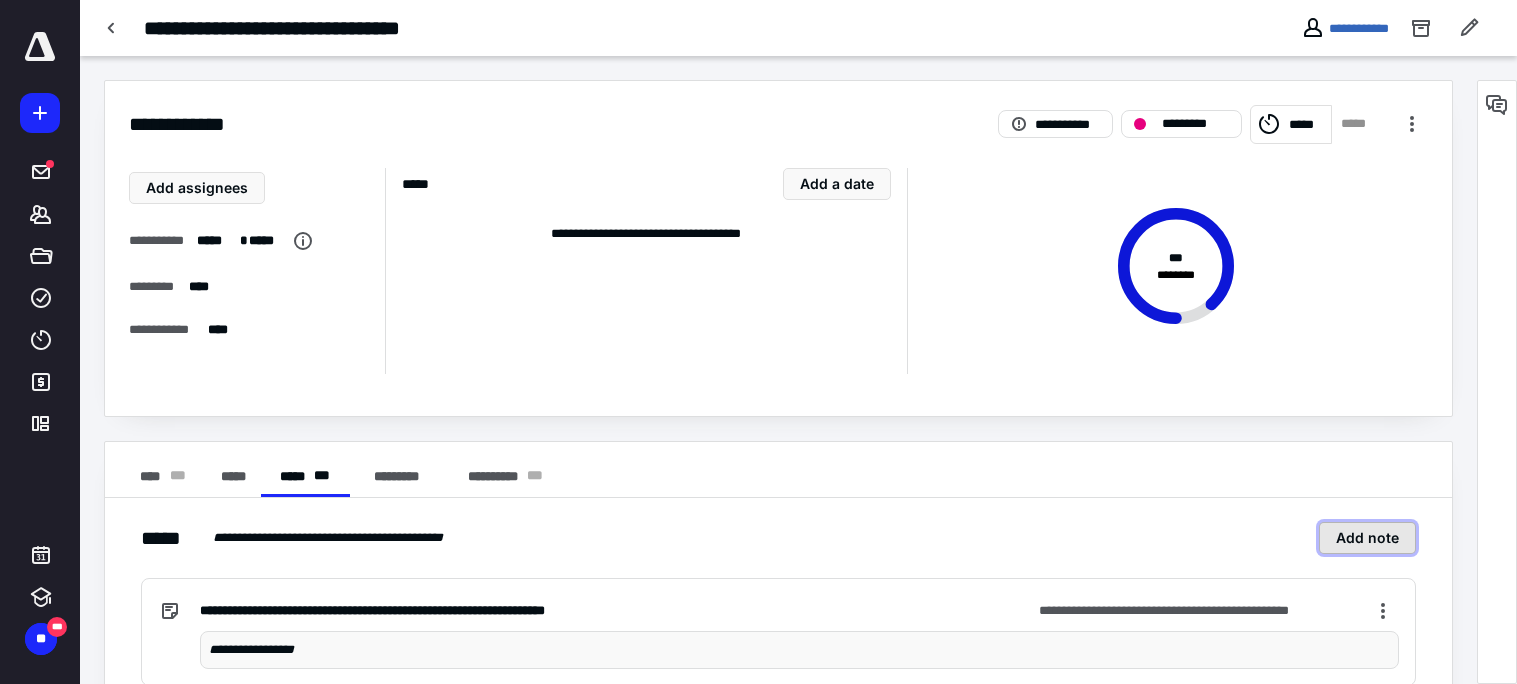click on "Add note" at bounding box center (1367, 538) 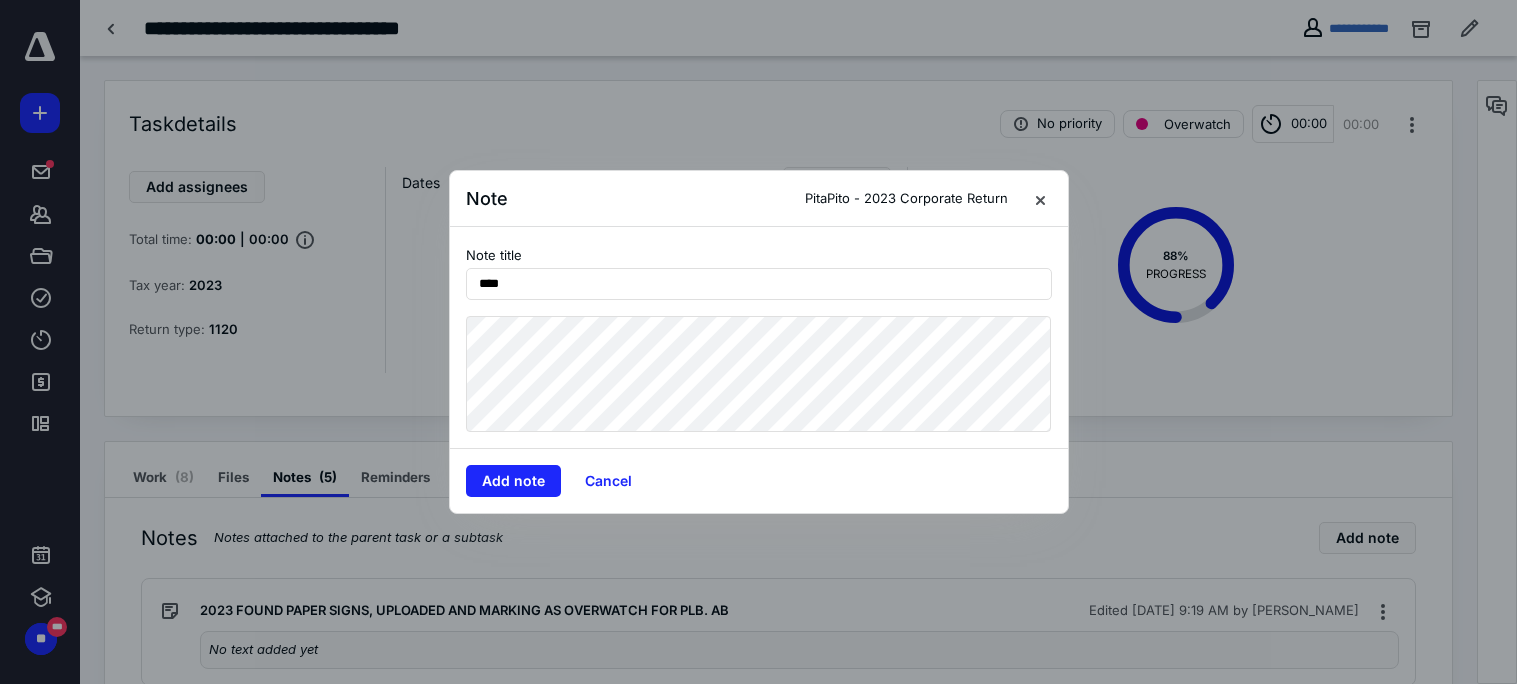 type on "****" 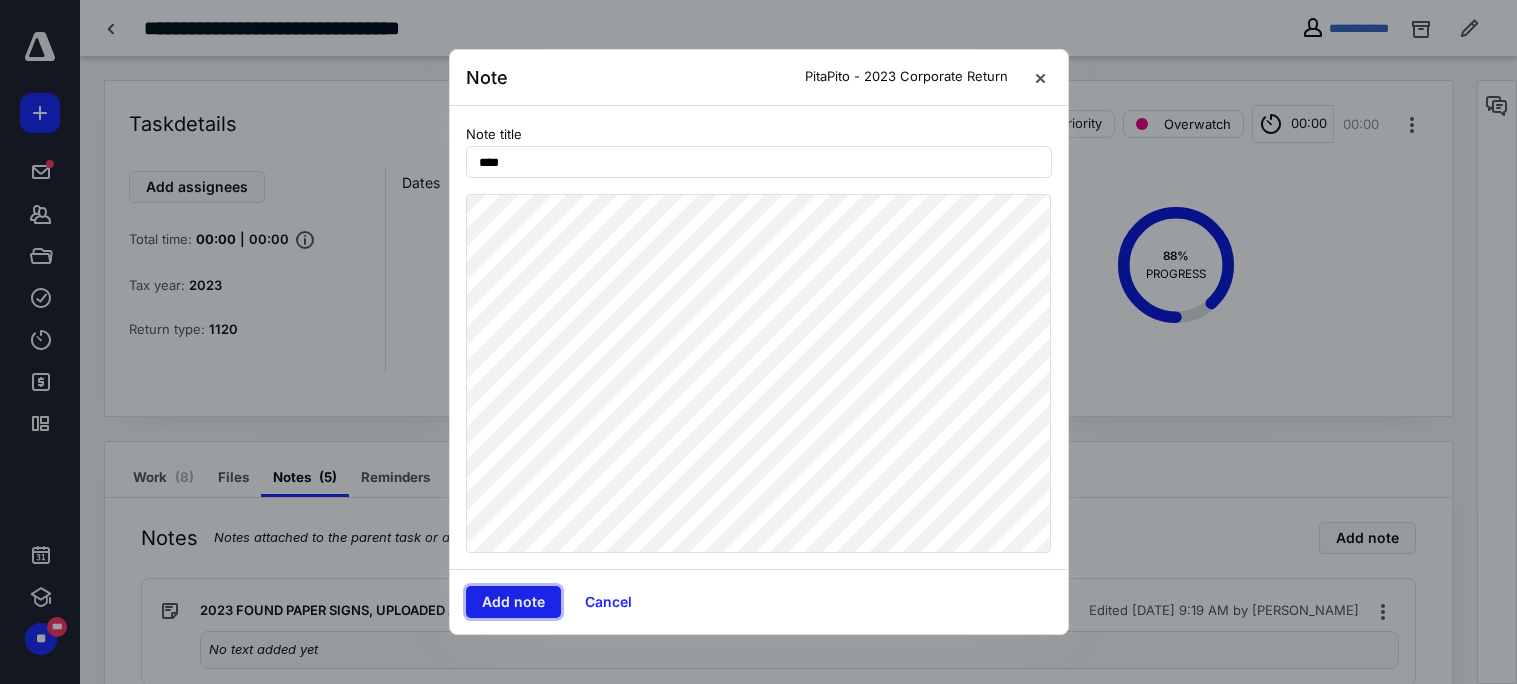 click on "Add note" at bounding box center [513, 602] 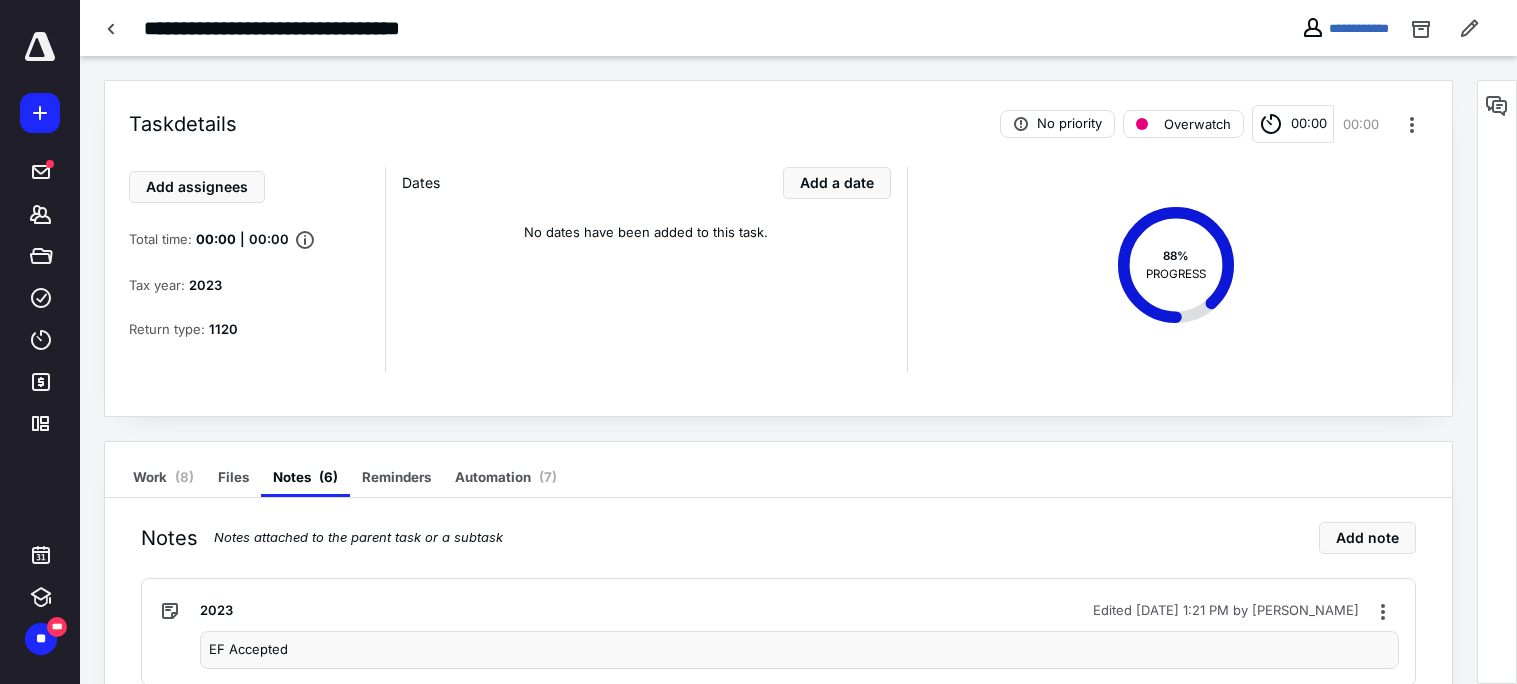 click on "**********" at bounding box center [1345, 28] 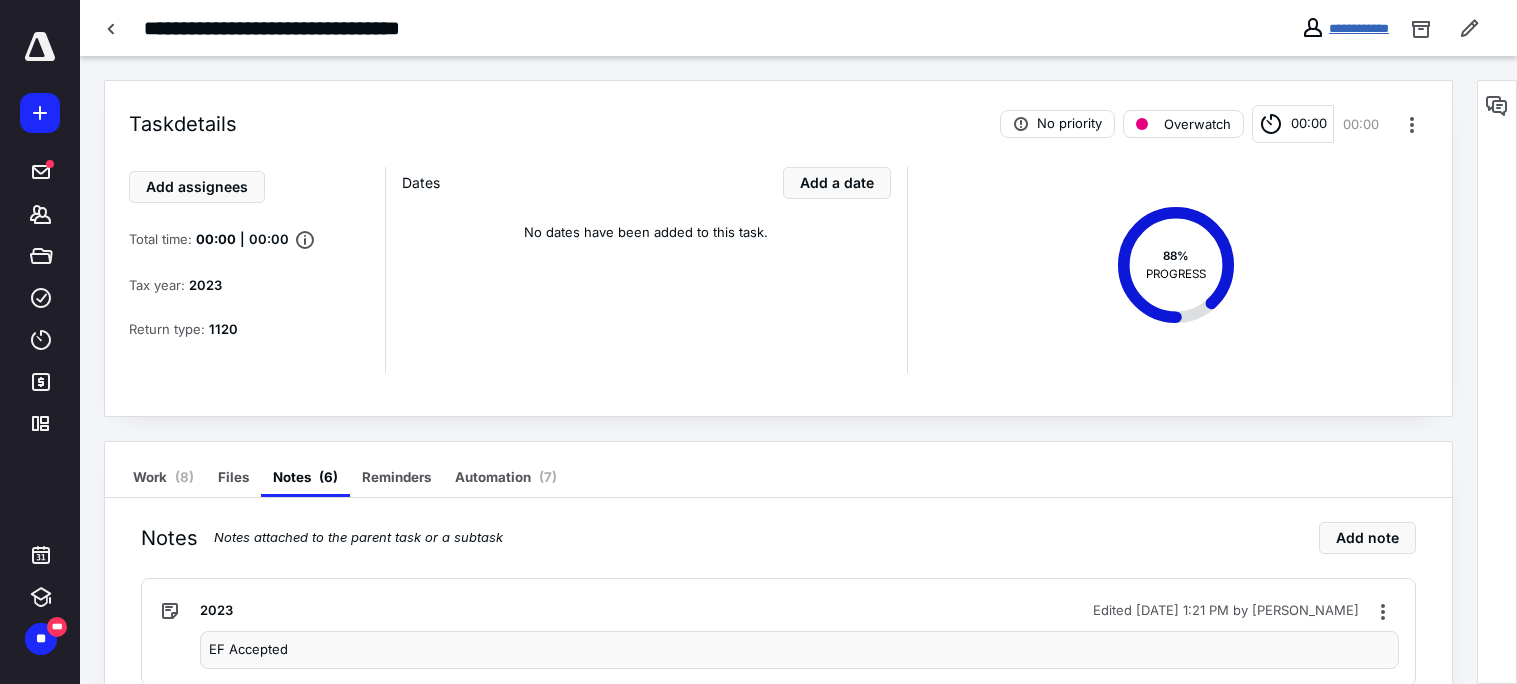 click on "**********" at bounding box center [1359, 28] 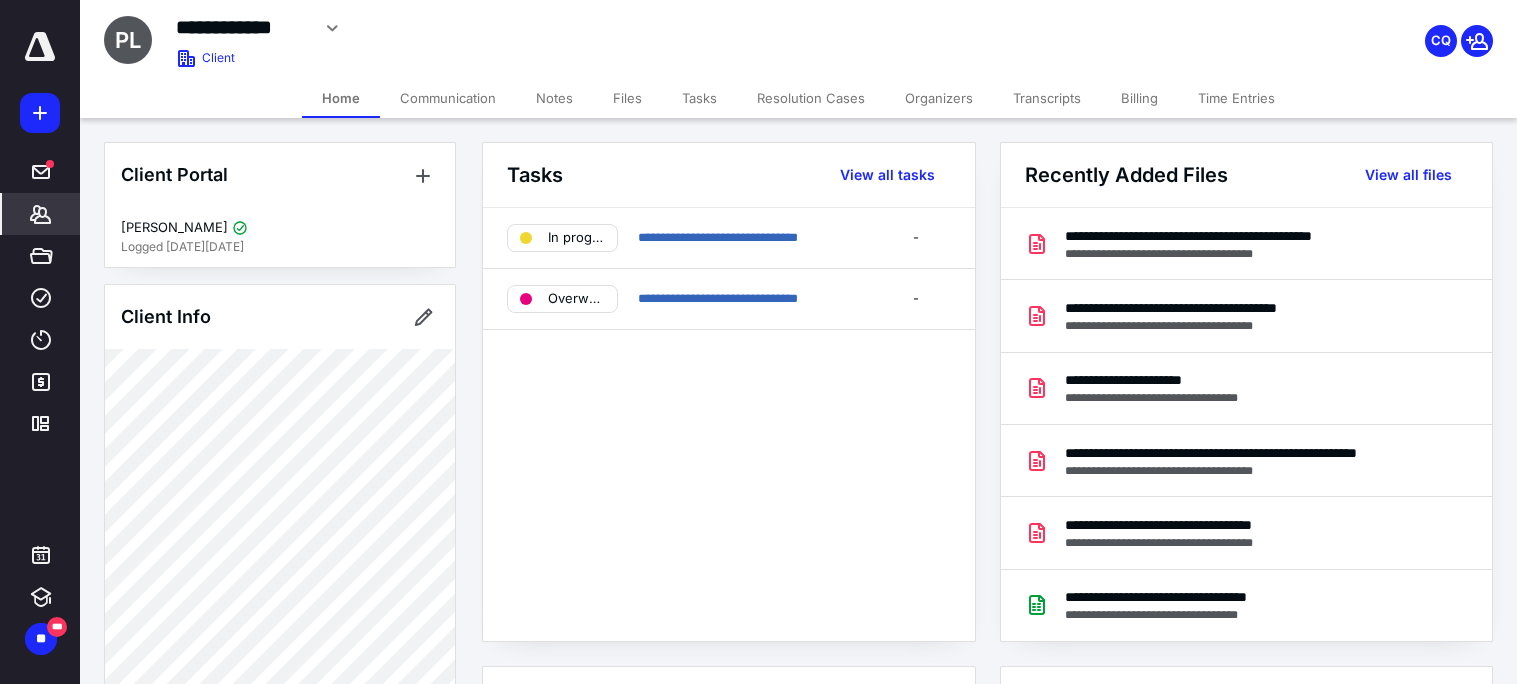 click on "Tasks" at bounding box center [699, 98] 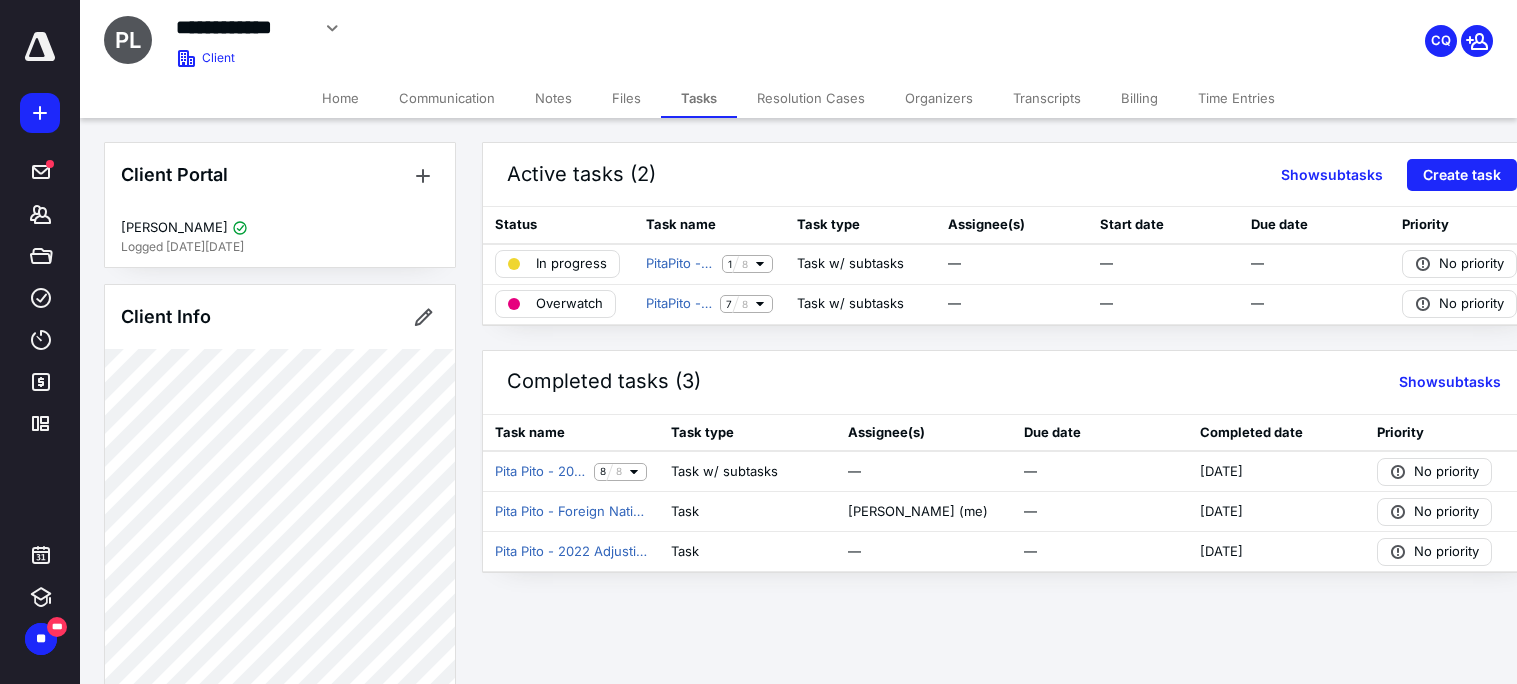 click on "Files" at bounding box center (626, 98) 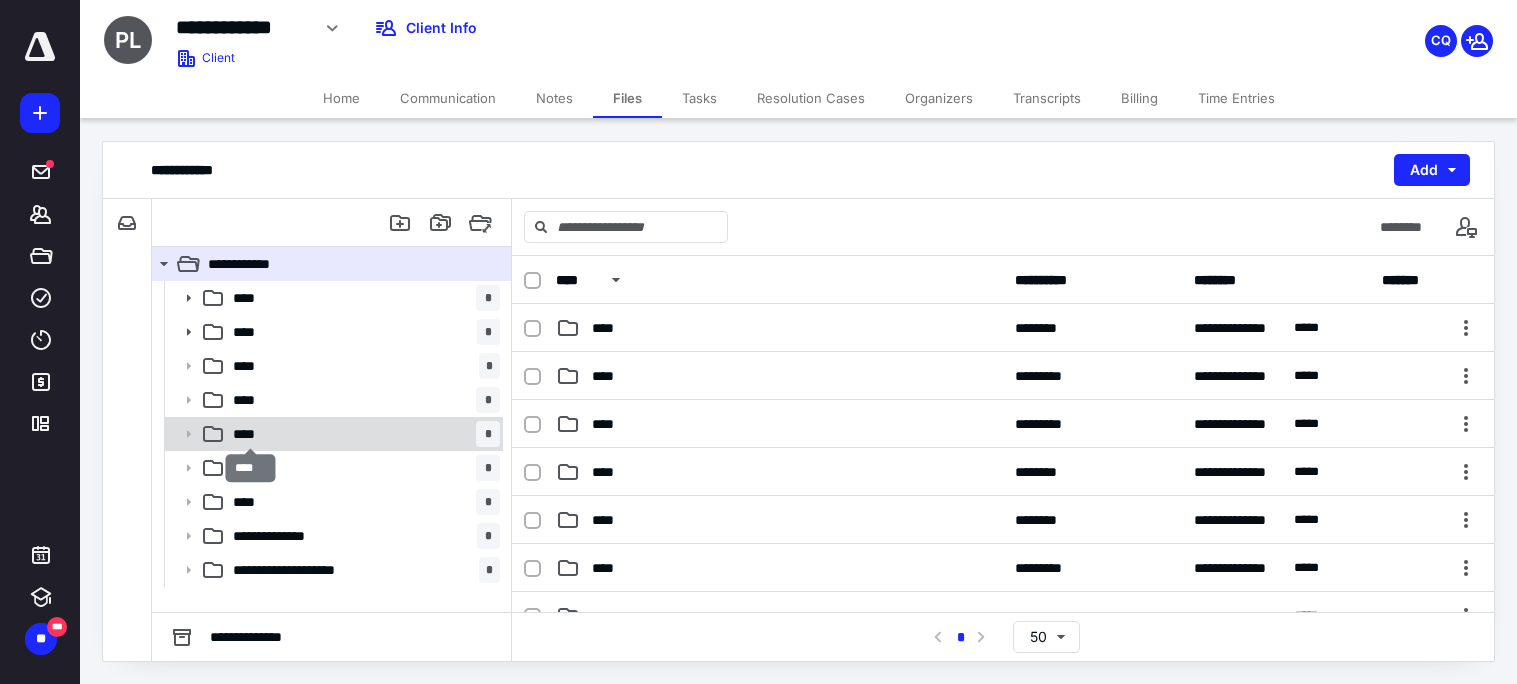 click on "****" at bounding box center (250, 434) 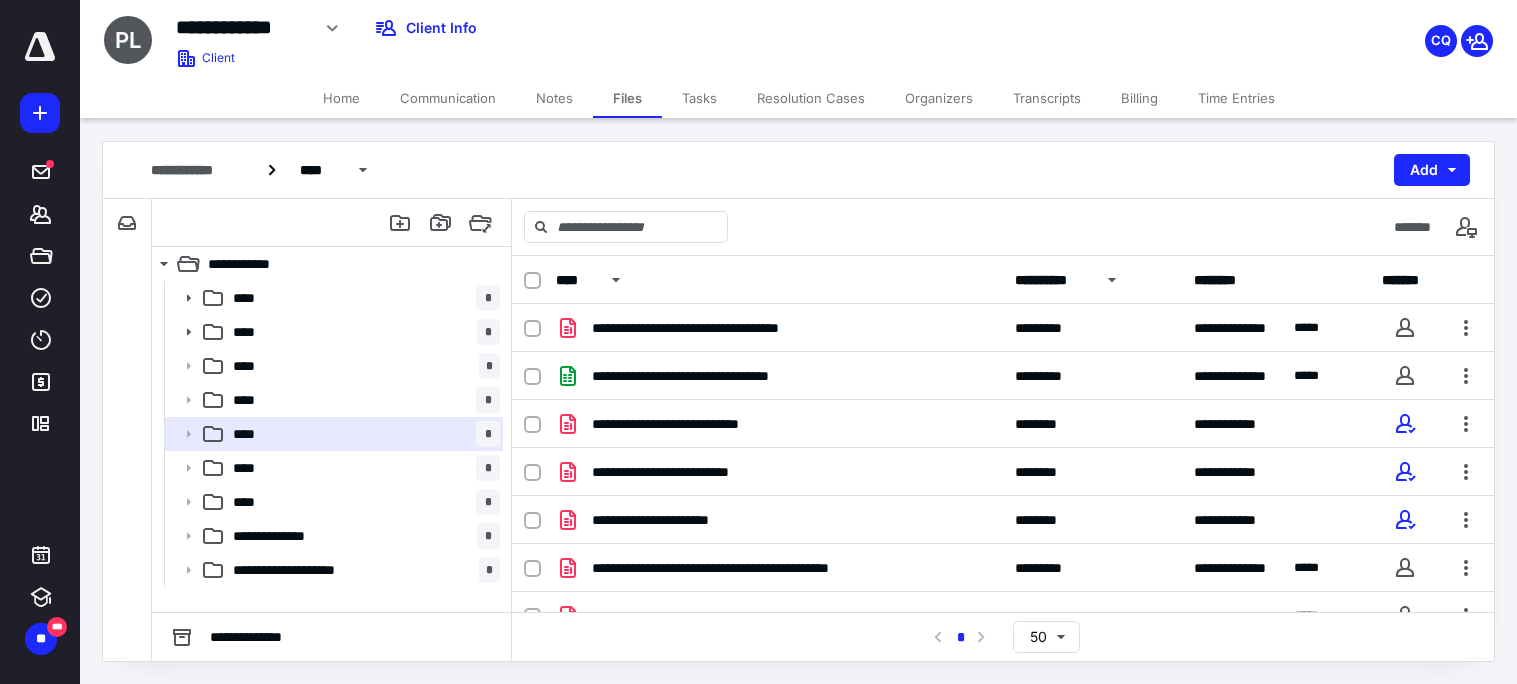 click on "**********" at bounding box center [1053, 280] 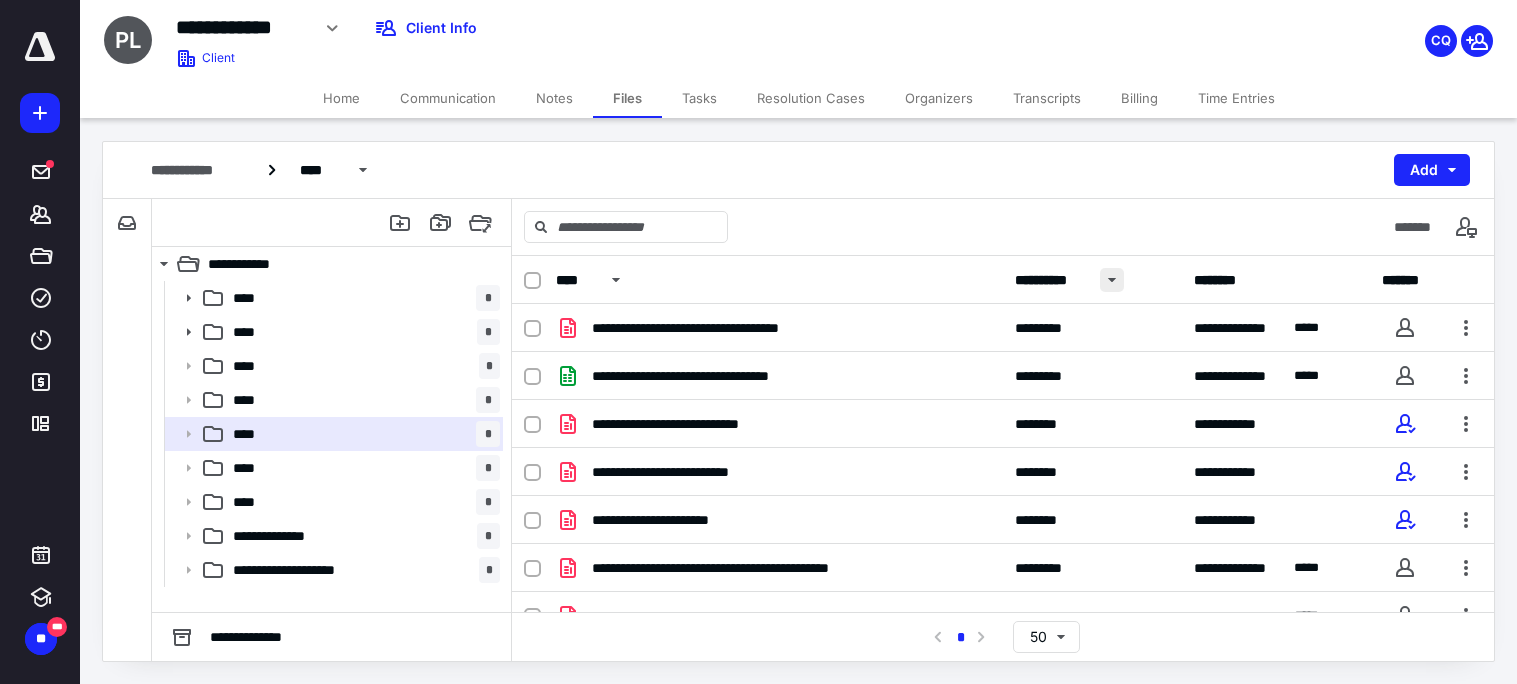 click at bounding box center [1112, 280] 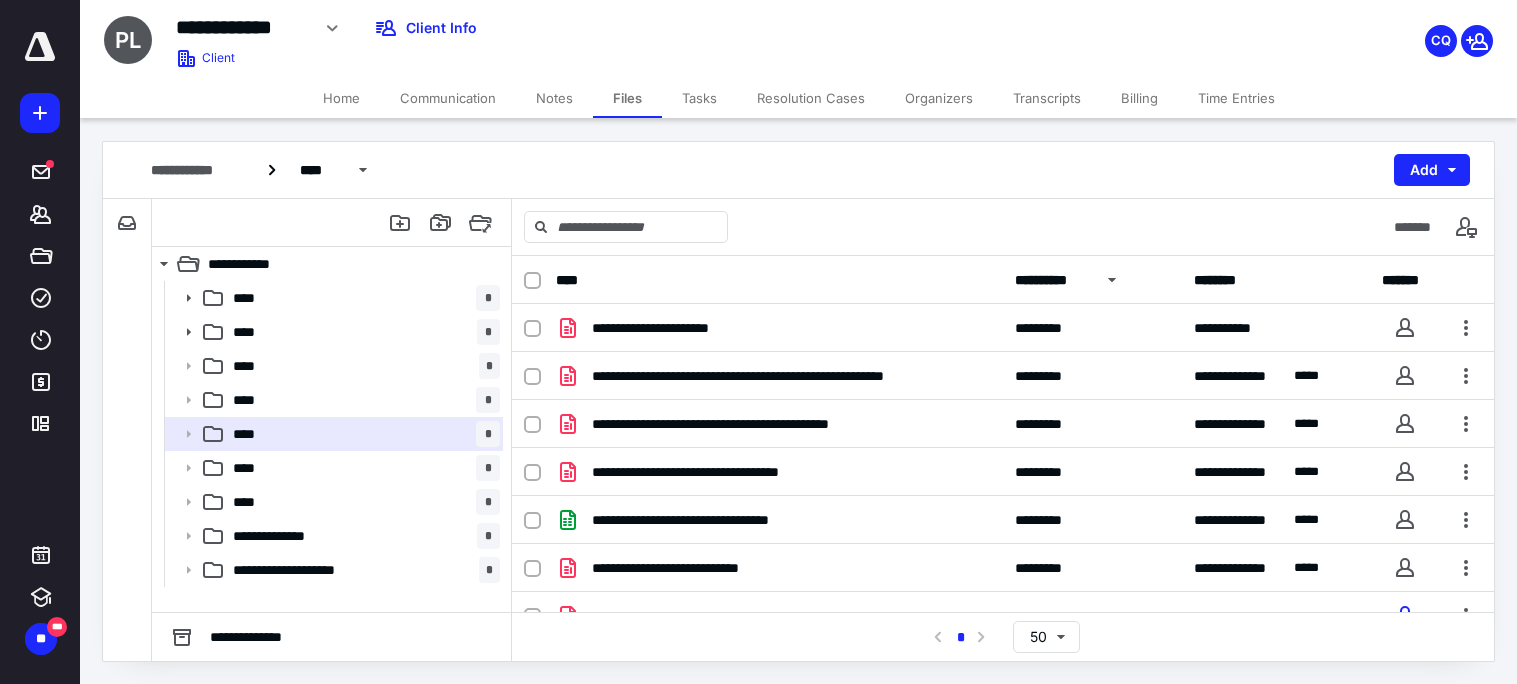 click on "Notes" at bounding box center [554, 98] 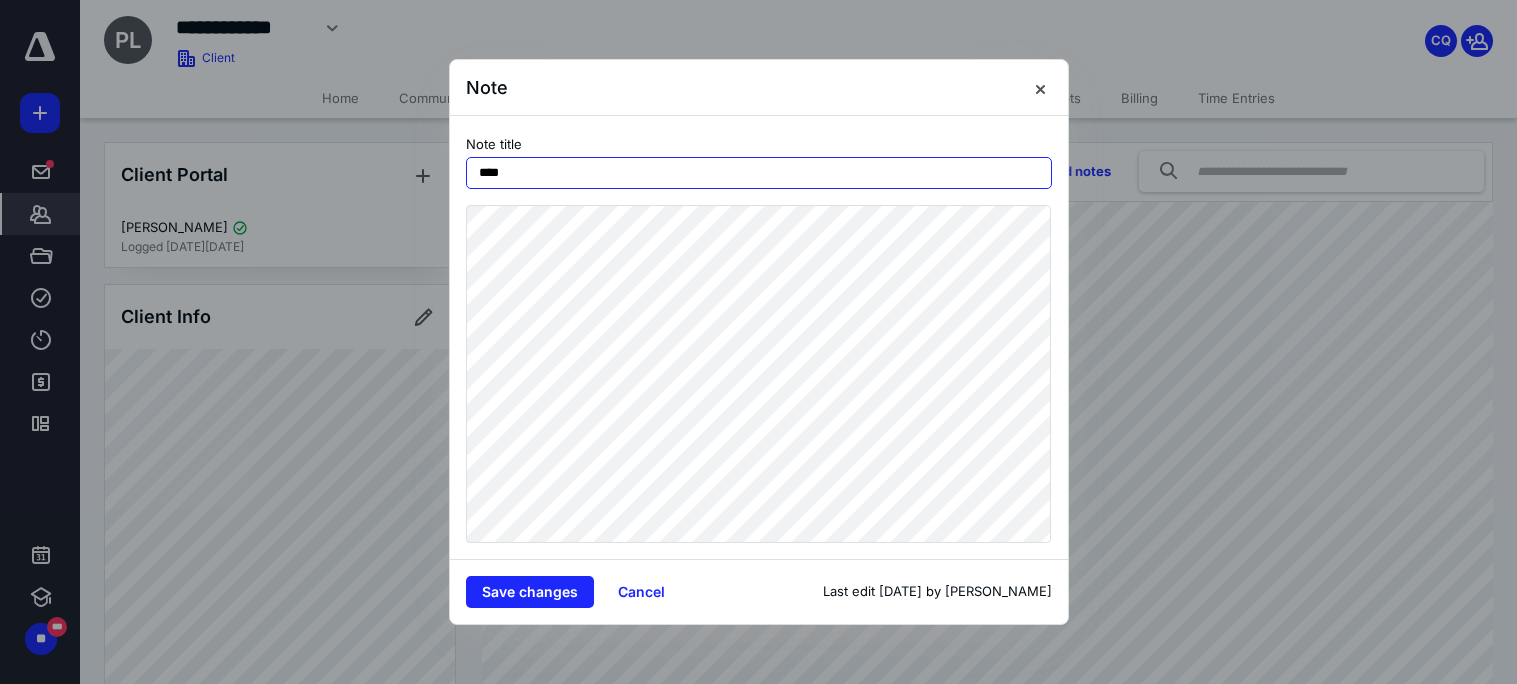 click on "****" at bounding box center [759, 173] 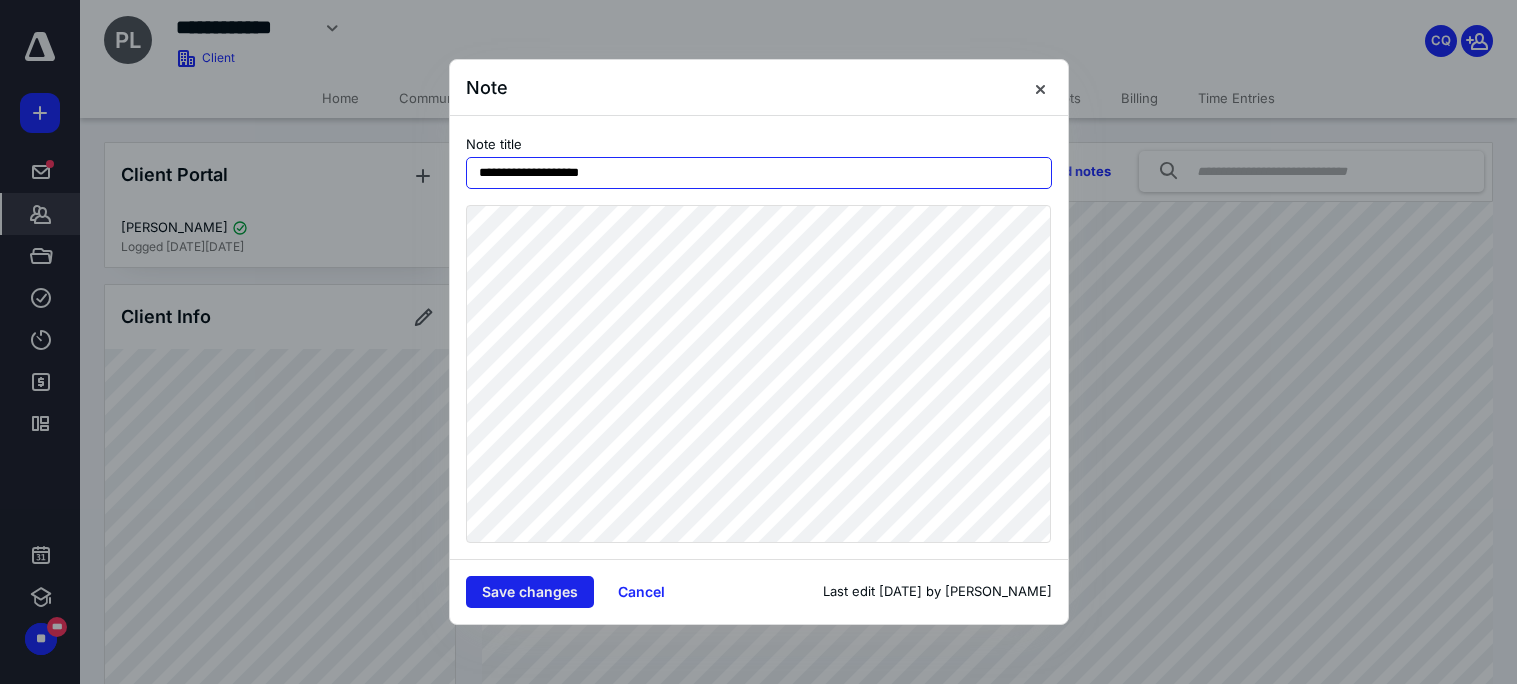 type on "**********" 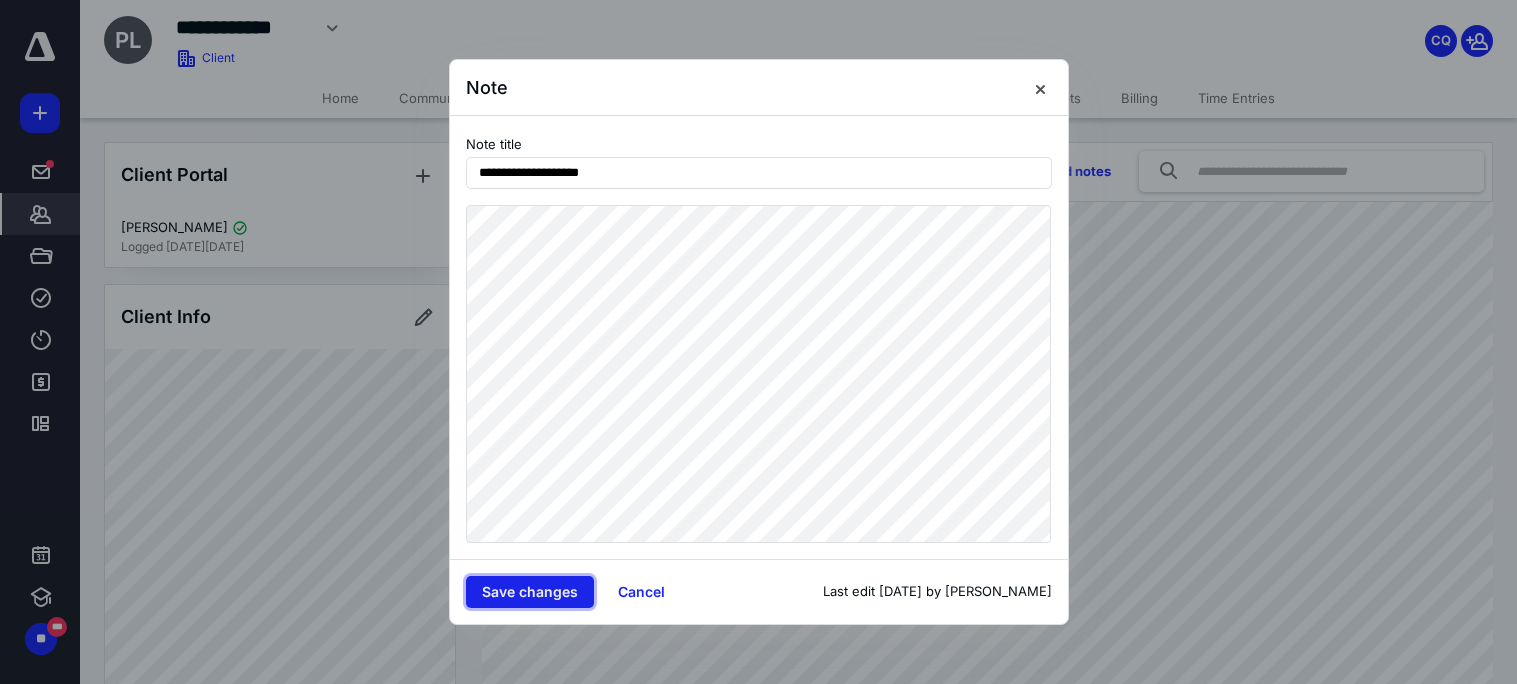 click on "Save changes" at bounding box center (530, 592) 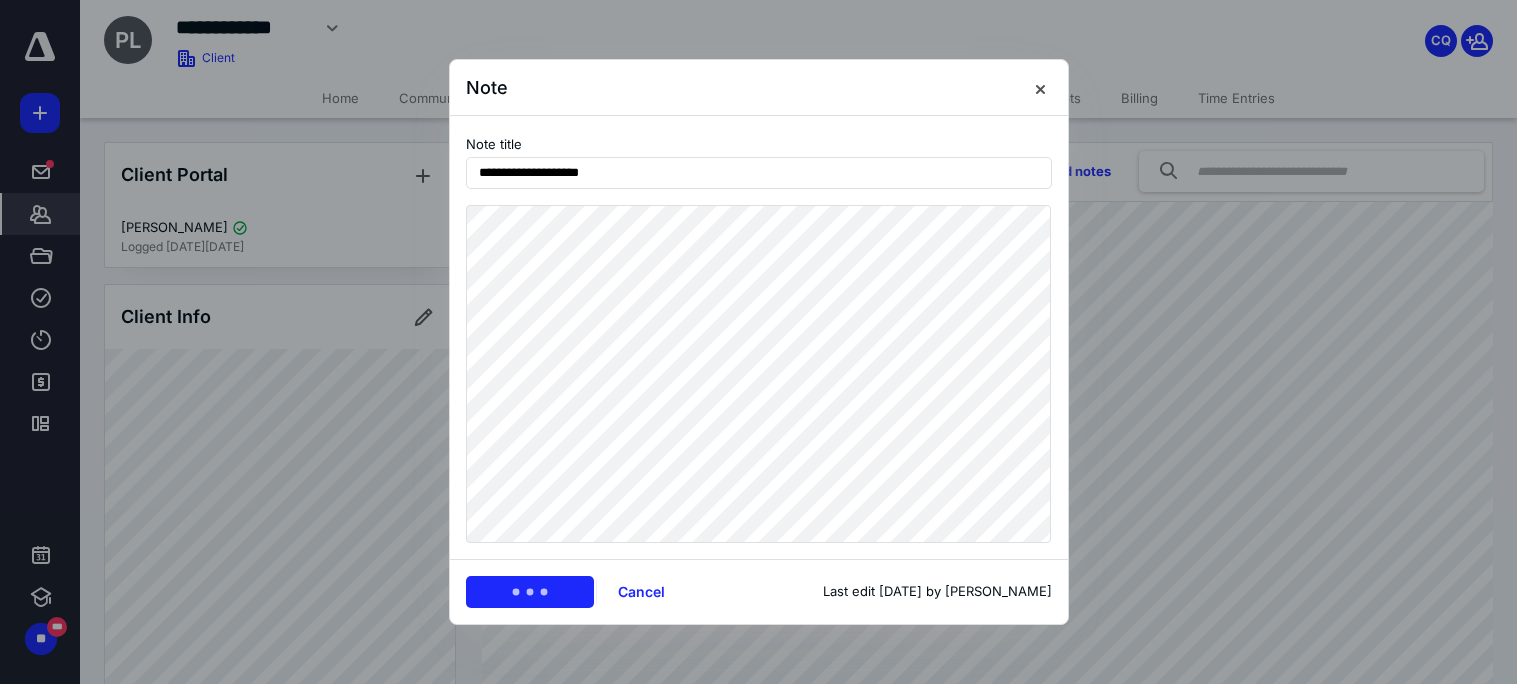 click on "Save changes Cancel Last edit [DATE] by [PERSON_NAME]" at bounding box center [759, 591] 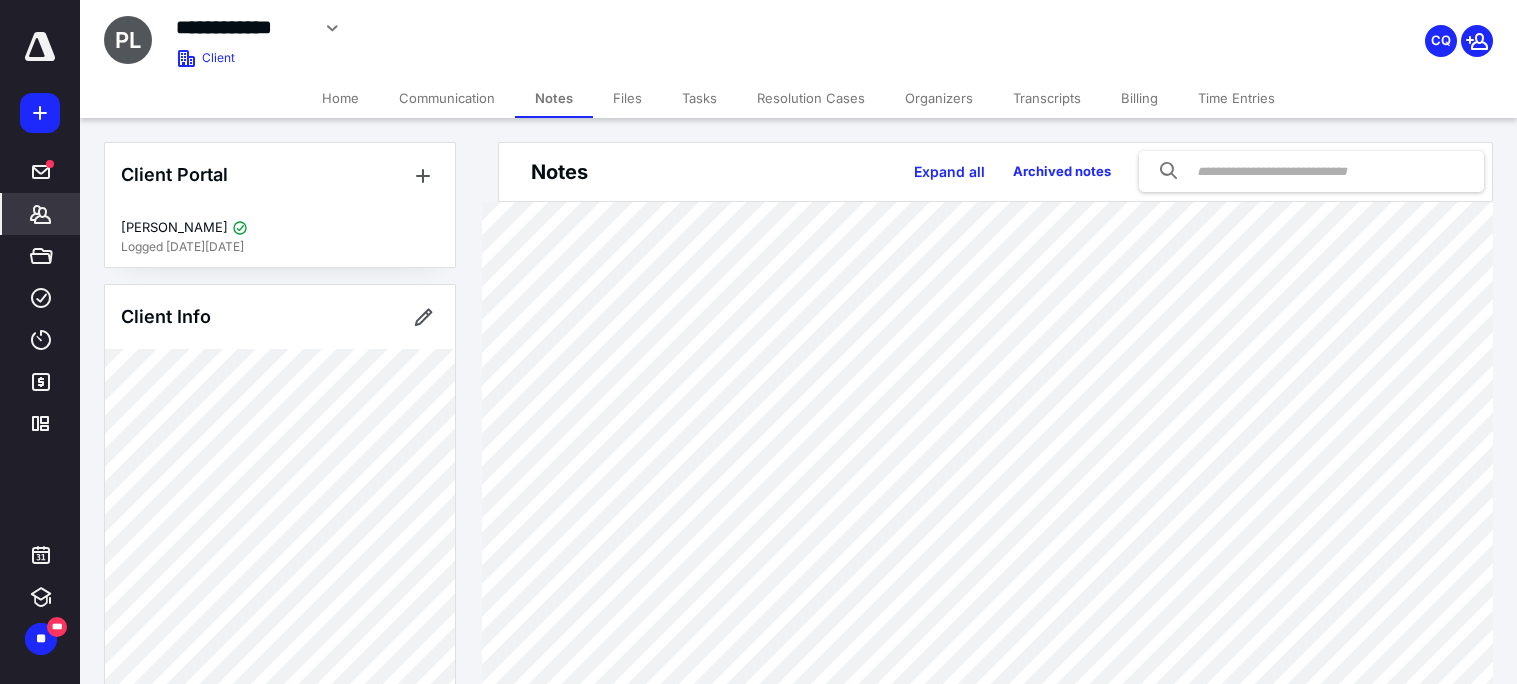 click on "Tasks" at bounding box center (699, 98) 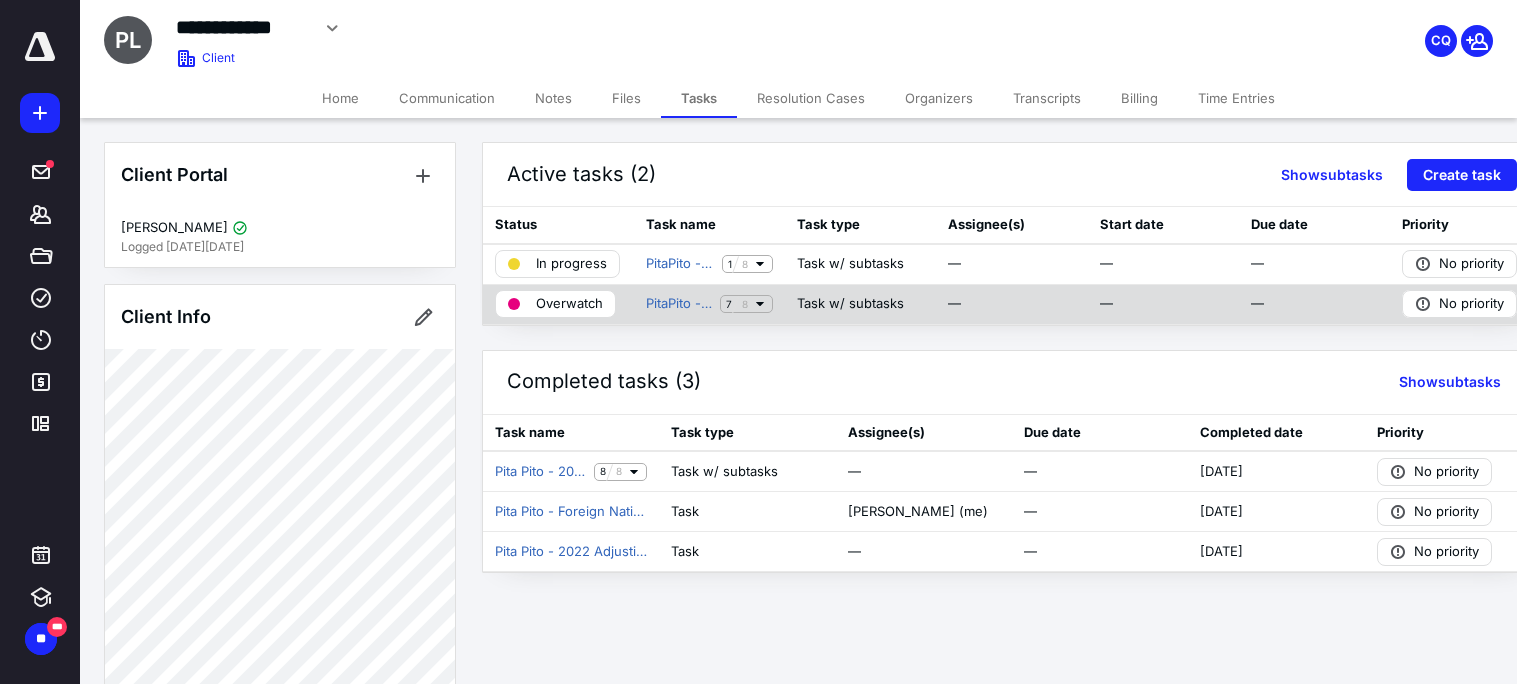 click on "Overwatch" at bounding box center [569, 304] 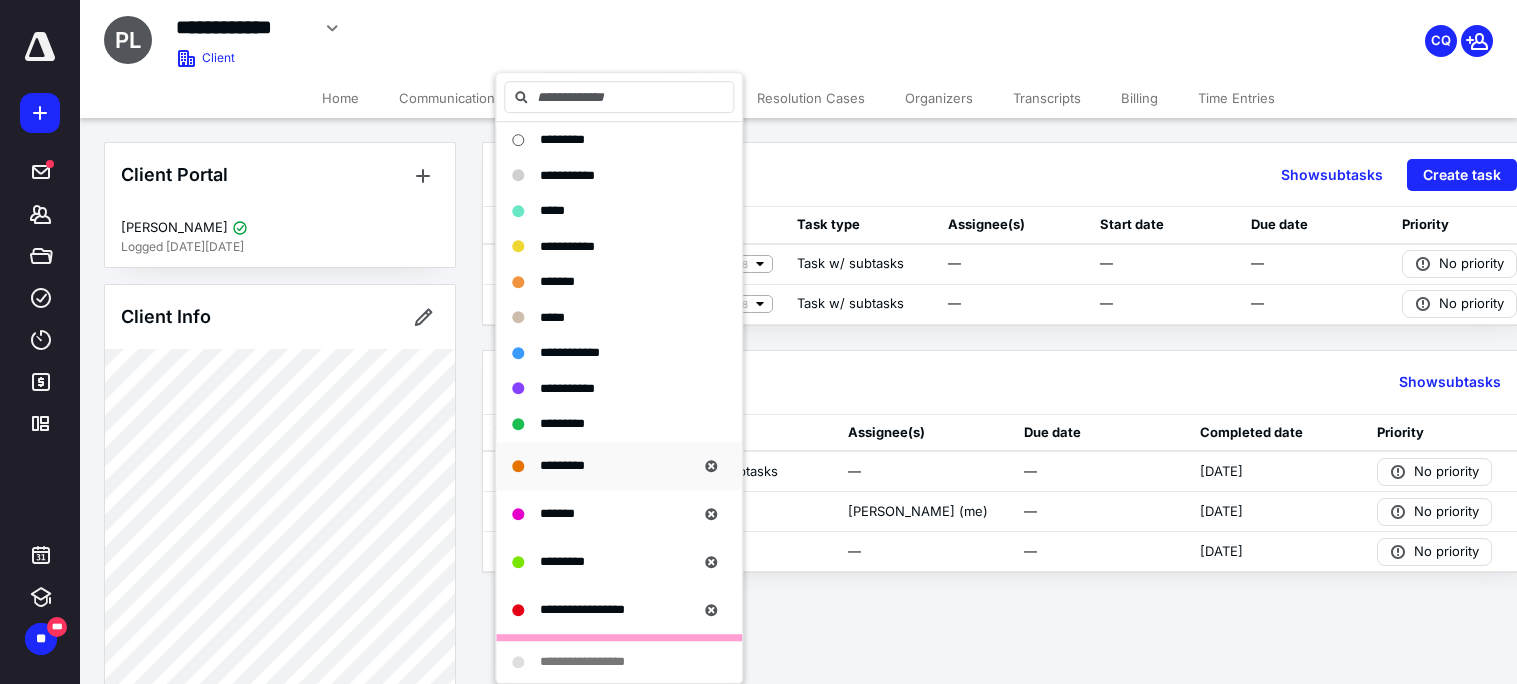 click on "*********" at bounding box center (562, 465) 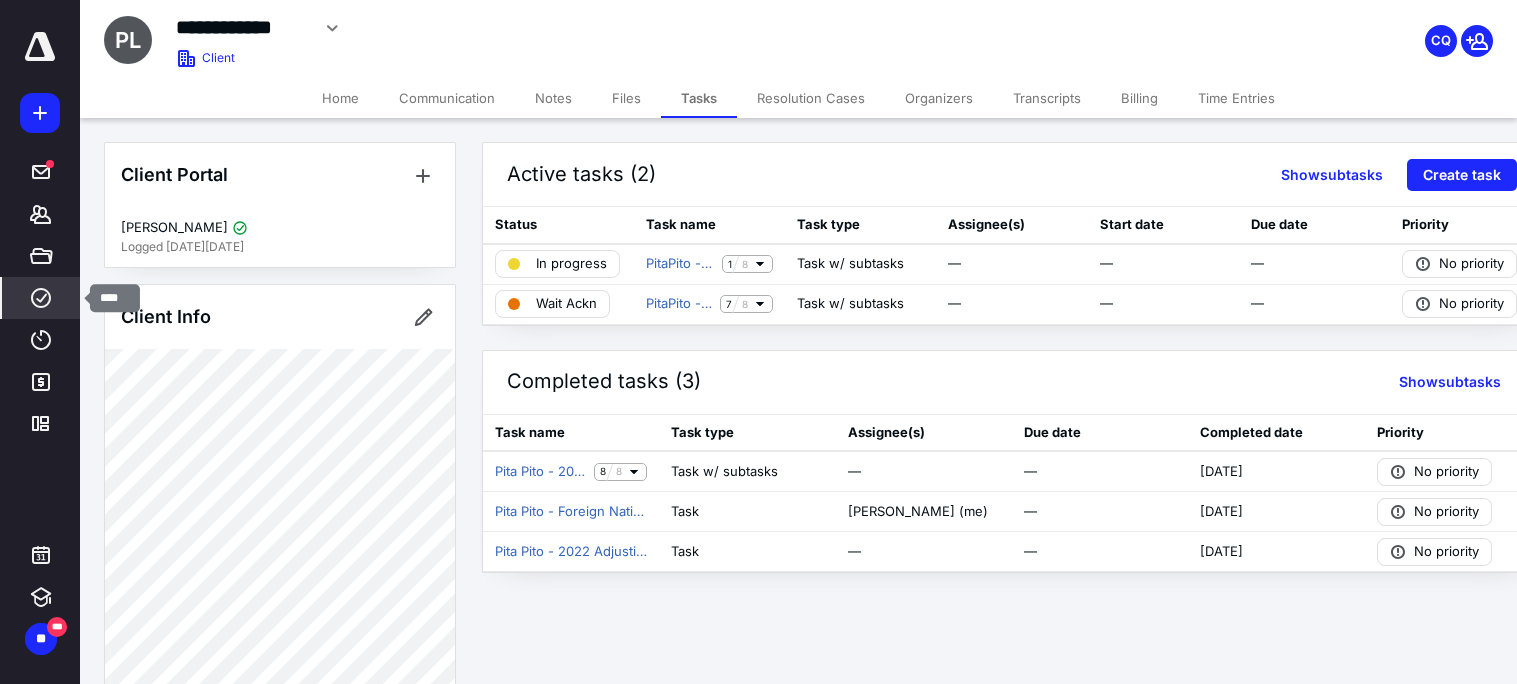 click 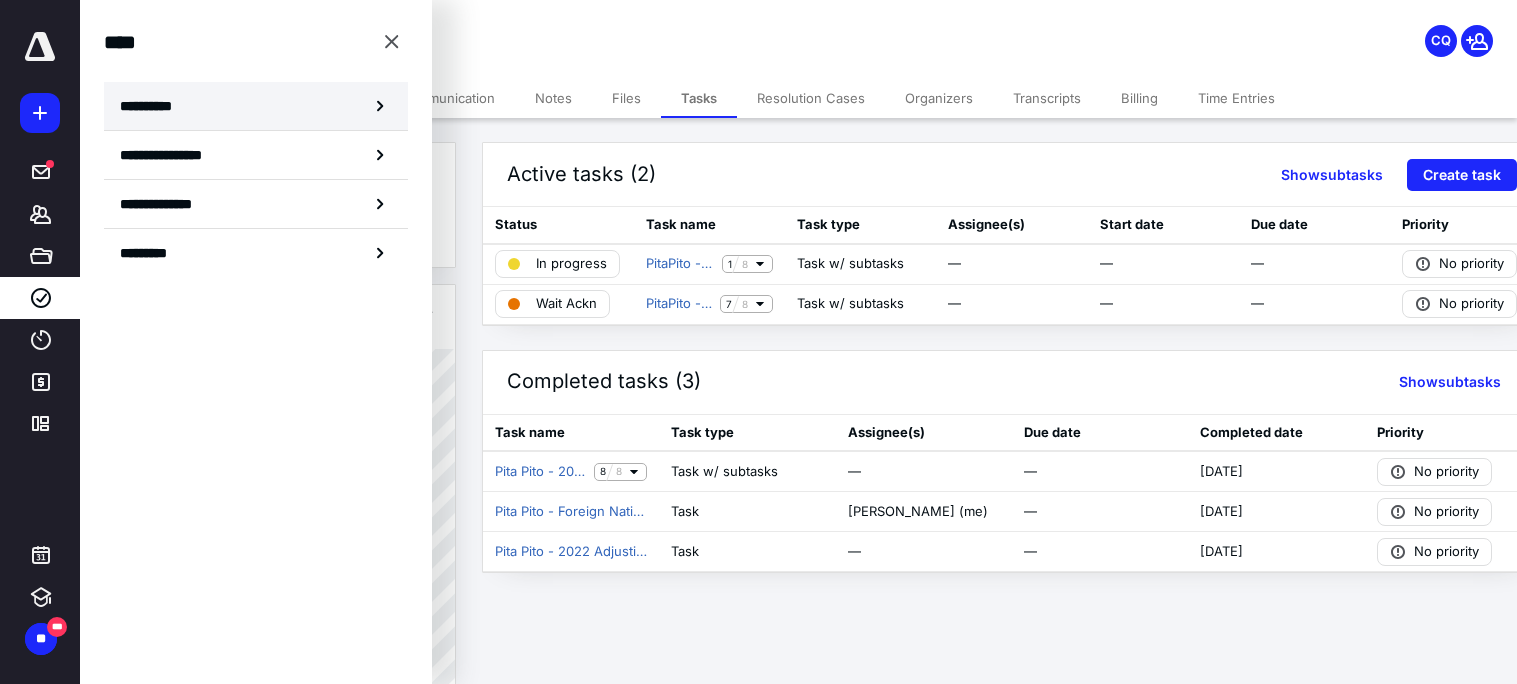 click on "**********" at bounding box center (256, 106) 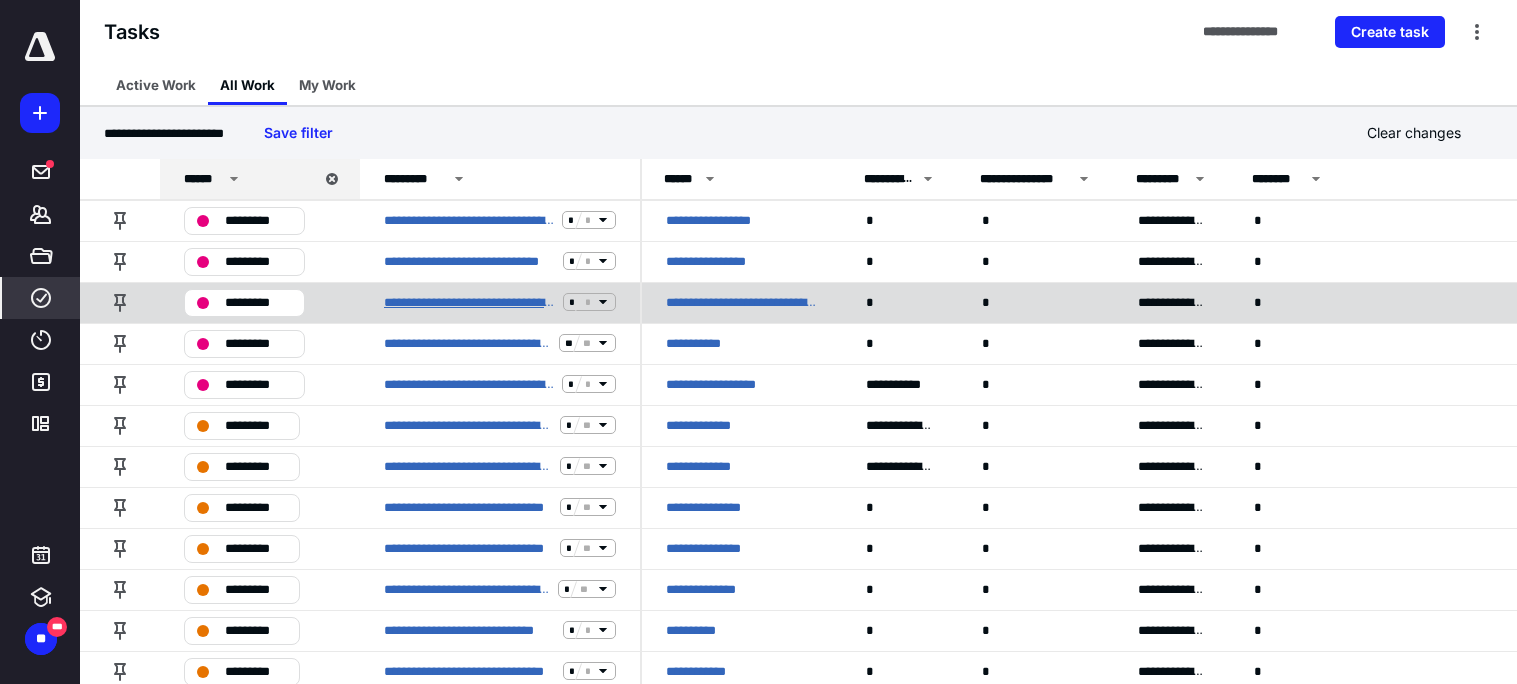 click on "**********" at bounding box center [469, 302] 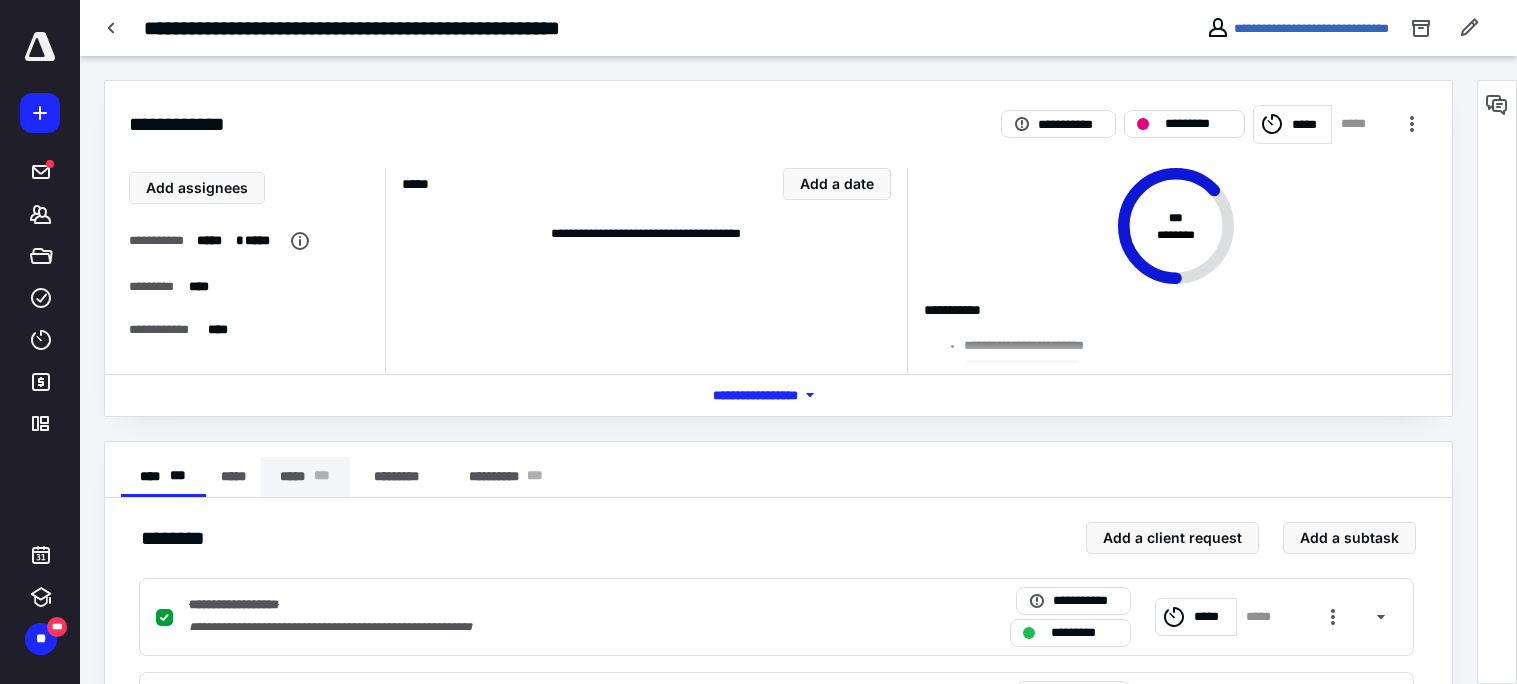 click on "***** * * *" at bounding box center (305, 477) 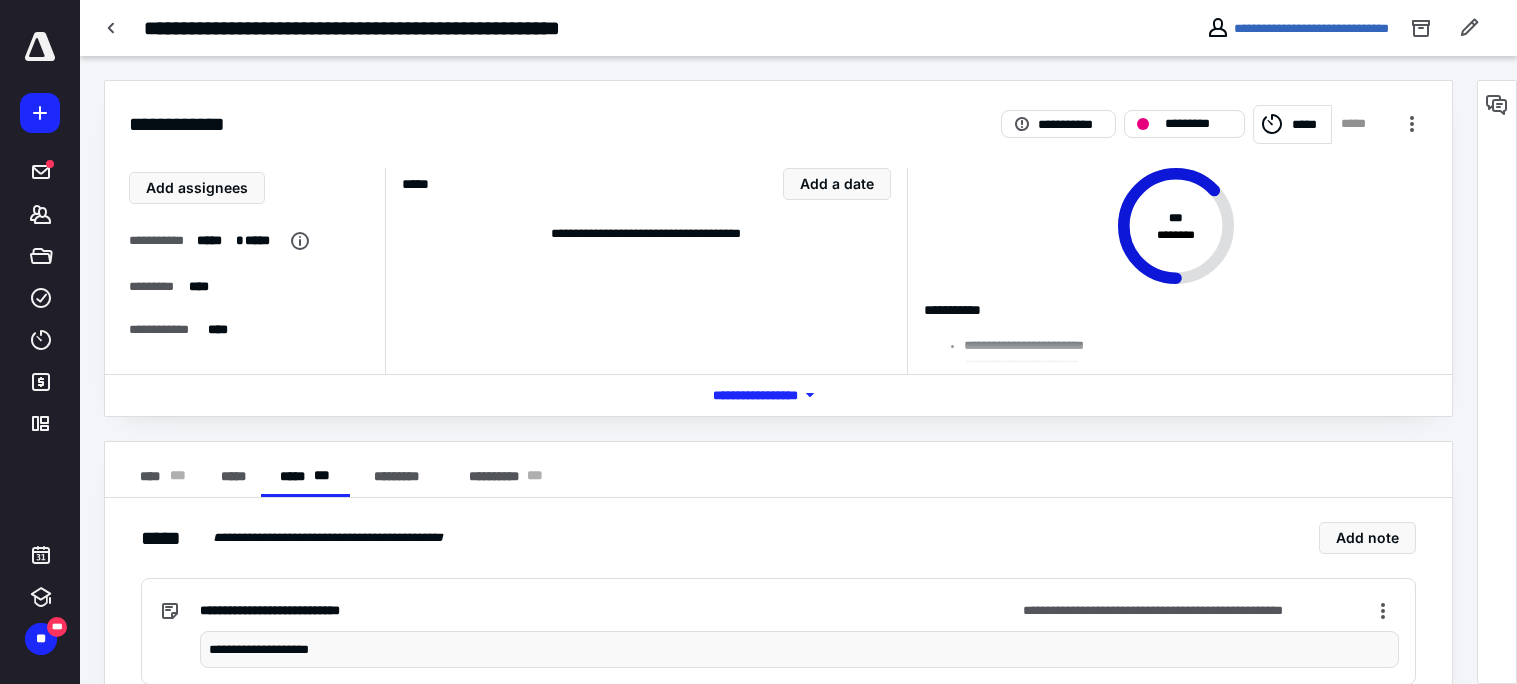click on "**********" at bounding box center (799, 649) 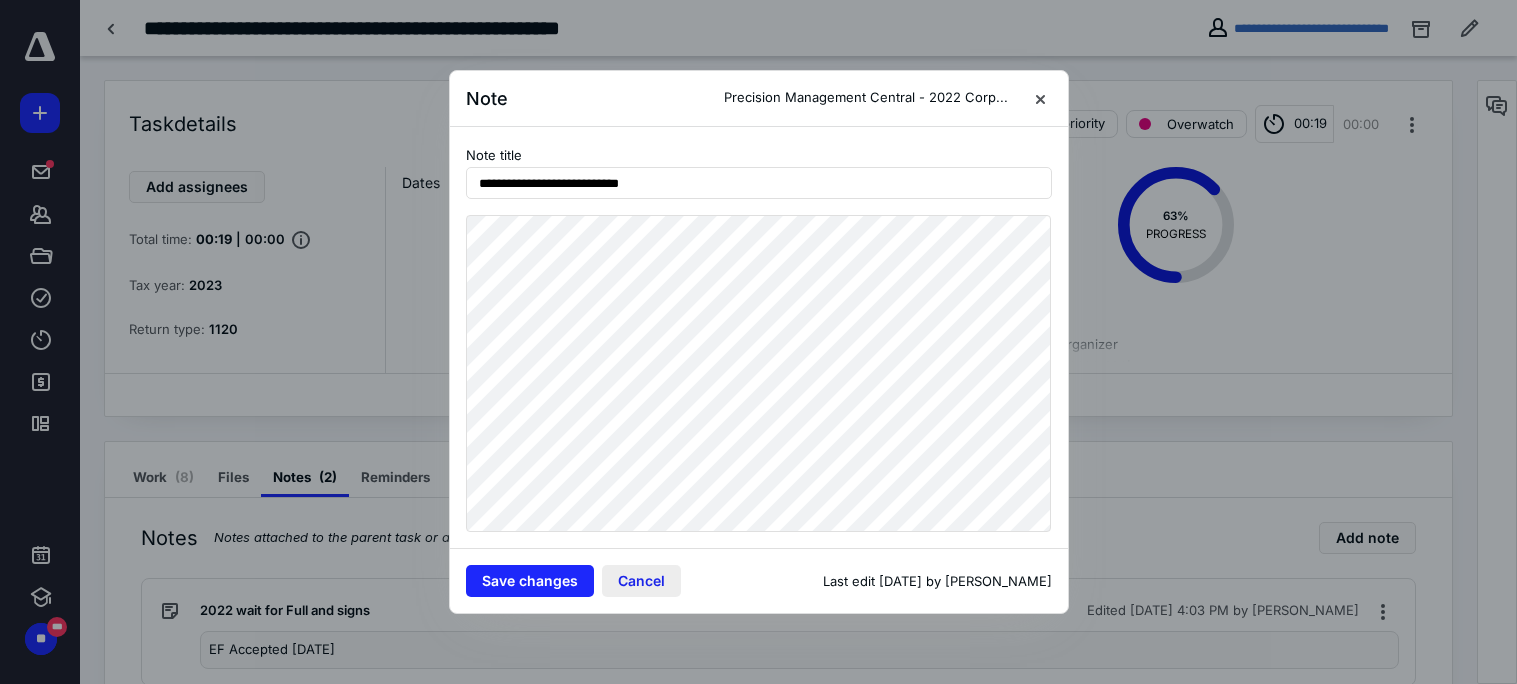 click on "Cancel" at bounding box center (641, 581) 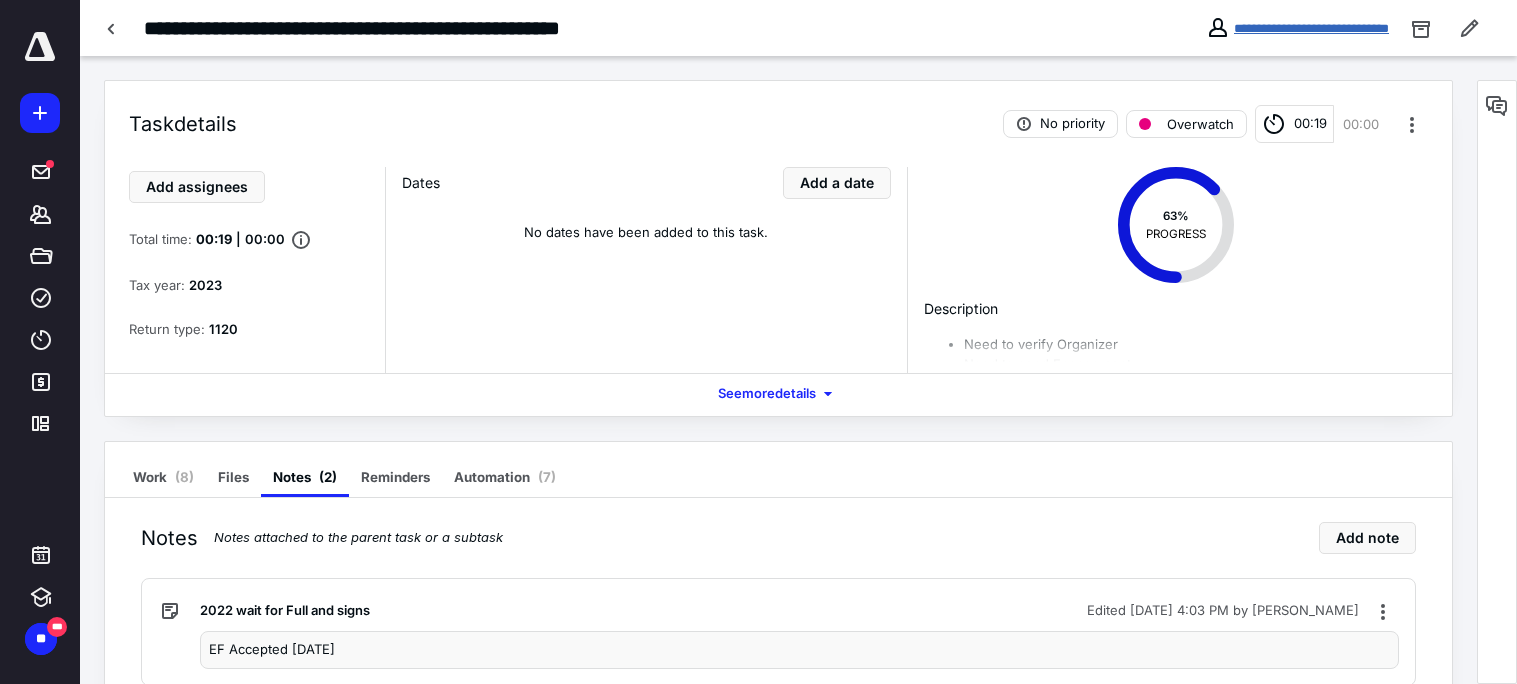 click on "**********" at bounding box center (1311, 28) 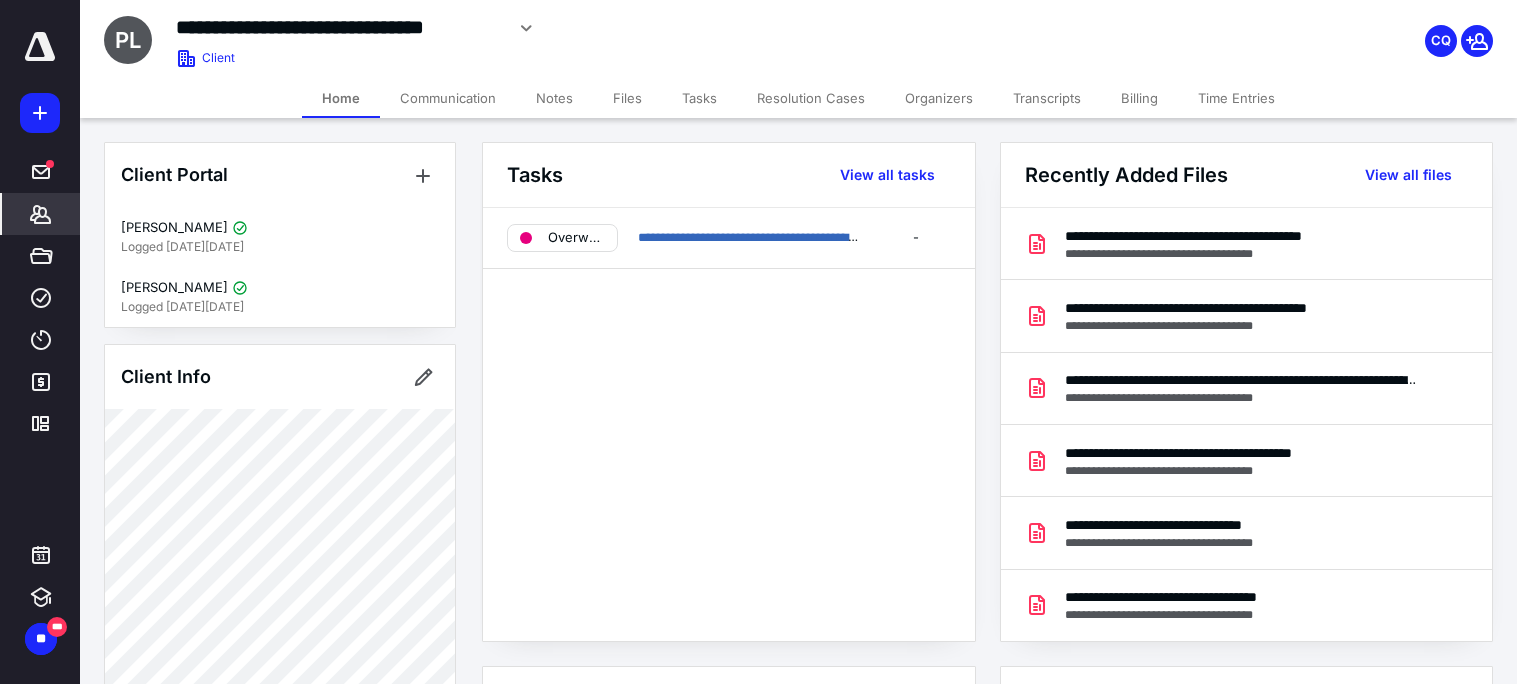 click on "Notes" at bounding box center (554, 98) 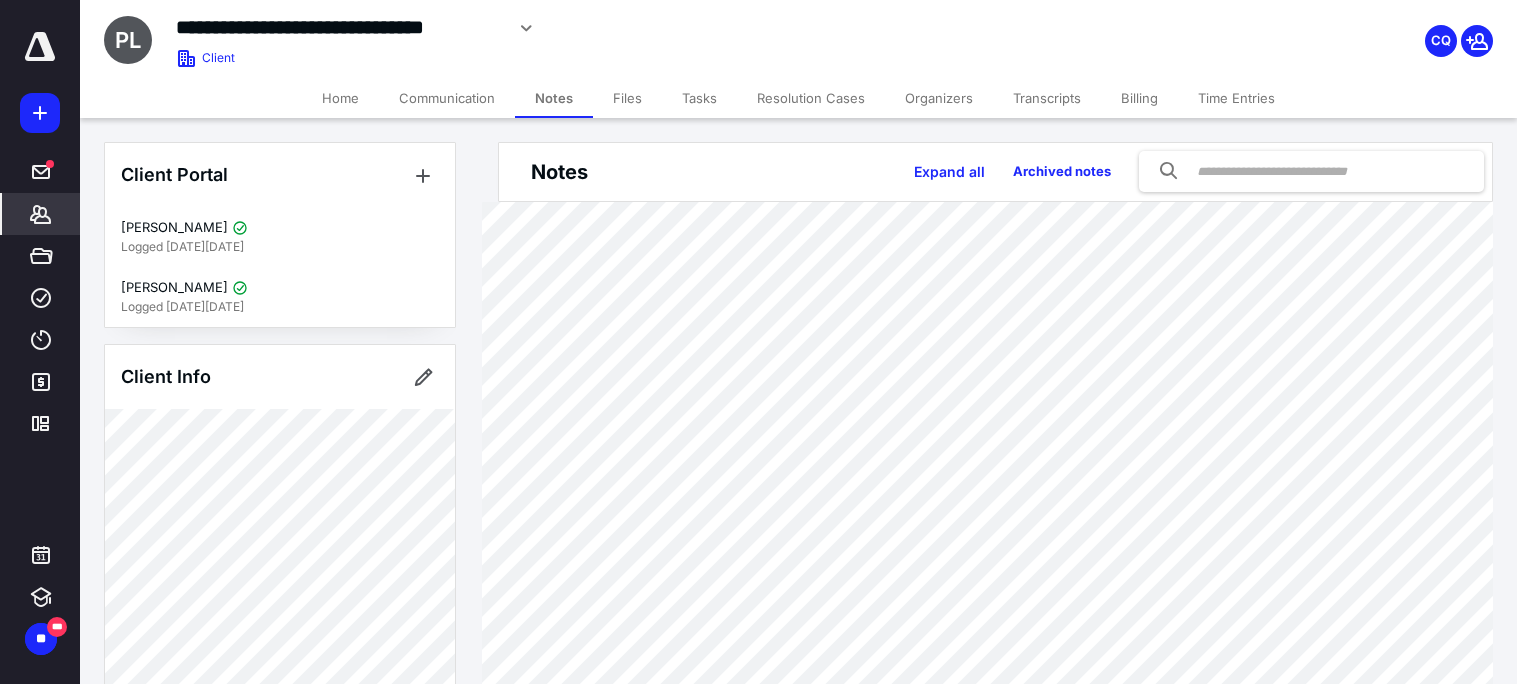 click on "Files" at bounding box center [627, 98] 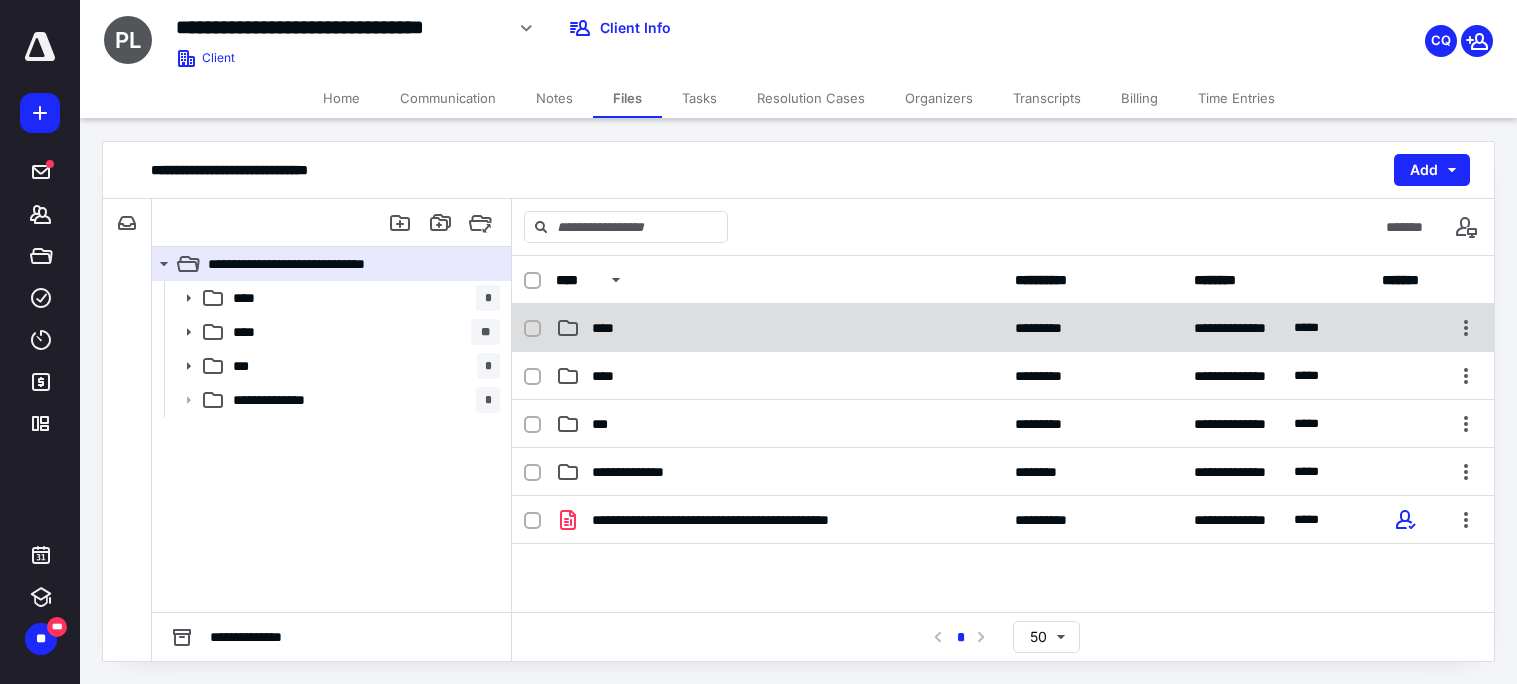 click 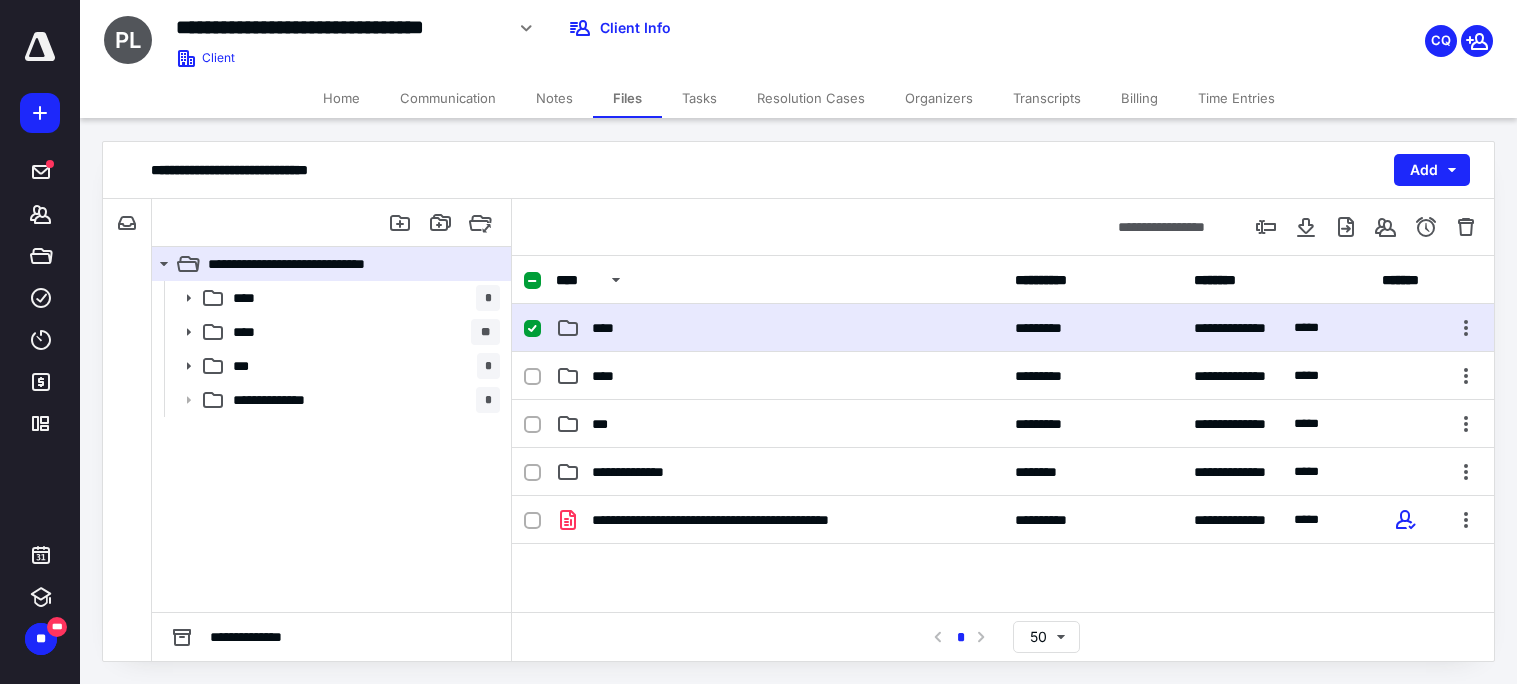 click 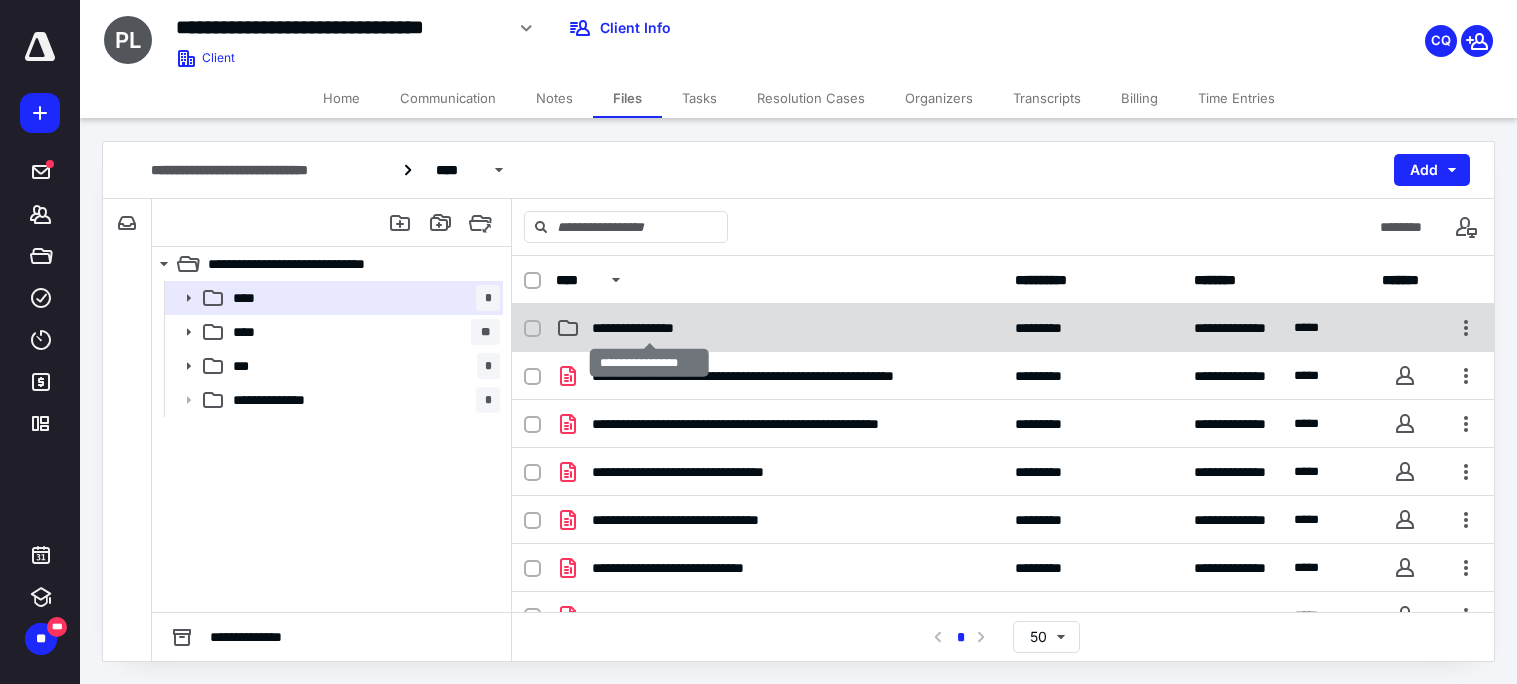 click on "**********" at bounding box center [649, 328] 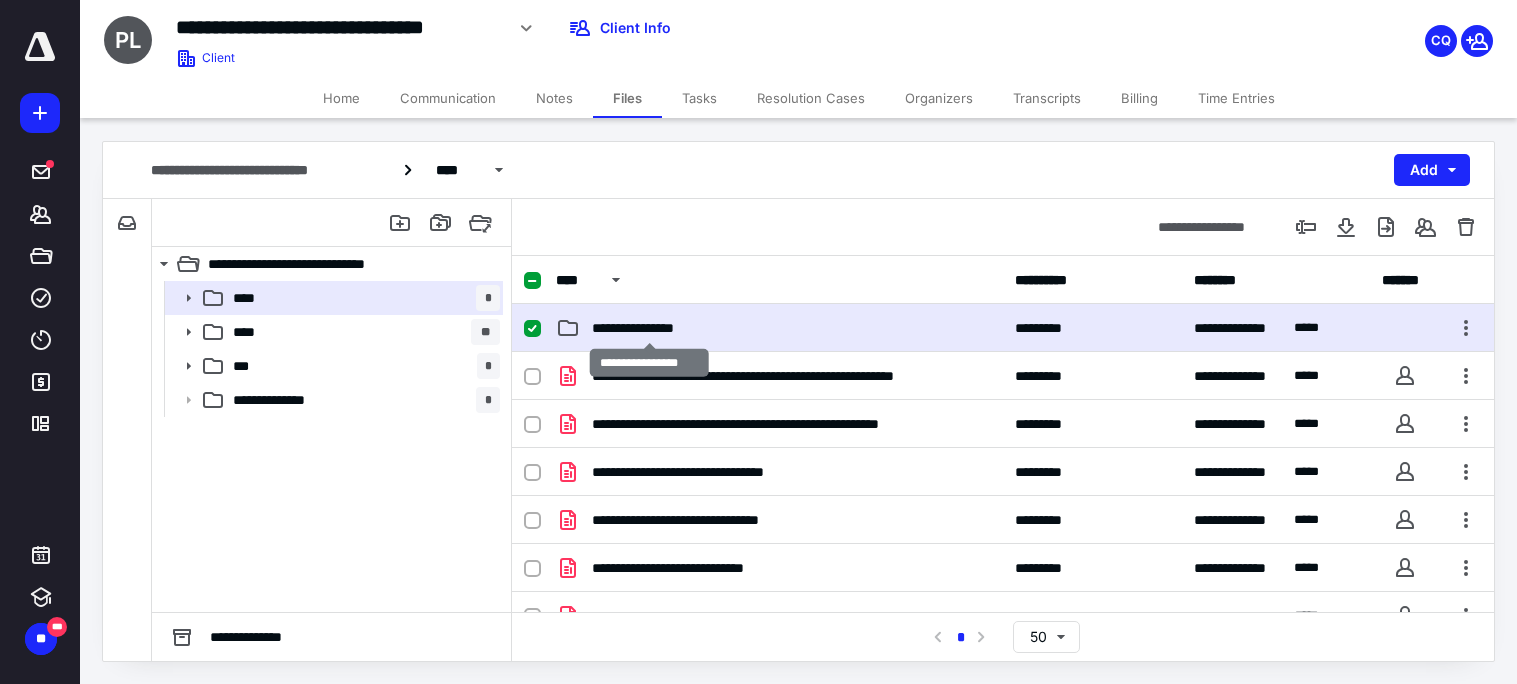 click on "**********" at bounding box center [649, 328] 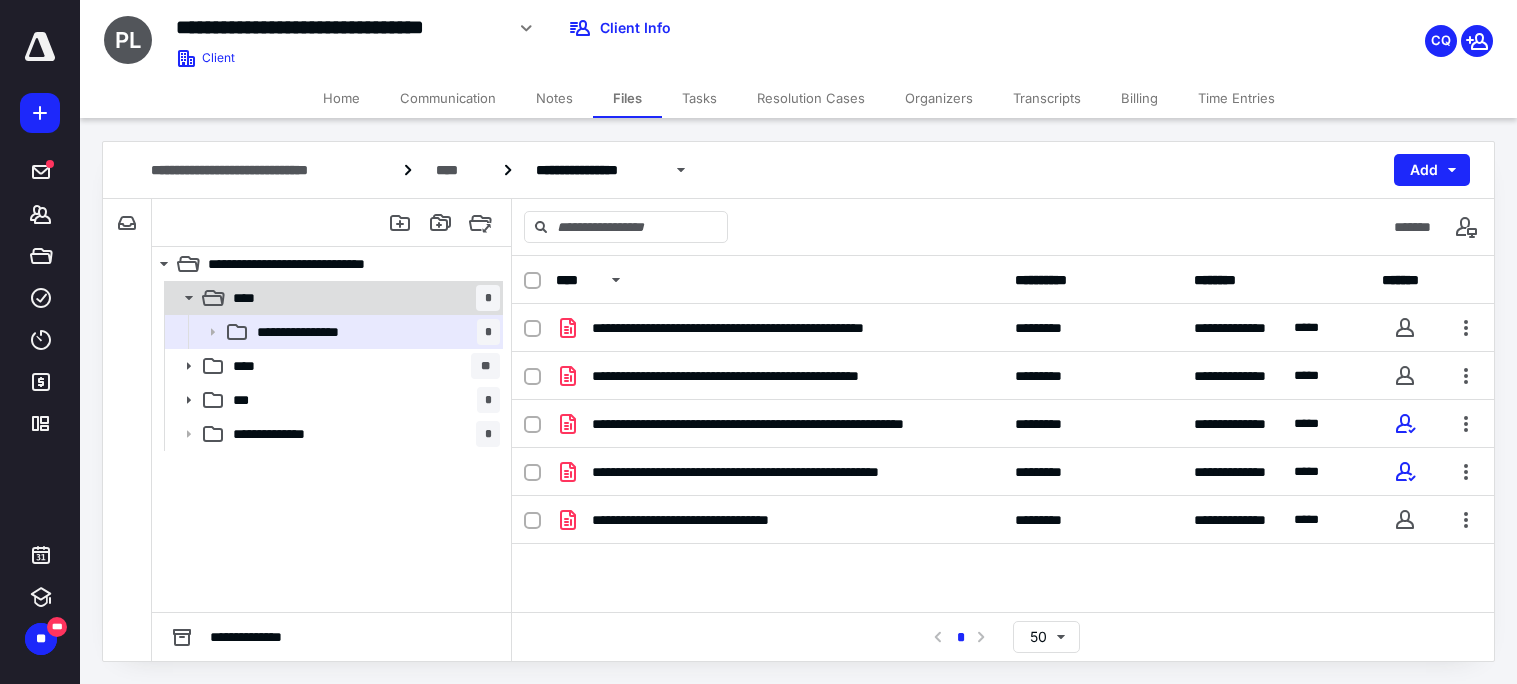 click on "**** *" at bounding box center [362, 298] 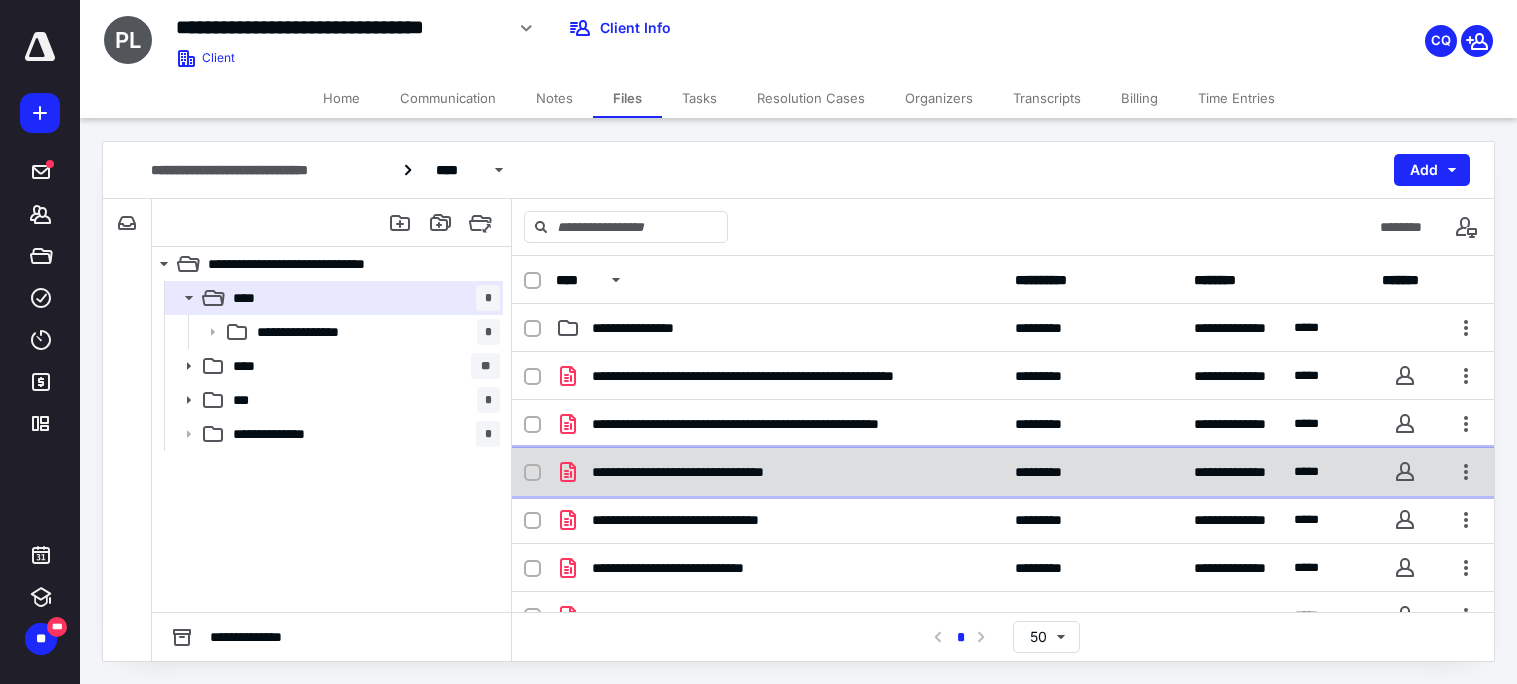 click on "**********" at bounding box center (1003, 472) 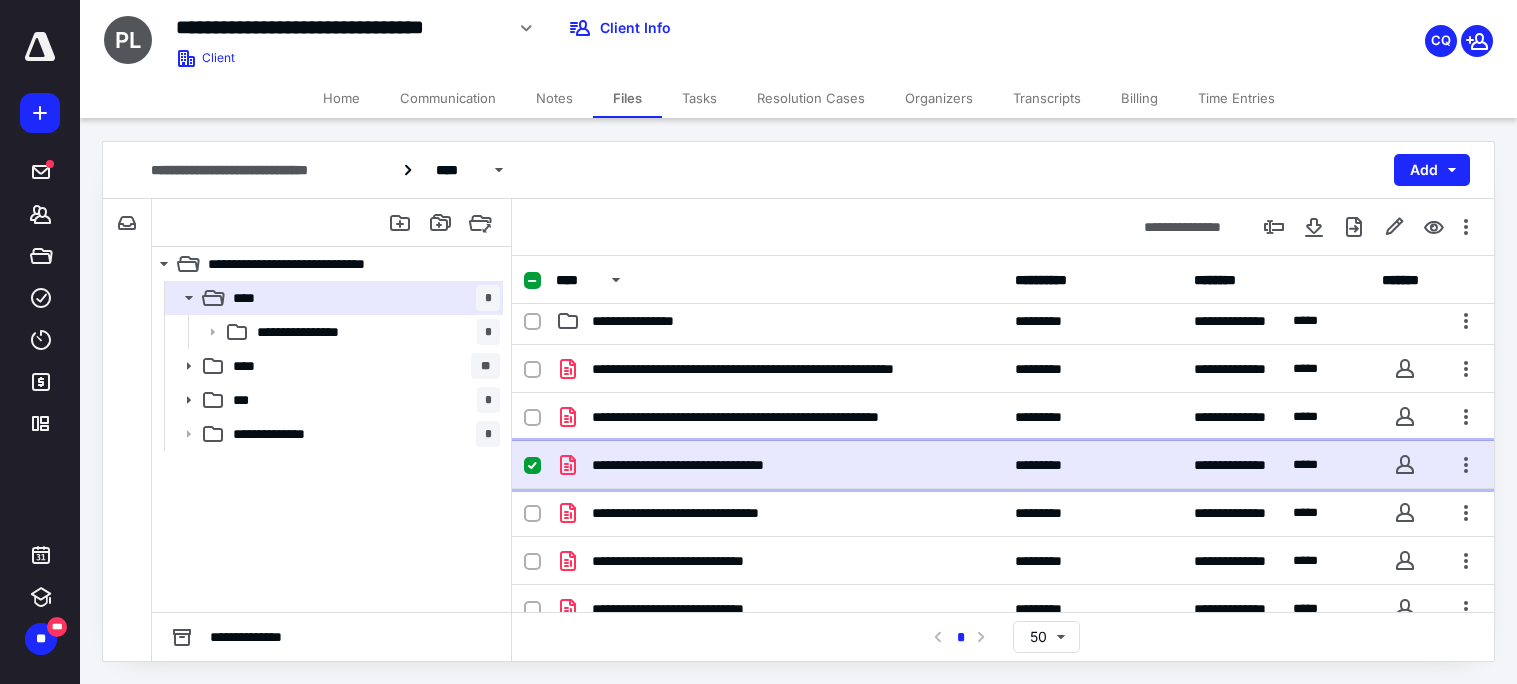 scroll, scrollTop: 0, scrollLeft: 0, axis: both 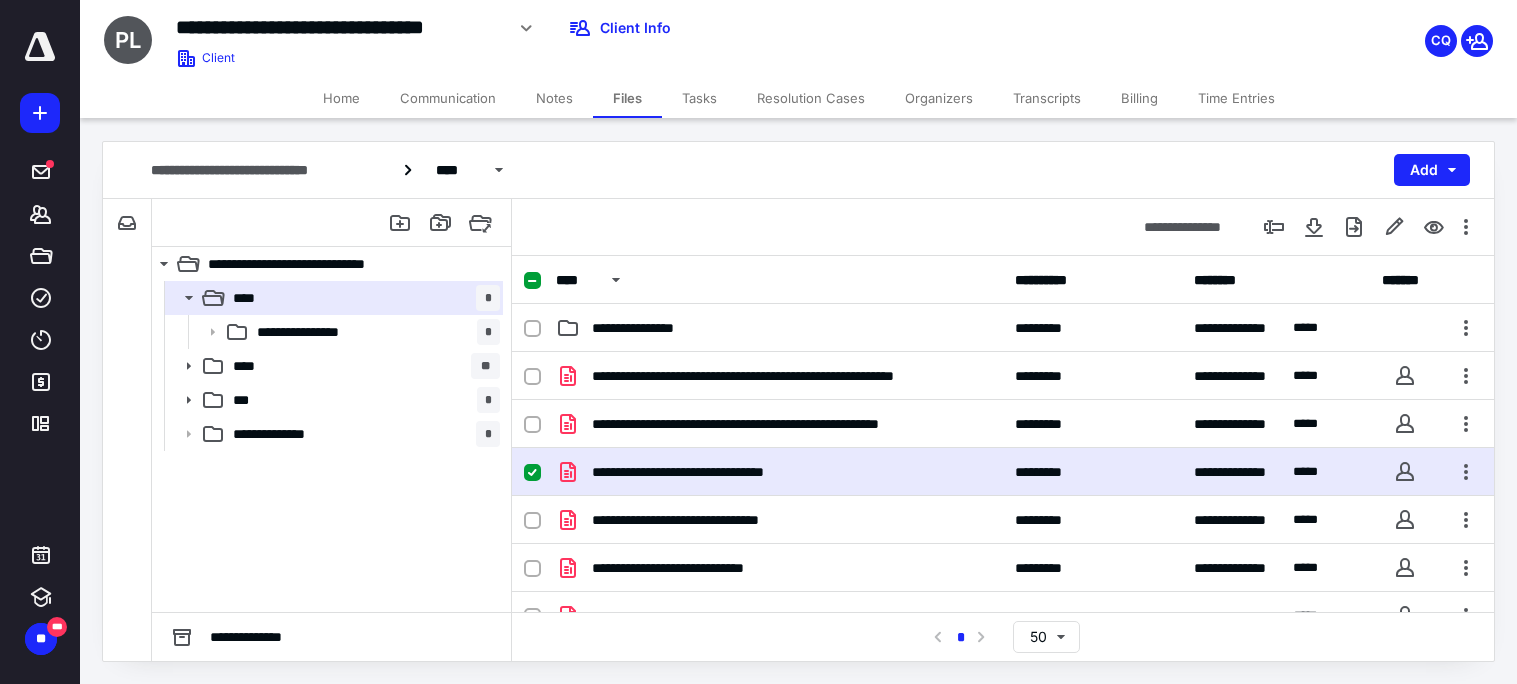 click on "Notes" at bounding box center [554, 98] 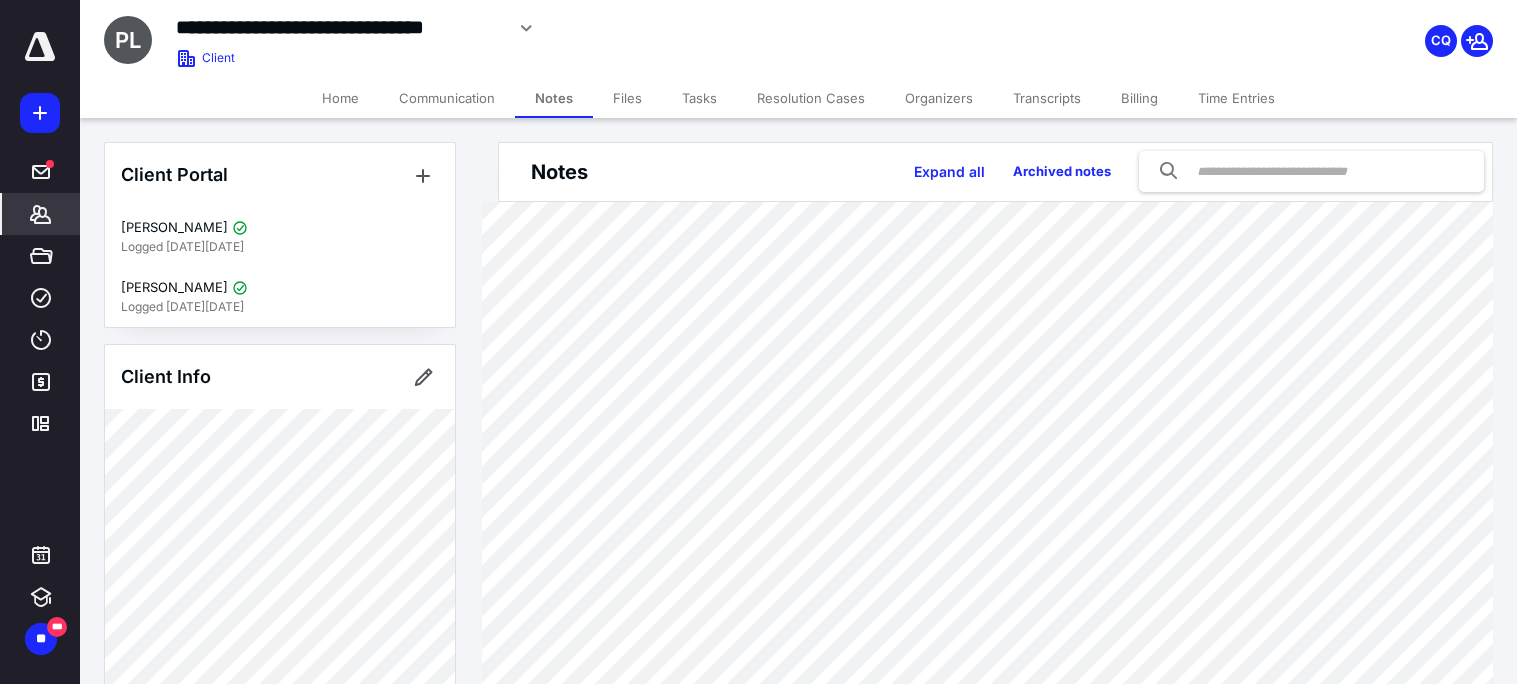 click on "Files" at bounding box center [627, 98] 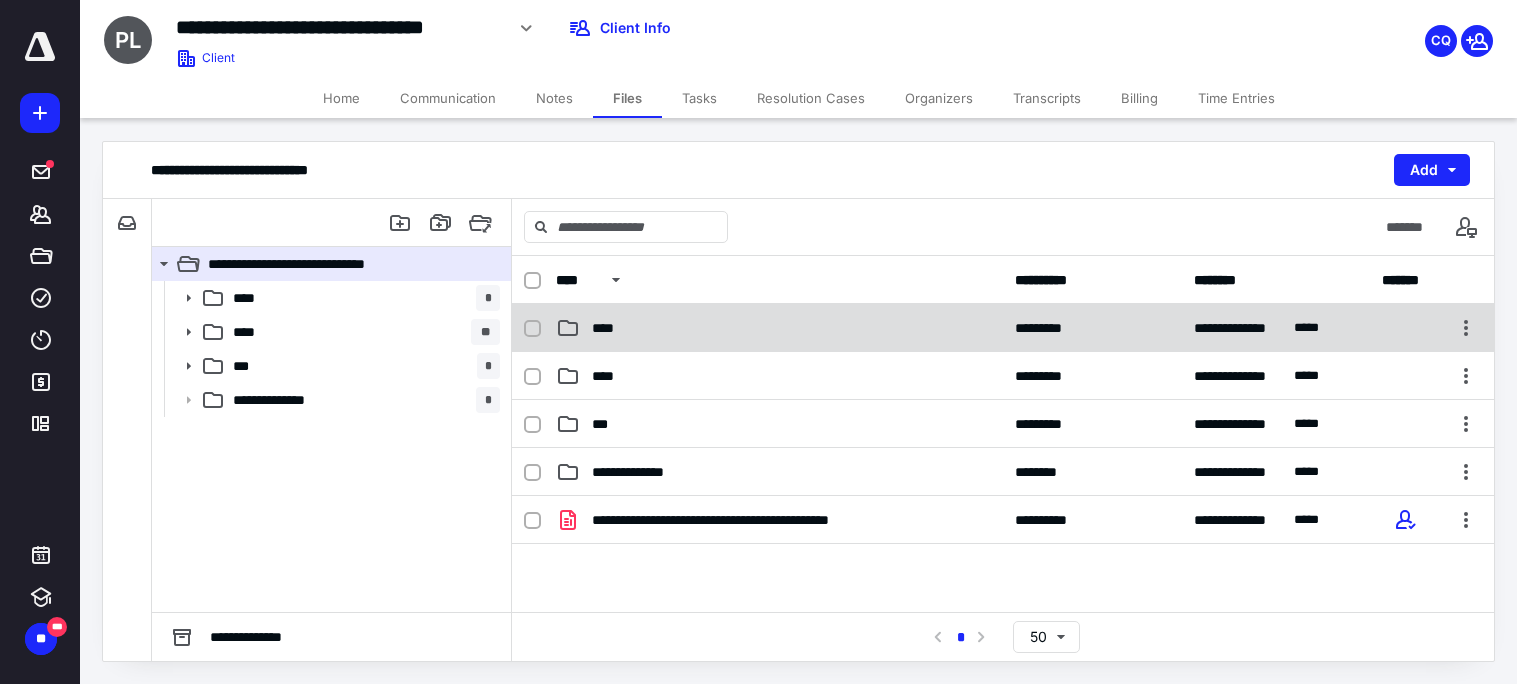 click on "****" at bounding box center (609, 328) 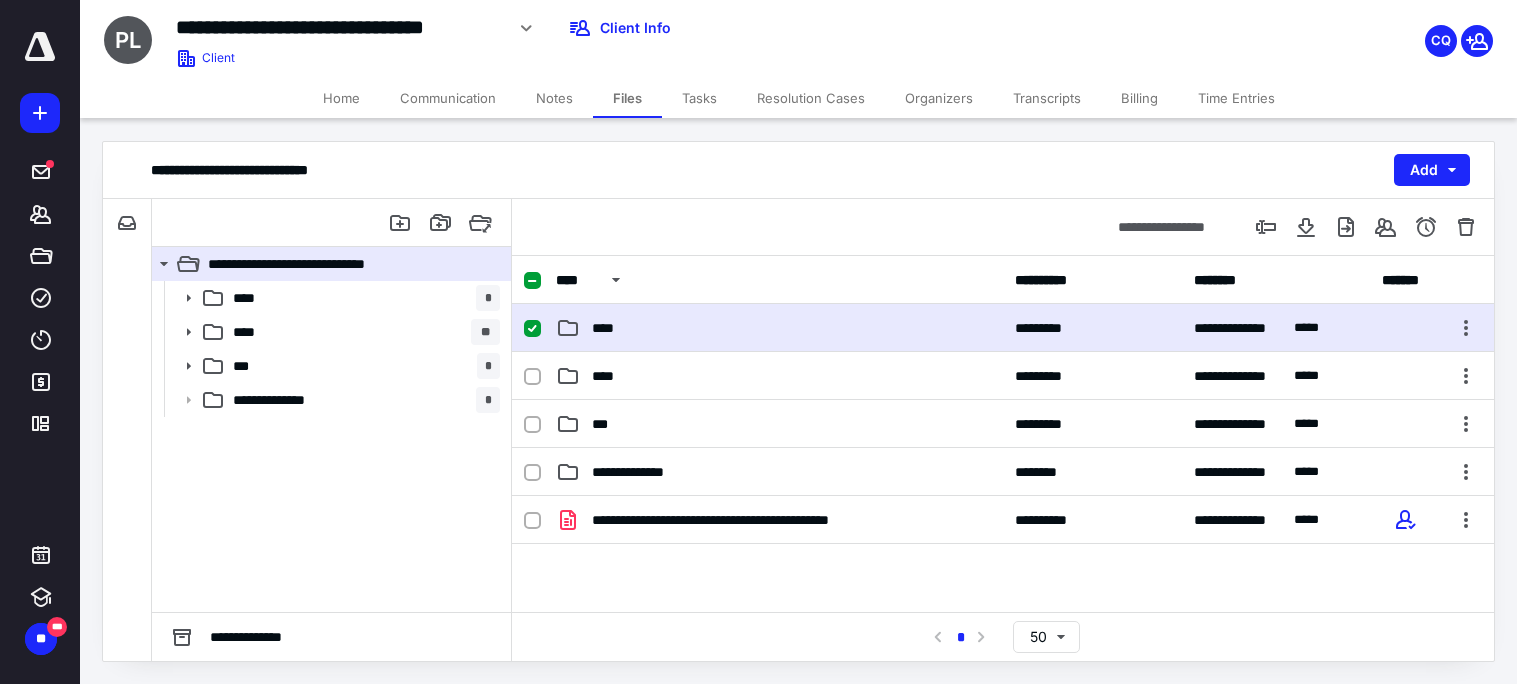 click on "****" at bounding box center [609, 328] 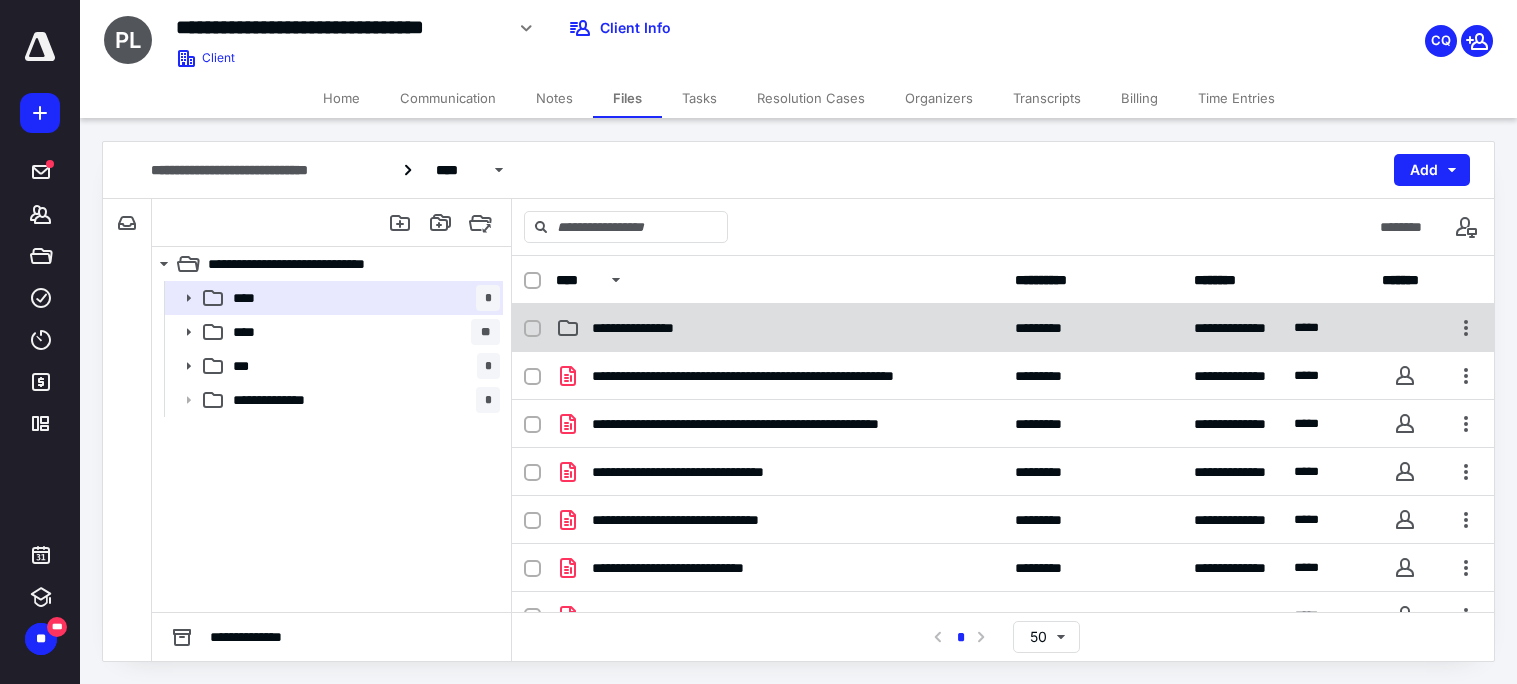 click on "**********" at bounding box center [649, 328] 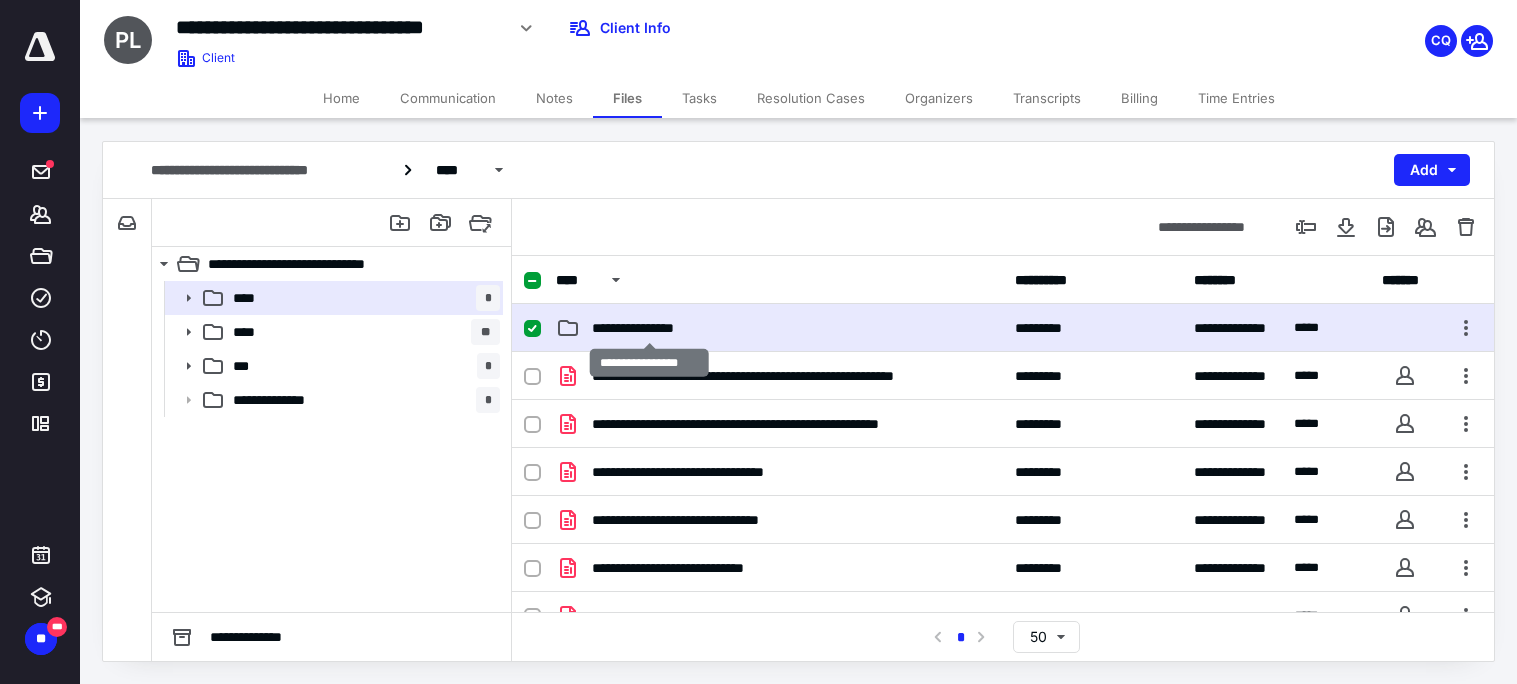 click on "**********" at bounding box center [649, 328] 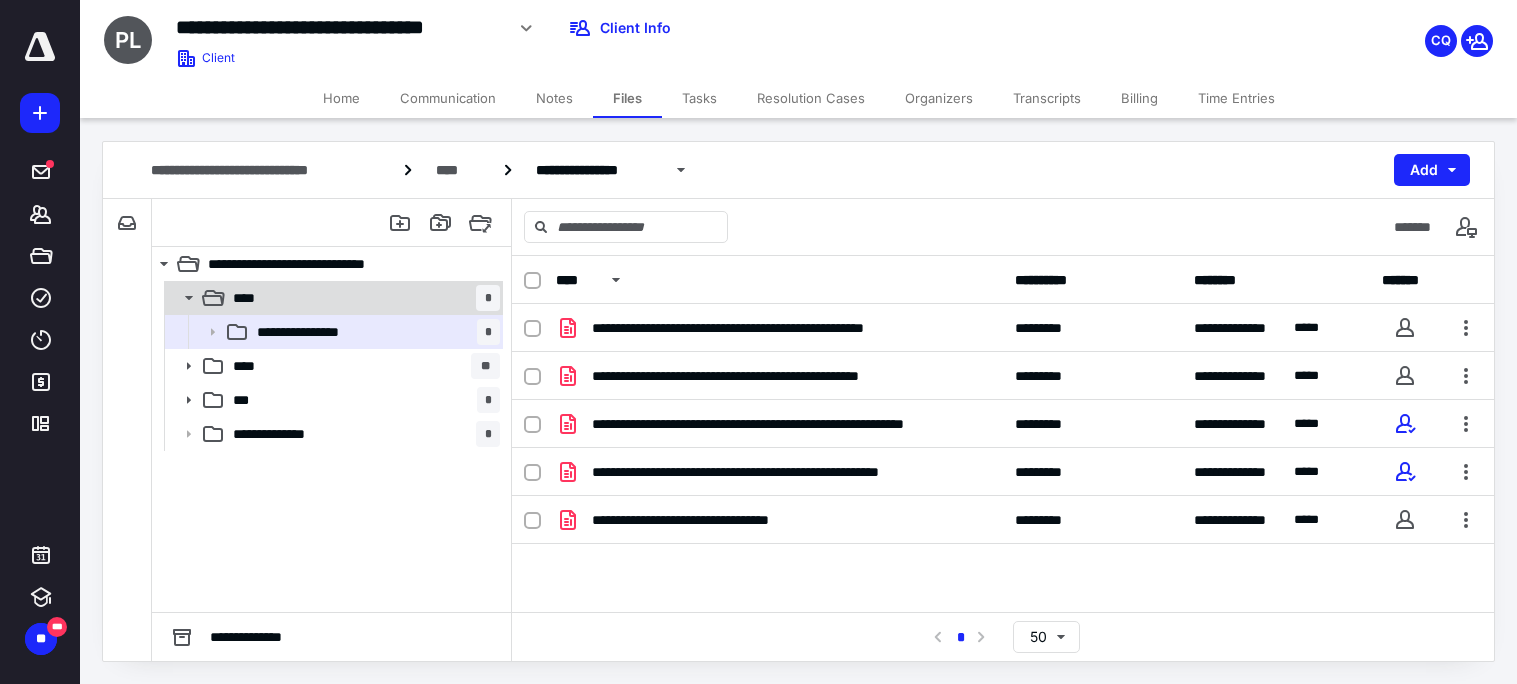 click on "**** *" at bounding box center [362, 298] 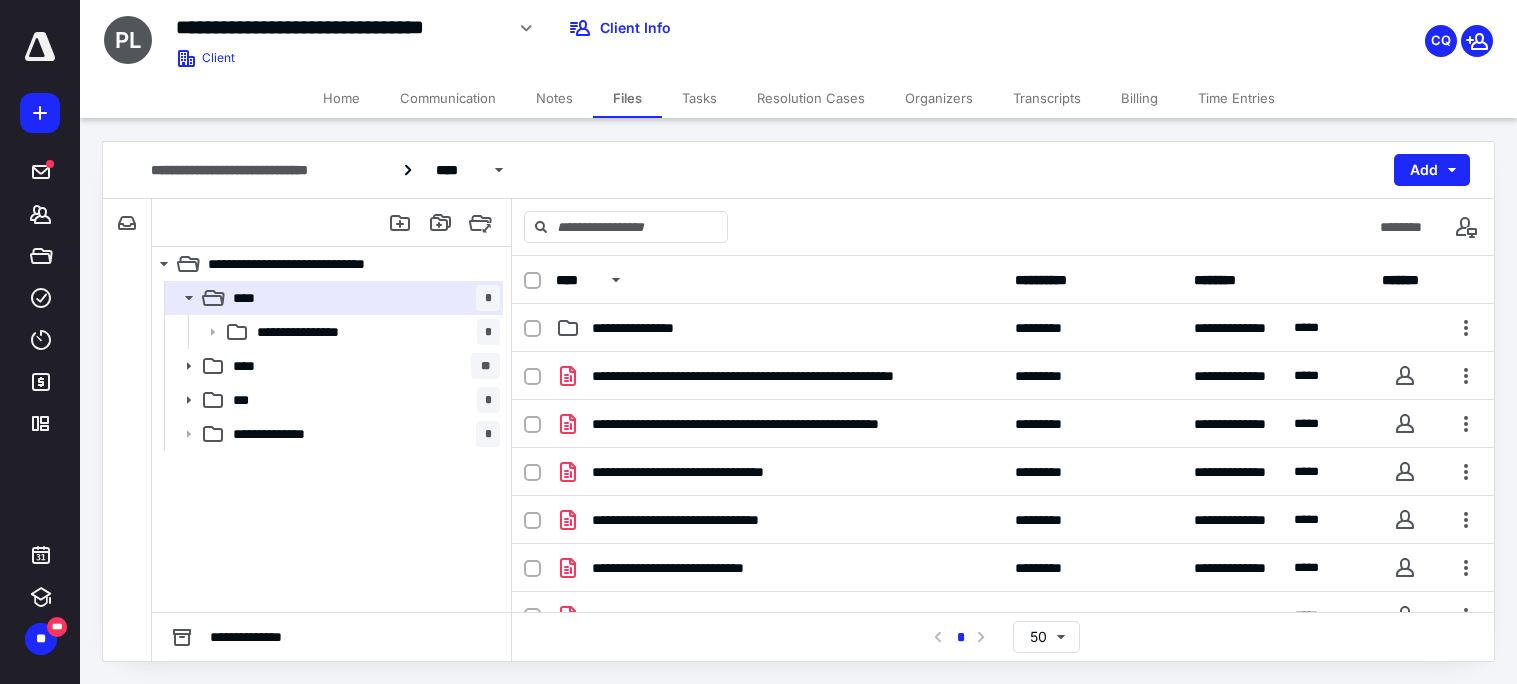 click on "Notes" at bounding box center [554, 98] 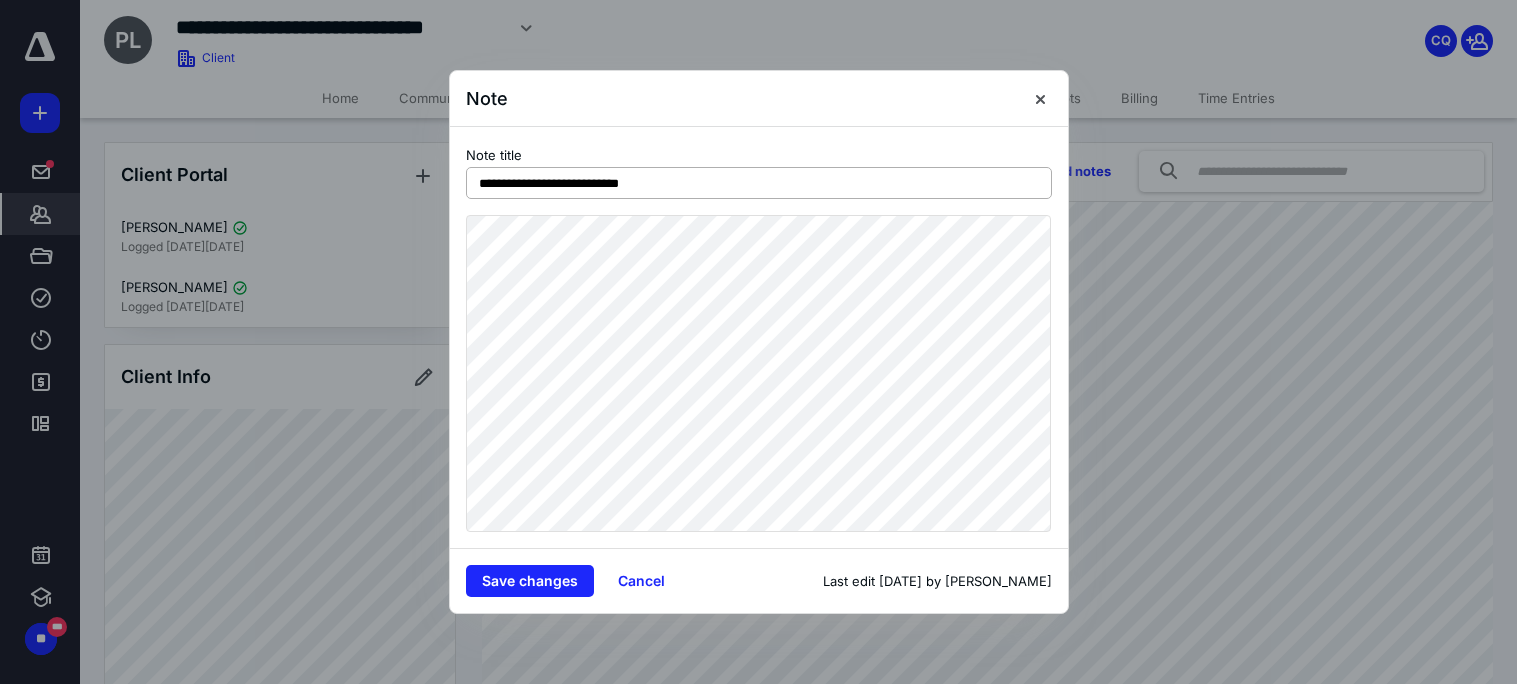 drag, startPoint x: 481, startPoint y: 183, endPoint x: 665, endPoint y: 198, distance: 184.6104 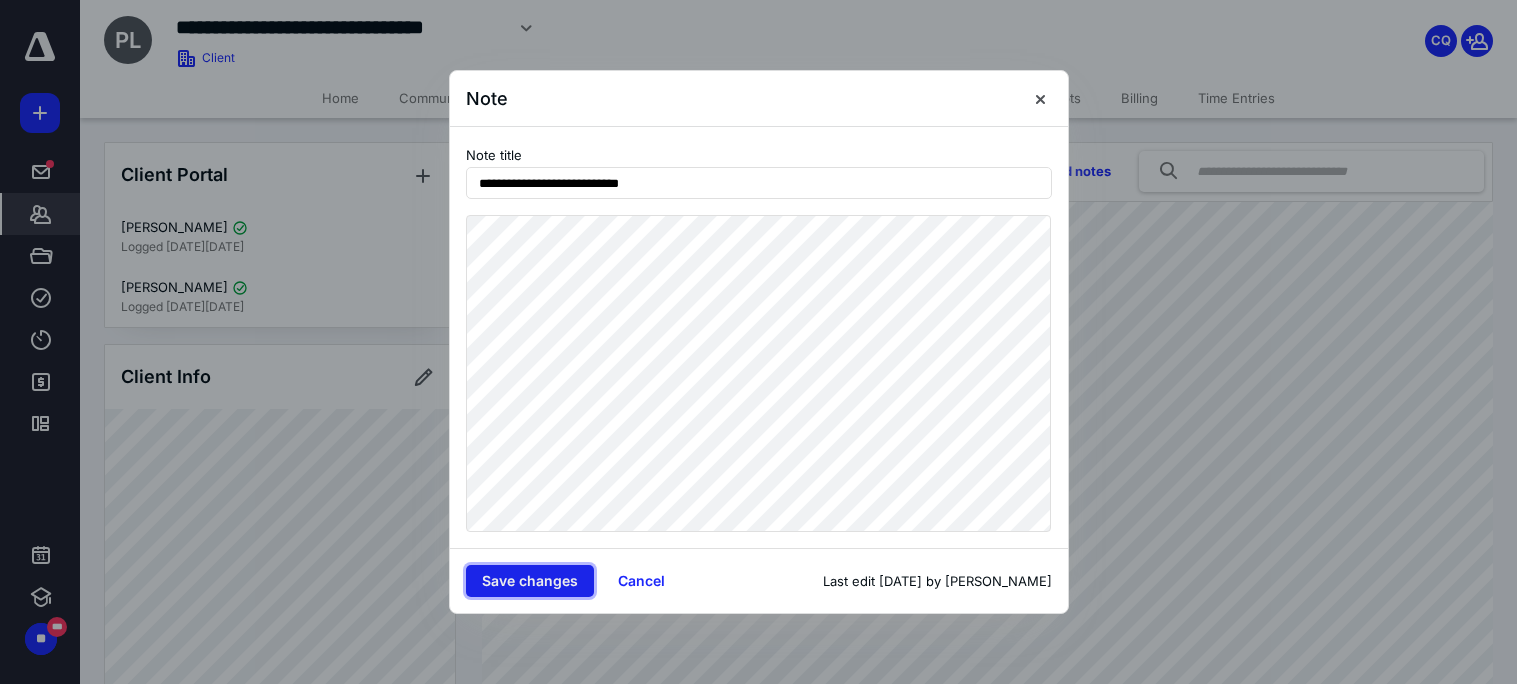 click on "Save changes" at bounding box center (530, 581) 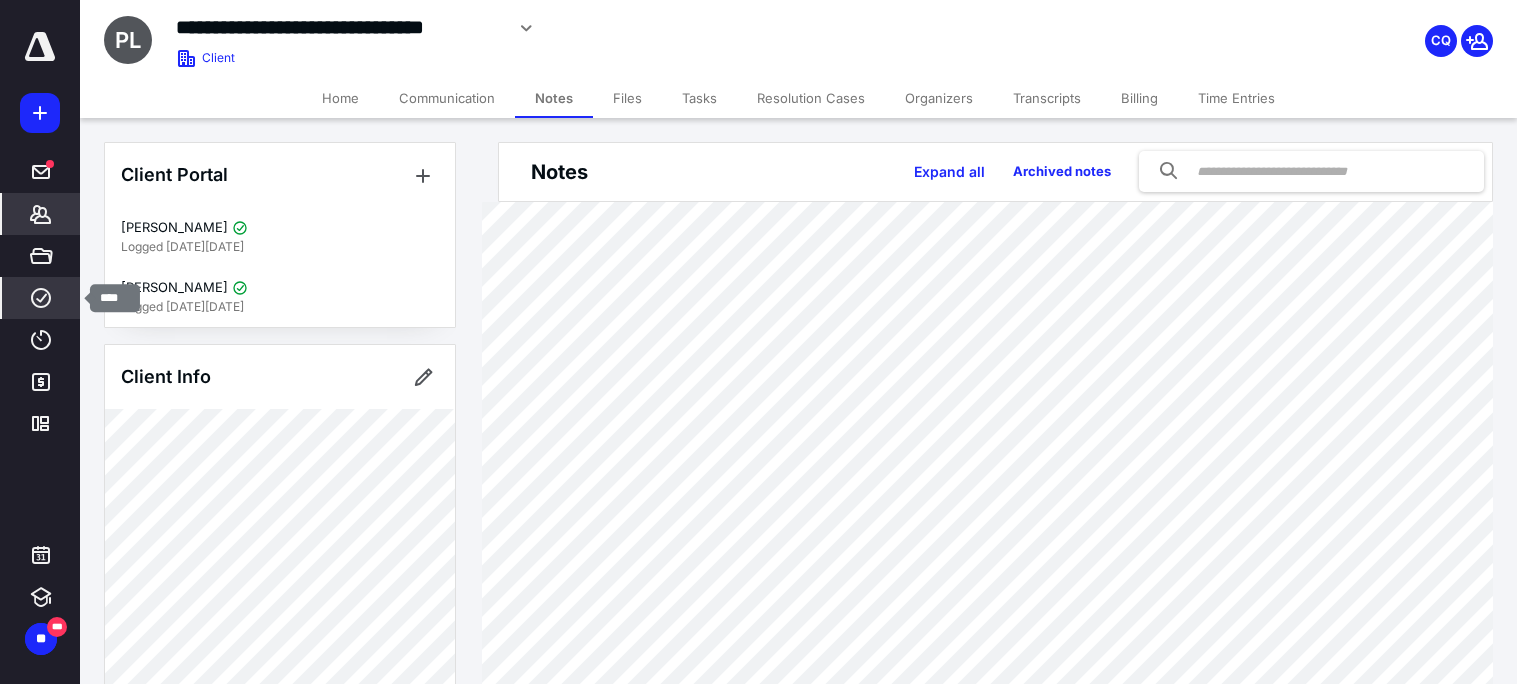click 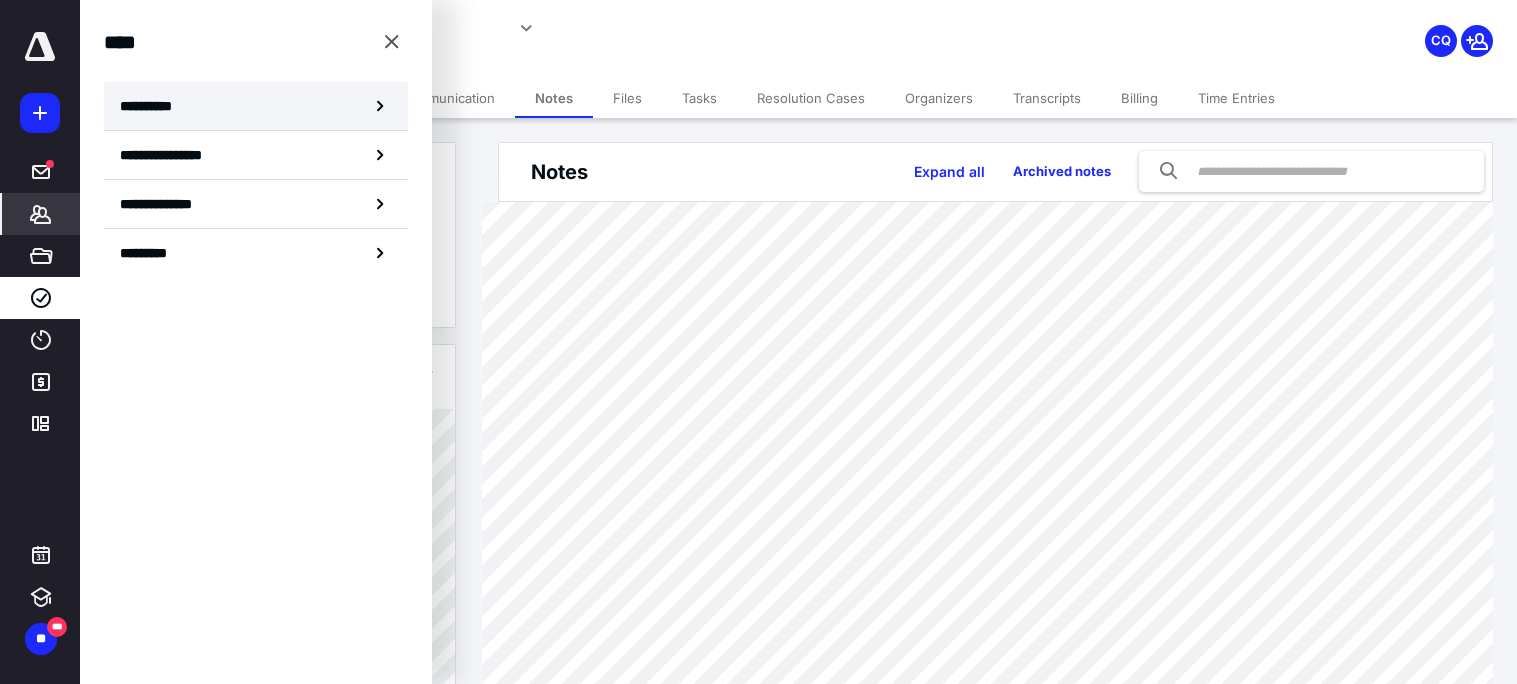 click 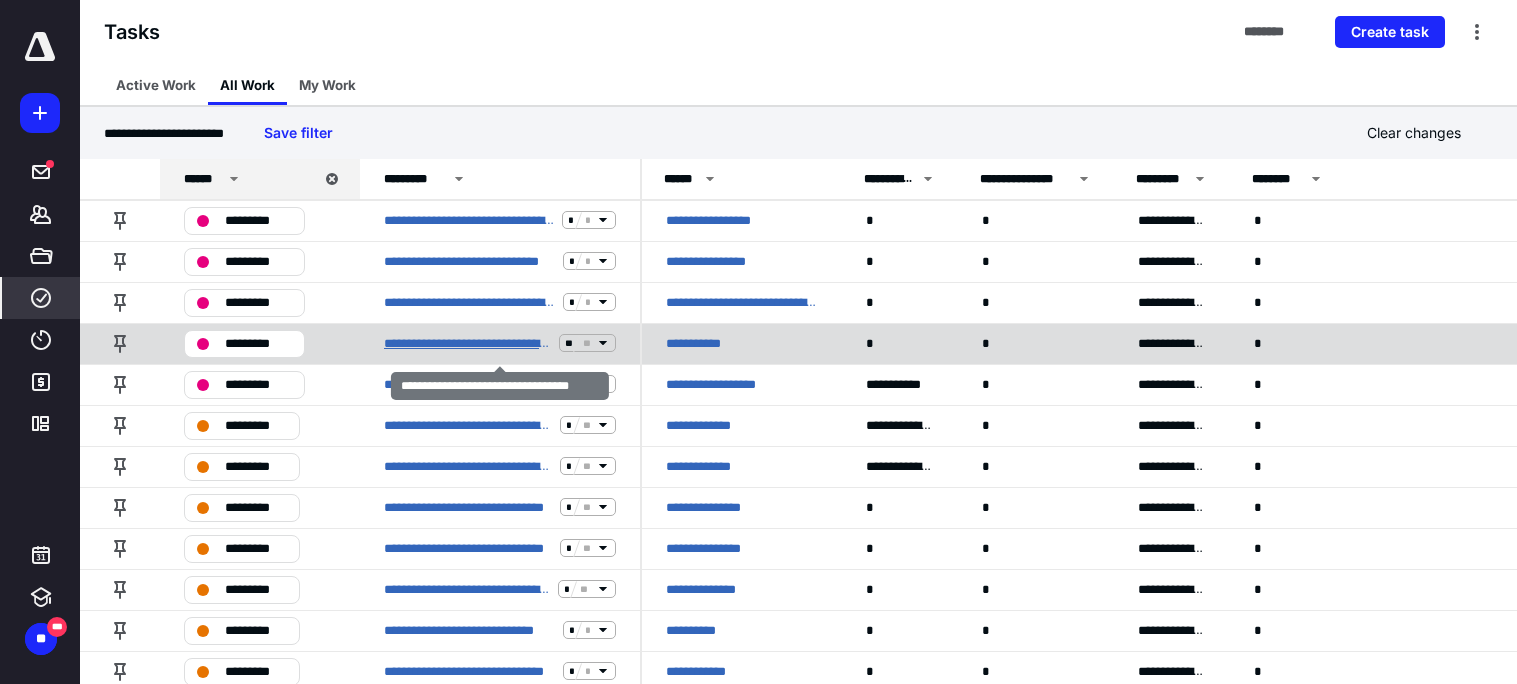 click on "**********" at bounding box center [467, 343] 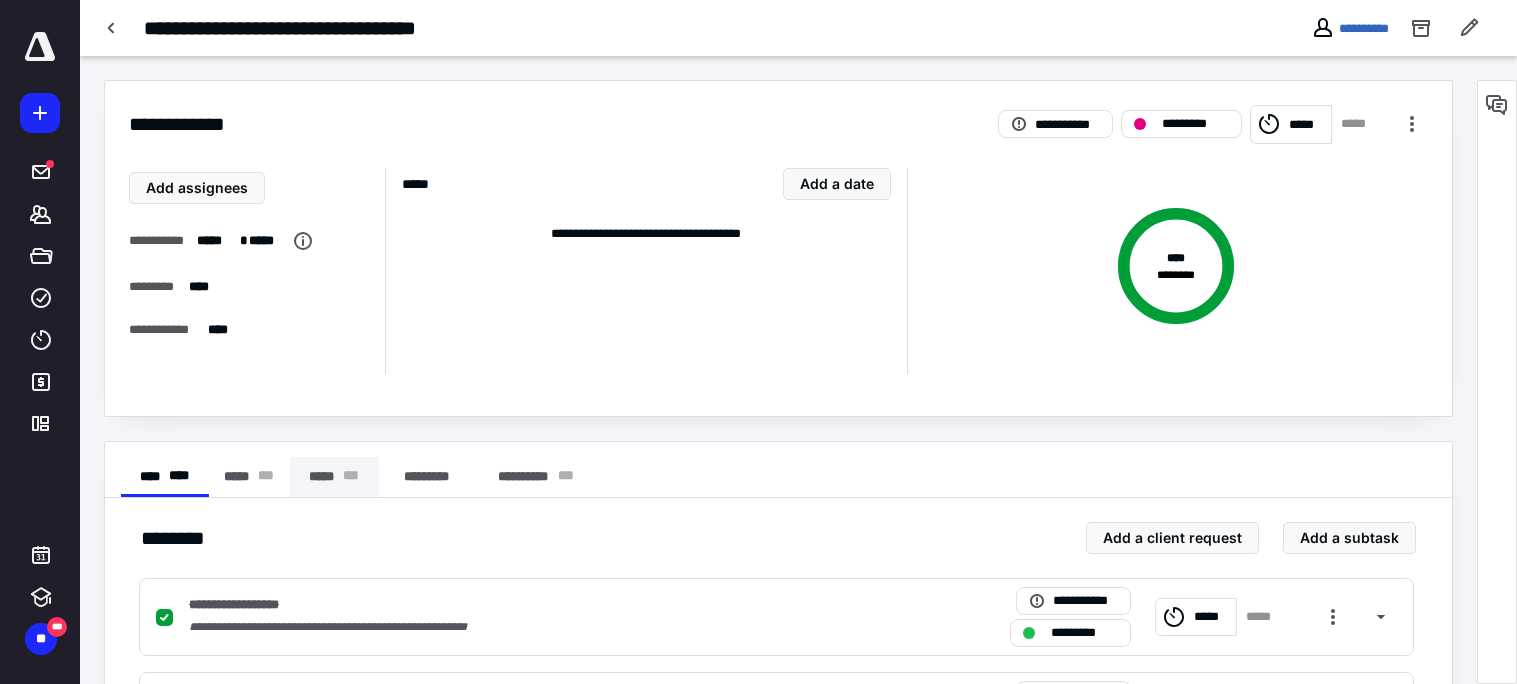 click on "***** * * *" at bounding box center (334, 477) 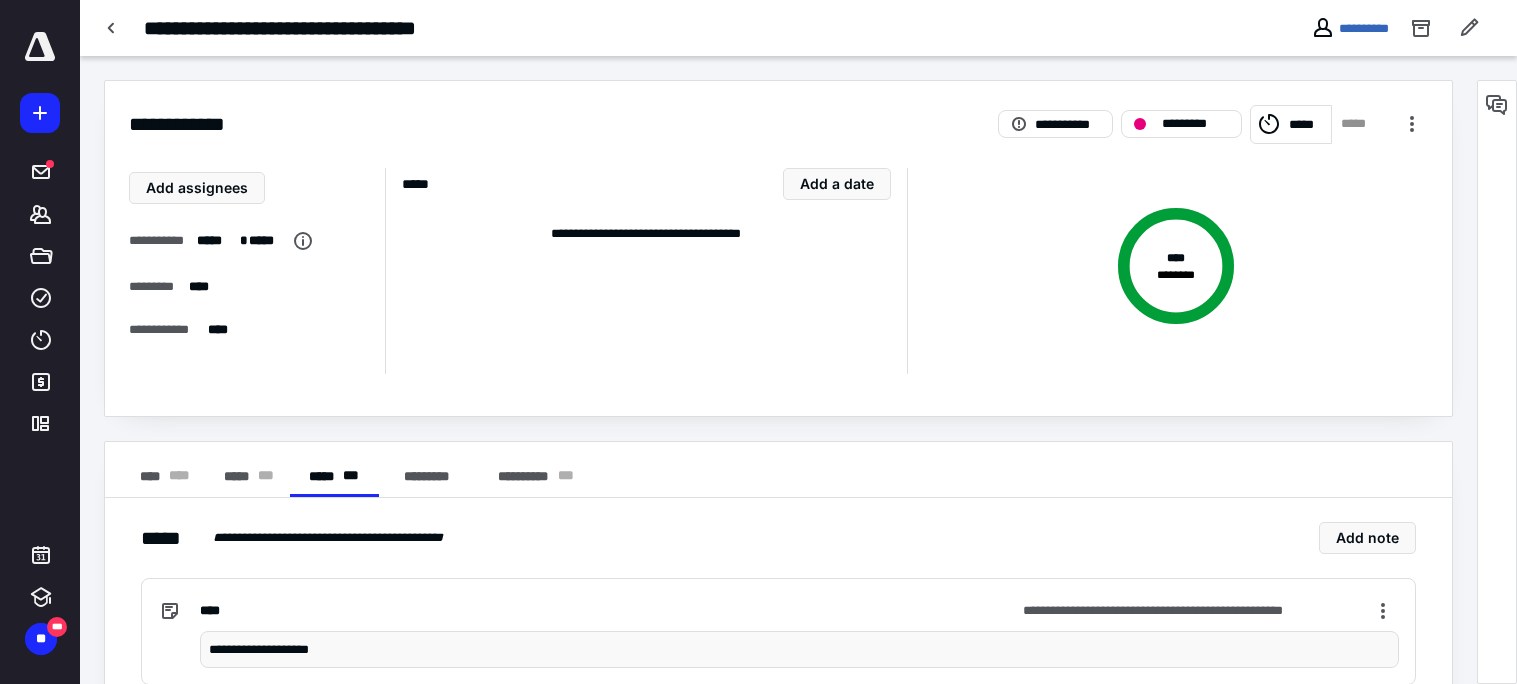 click on "**********" at bounding box center (799, 649) 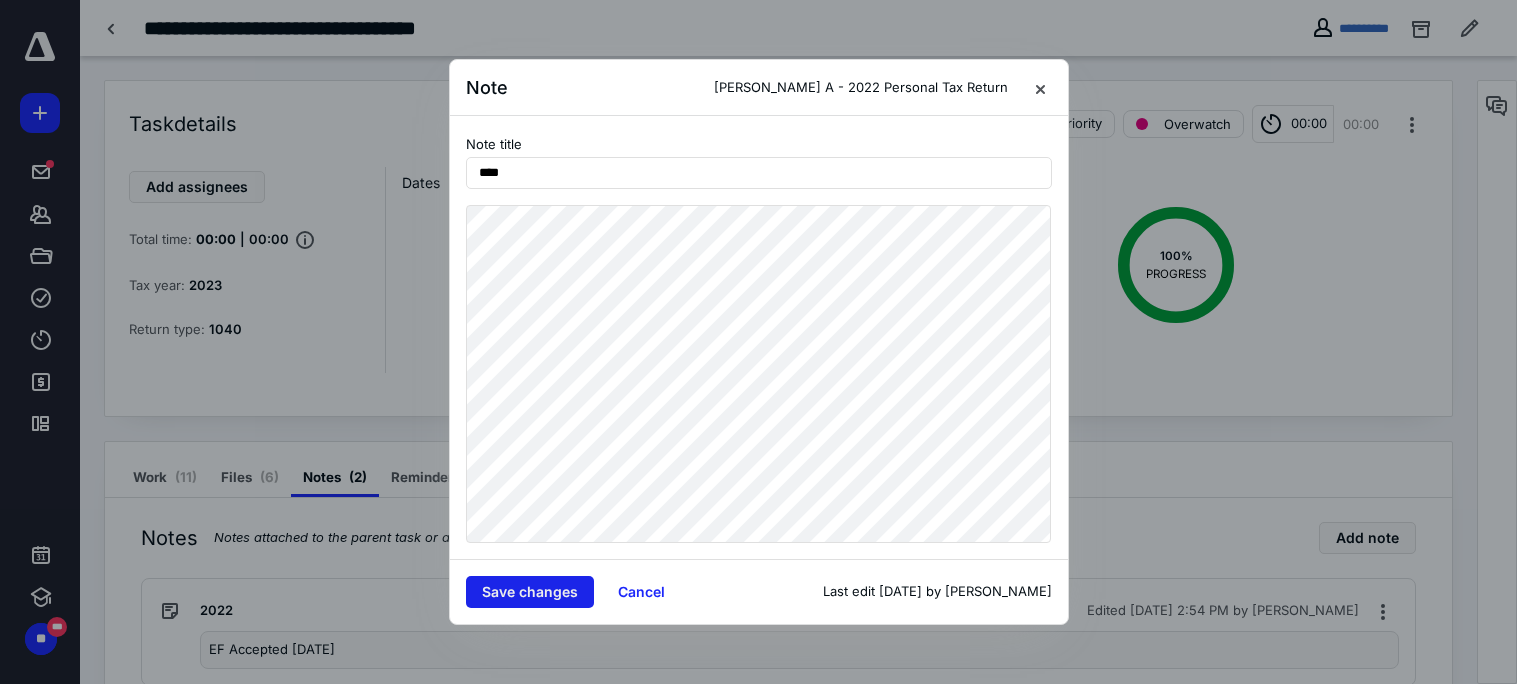 click on "Save changes" at bounding box center [530, 592] 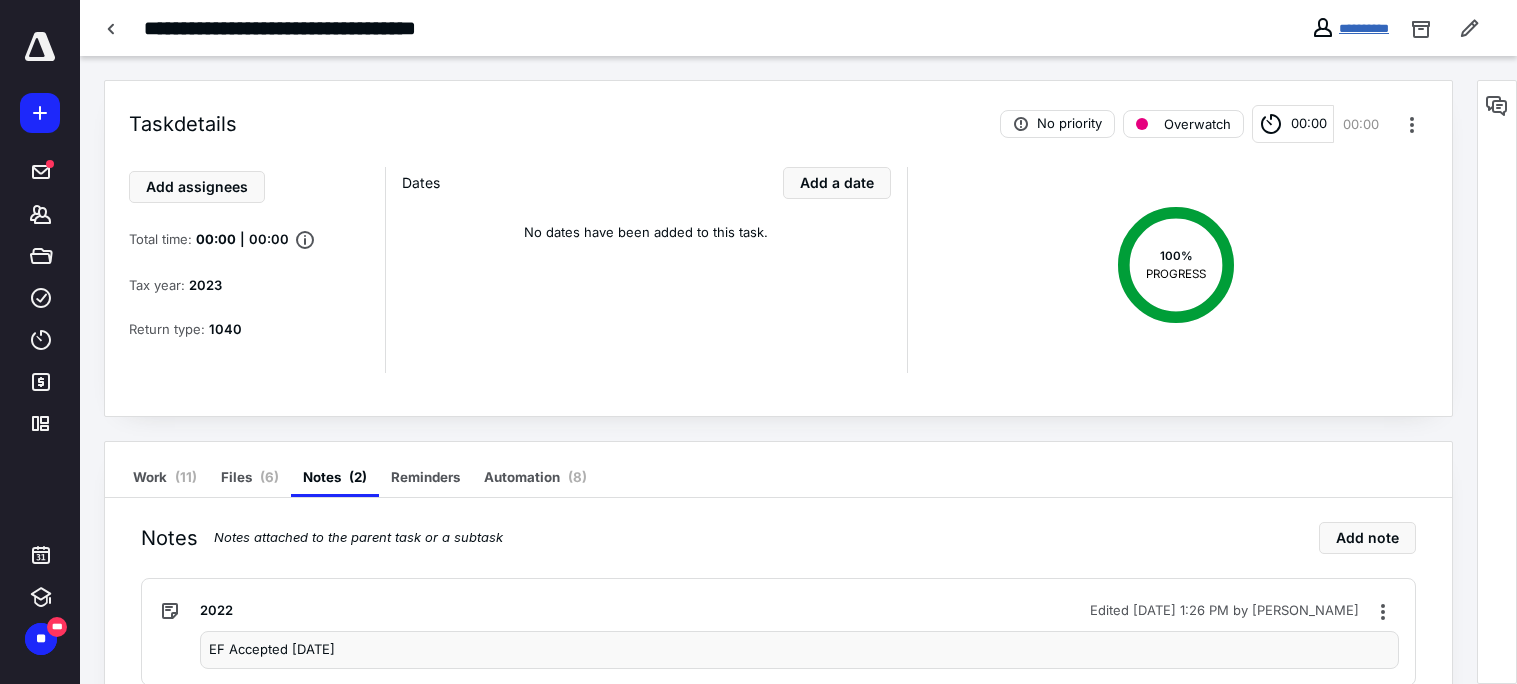 click on "**********" at bounding box center [1364, 28] 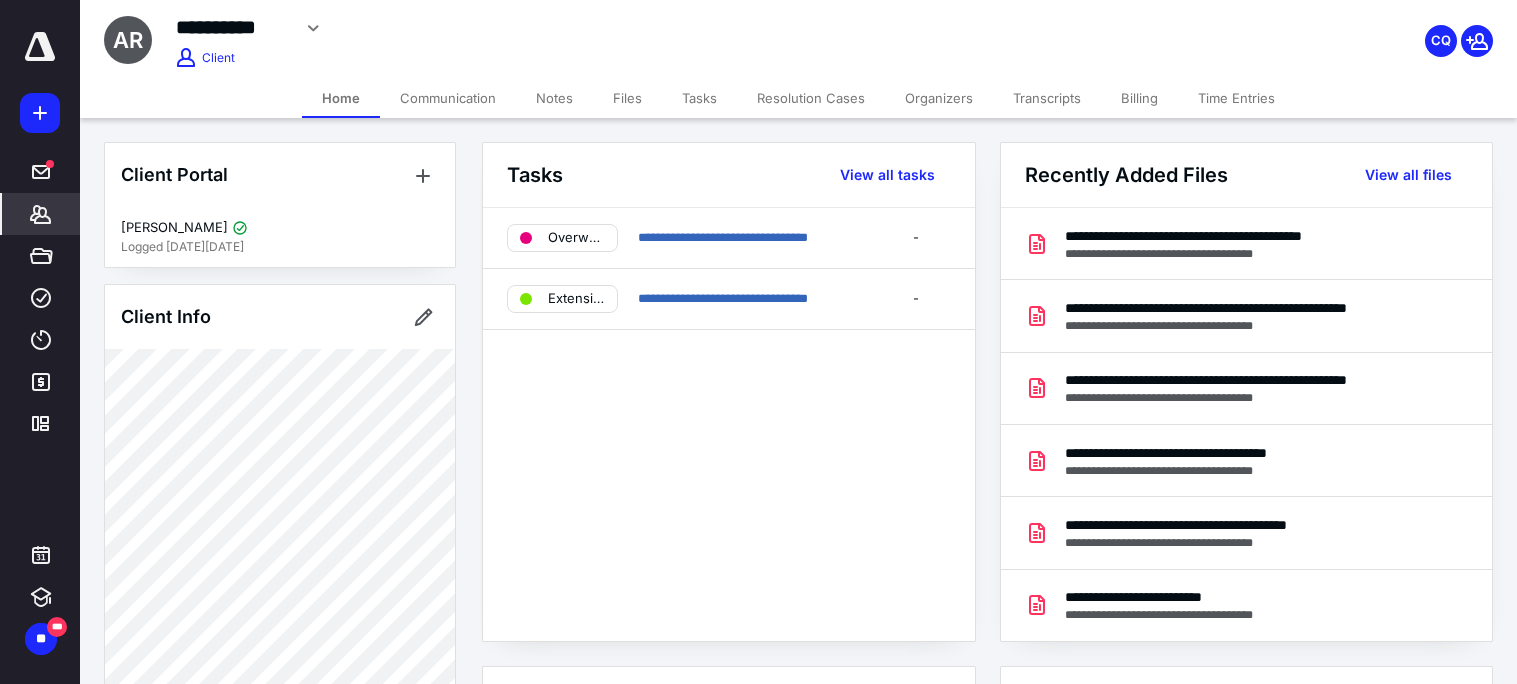 click on "Files" at bounding box center (627, 98) 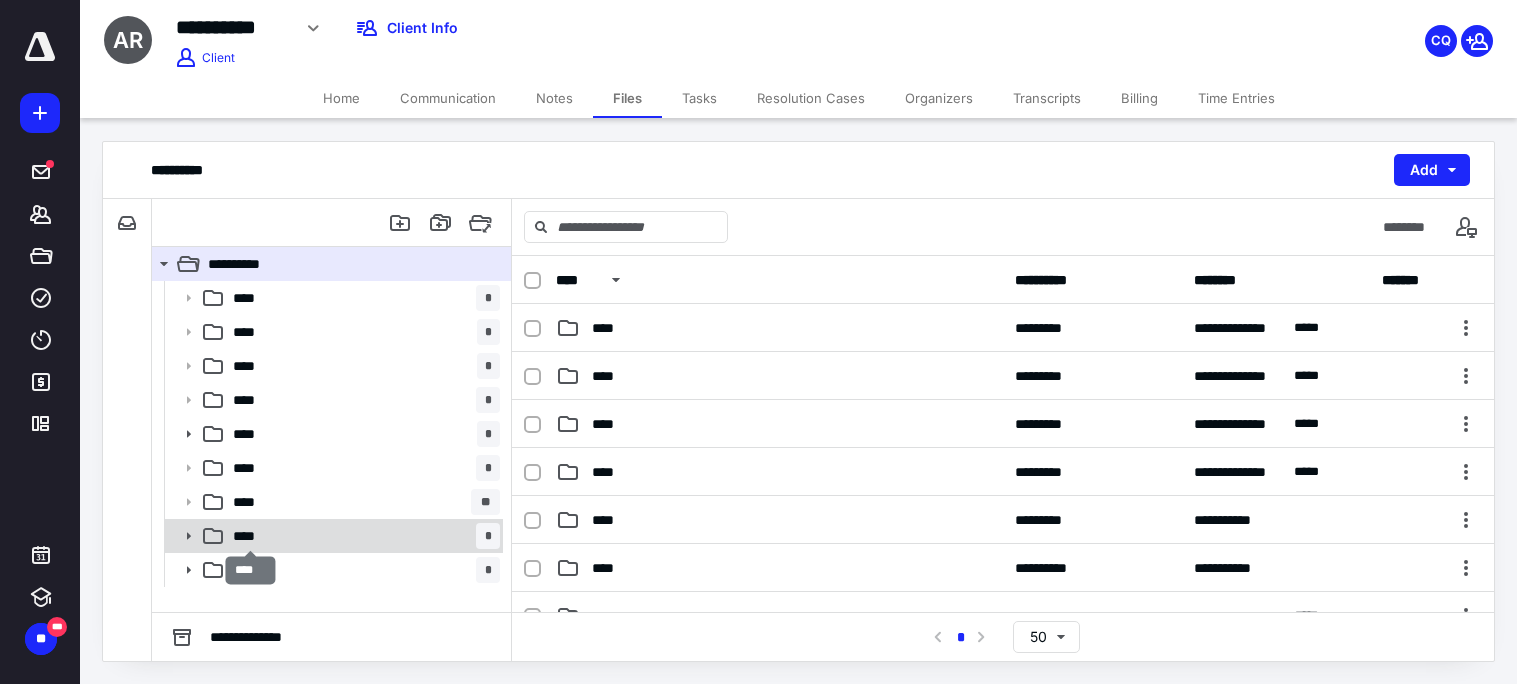 click on "****" at bounding box center (250, 536) 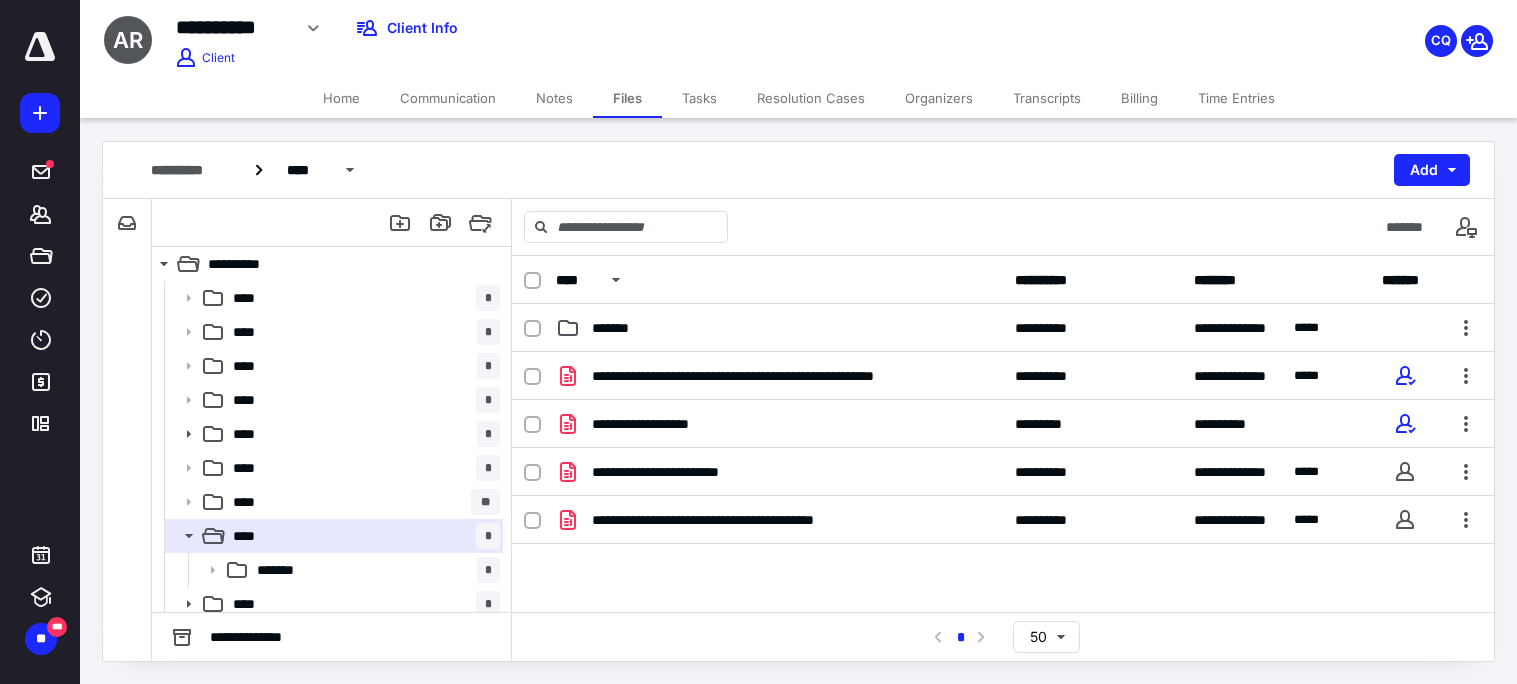 click on "Tasks" at bounding box center [699, 98] 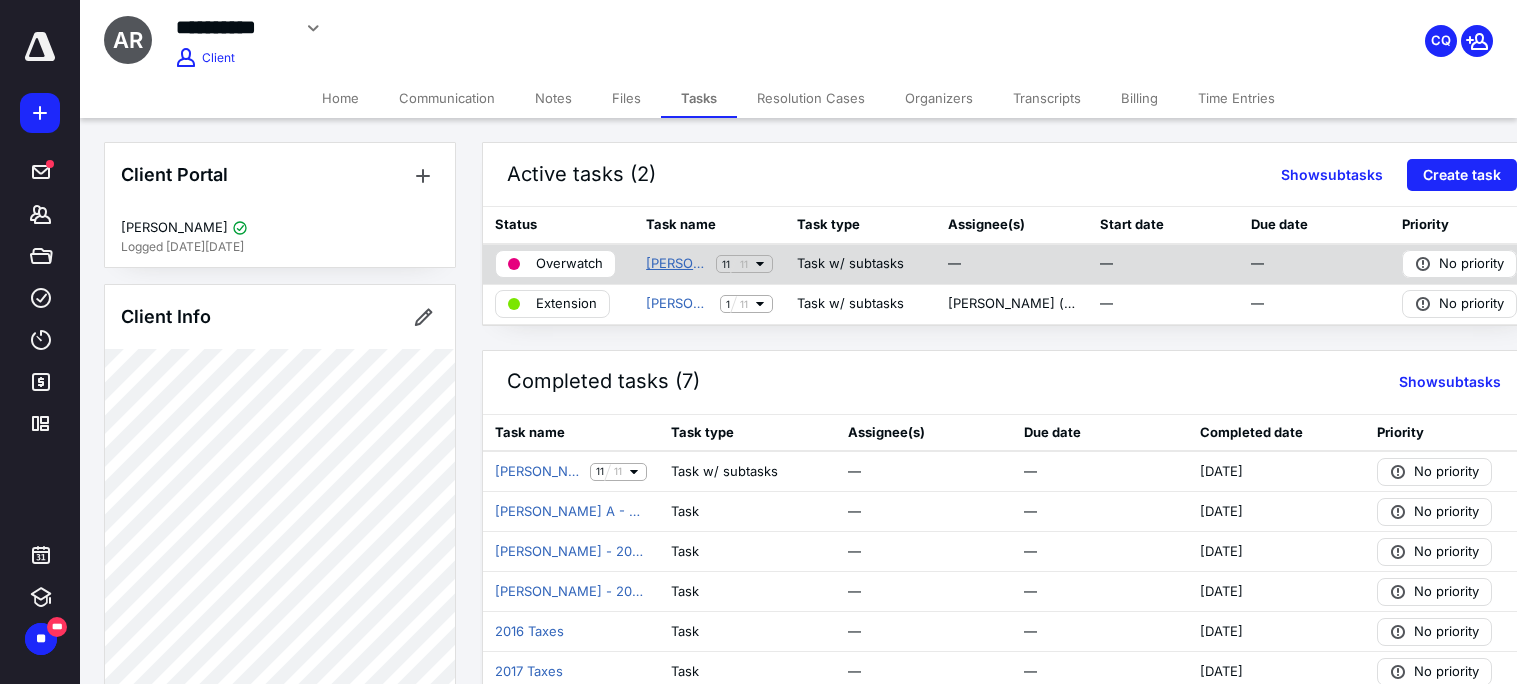click on "[PERSON_NAME] A - 2022  Personal Tax Return" at bounding box center (677, 264) 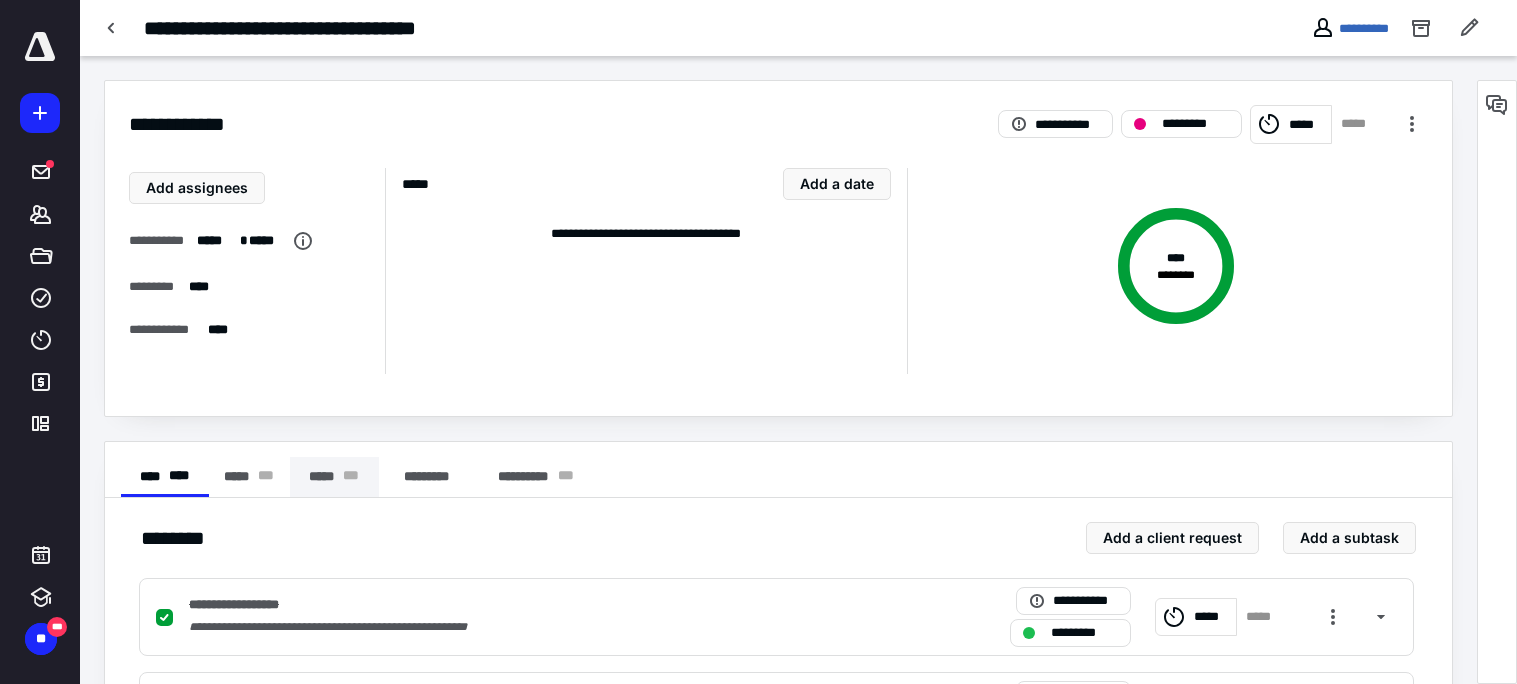 click on "***** * * *" at bounding box center [334, 477] 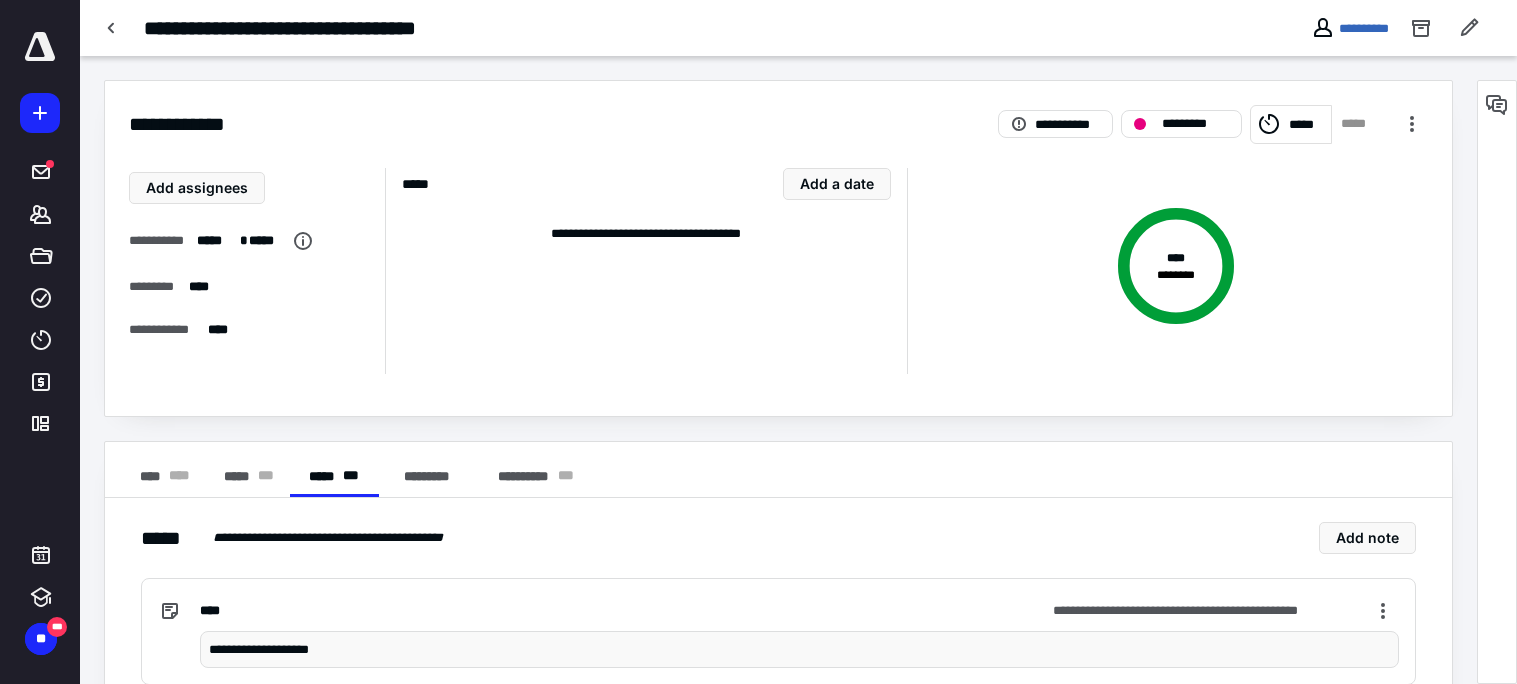 click on "**********" at bounding box center (799, 649) 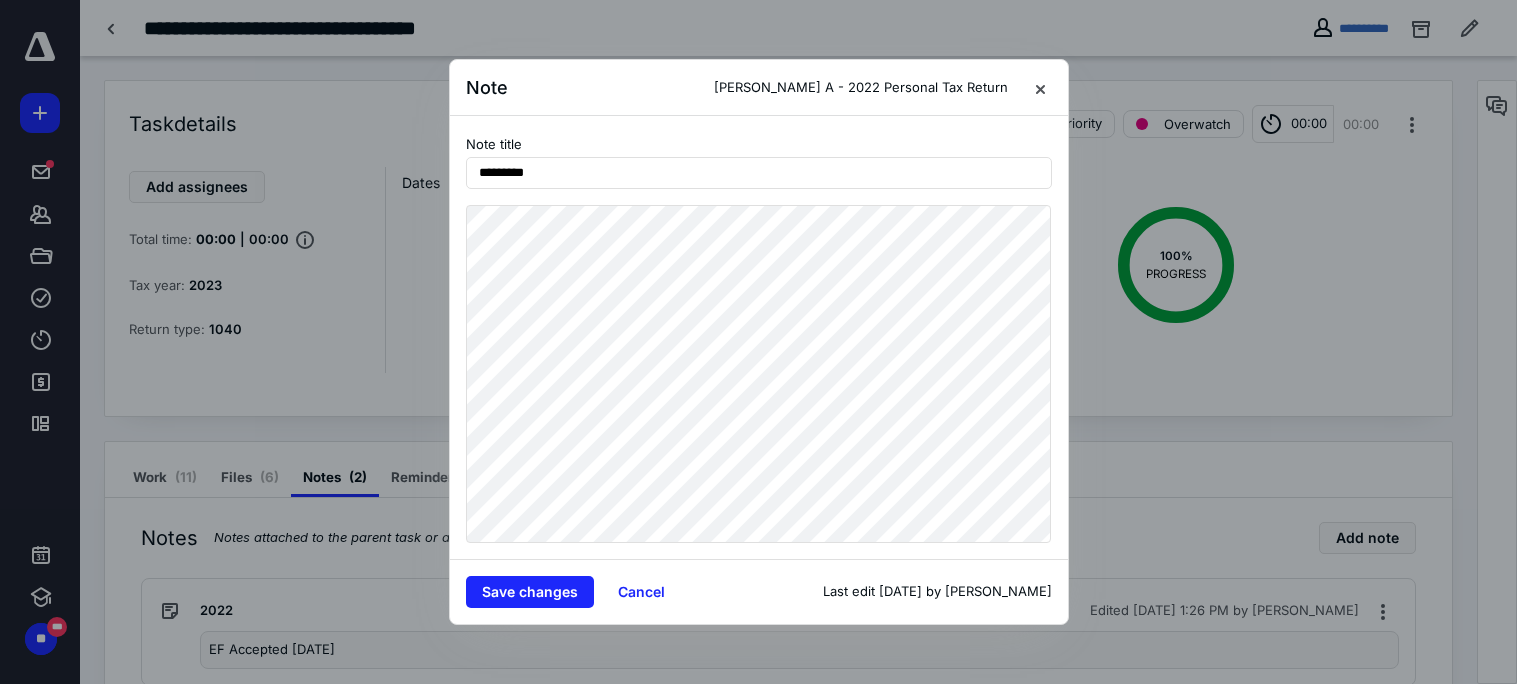 type on "*********" 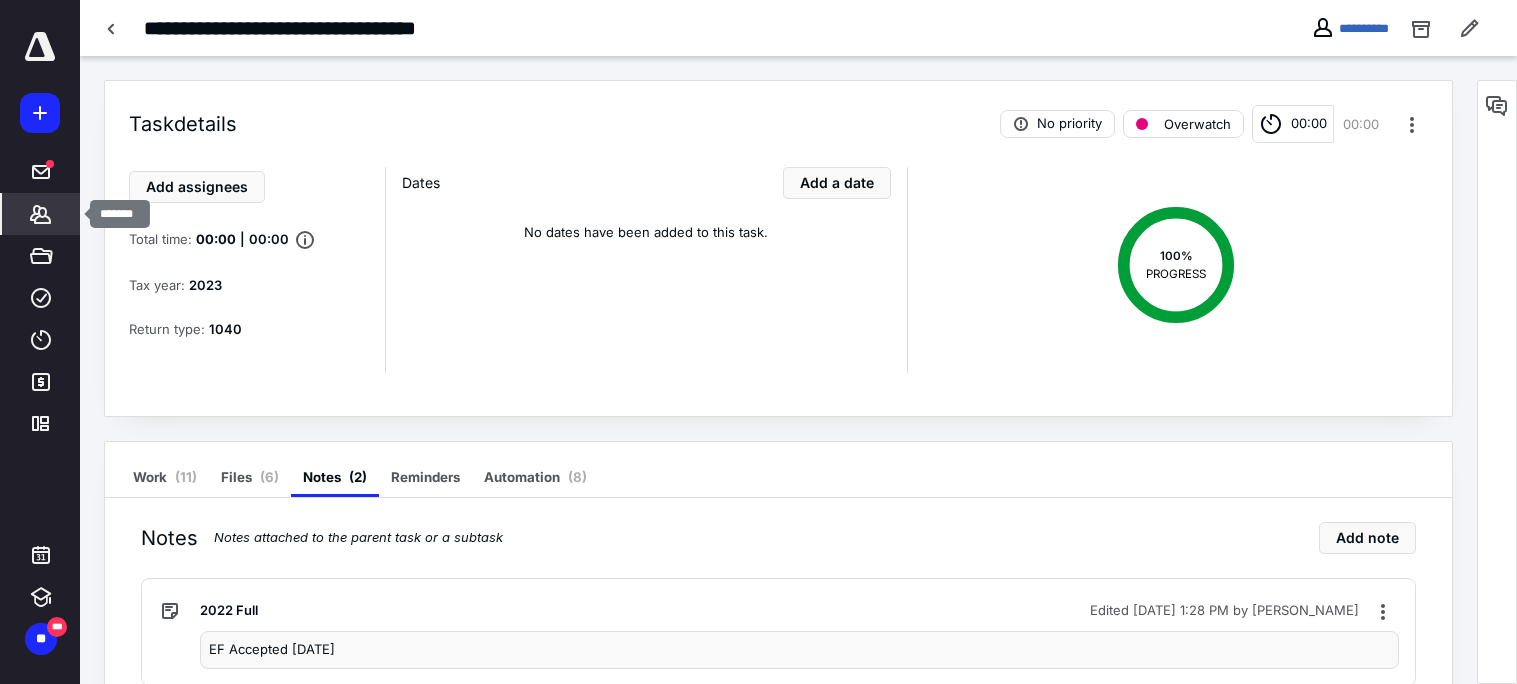 click 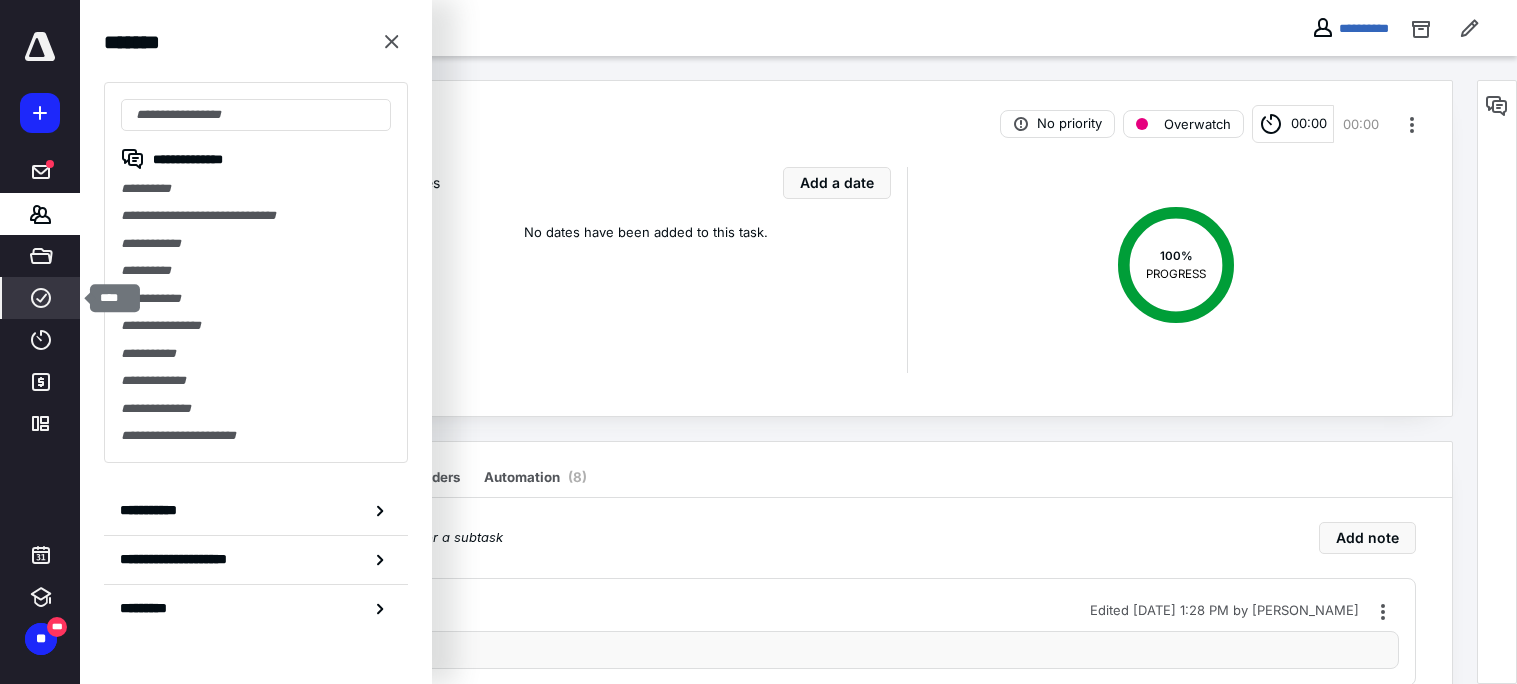 click on "****" at bounding box center (41, 298) 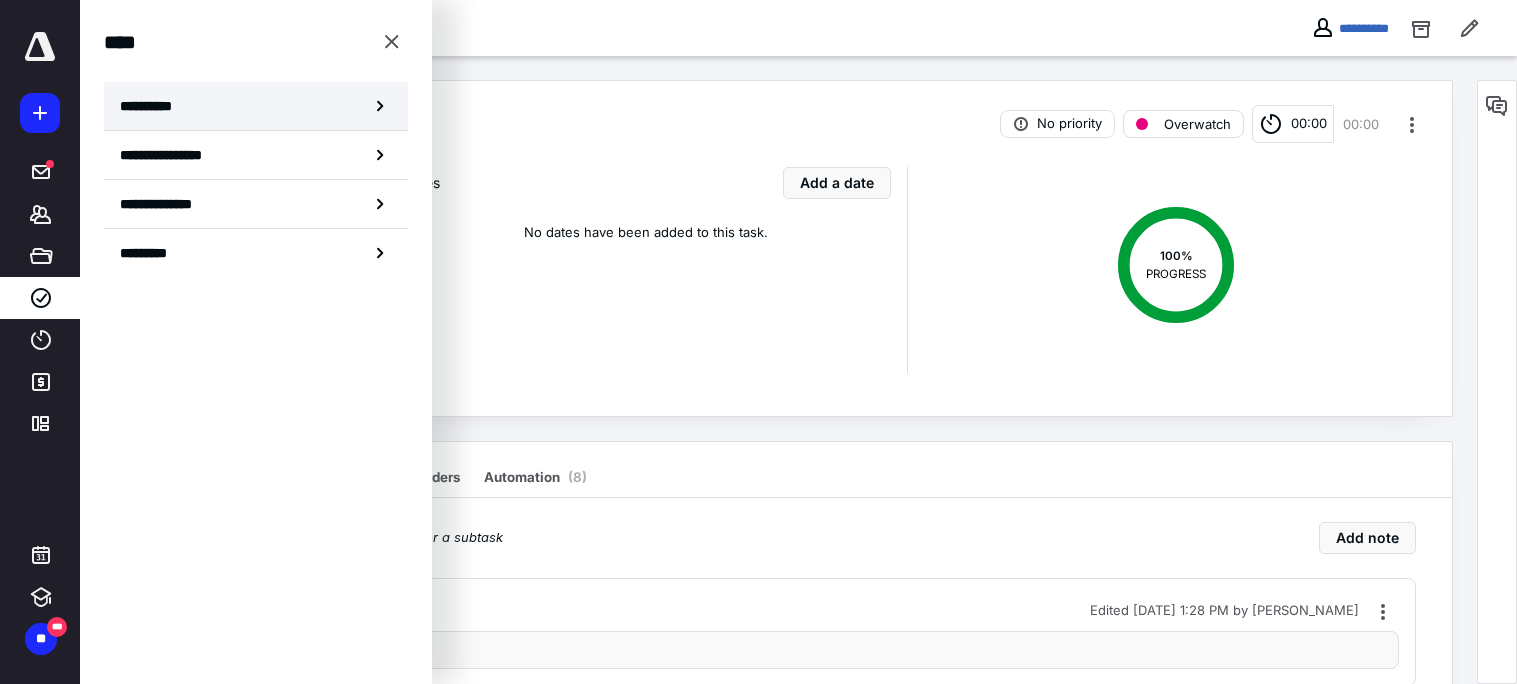 click on "**********" at bounding box center [256, 106] 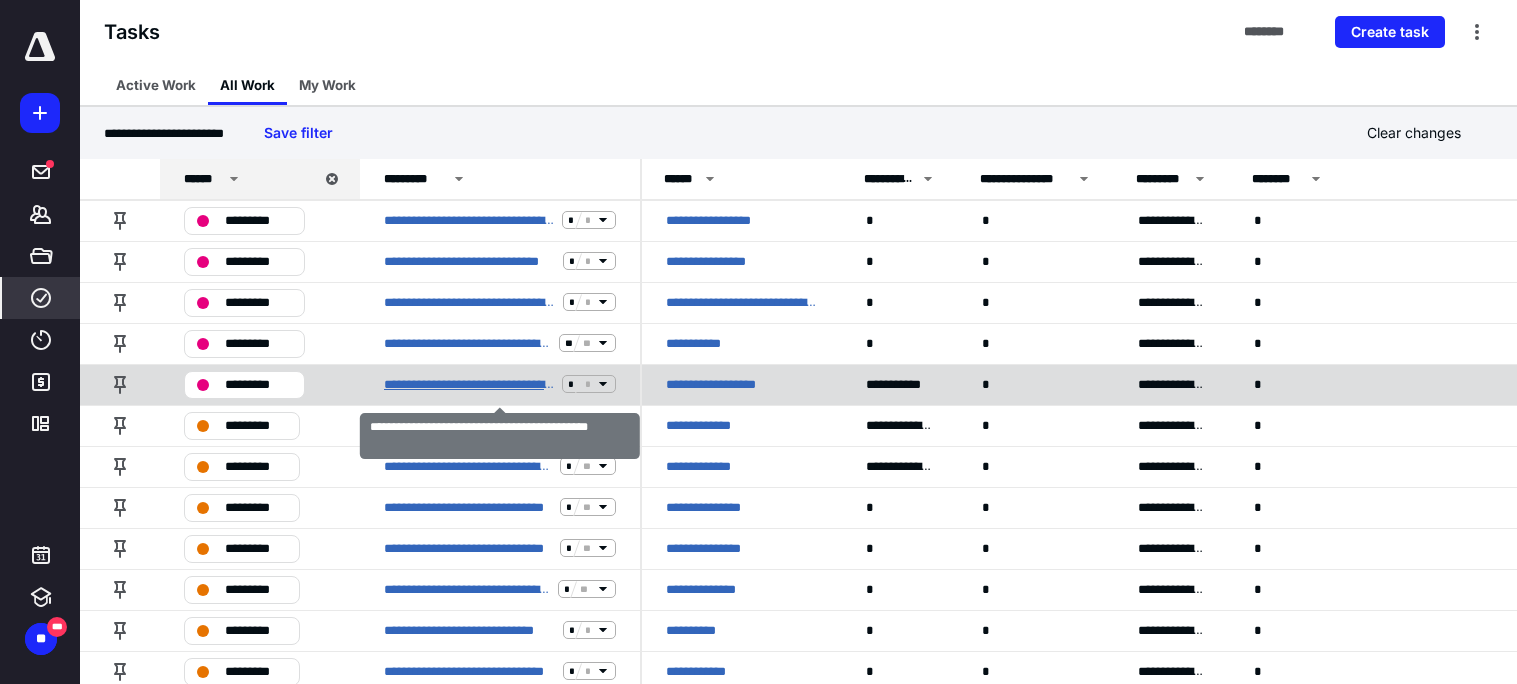 click on "**********" at bounding box center (469, 384) 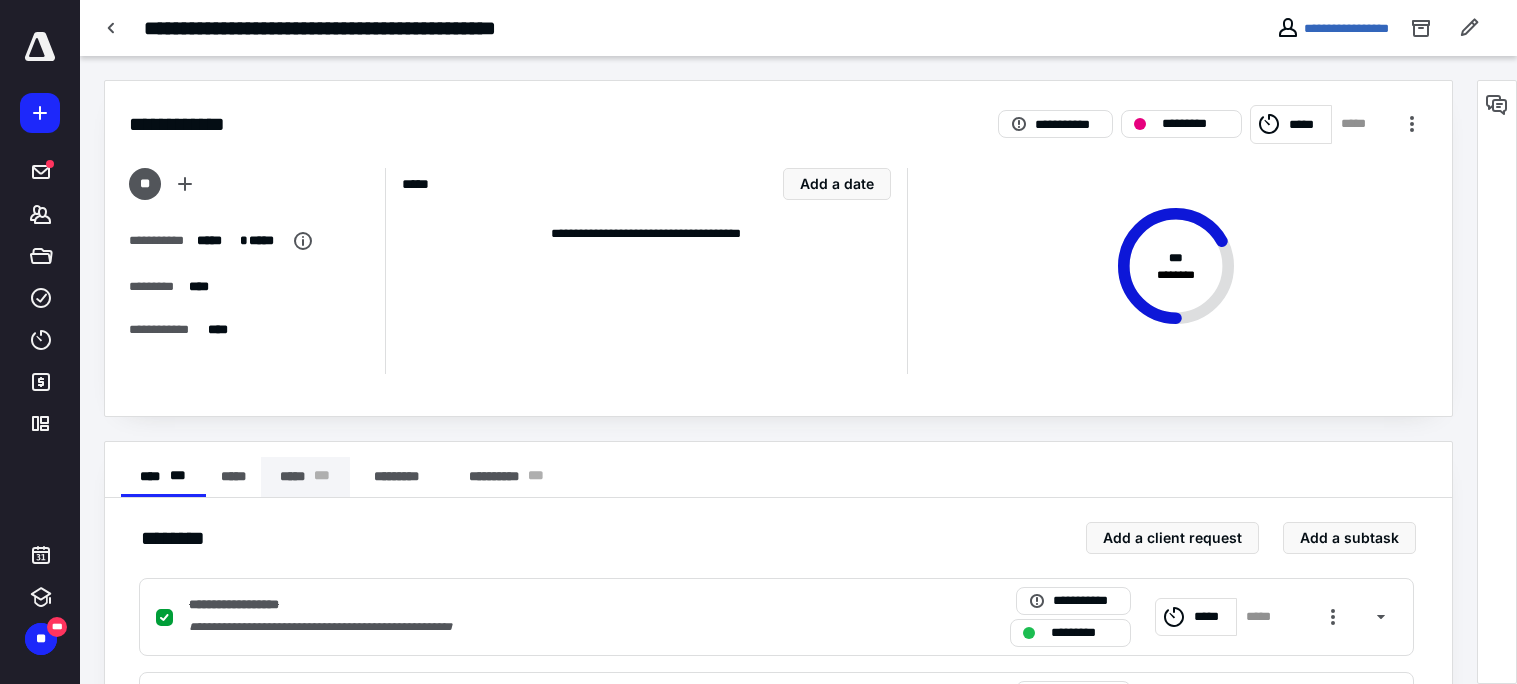 click on "***** * * *" at bounding box center [305, 477] 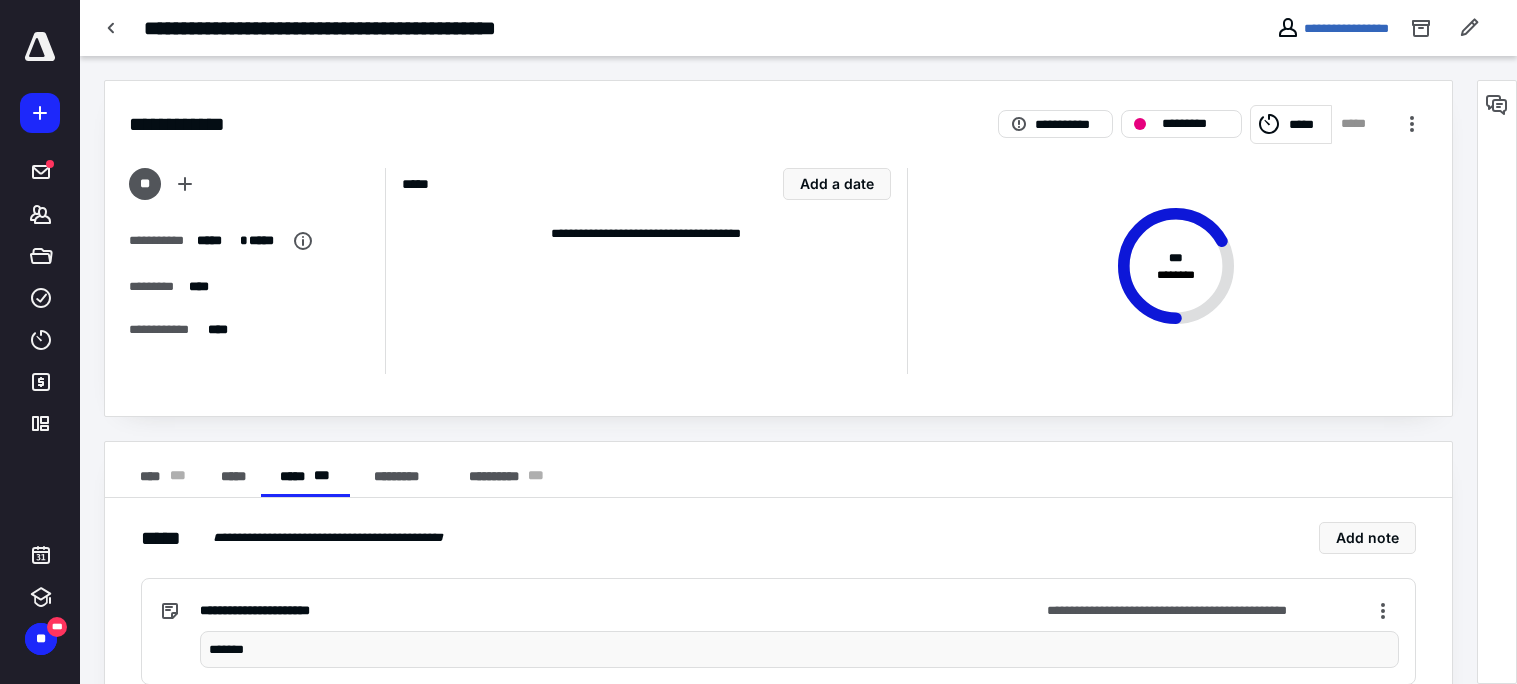 click on "*******" at bounding box center [799, 649] 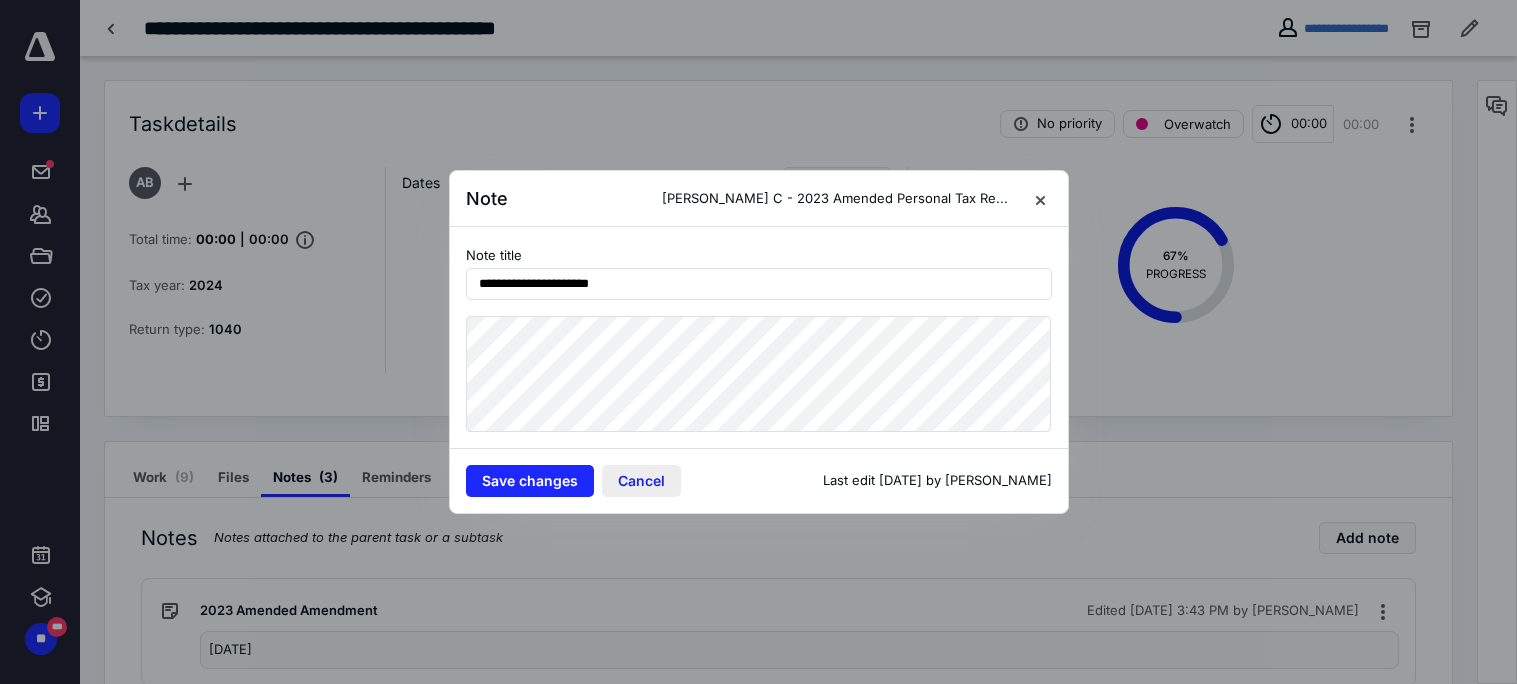 click on "Cancel" at bounding box center [641, 481] 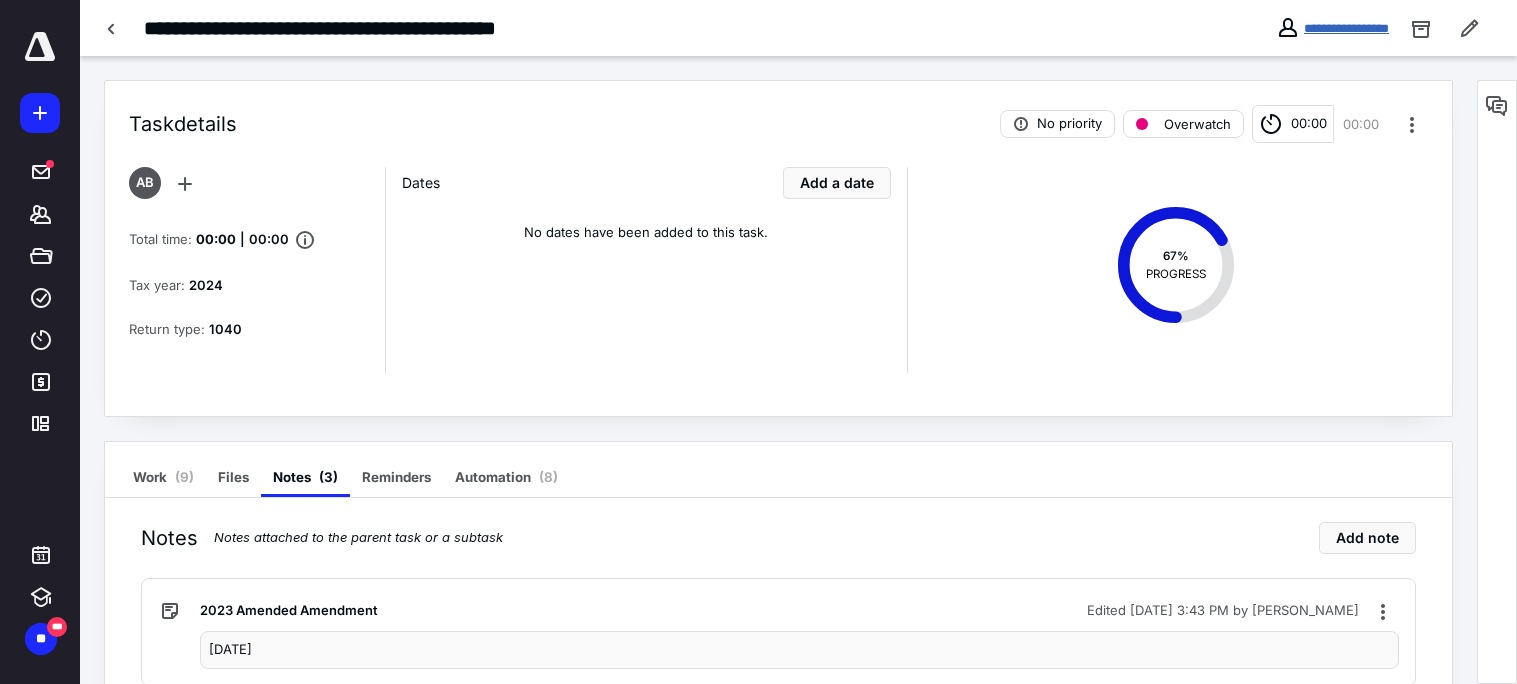 click on "**********" at bounding box center (1346, 28) 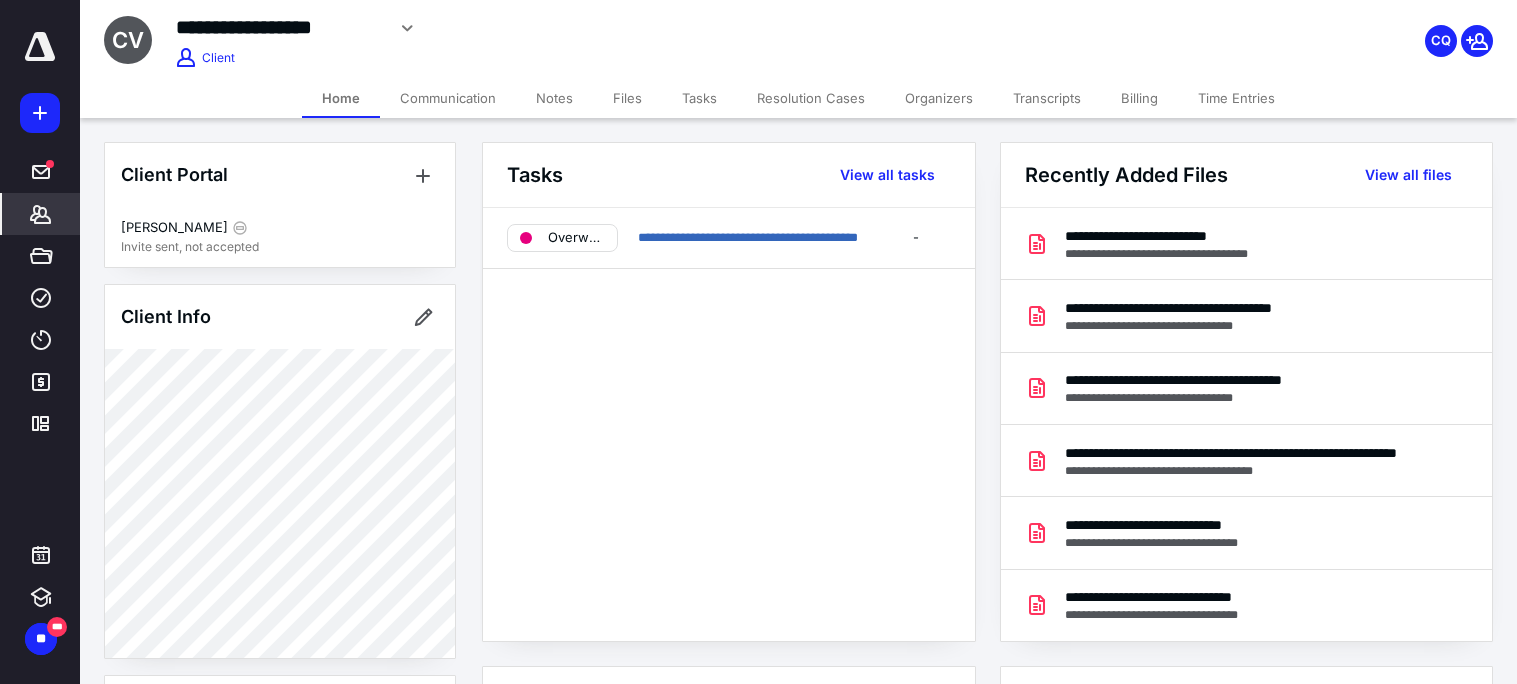 click on "Files" at bounding box center (627, 98) 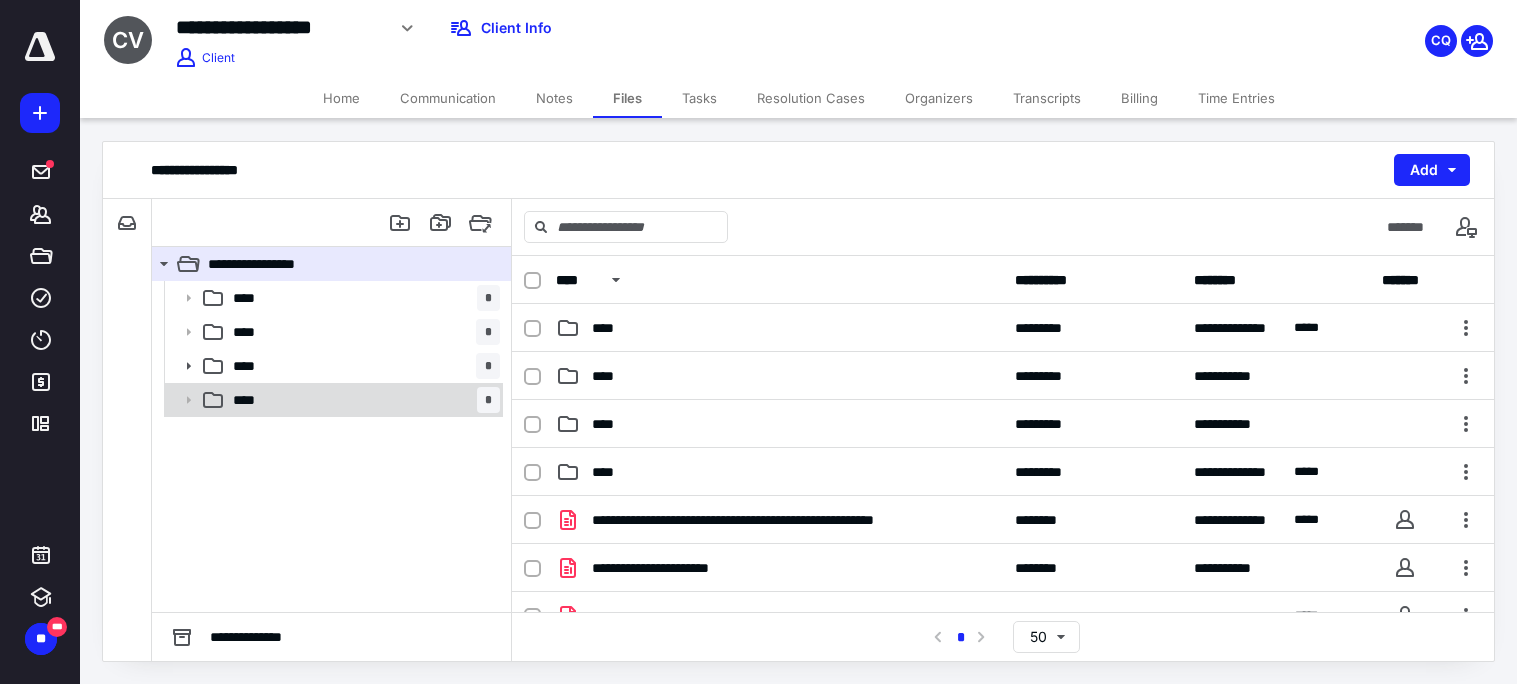 click on "**** *" at bounding box center (362, 400) 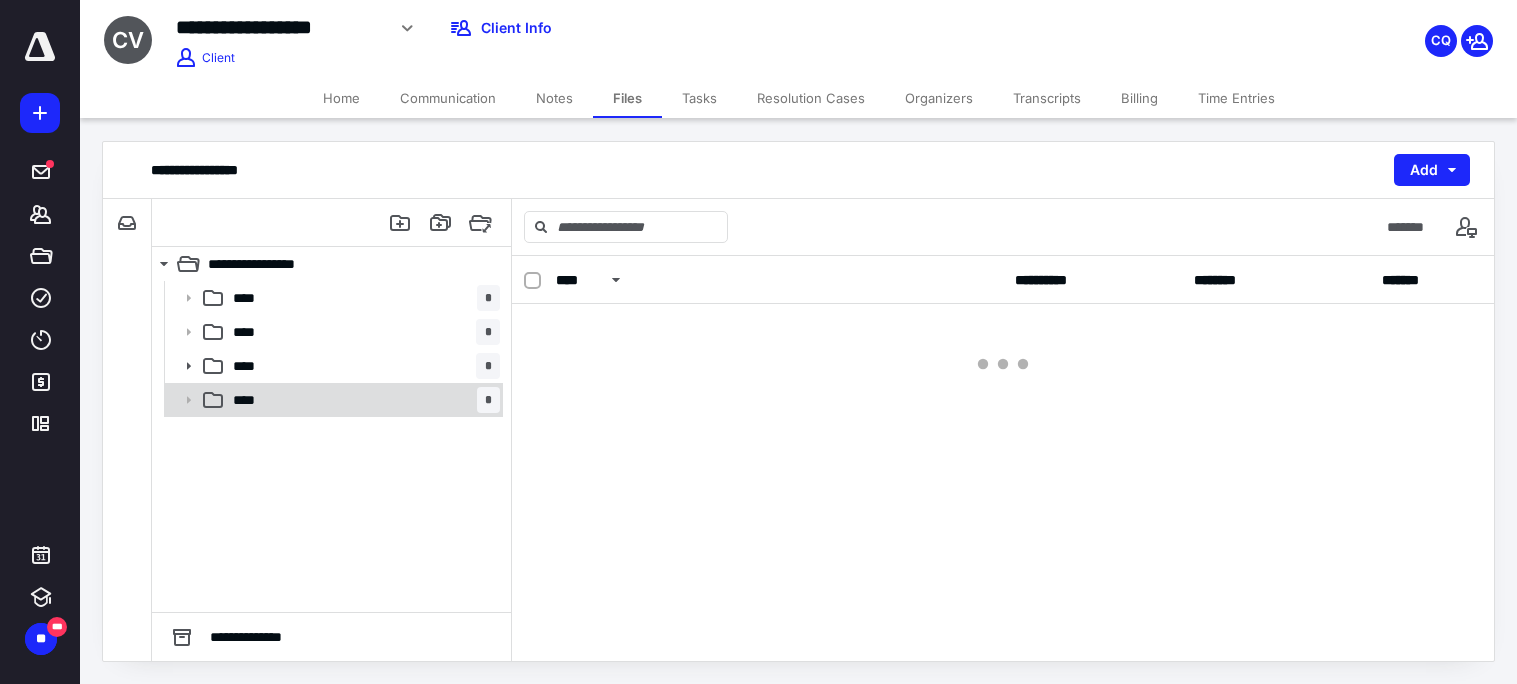 click on "**** *" at bounding box center (362, 400) 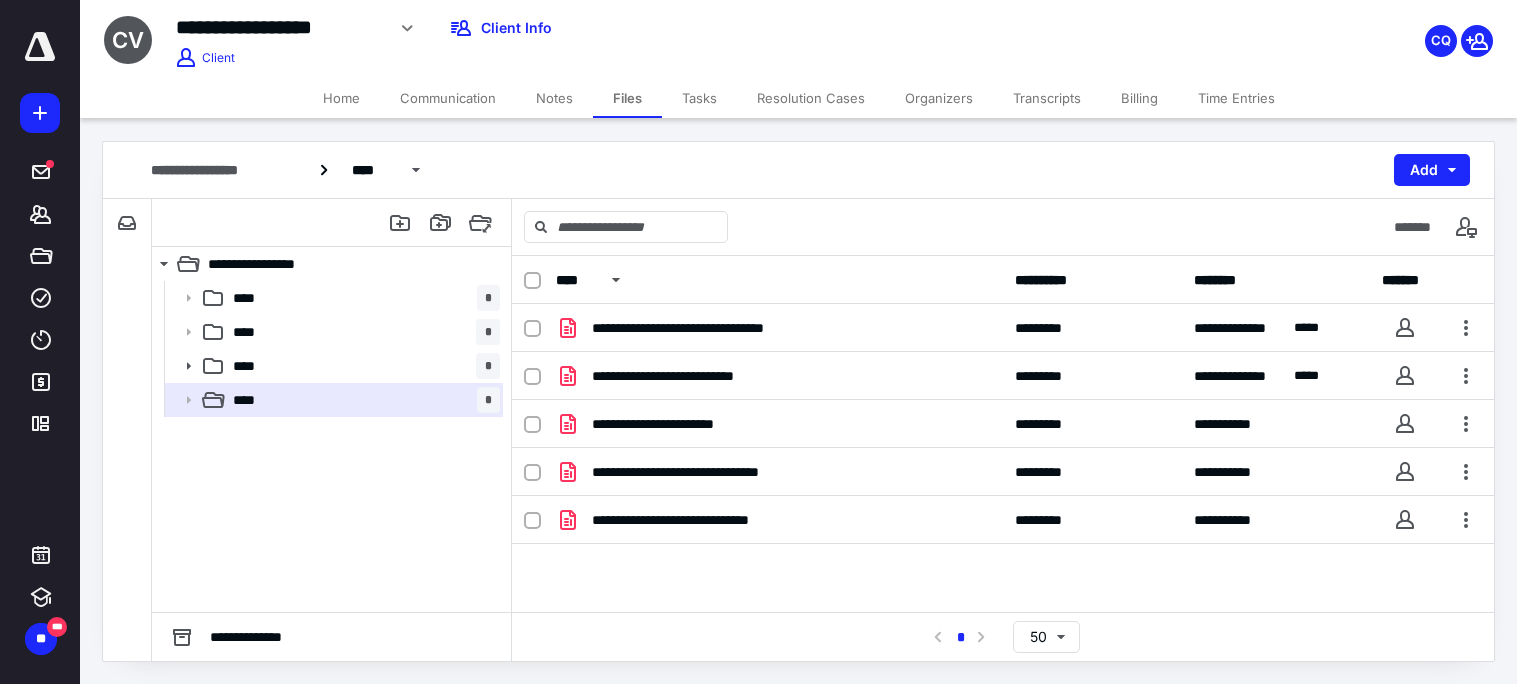 click on "Notes" at bounding box center [554, 98] 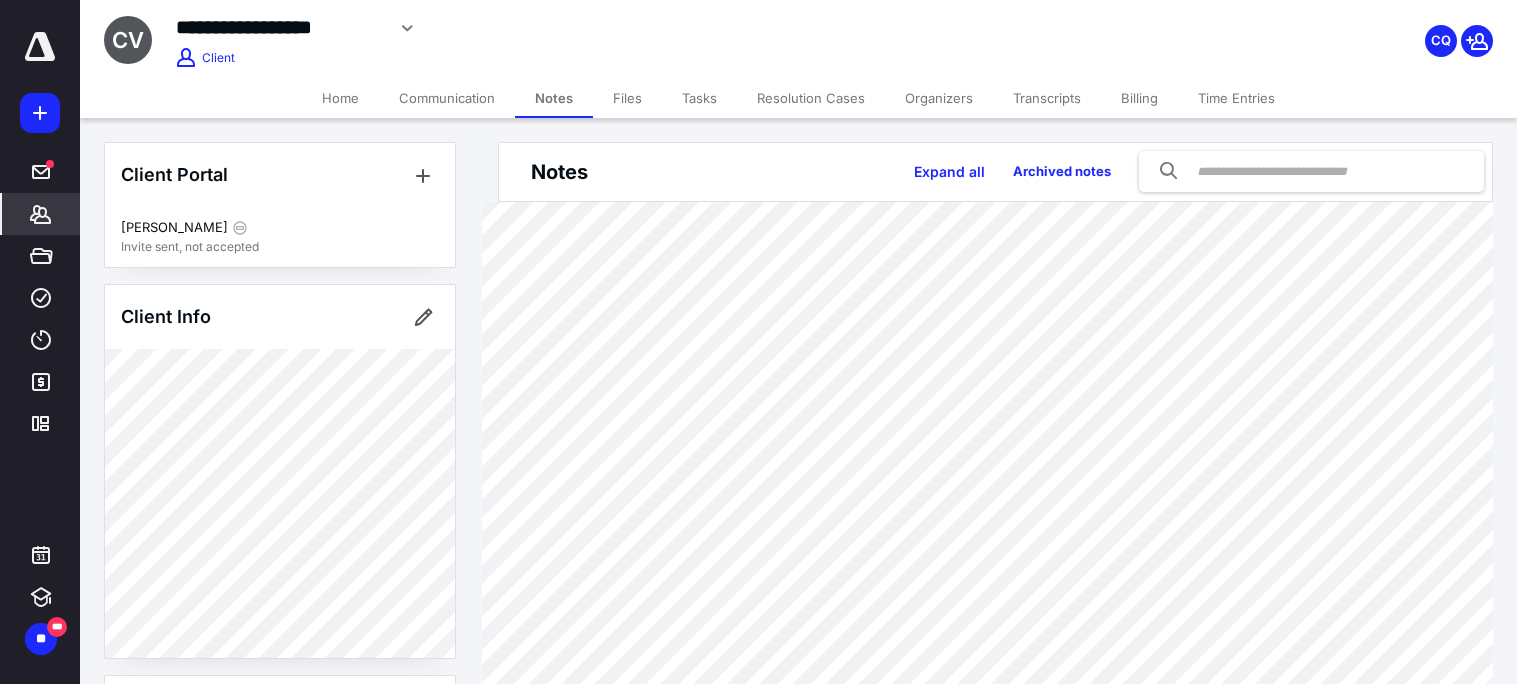 click on "Tasks" at bounding box center [699, 98] 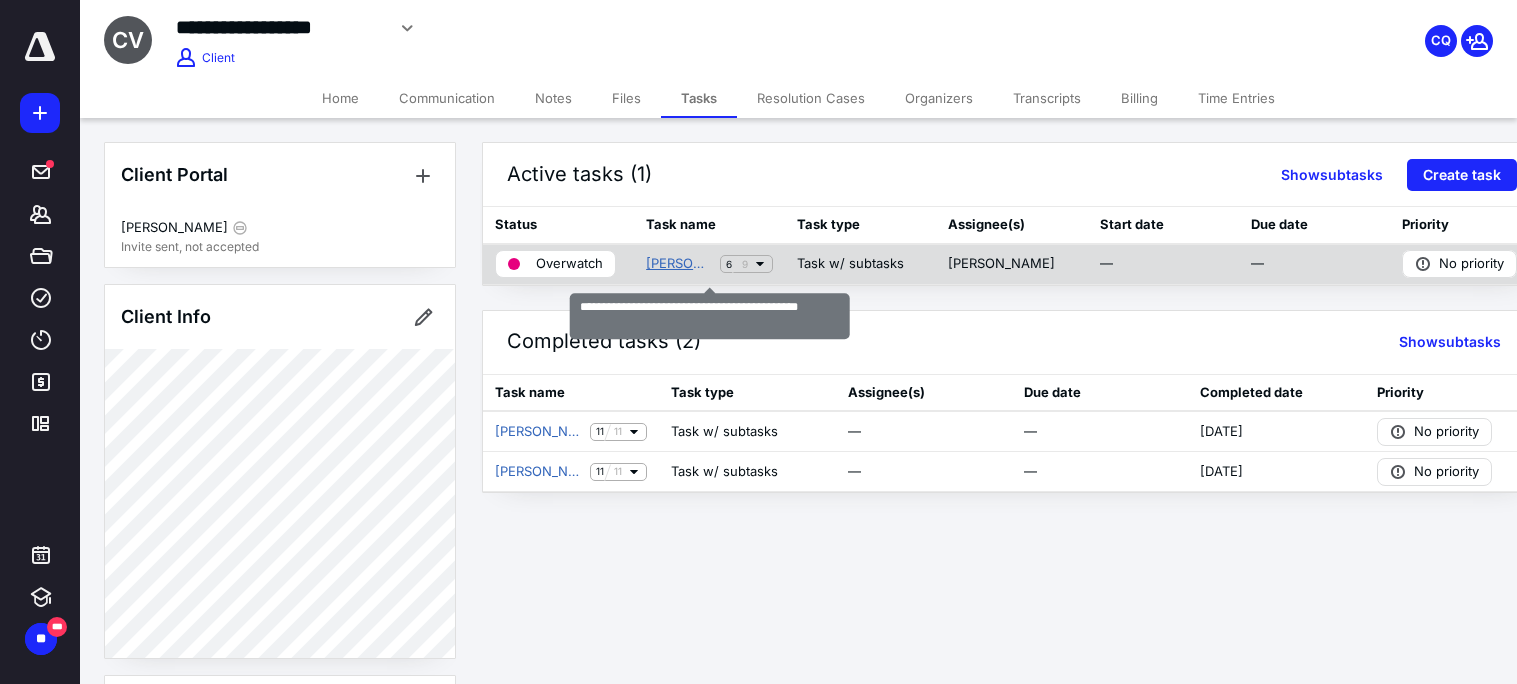 click on "[PERSON_NAME] C - 2023 Amended Personal Tax Return" at bounding box center (679, 264) 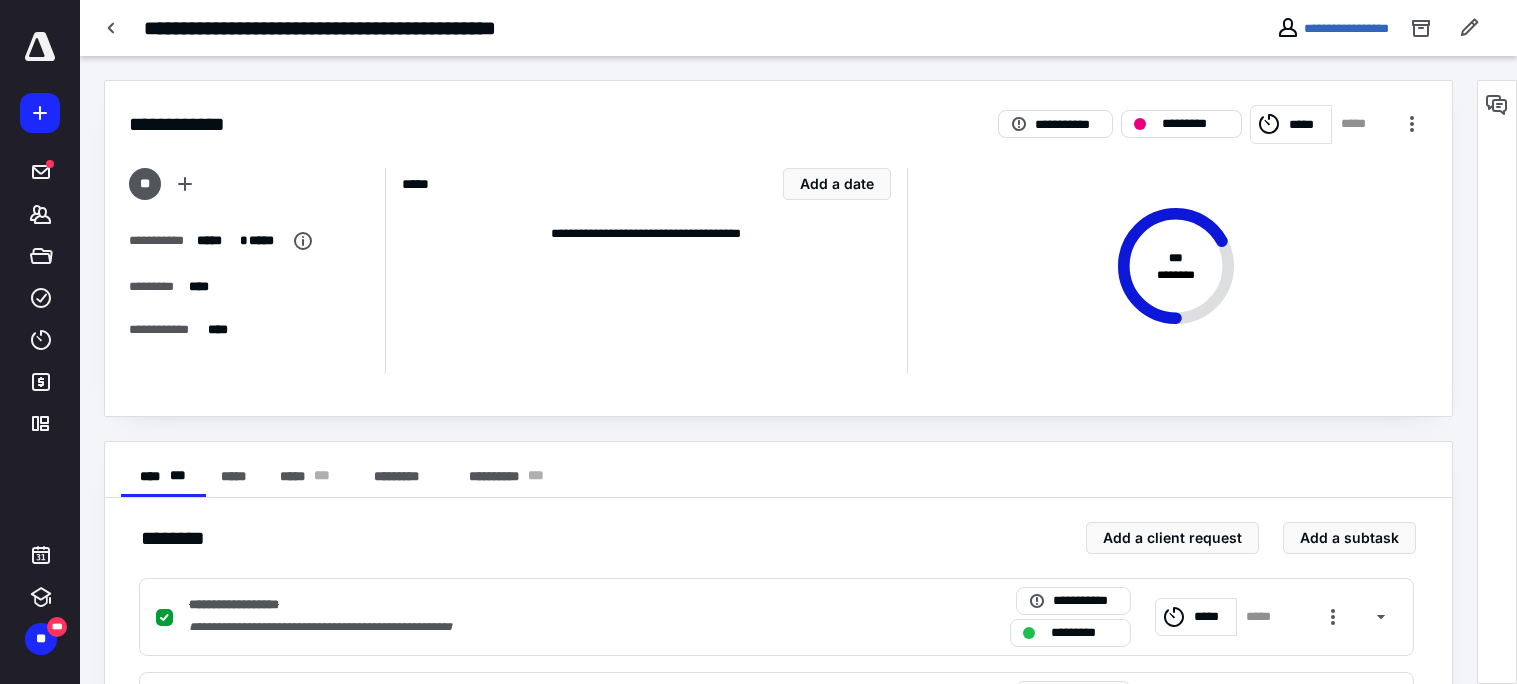 click on "**********" at bounding box center [1332, 28] 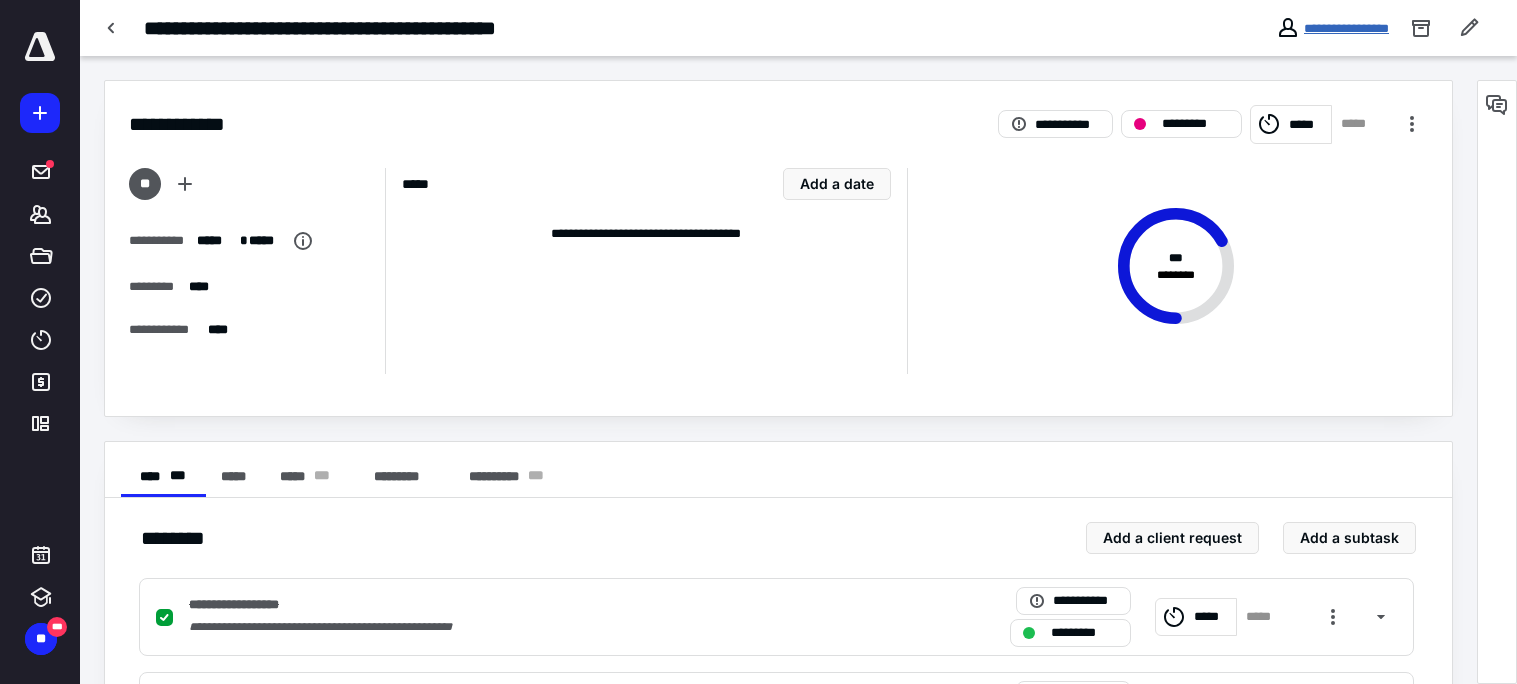 click on "**********" at bounding box center (1346, 28) 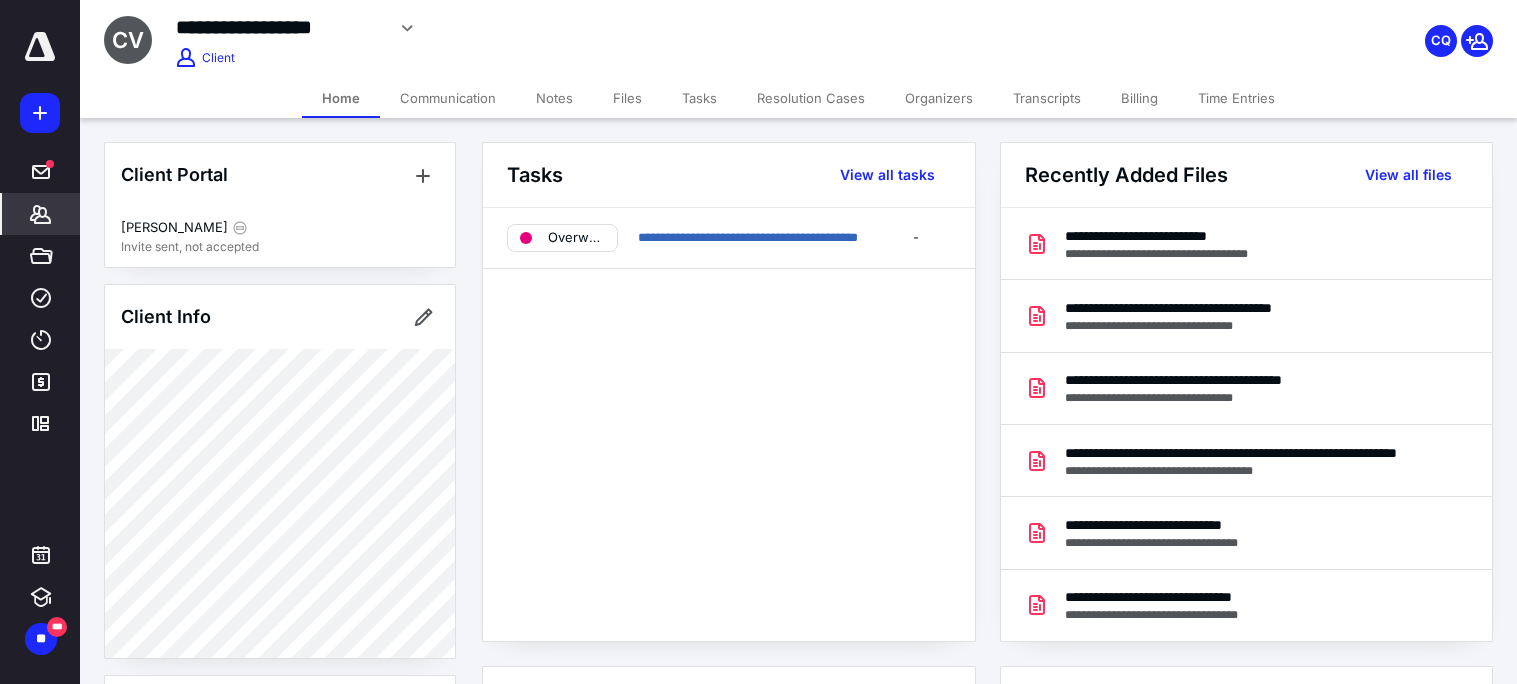 click on "Files" at bounding box center [627, 98] 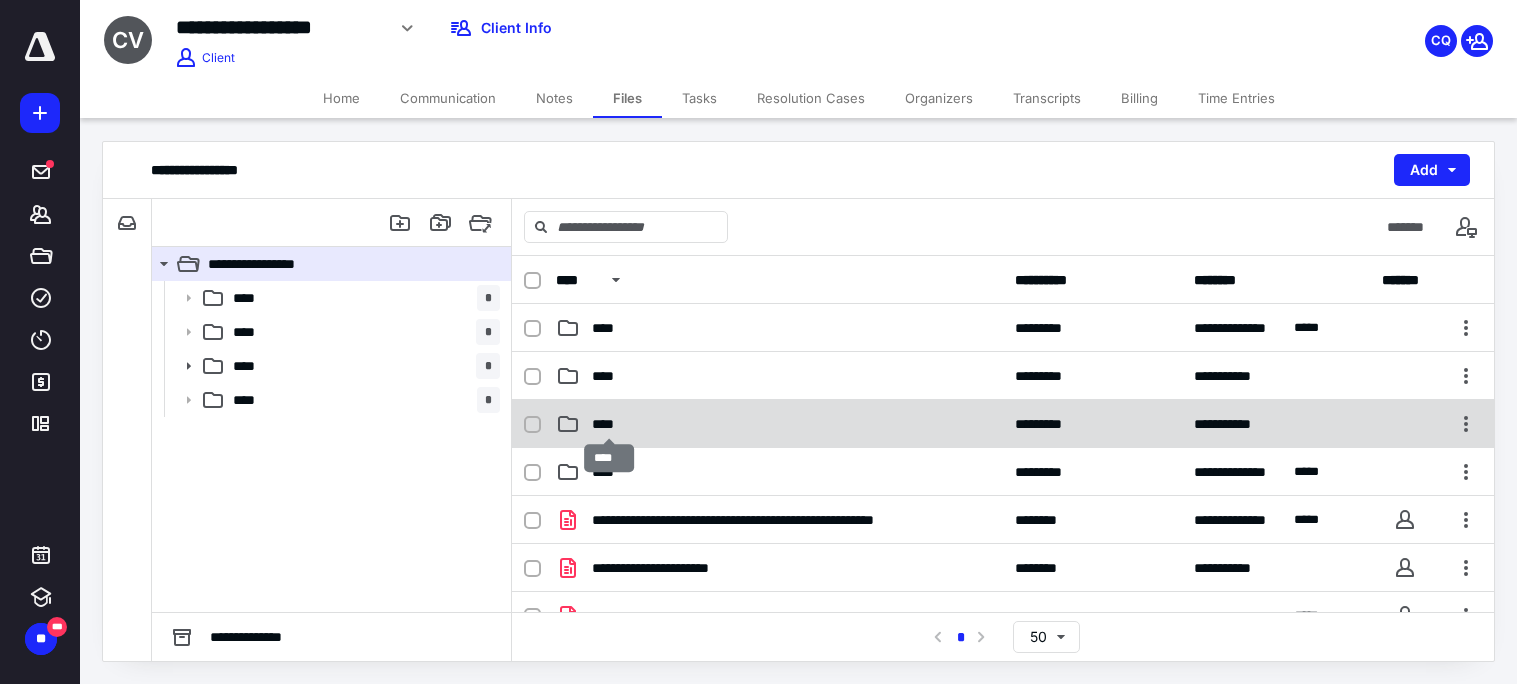 click on "****" at bounding box center (609, 424) 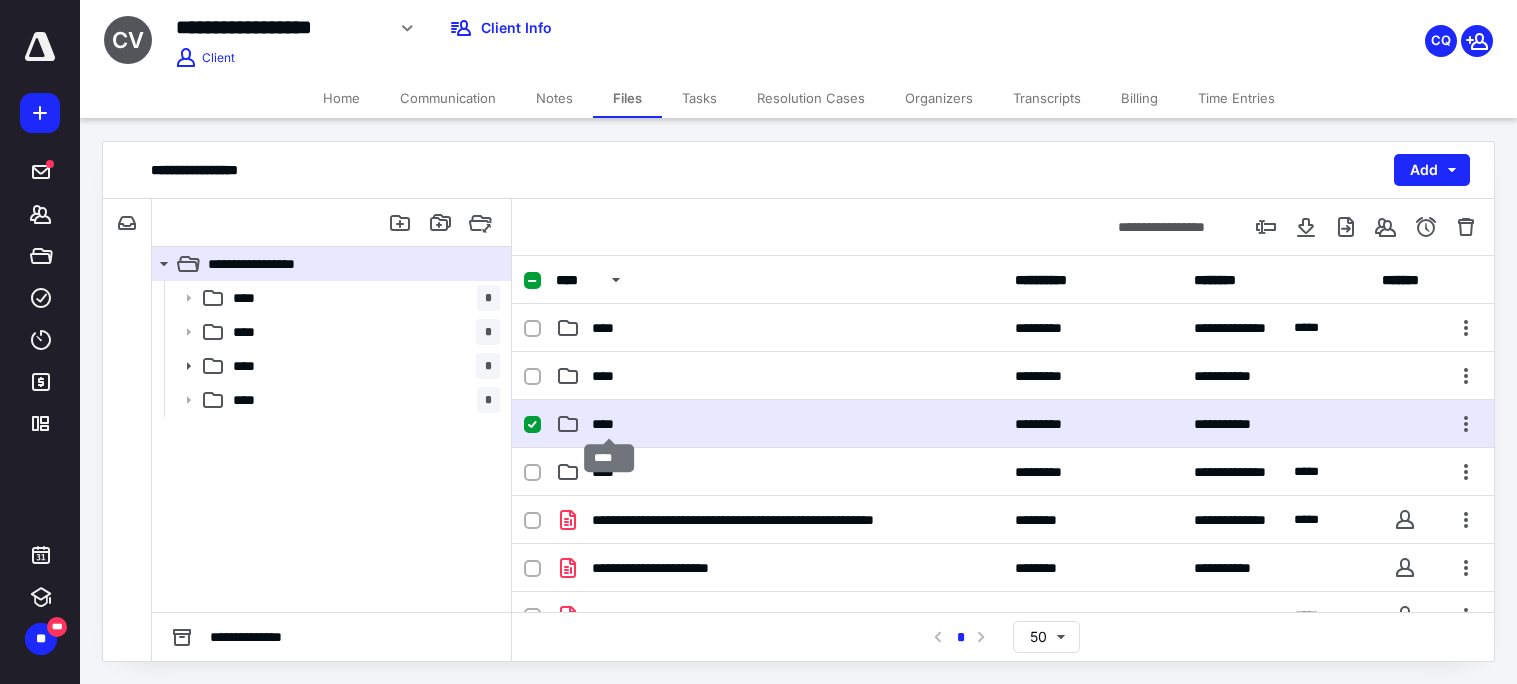 click on "****" at bounding box center [609, 424] 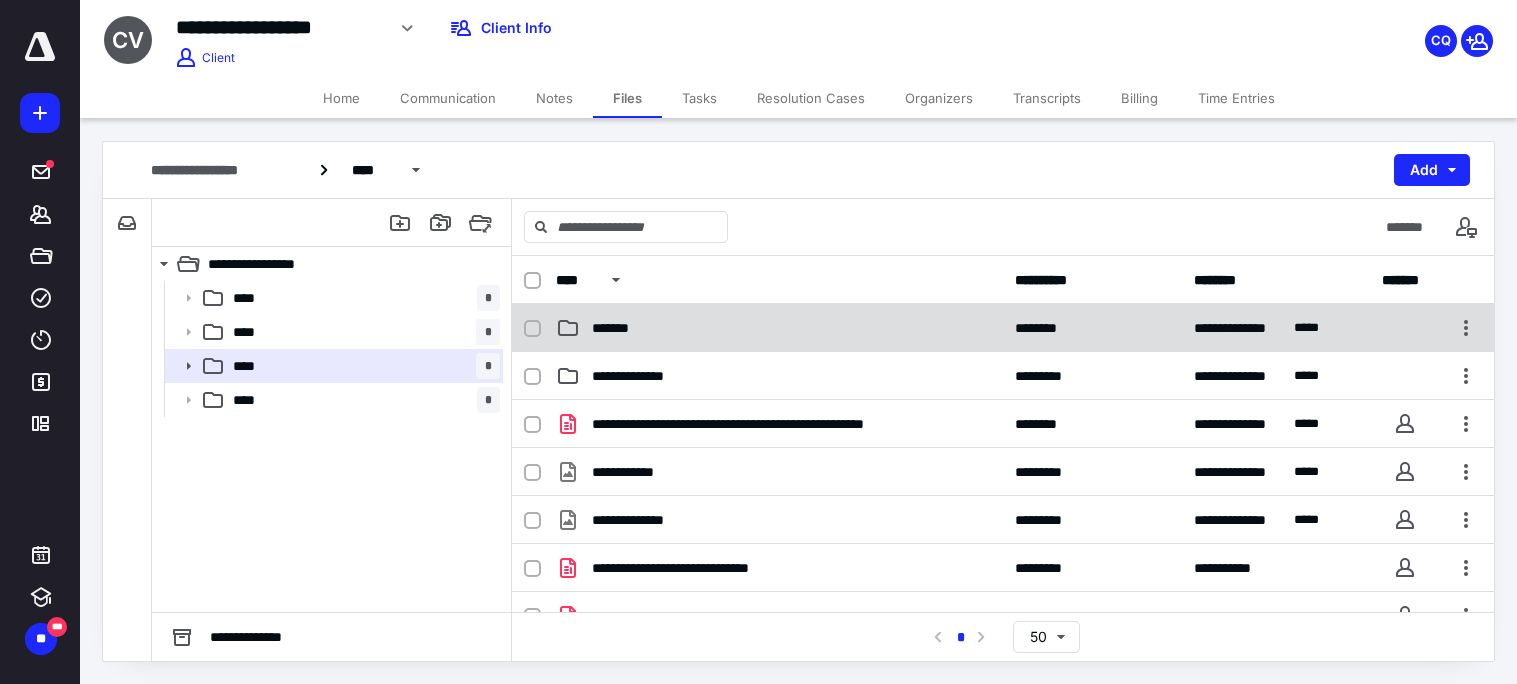 click on "**********" at bounding box center (1003, 328) 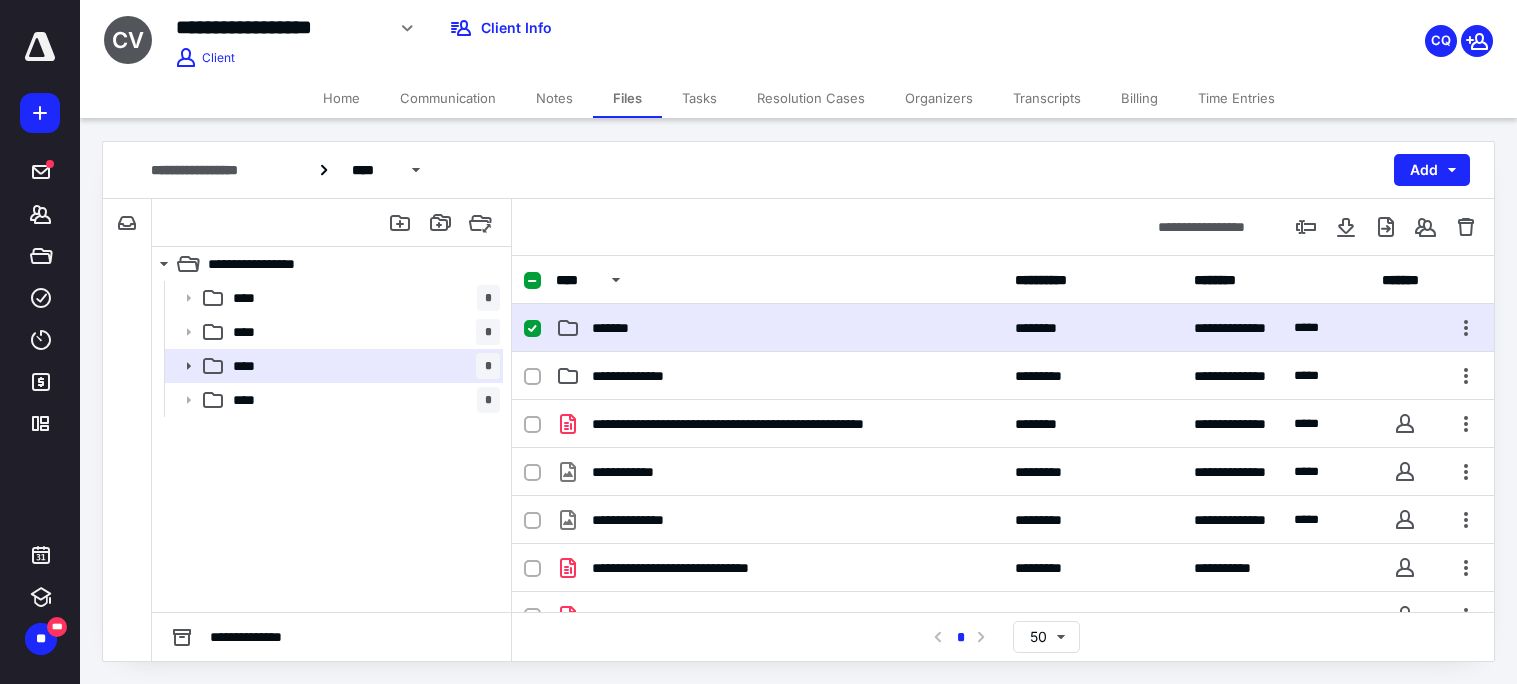 click on "**********" at bounding box center (1003, 328) 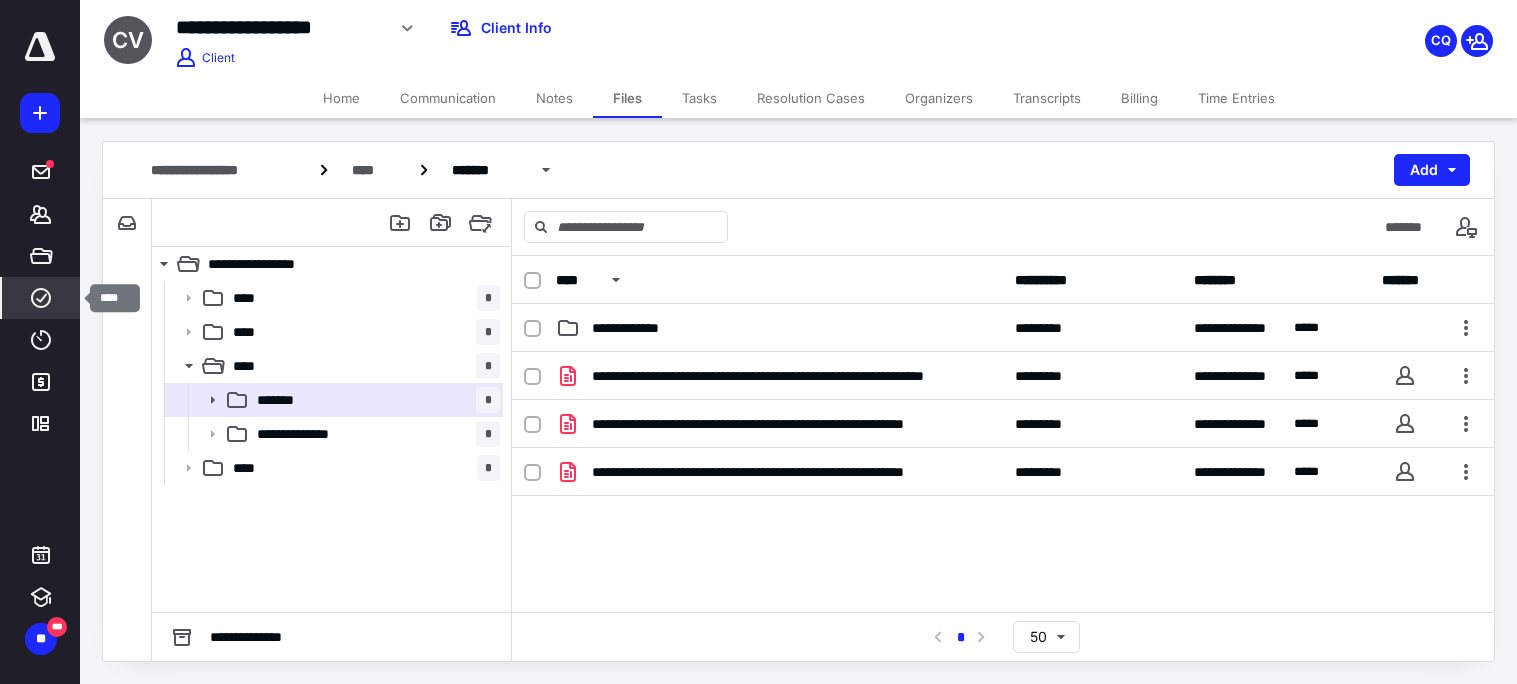 click 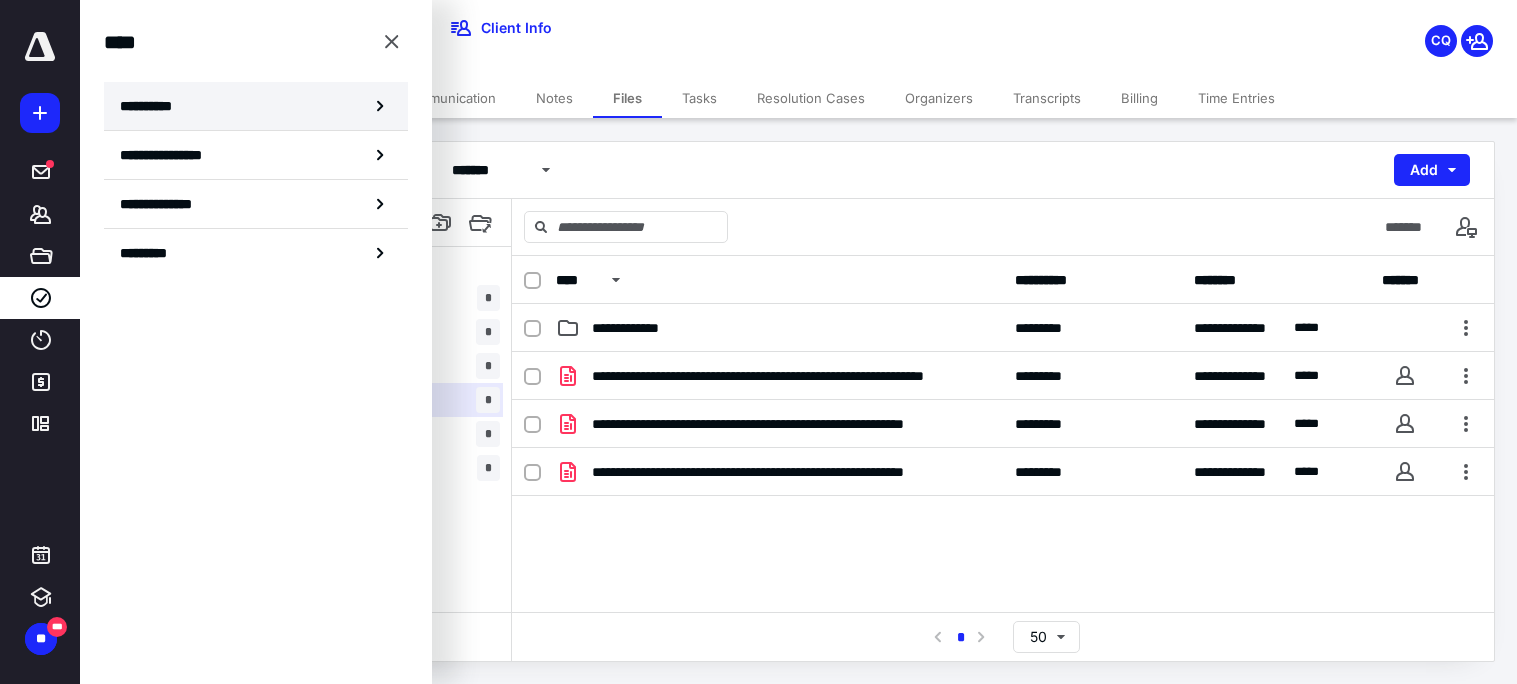 click 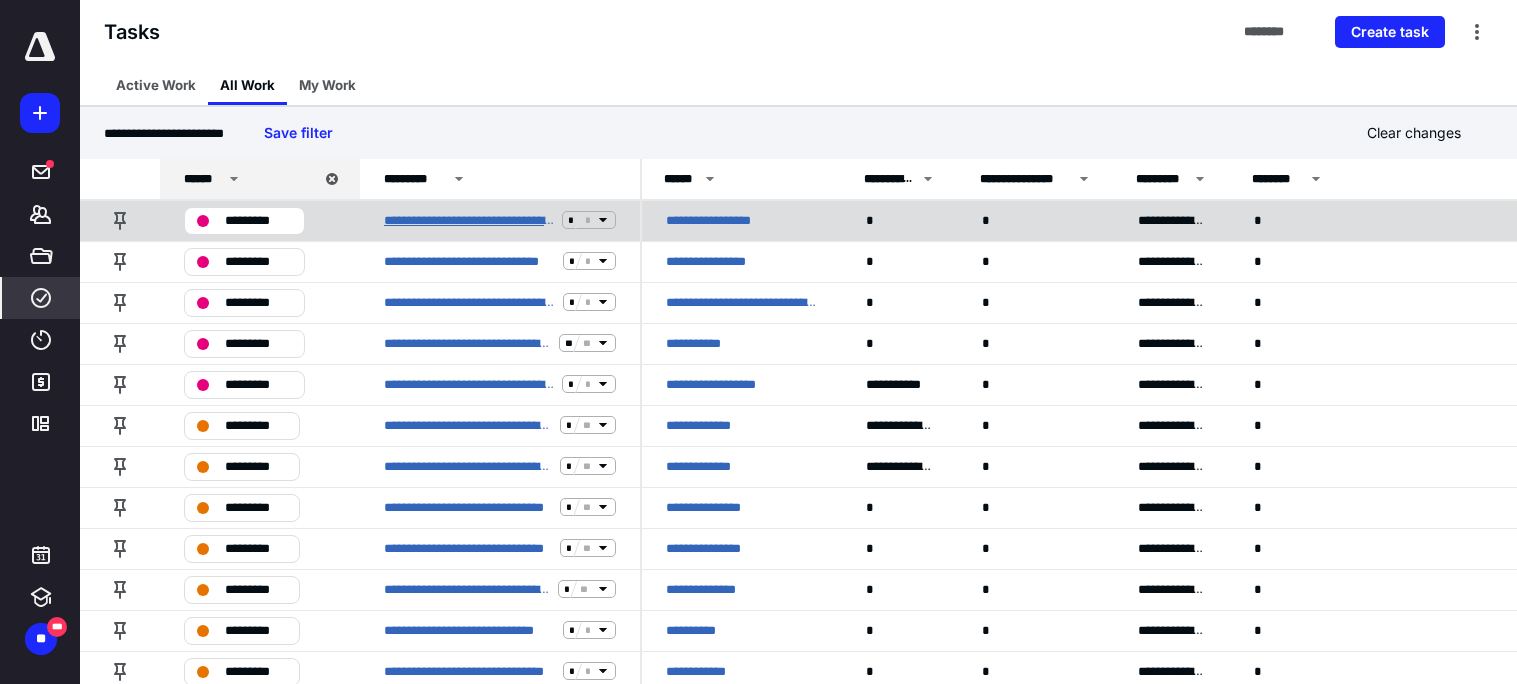 click on "**********" at bounding box center [469, 220] 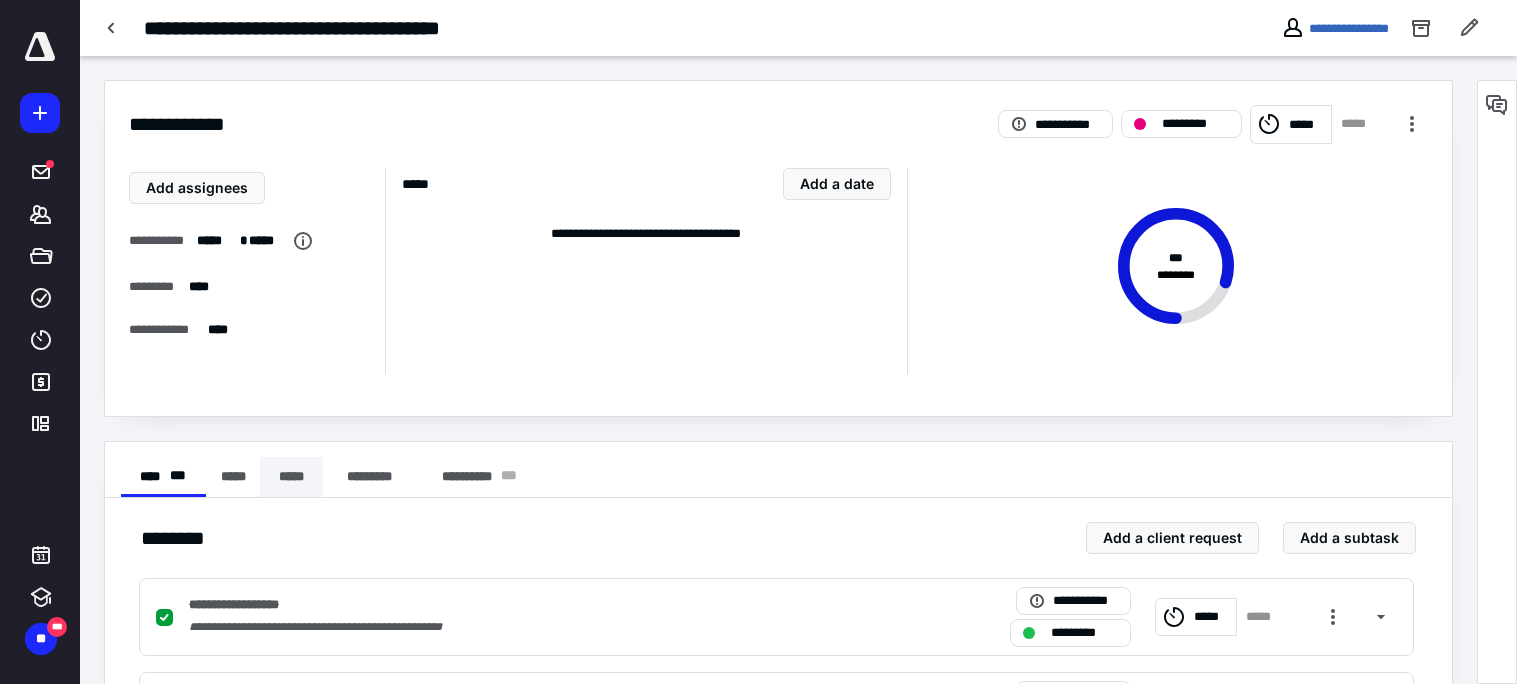 click on "*****" at bounding box center (291, 477) 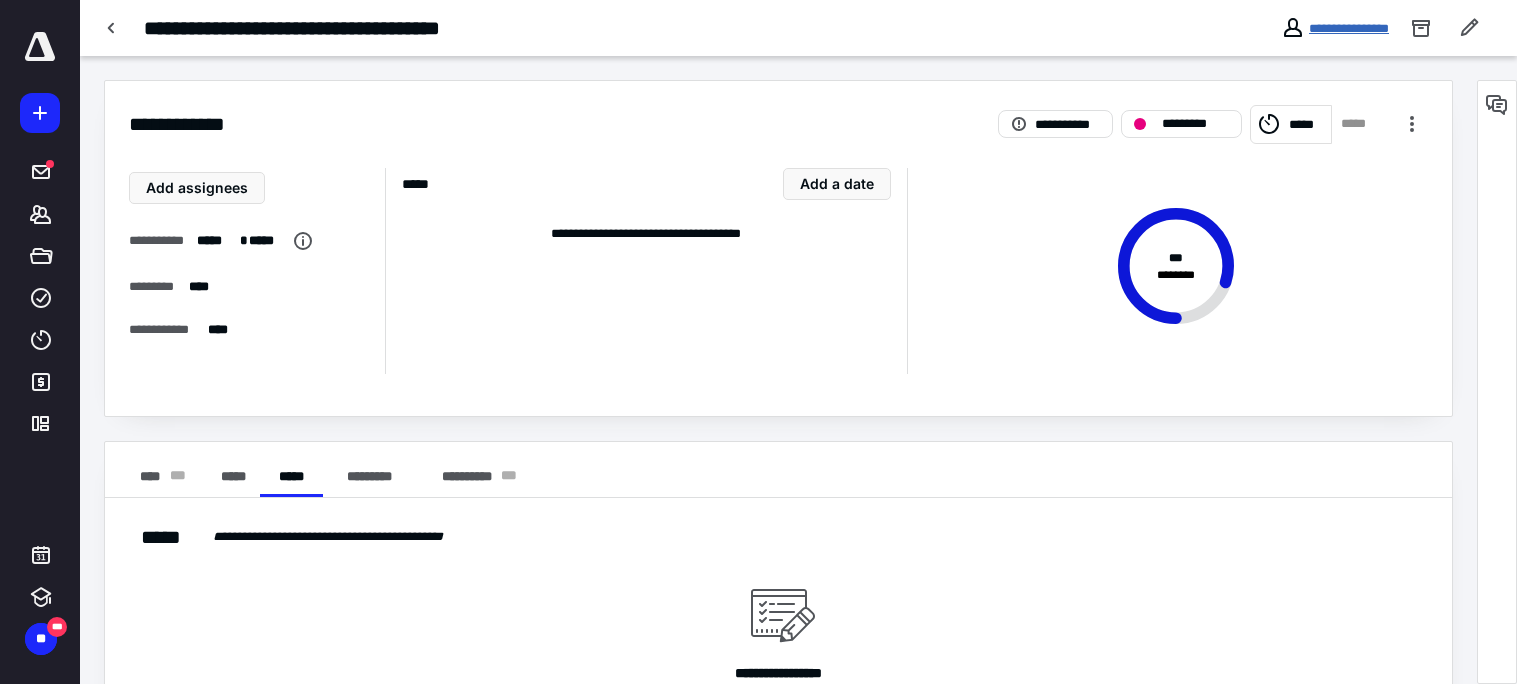 click on "**********" at bounding box center (1349, 28) 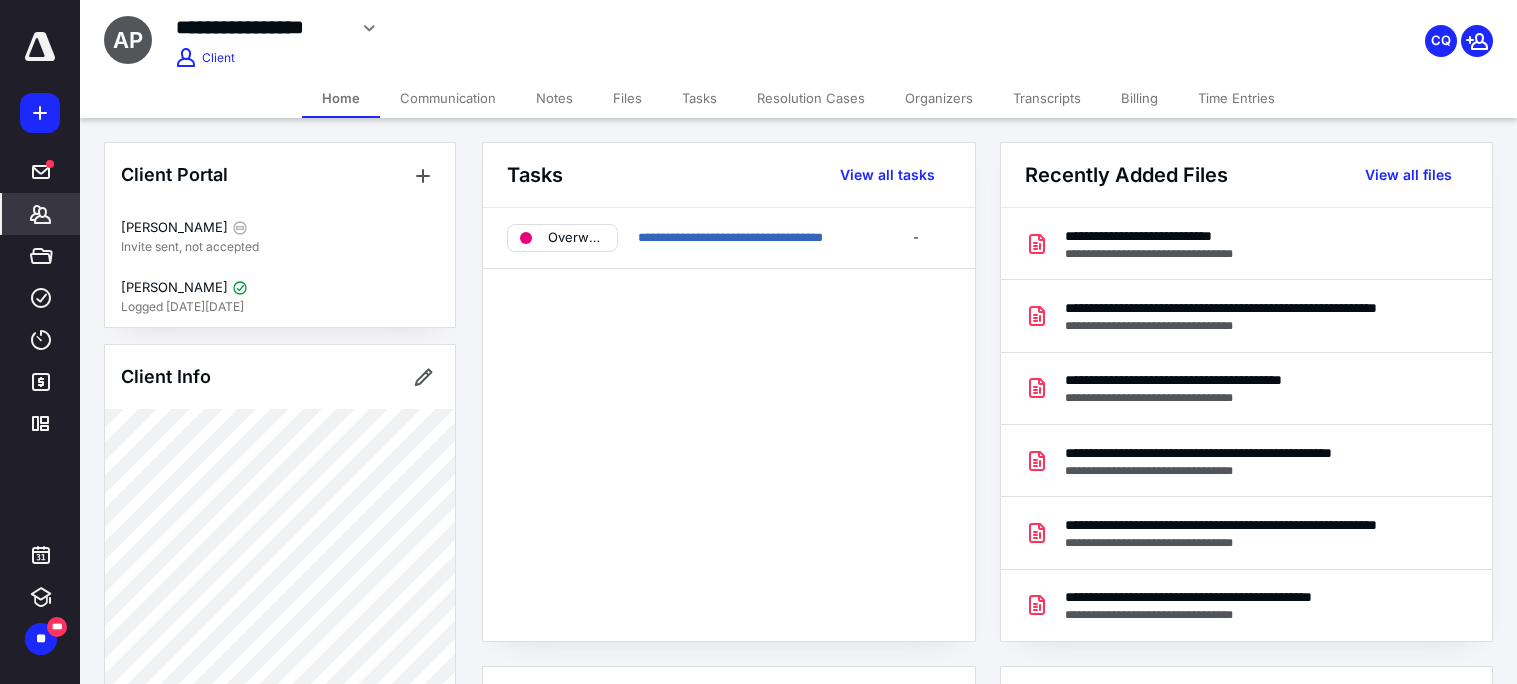 click on "Notes" at bounding box center [554, 98] 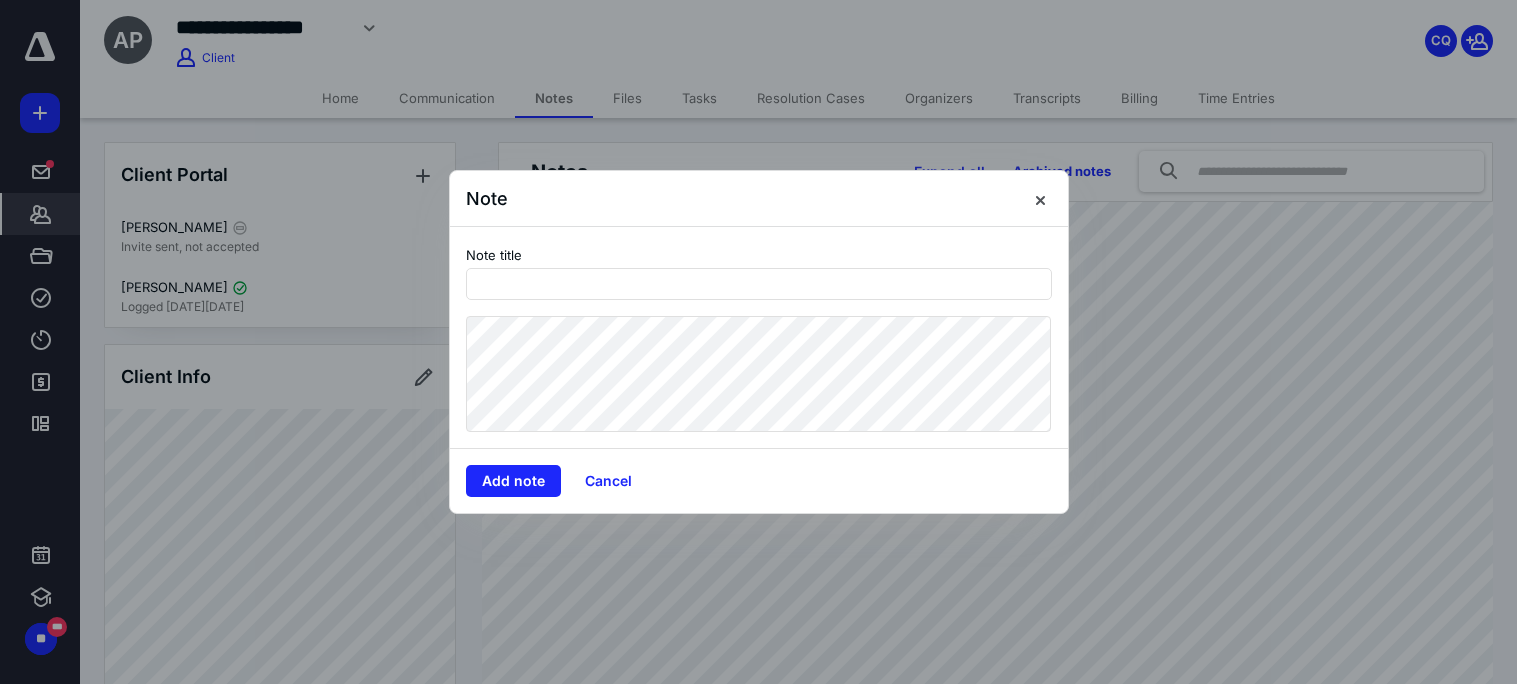 click on "Note title" at bounding box center (759, 271) 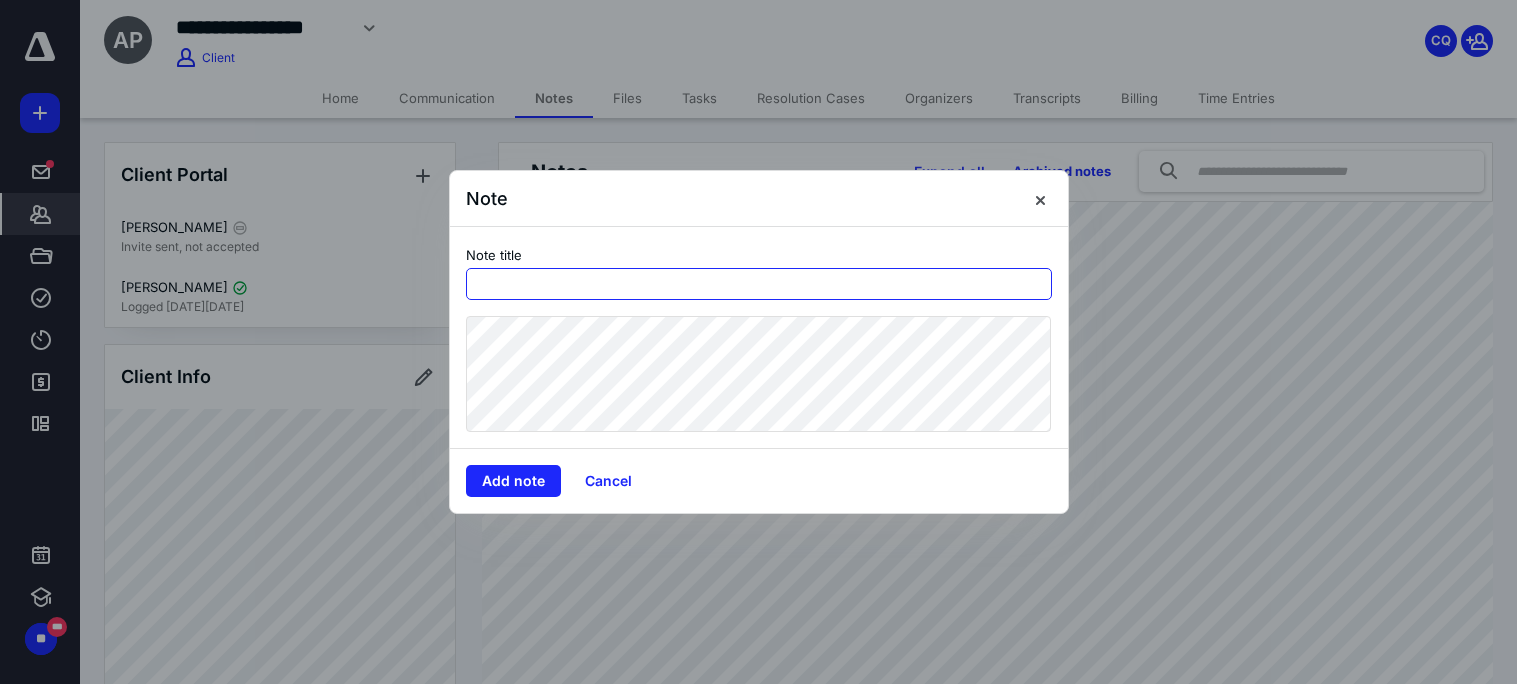 click at bounding box center [759, 284] 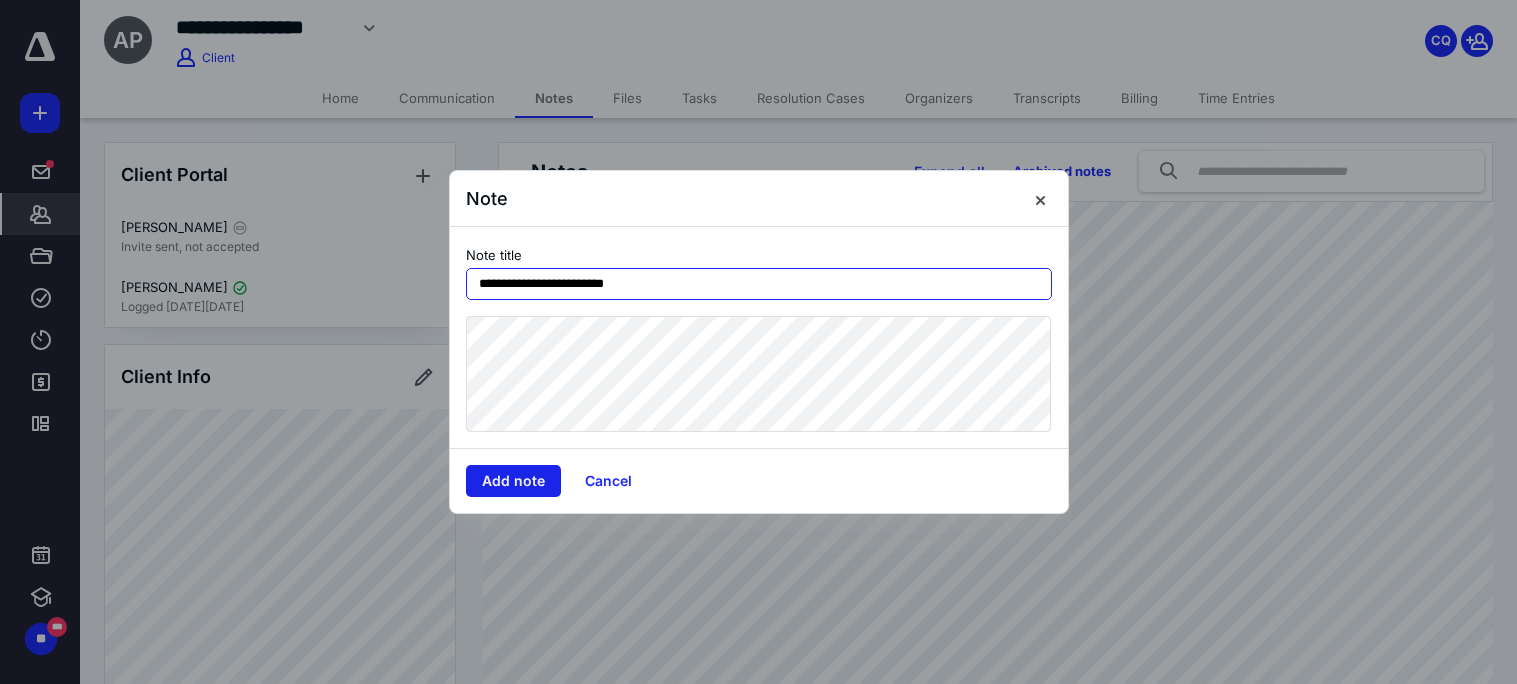 type on "**********" 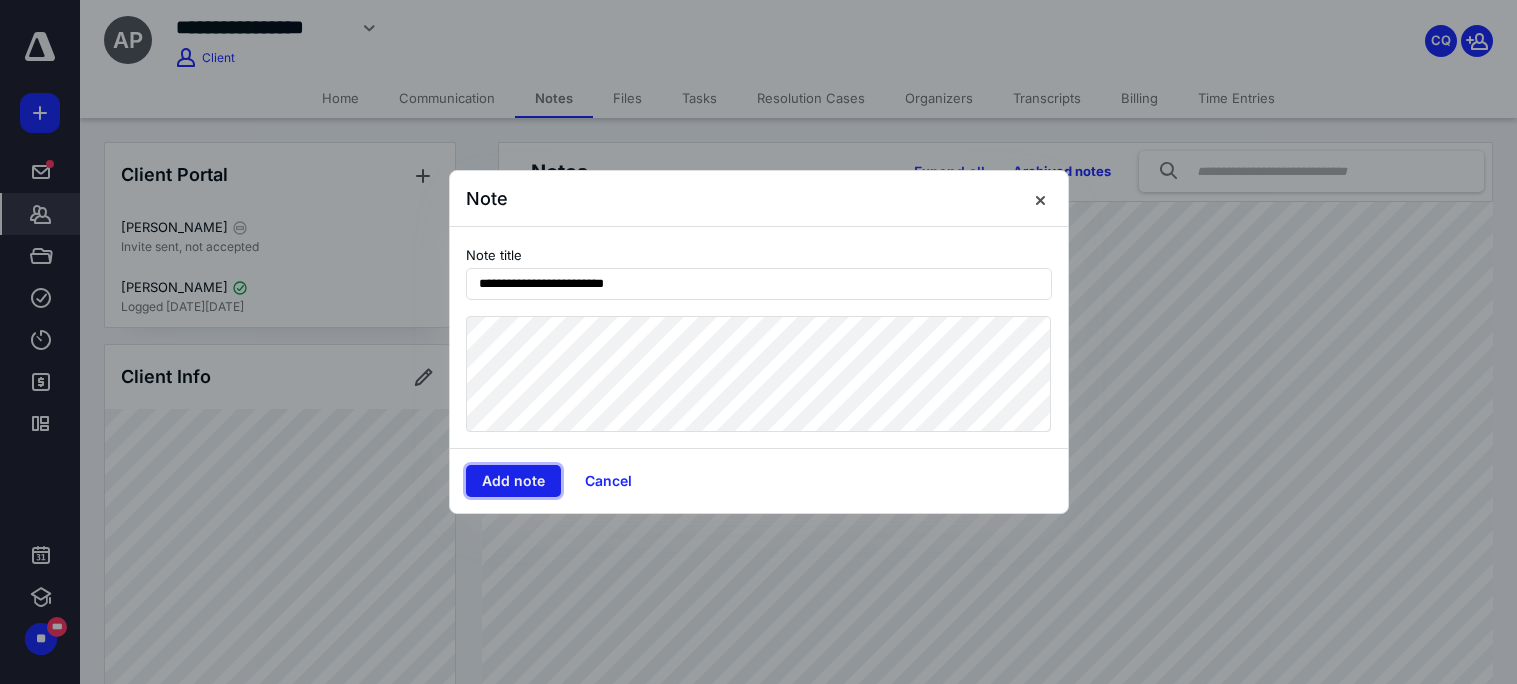 click on "Add note" at bounding box center [513, 481] 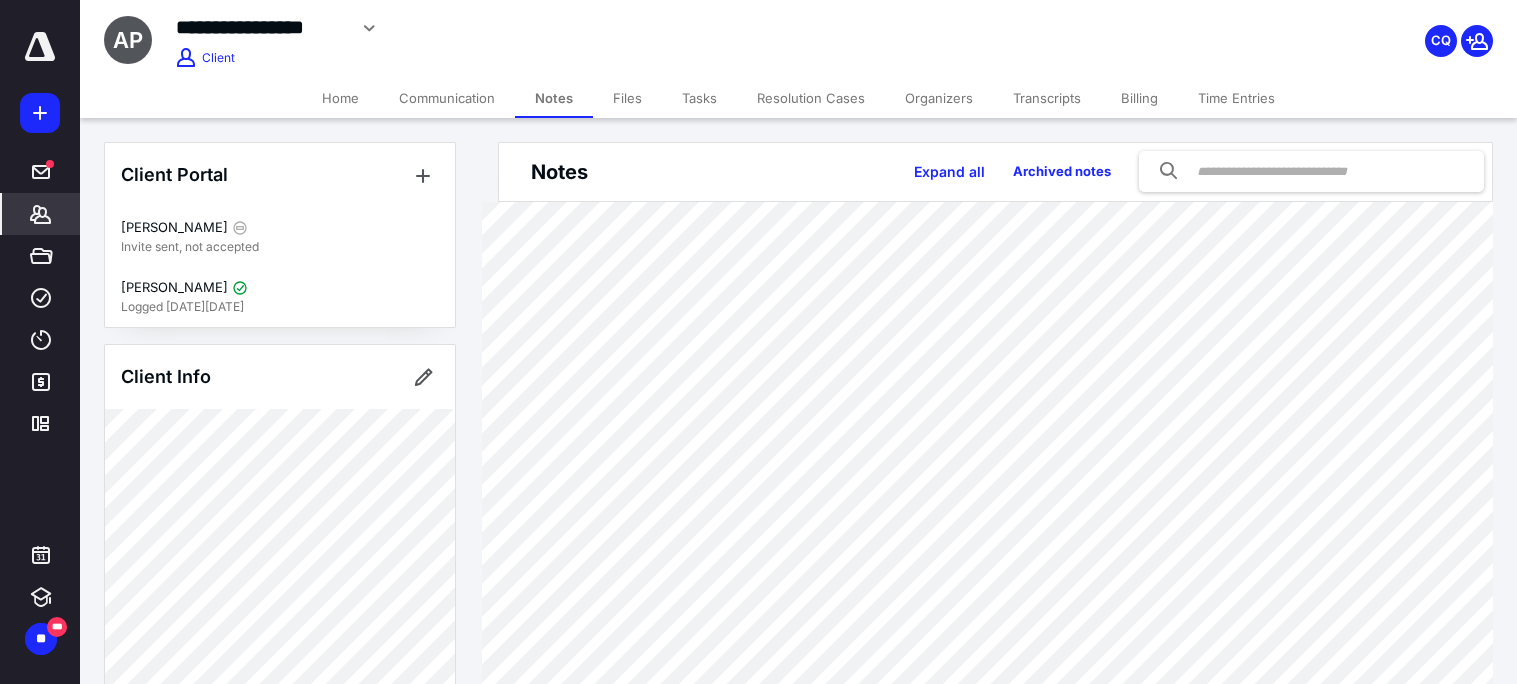 click on "Tasks" at bounding box center (699, 98) 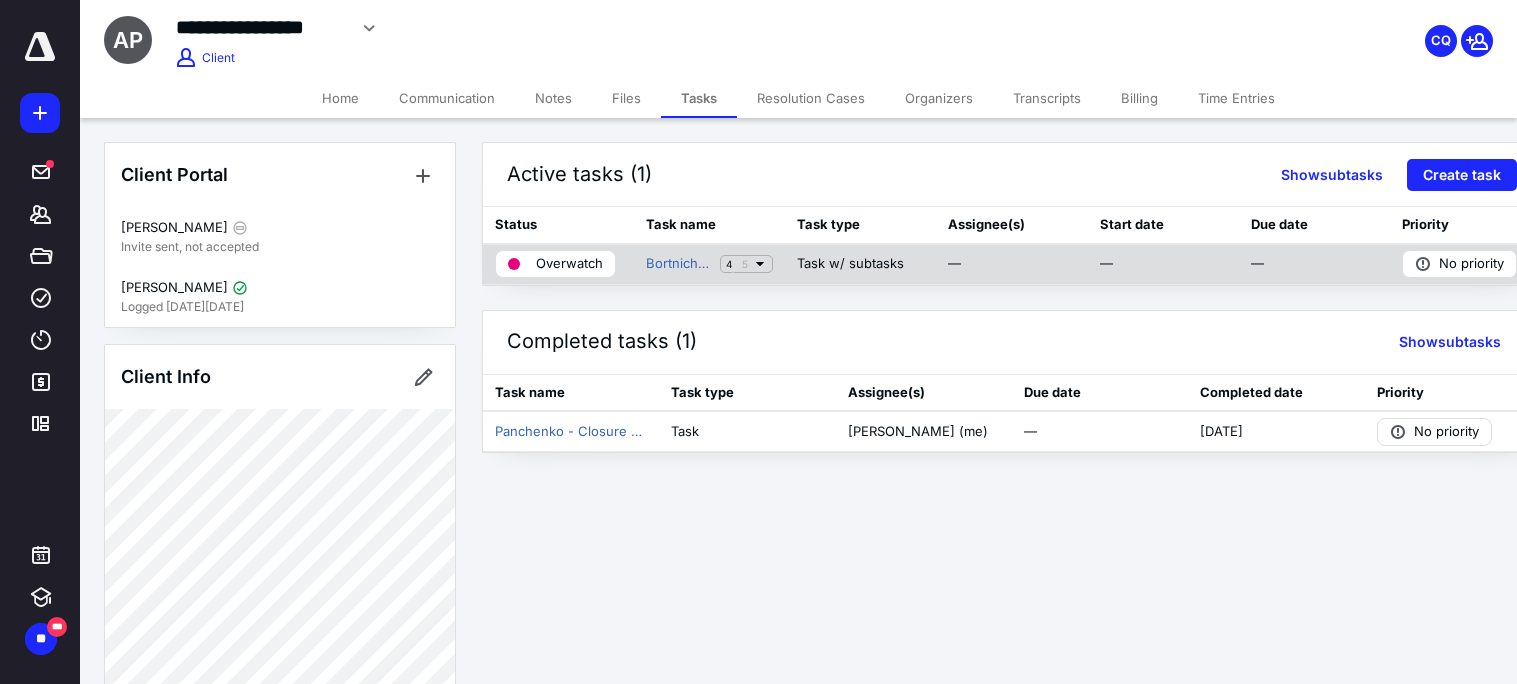 click on "Overwatch" at bounding box center (569, 264) 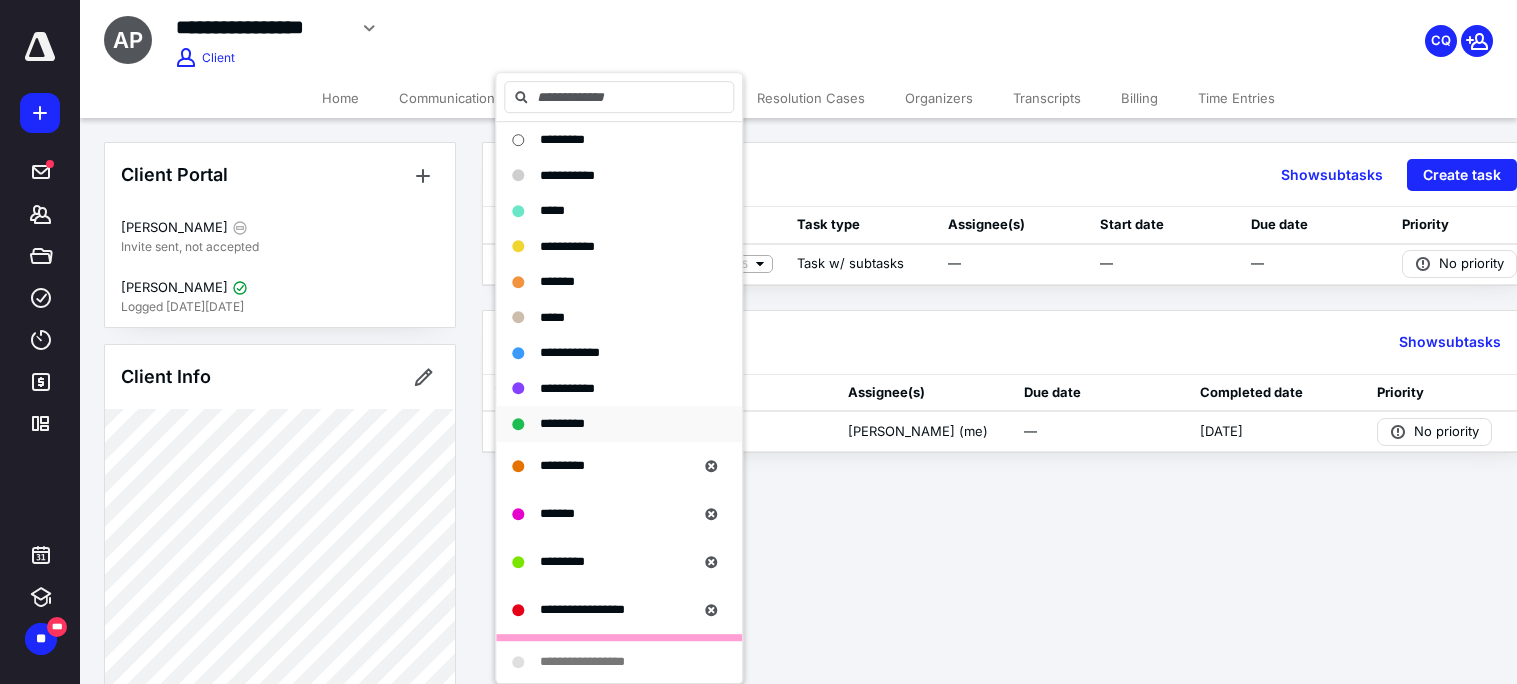 click on "*********" at bounding box center (562, 423) 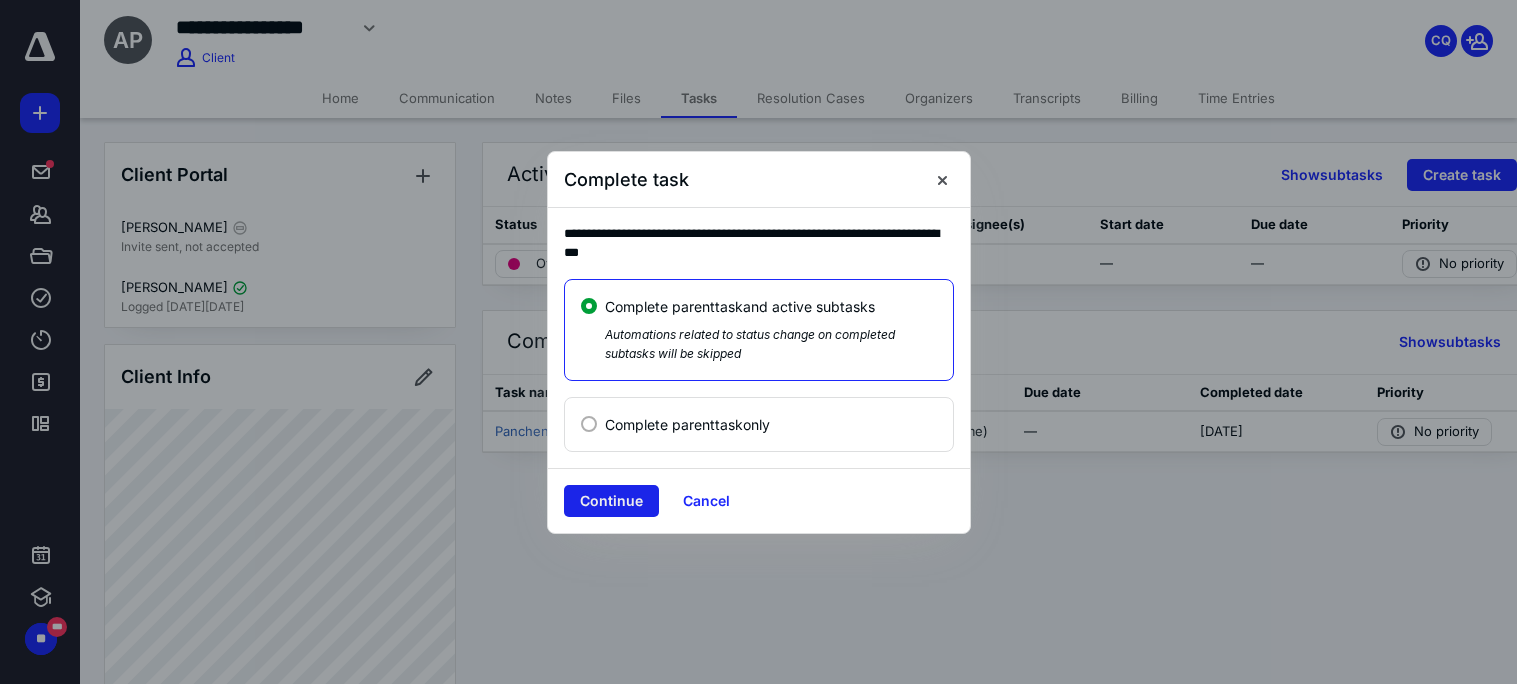 click on "Continue" at bounding box center (611, 501) 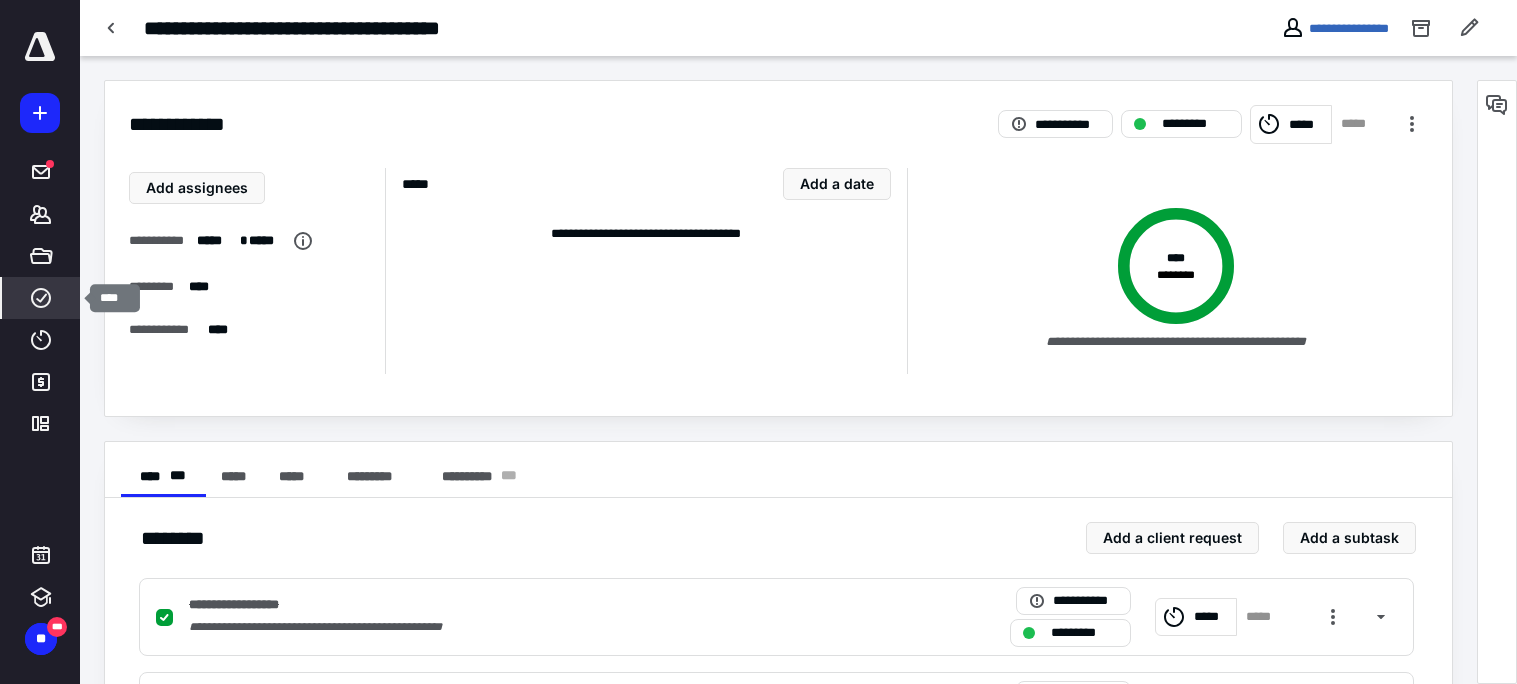 click 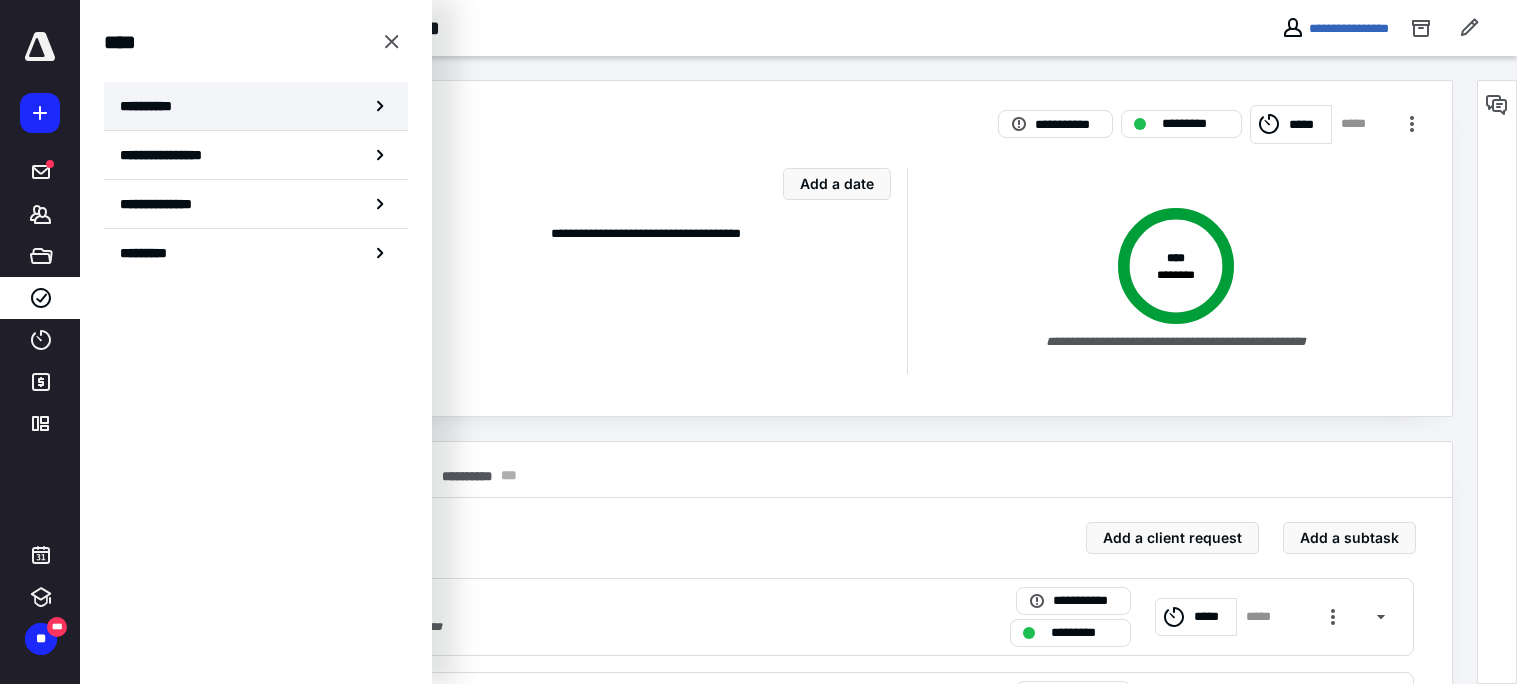 click 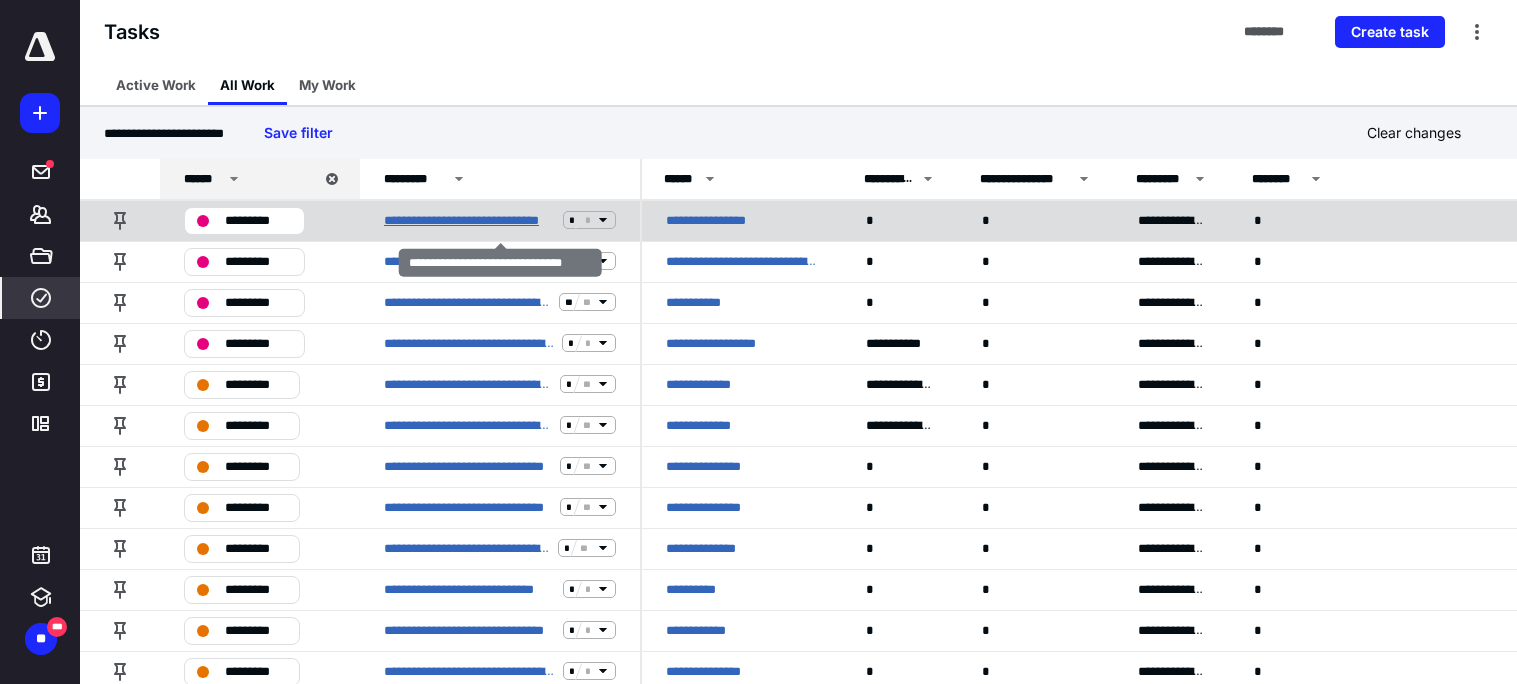 click on "**********" at bounding box center (469, 220) 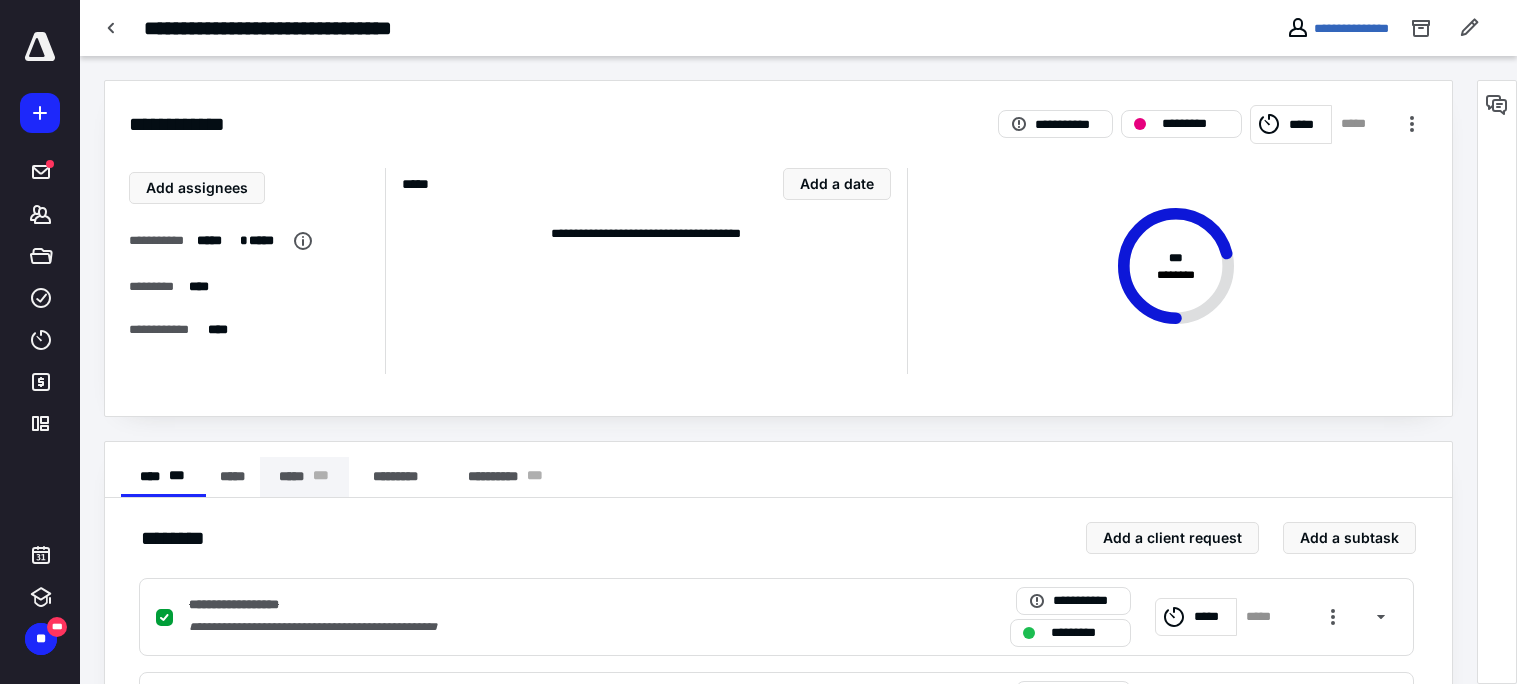 click on "***** * * *" at bounding box center [304, 477] 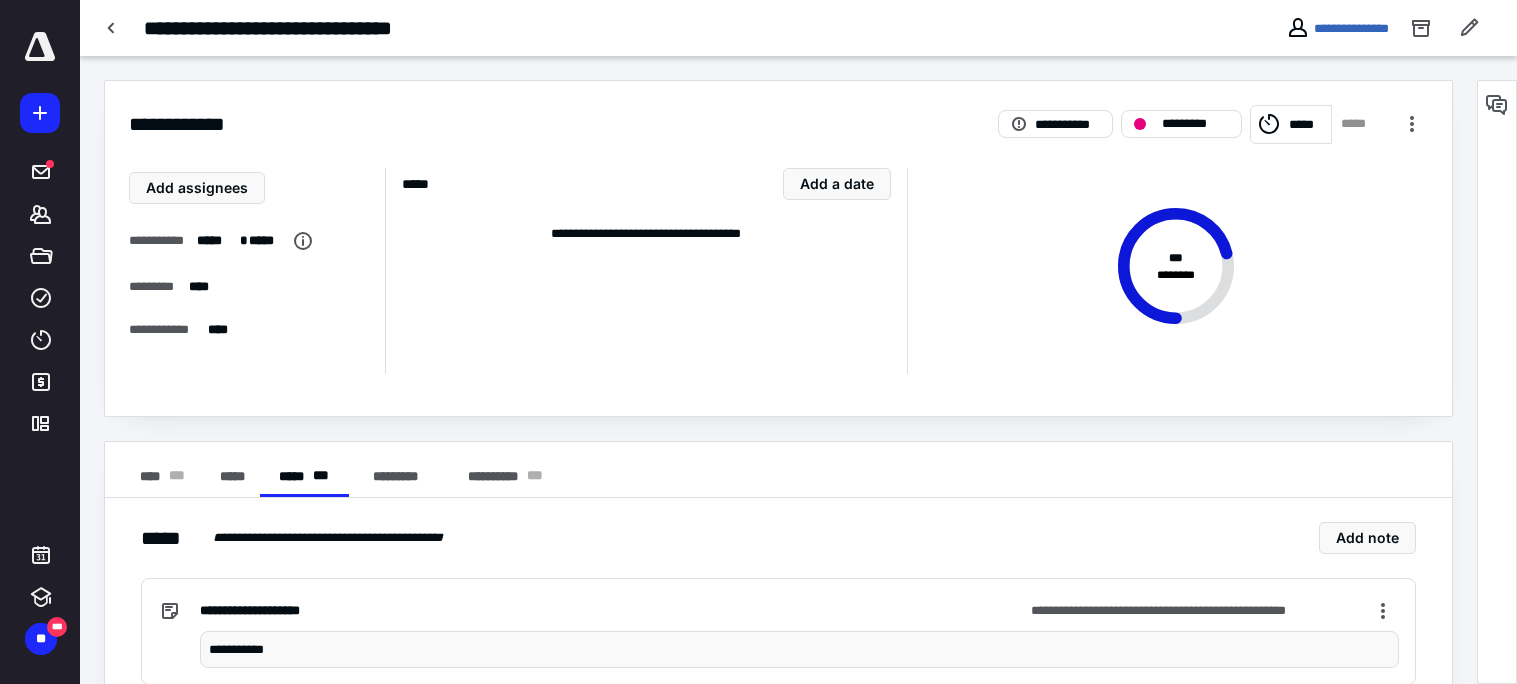 click on "**********" at bounding box center (595, 610) 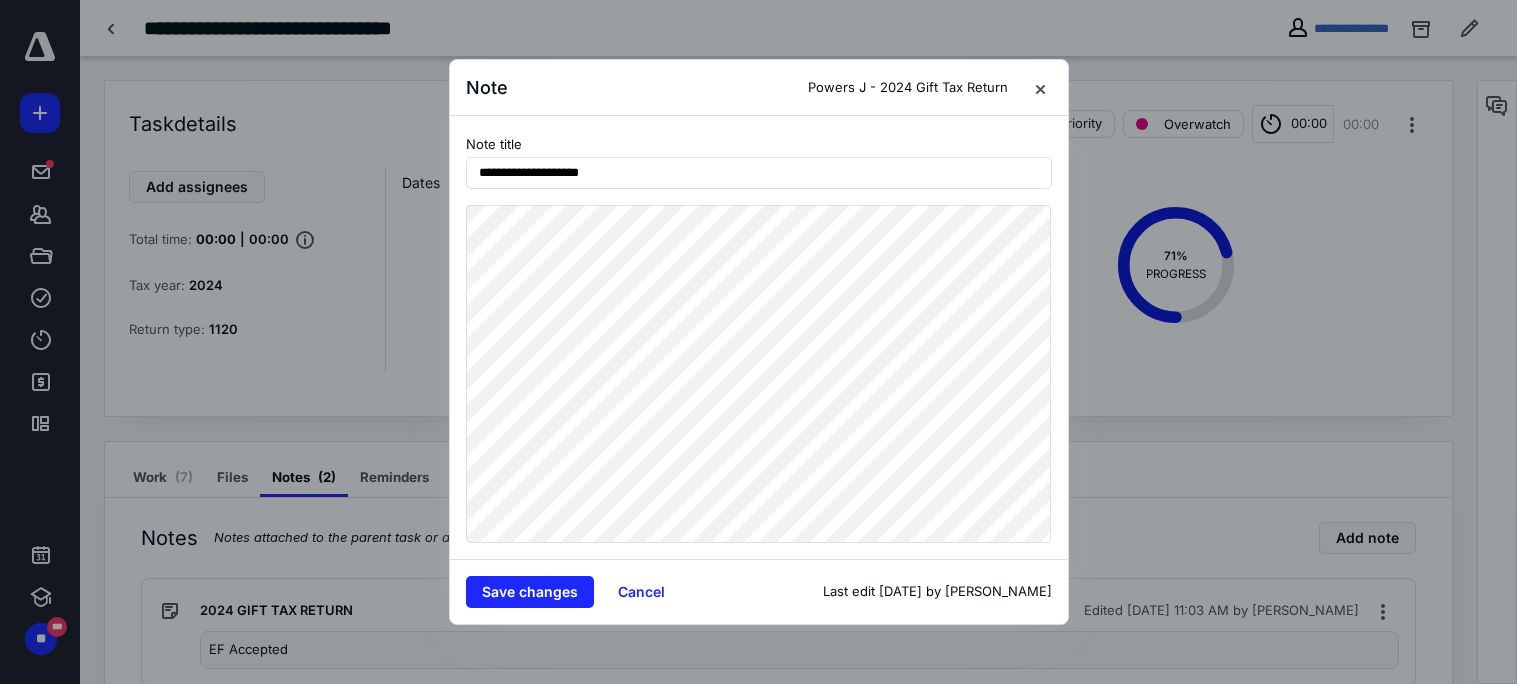 click on "**********" at bounding box center [759, 337] 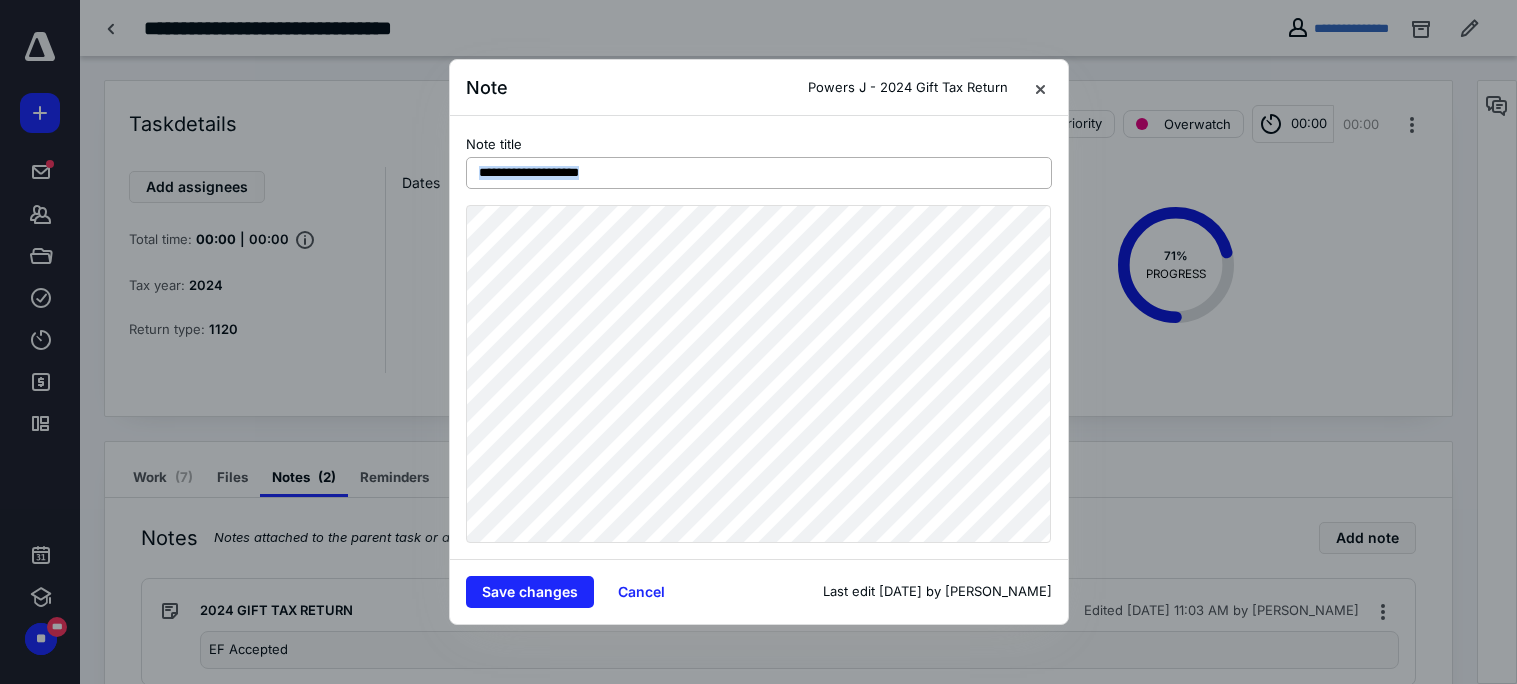 click on "**********" at bounding box center (759, 173) 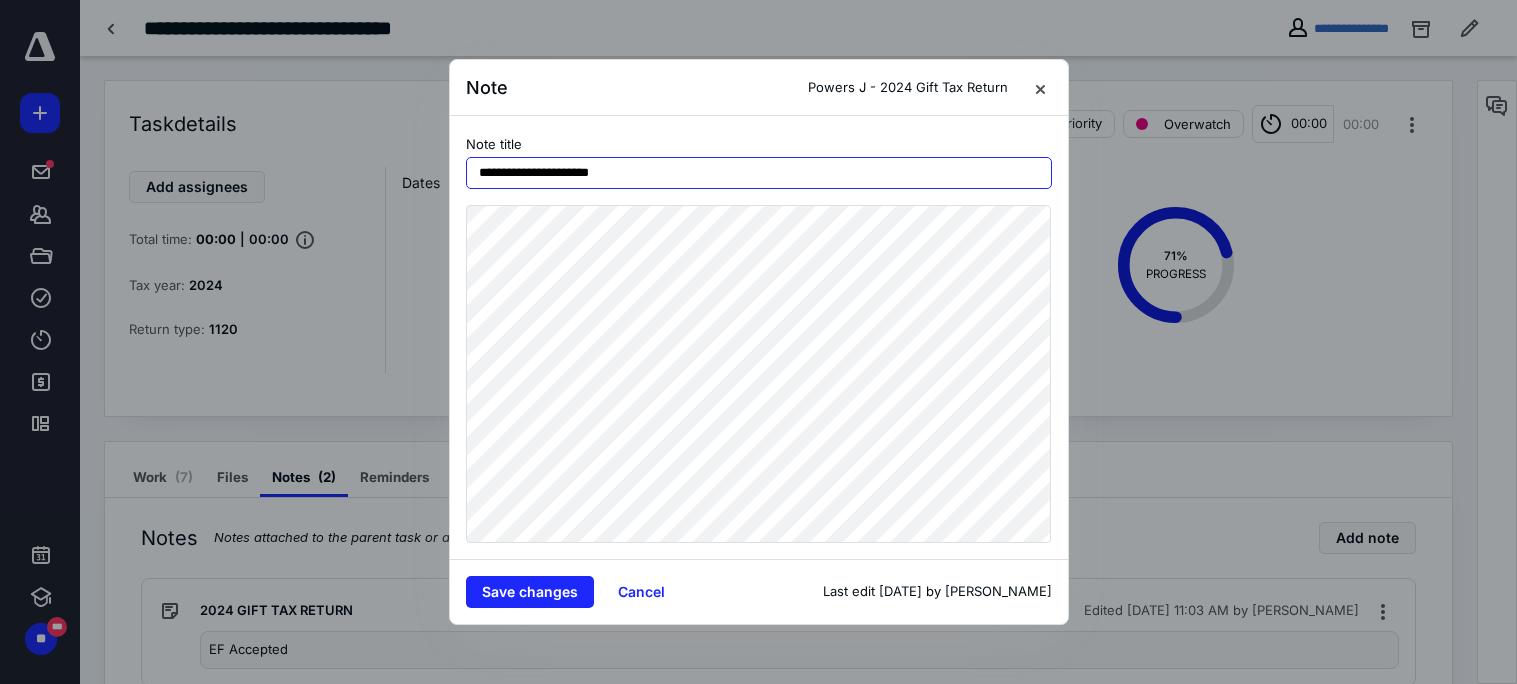 click on "**********" at bounding box center (759, 173) 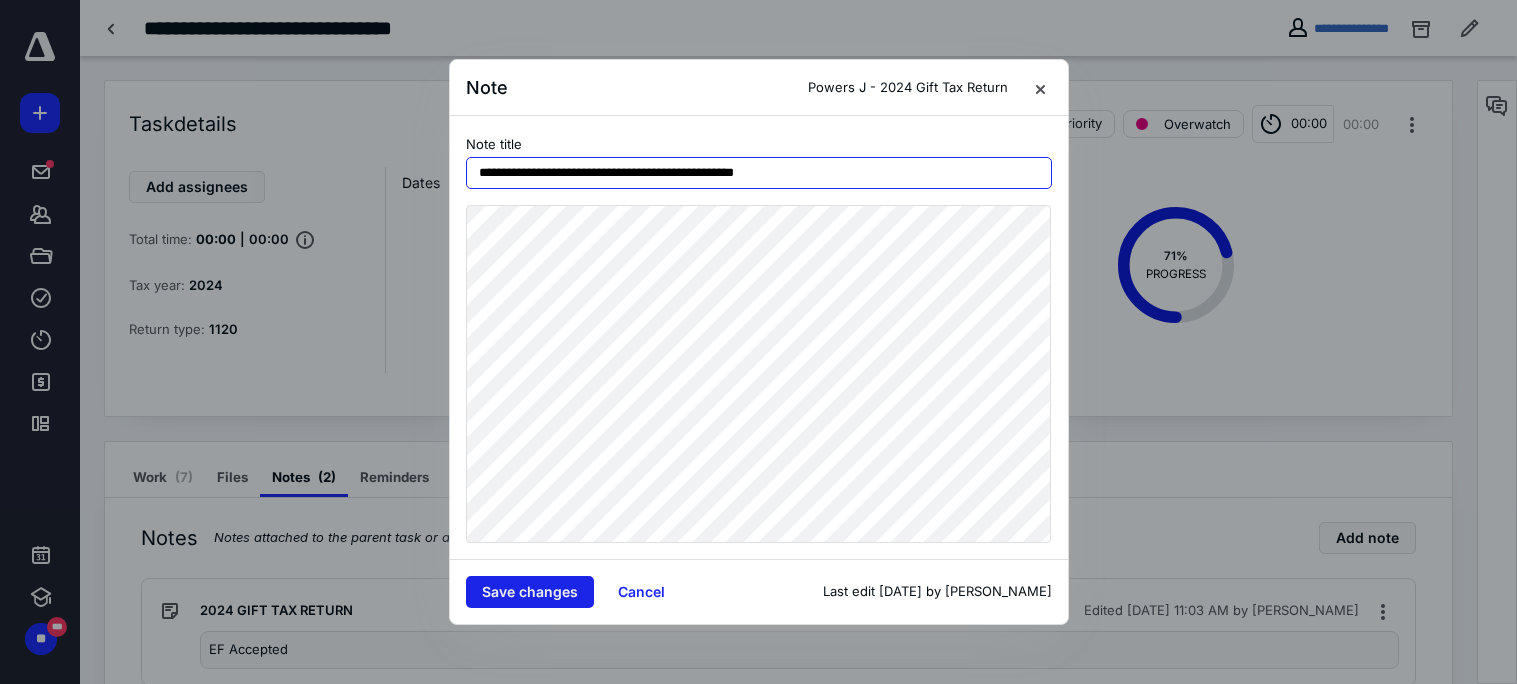 type on "**********" 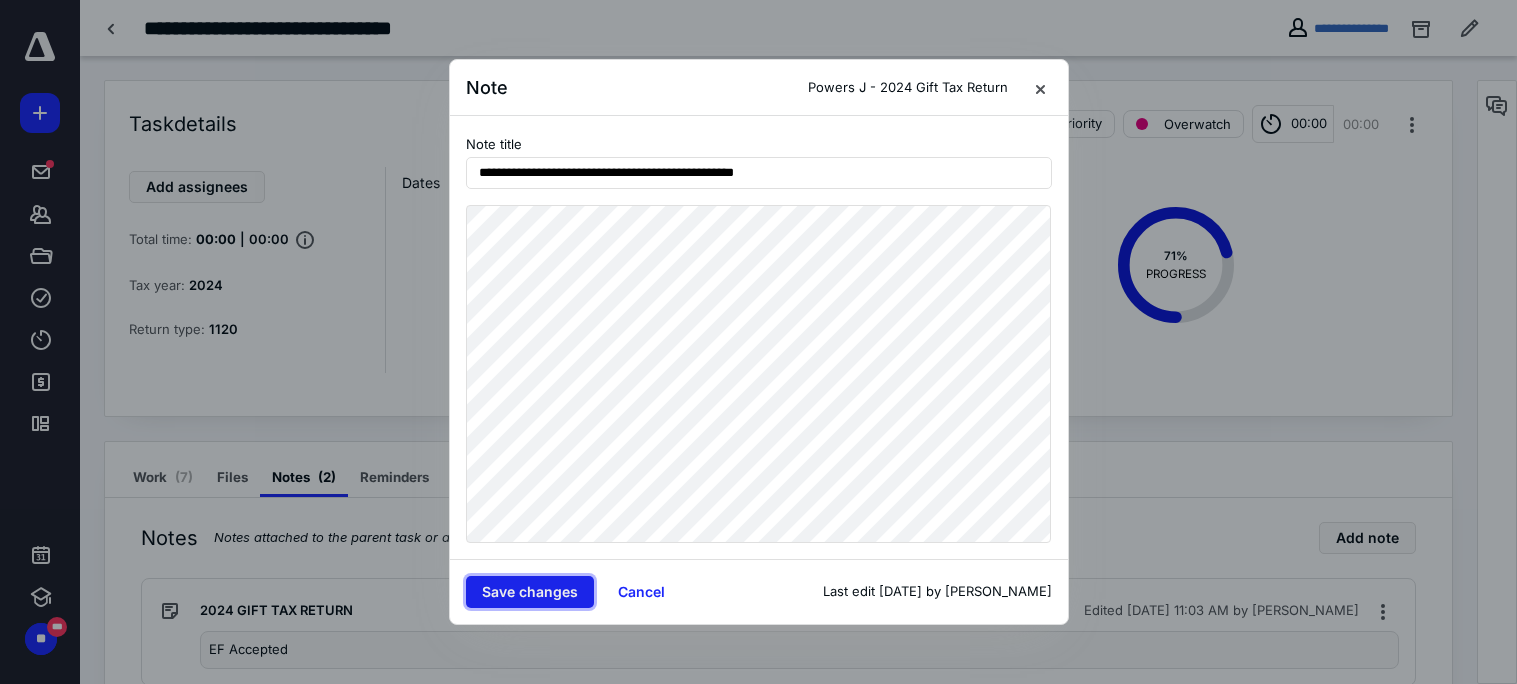 click on "Save changes" at bounding box center [530, 592] 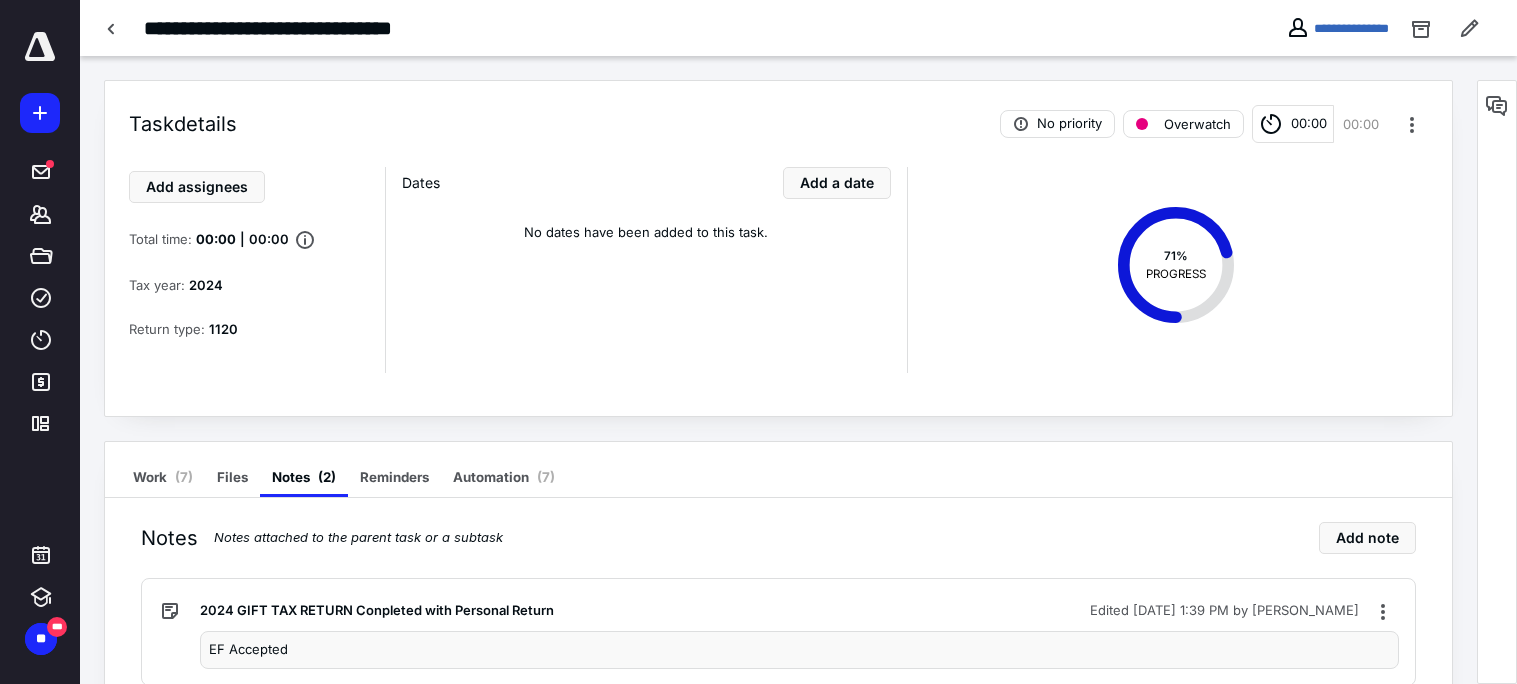 click on "EF Accepted" at bounding box center [799, 650] 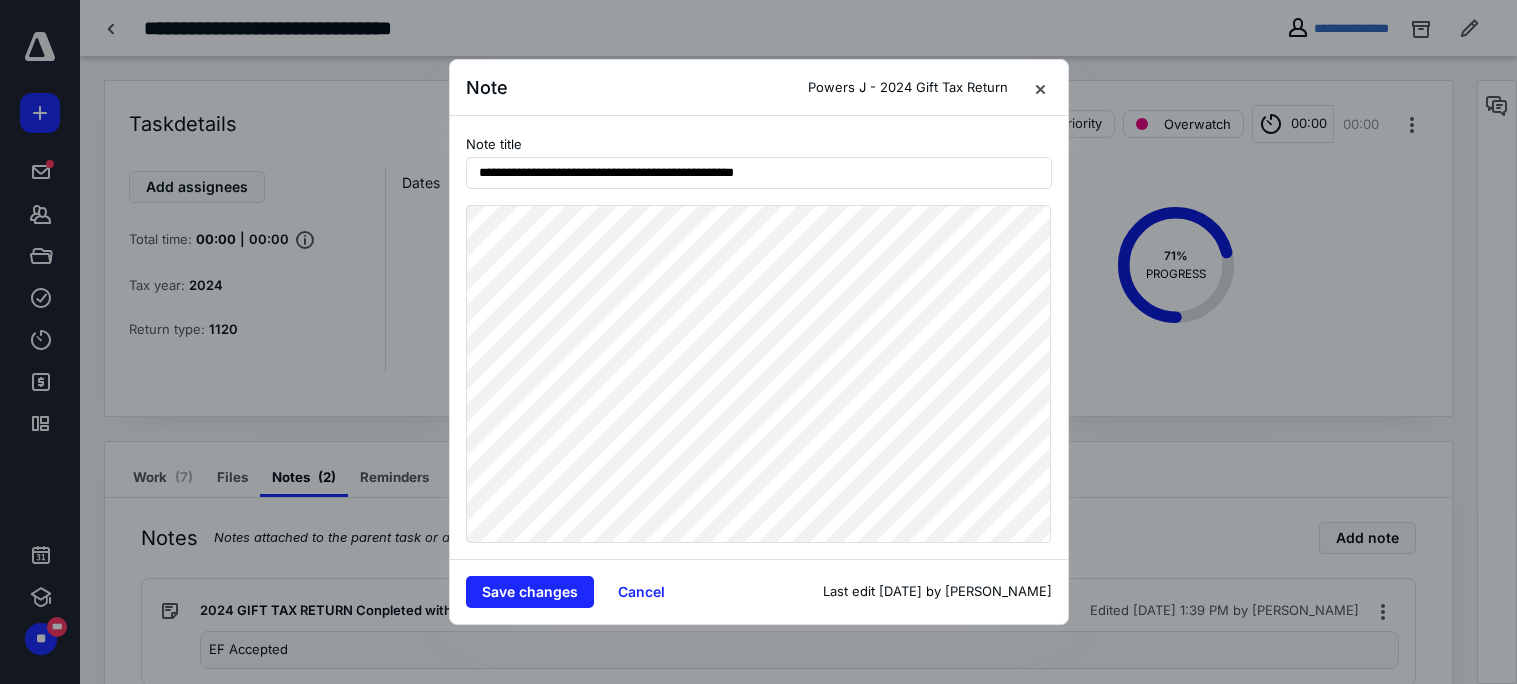 click on "**********" at bounding box center (759, 370) 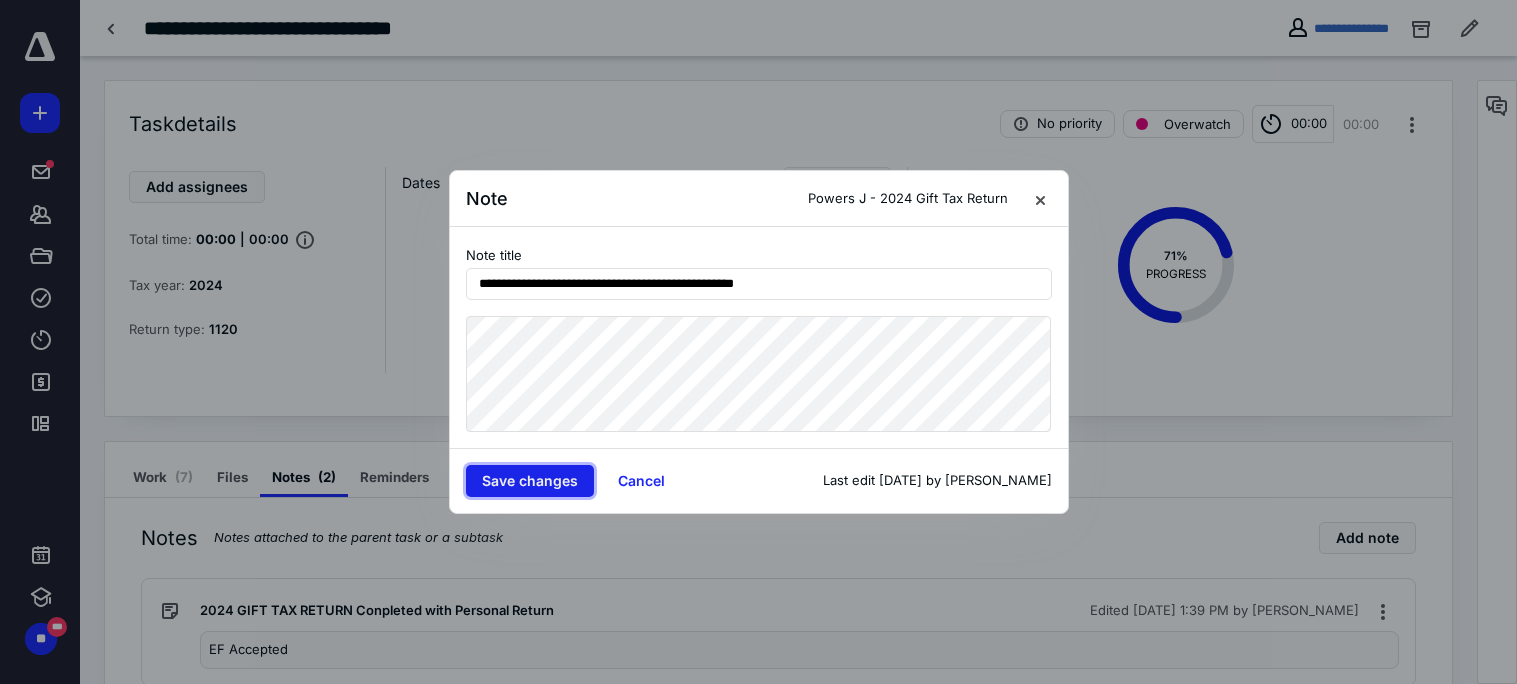 click on "Save changes" at bounding box center (530, 481) 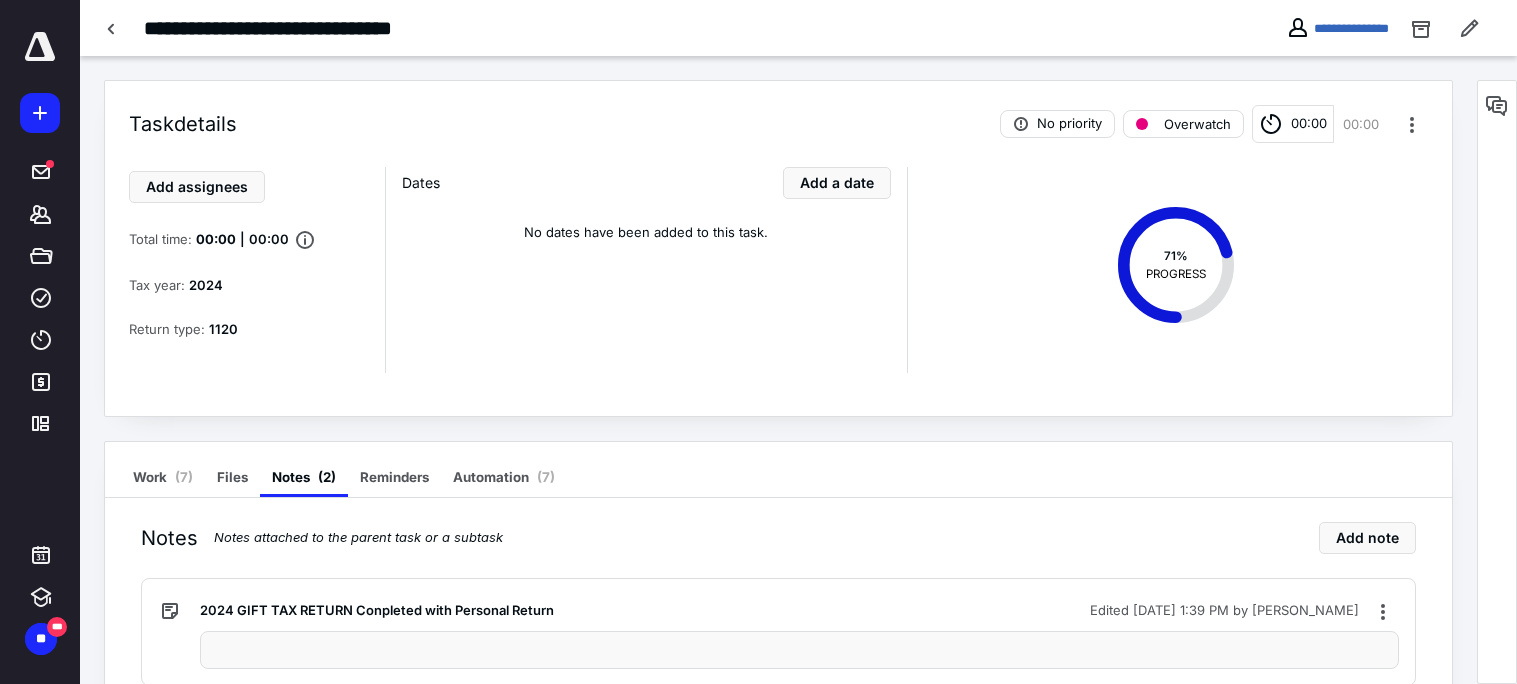 click on "**********" at bounding box center [1337, 28] 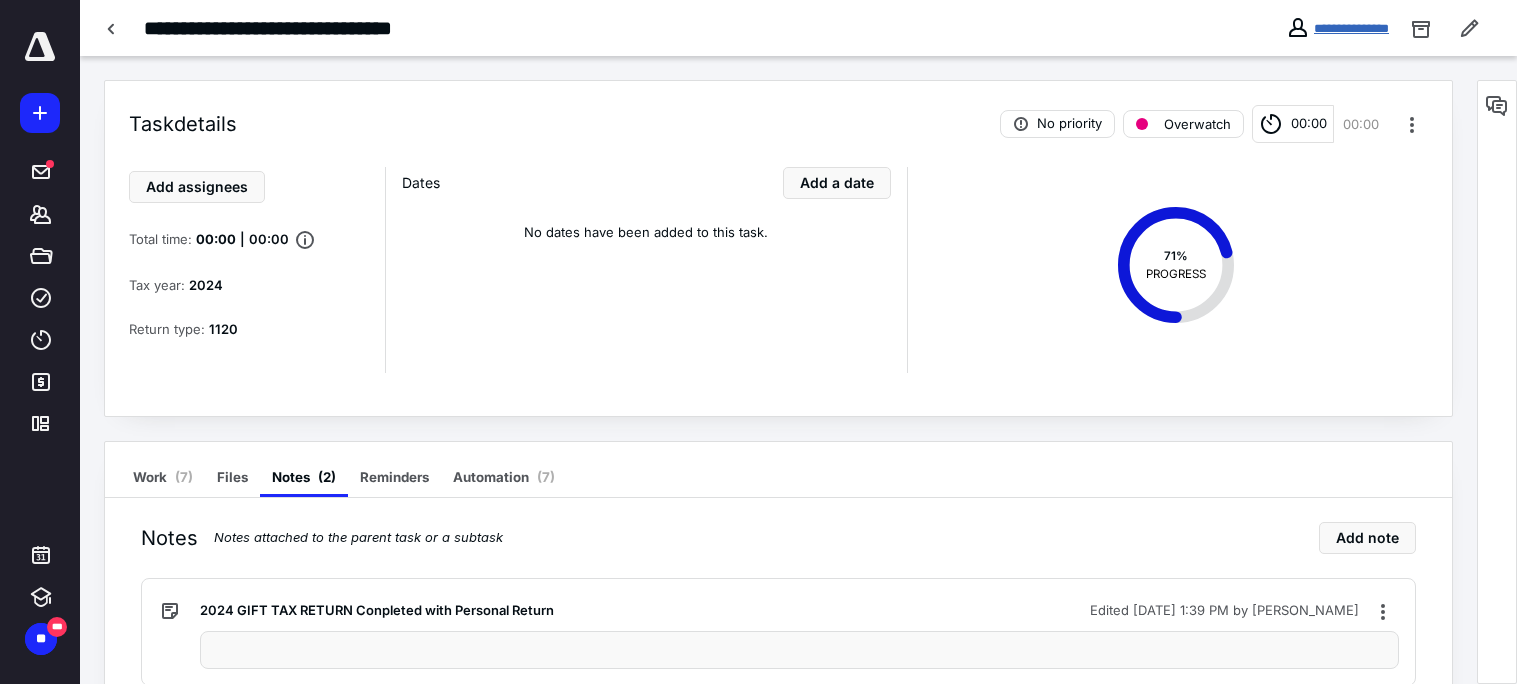 click on "**********" at bounding box center [1351, 28] 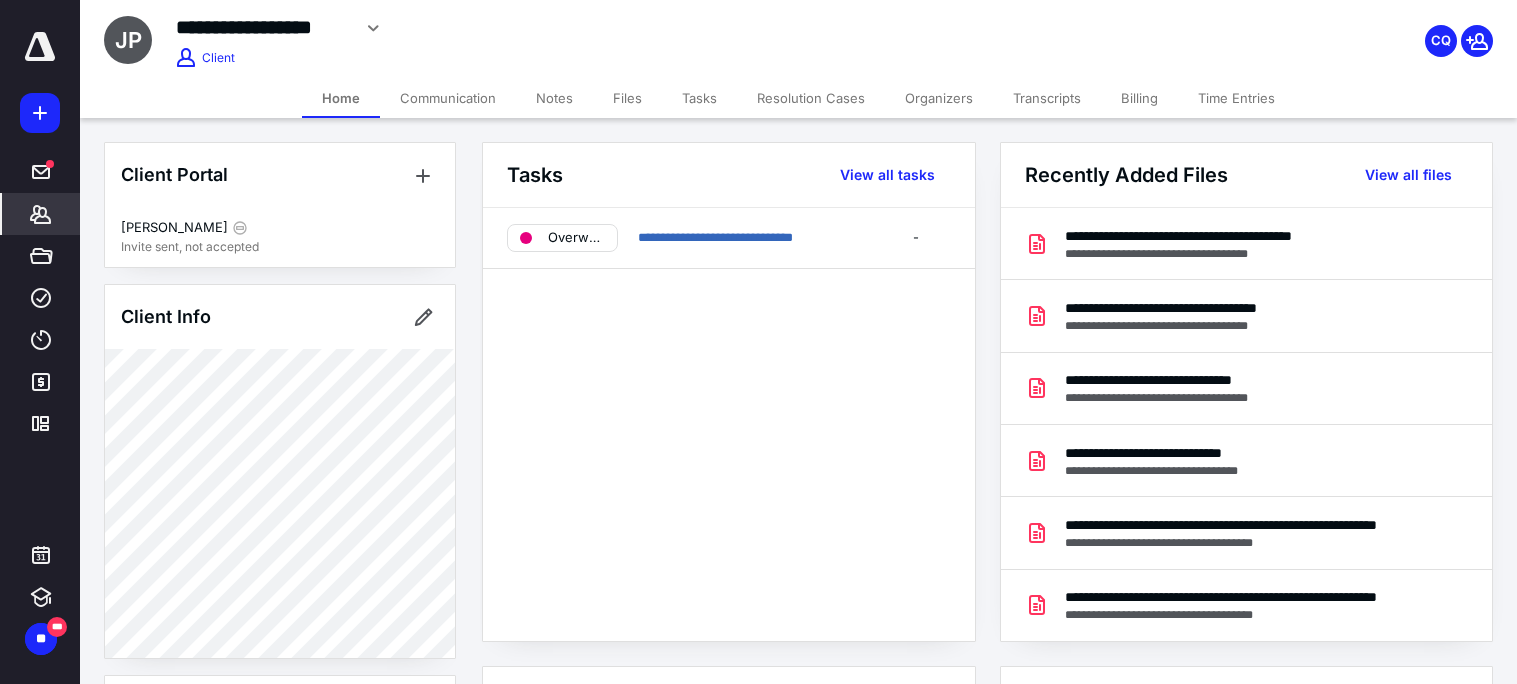 click on "Tasks" at bounding box center (699, 98) 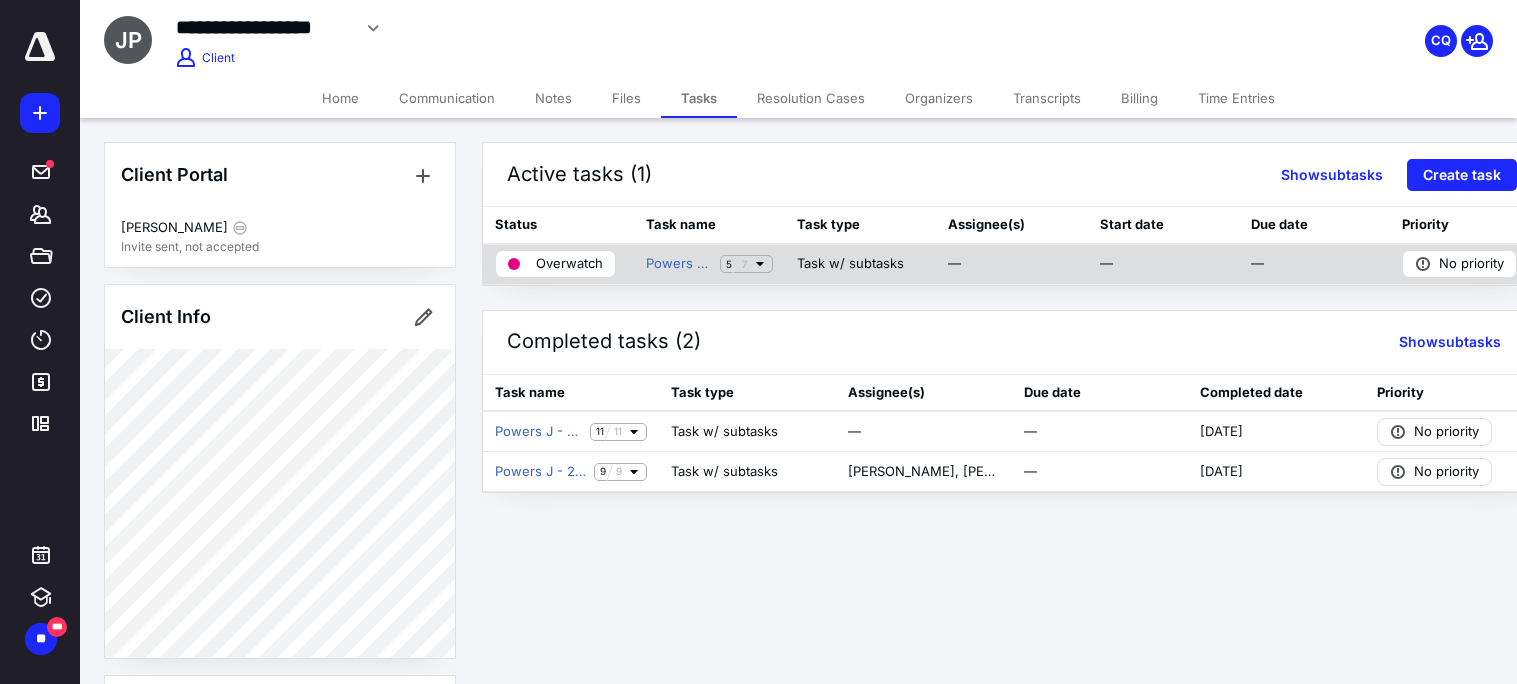 click on "Overwatch" at bounding box center [569, 264] 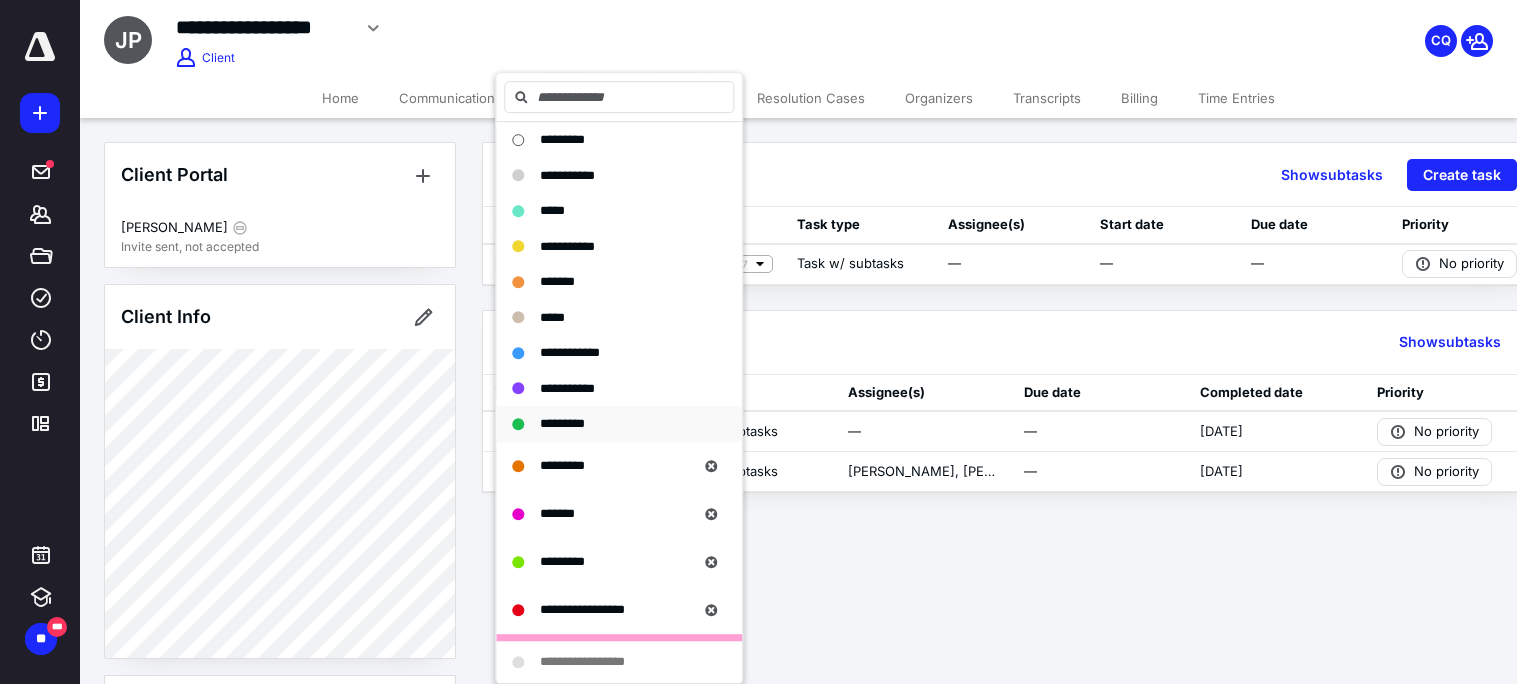 click on "*********" at bounding box center [562, 423] 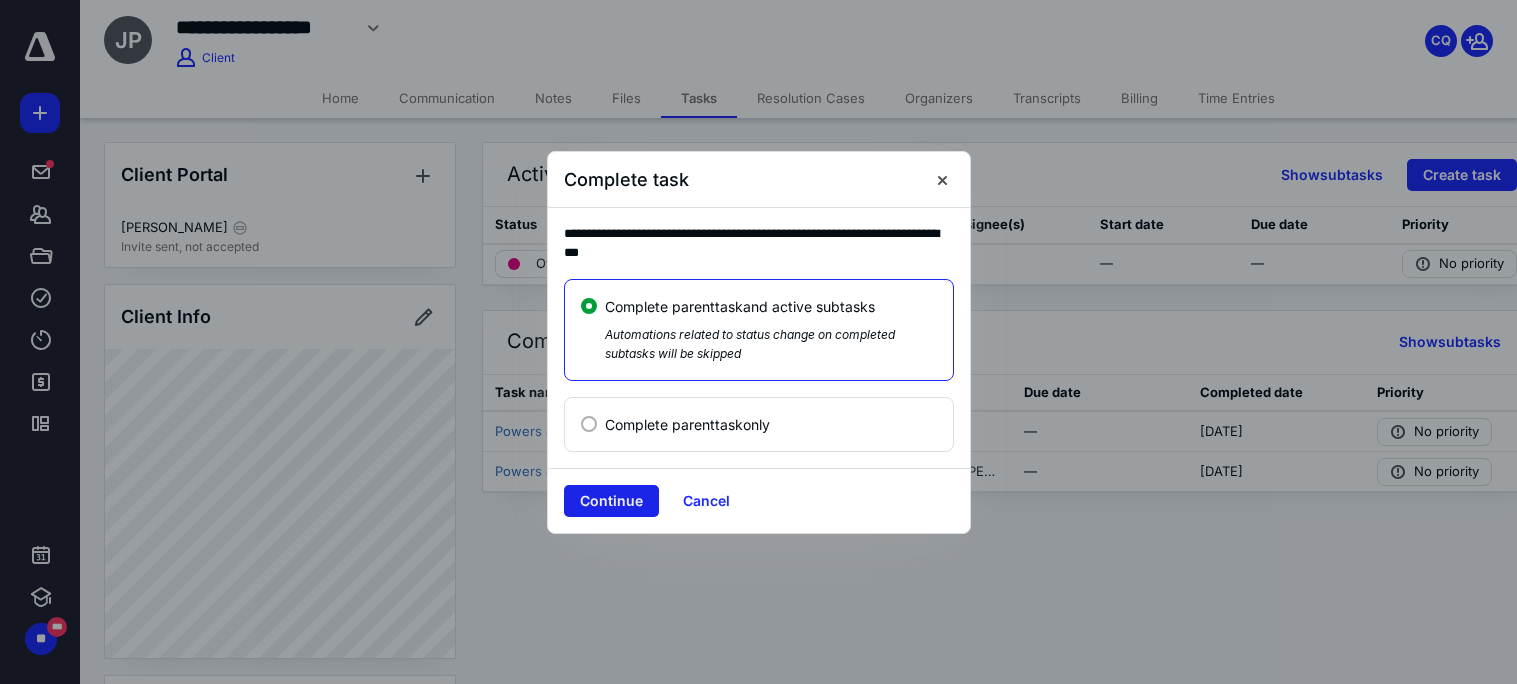 click on "Continue" at bounding box center [611, 501] 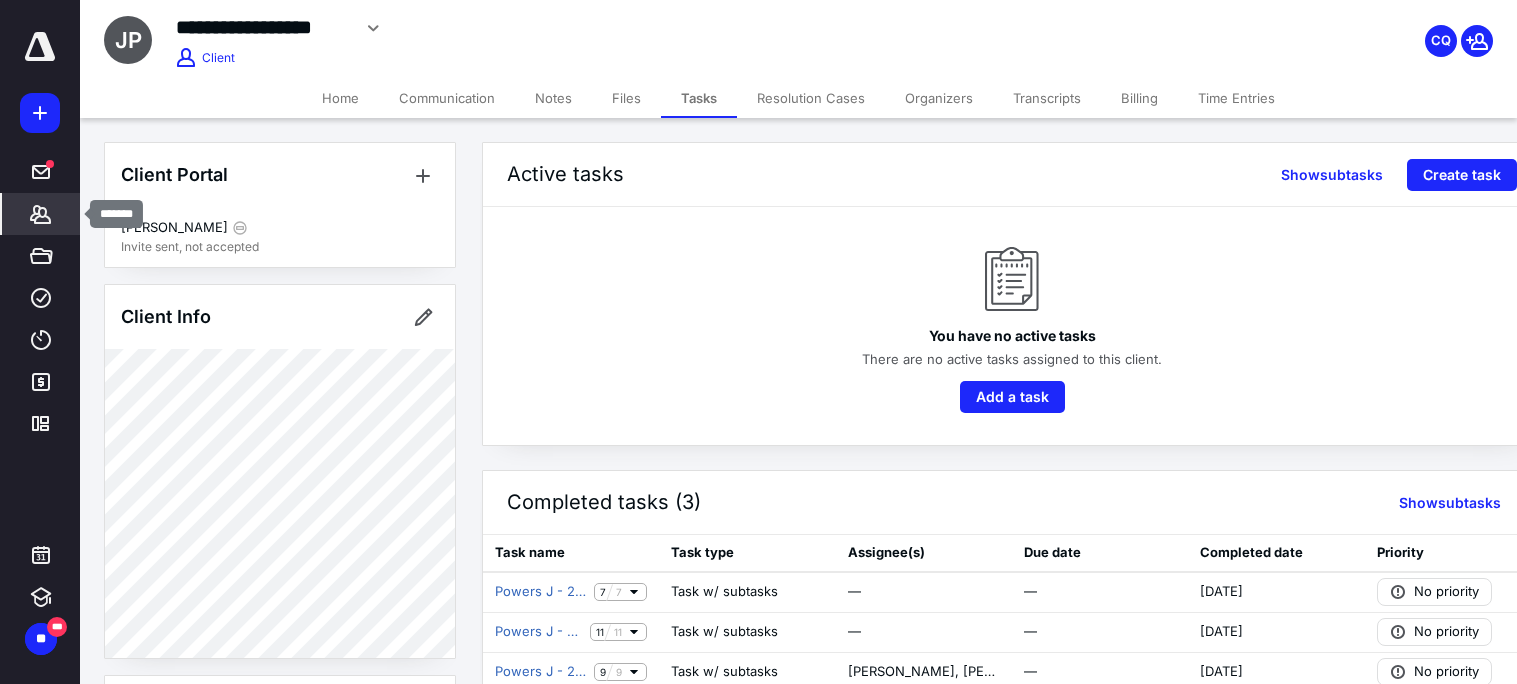 click 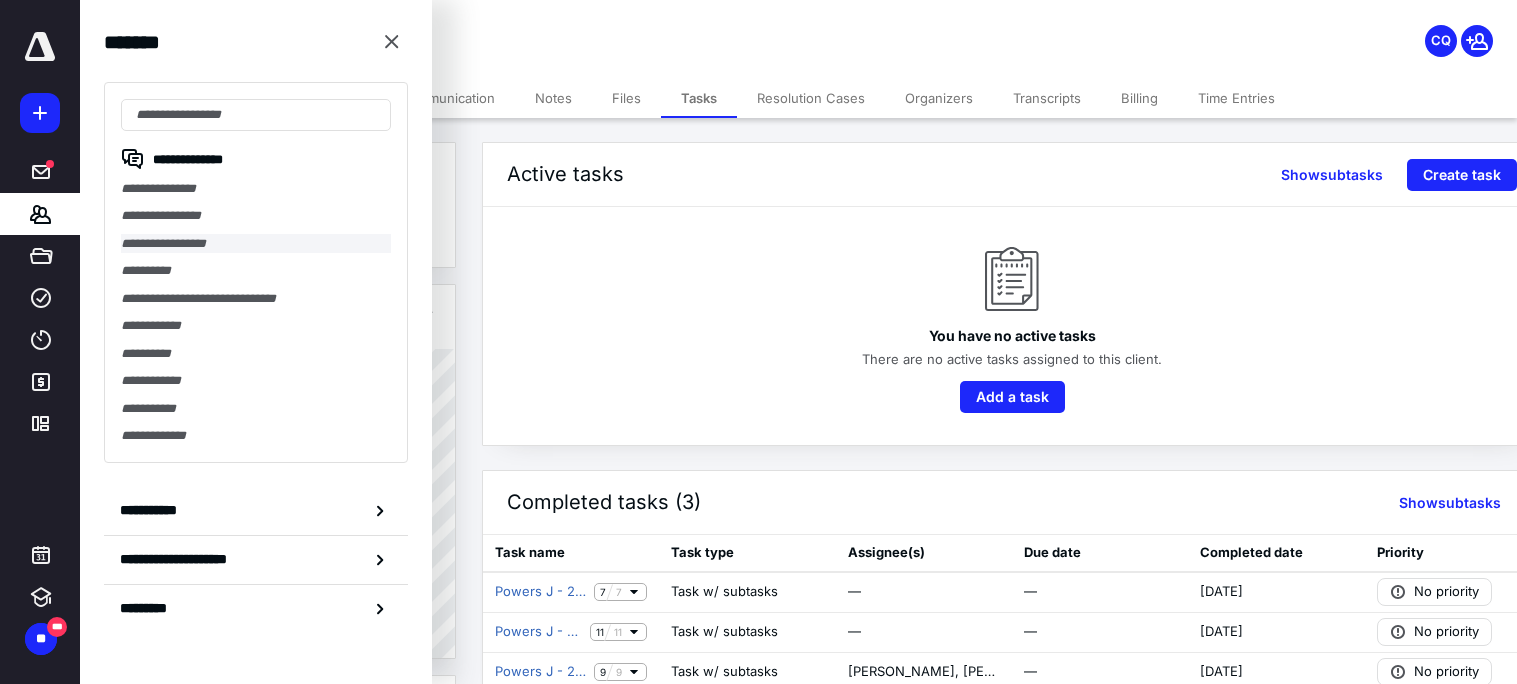 click on "**********" at bounding box center (256, 243) 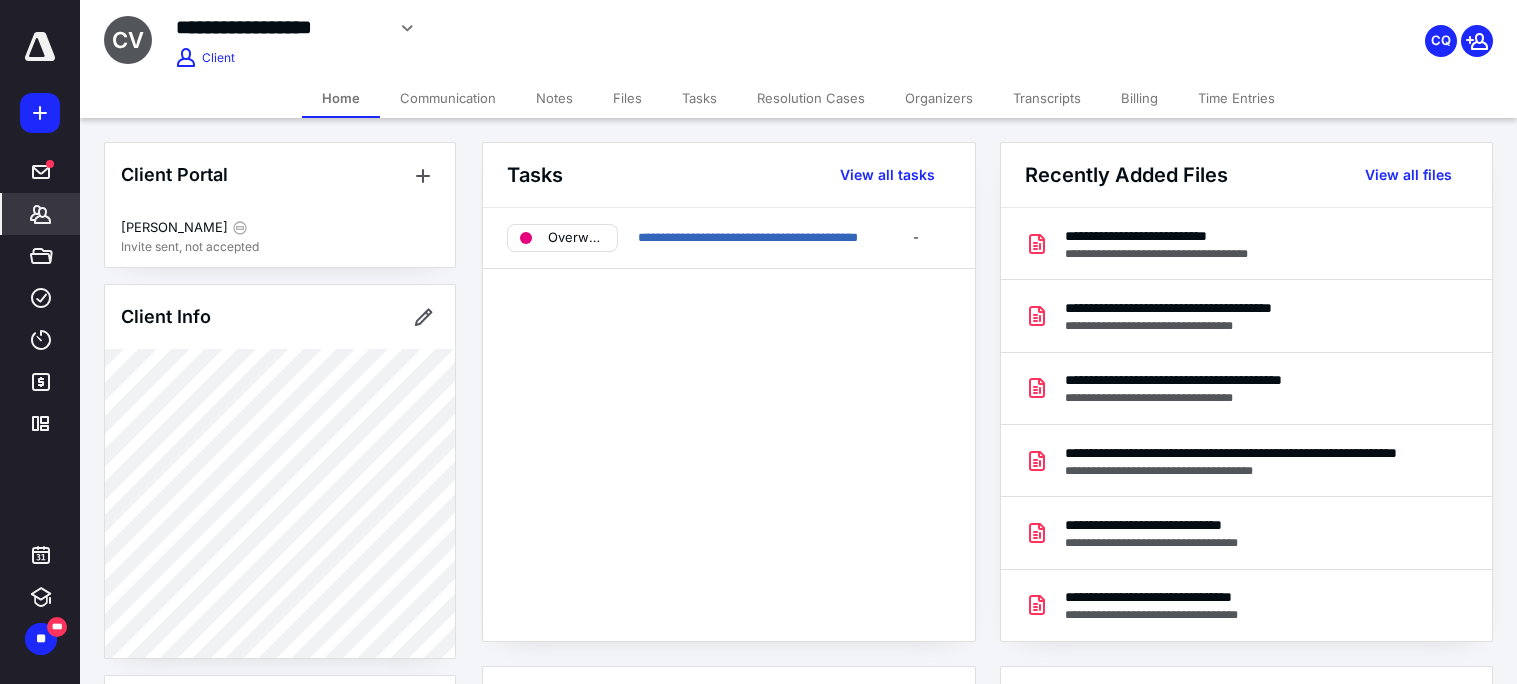 click on "Files" at bounding box center [627, 98] 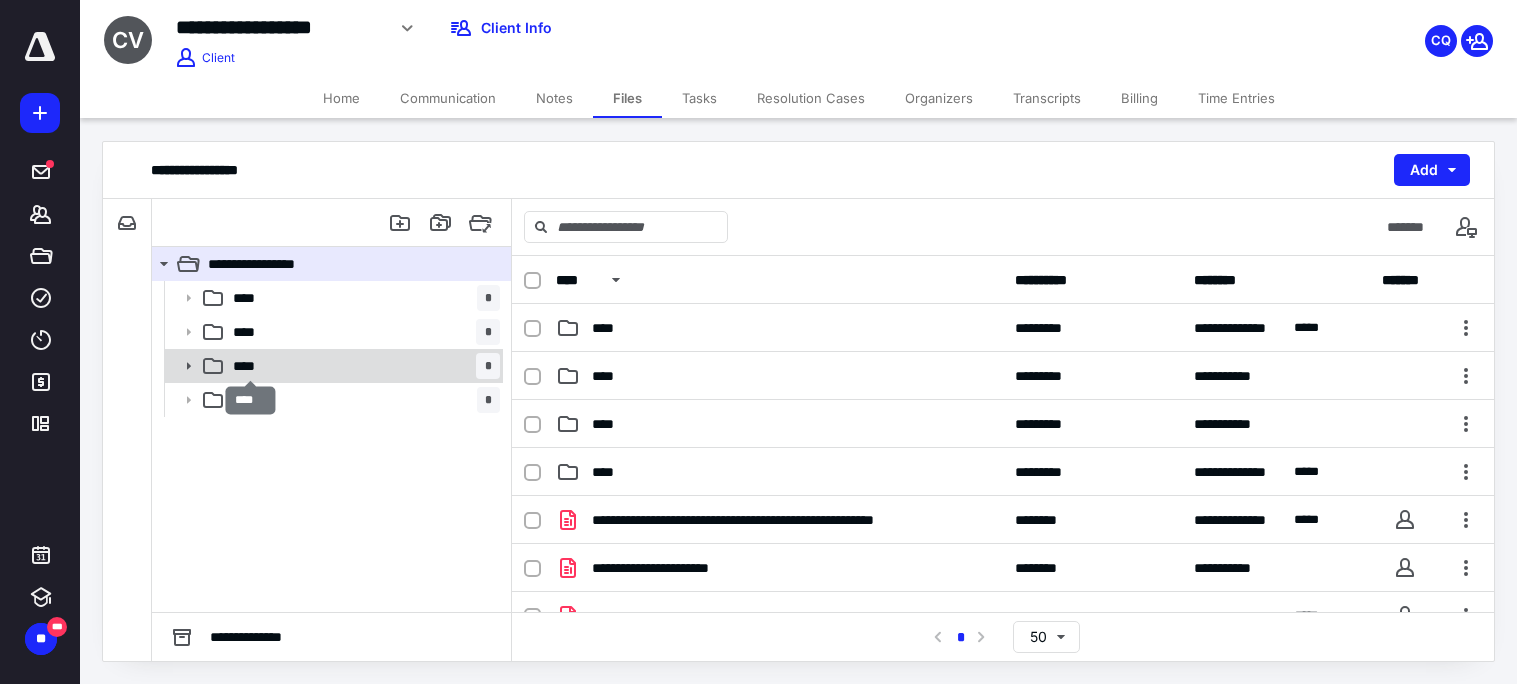 click on "****" at bounding box center (250, 366) 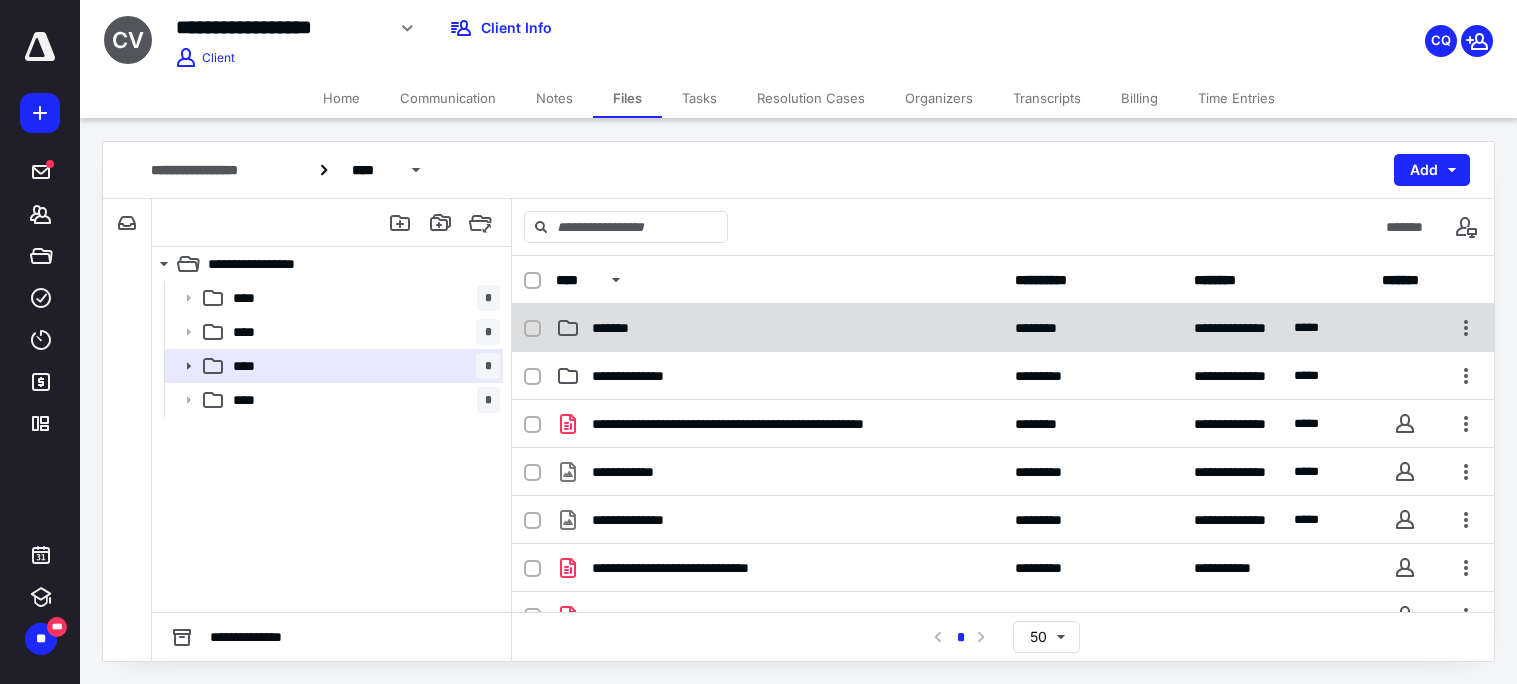 click on "*******" at bounding box center [624, 328] 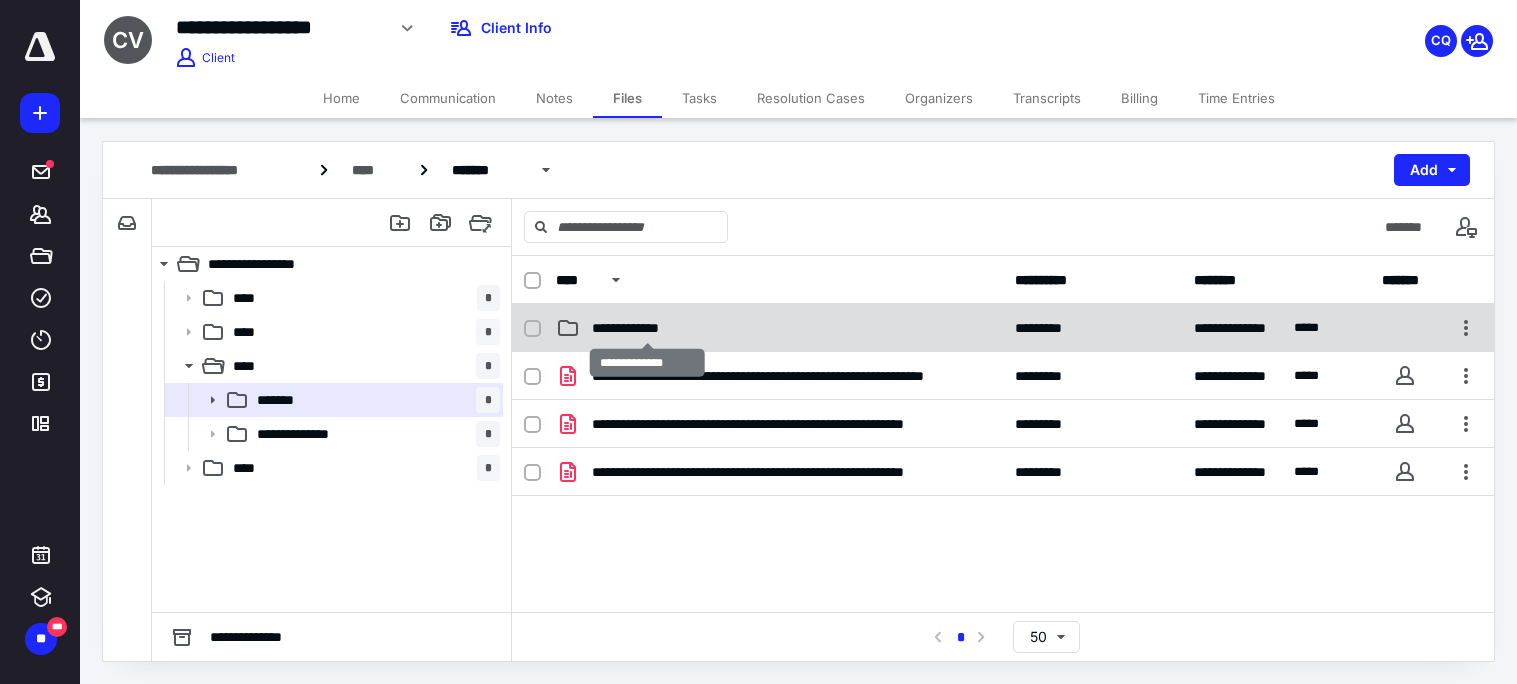 click on "**********" at bounding box center (646, 328) 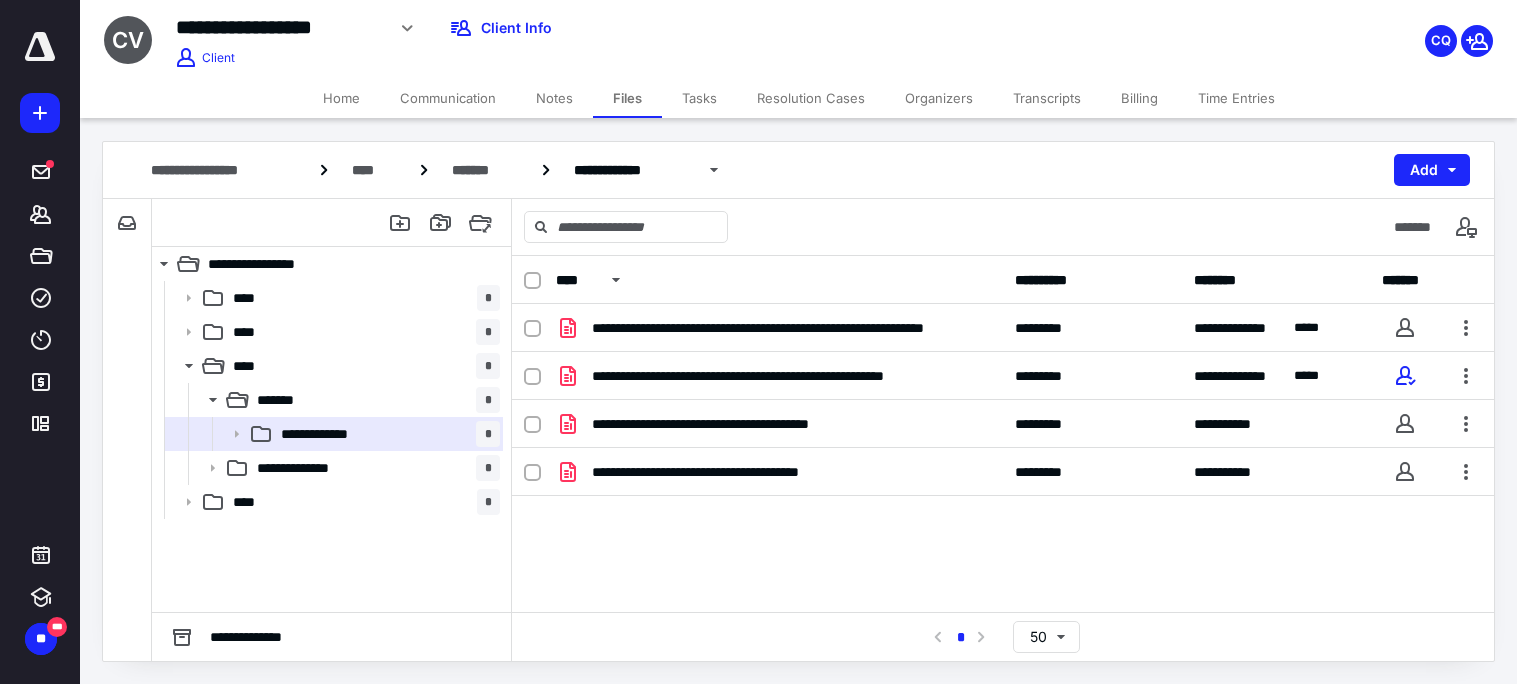 click on "Notes" at bounding box center (554, 98) 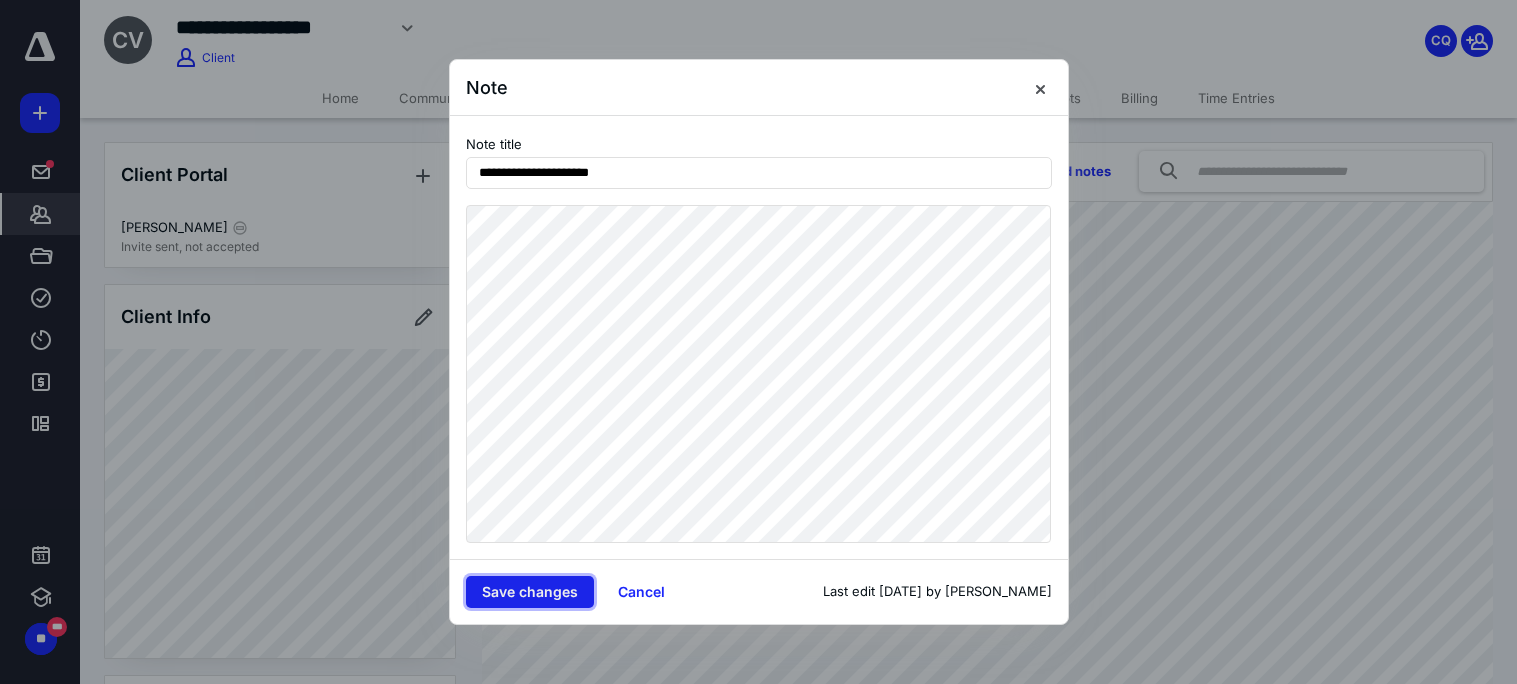 click on "Save changes" at bounding box center (530, 592) 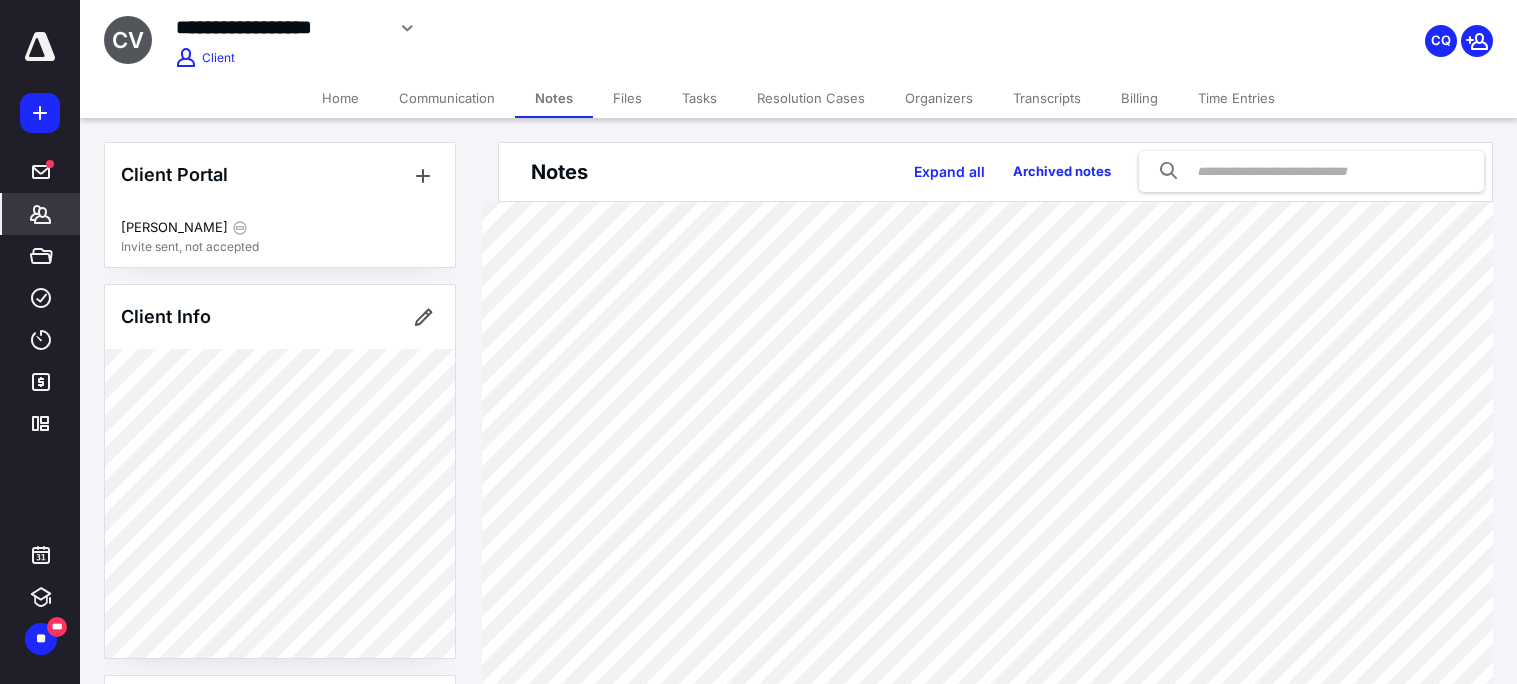 click on "Organizers" at bounding box center [939, 98] 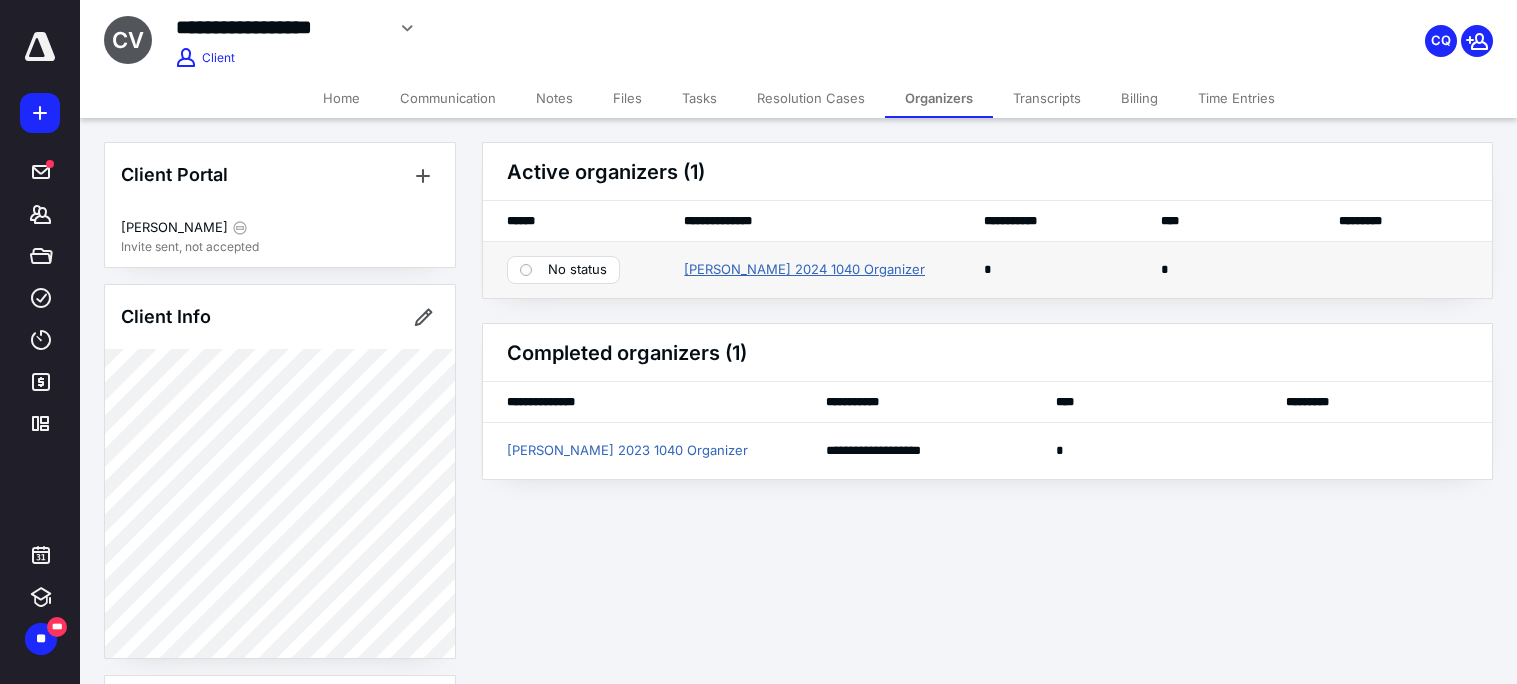 click on "[PERSON_NAME] 2024 1040 Organizer" at bounding box center [804, 270] 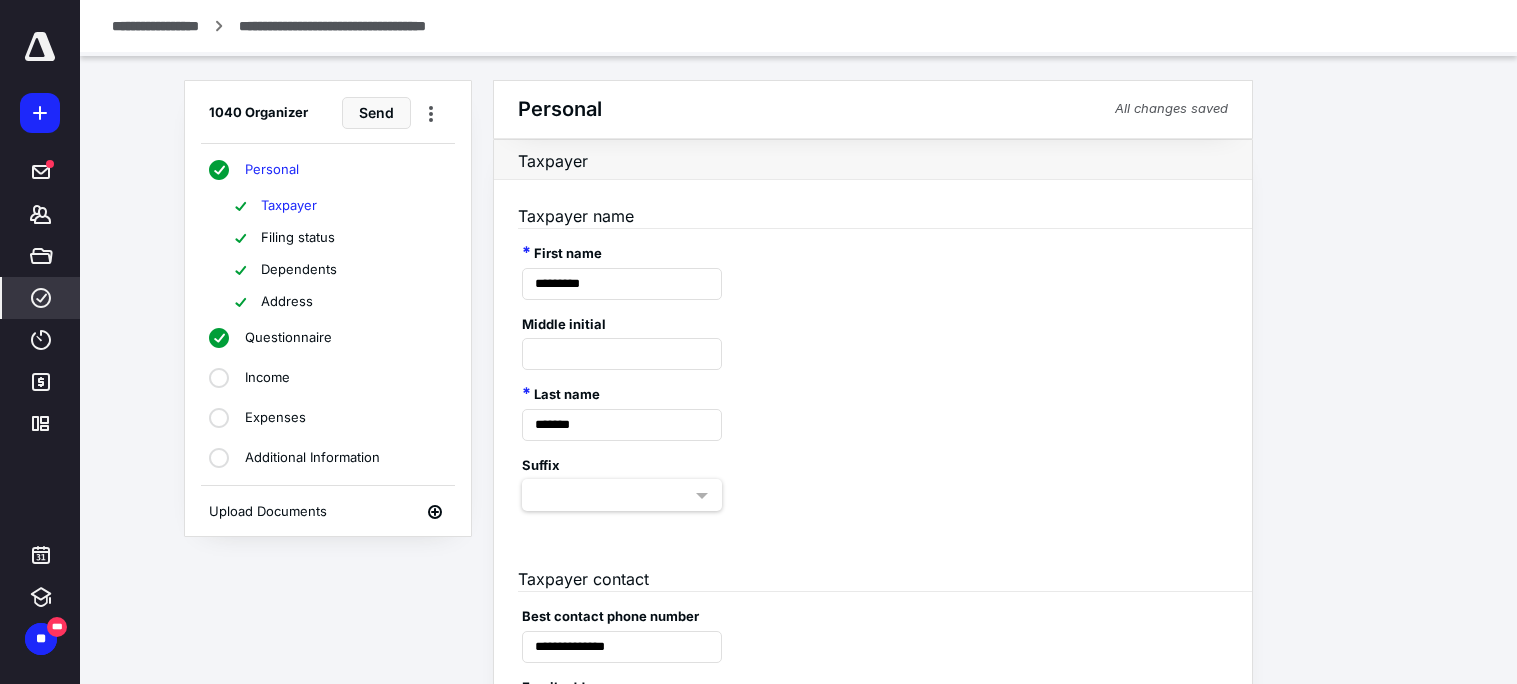 click 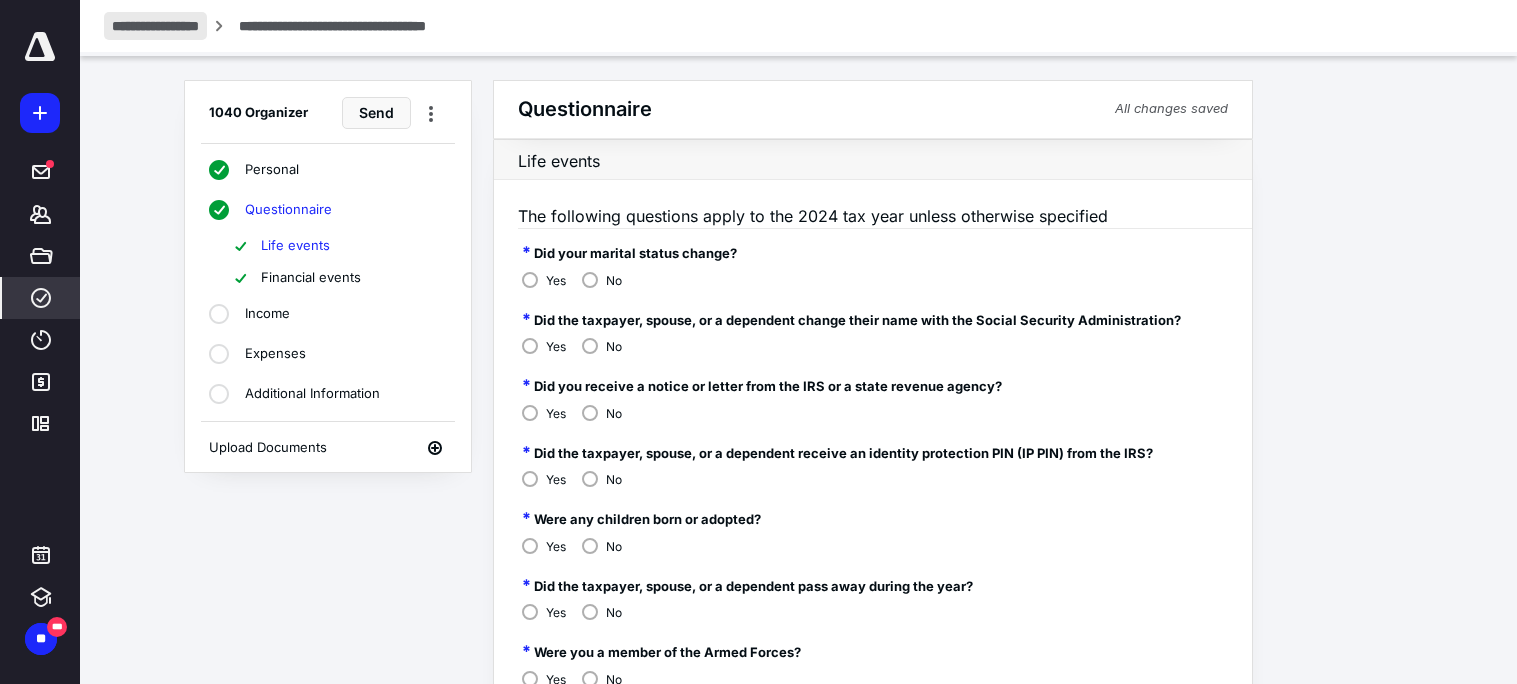 click on "**********" at bounding box center (155, 26) 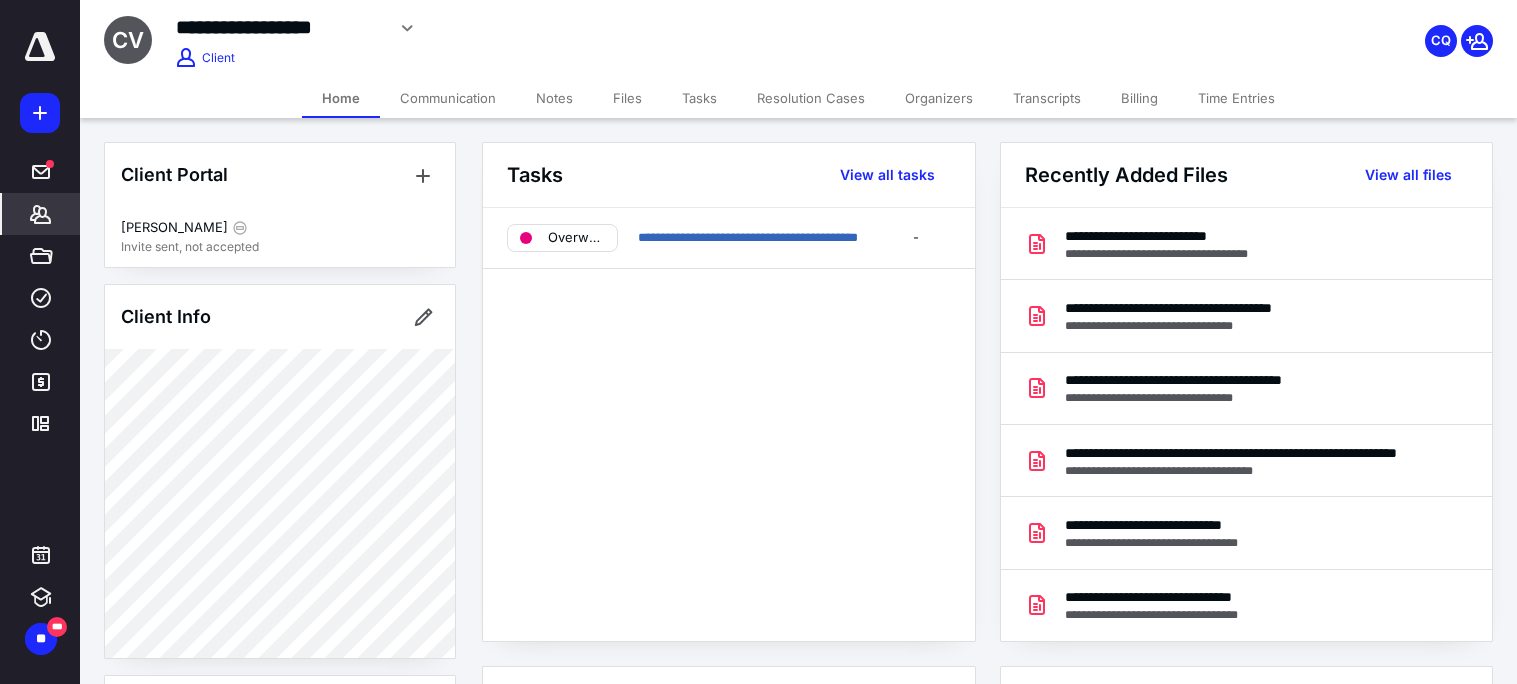 click on "Files" at bounding box center (627, 98) 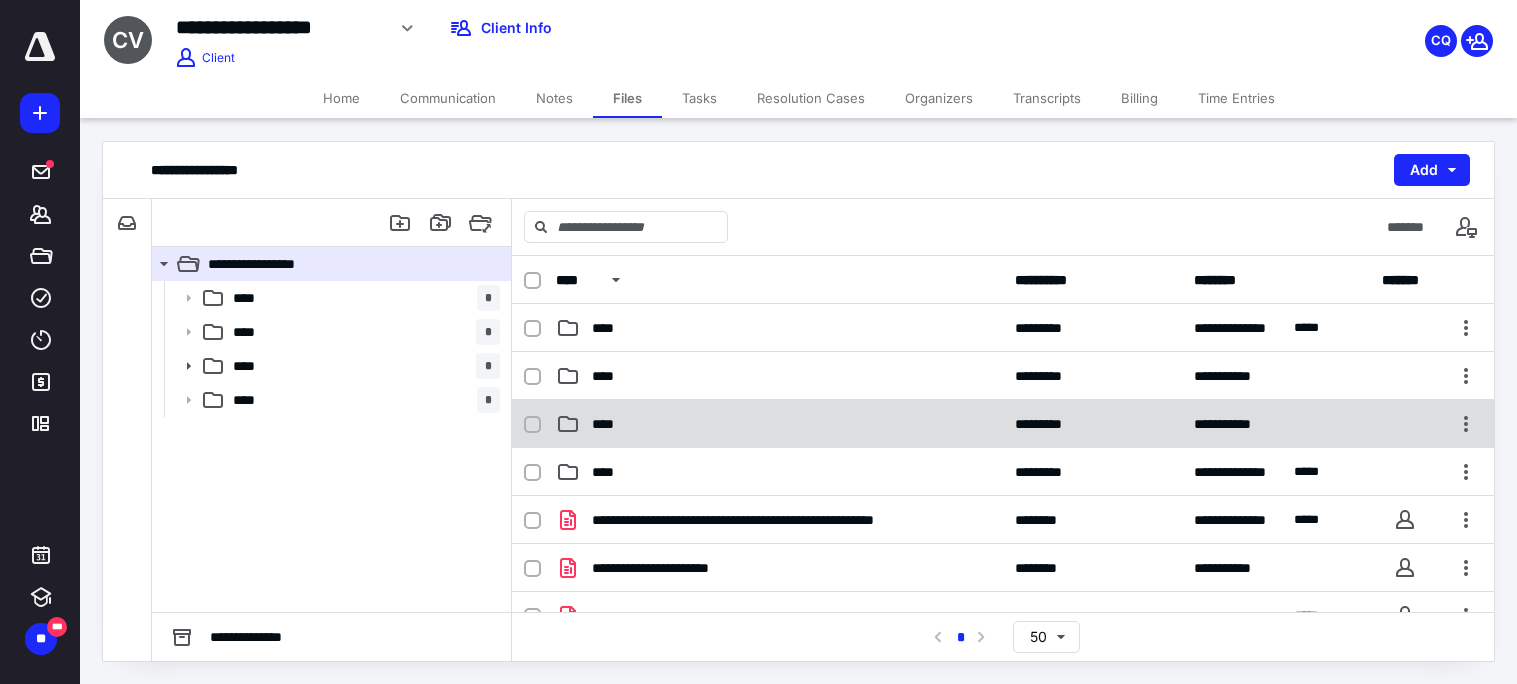 click on "****" at bounding box center [609, 424] 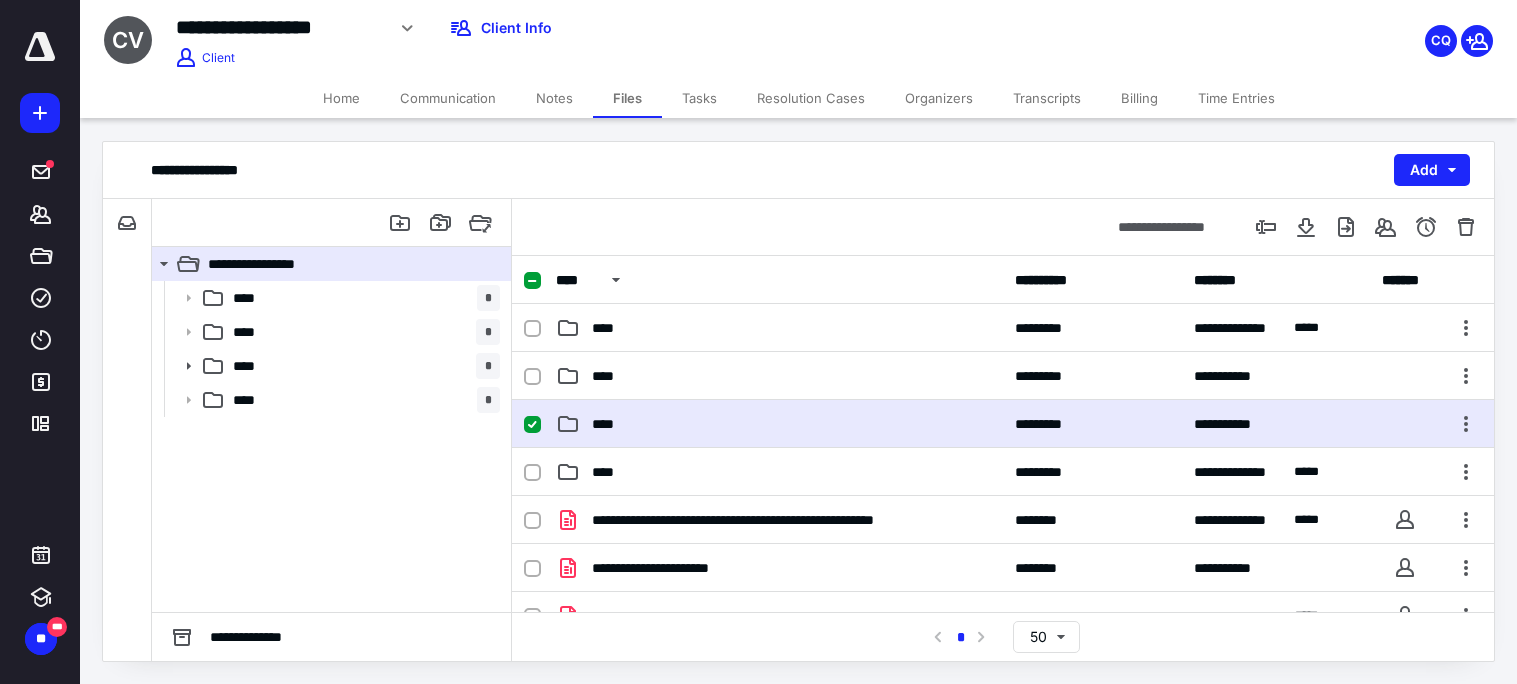 click on "****" at bounding box center (609, 424) 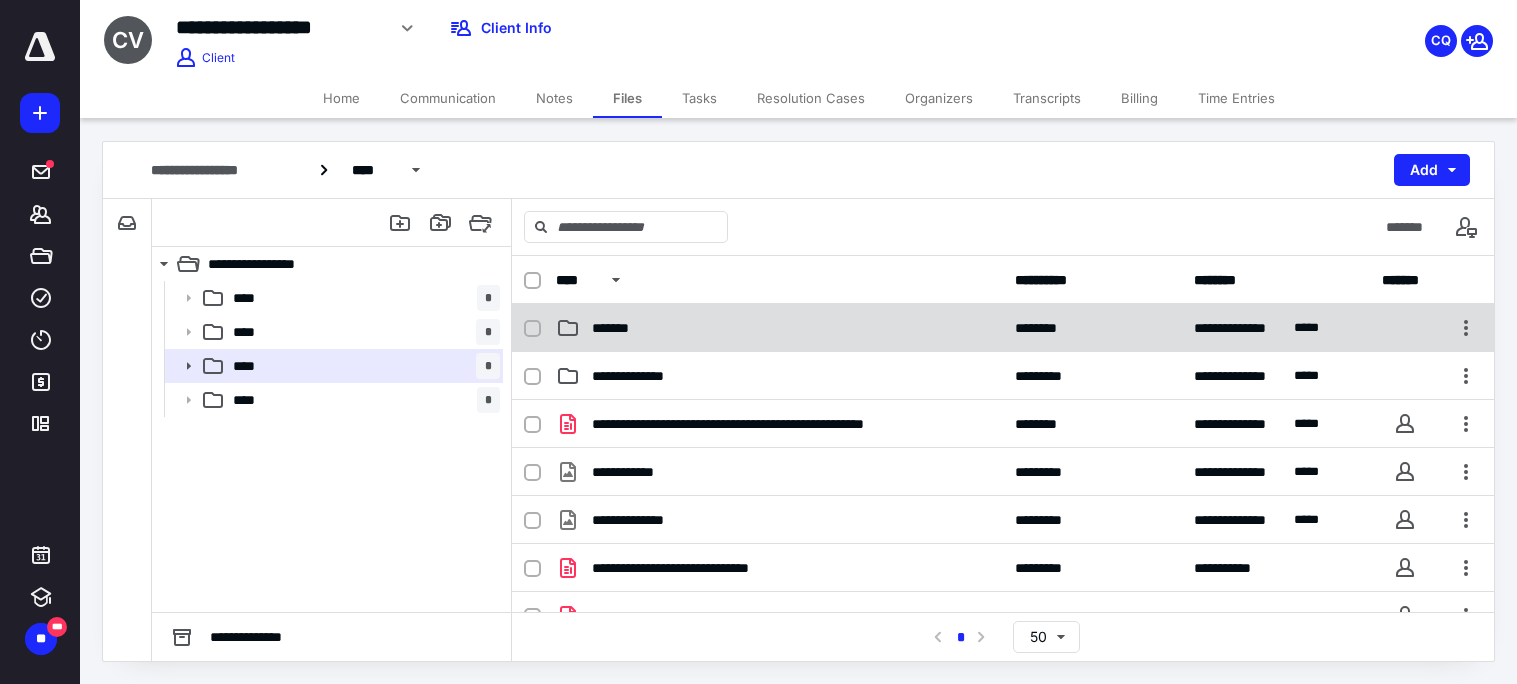 click on "**********" at bounding box center (1003, 328) 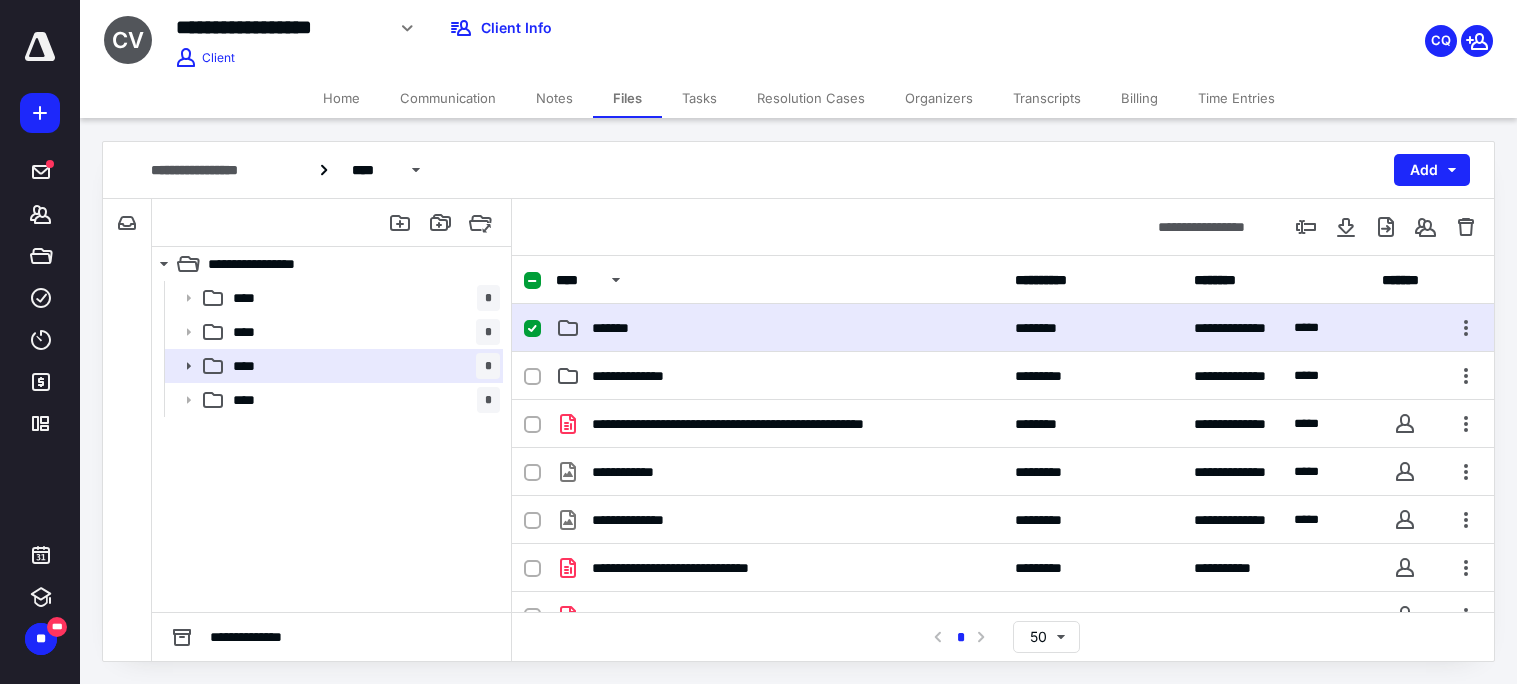 click on "**********" at bounding box center (1003, 328) 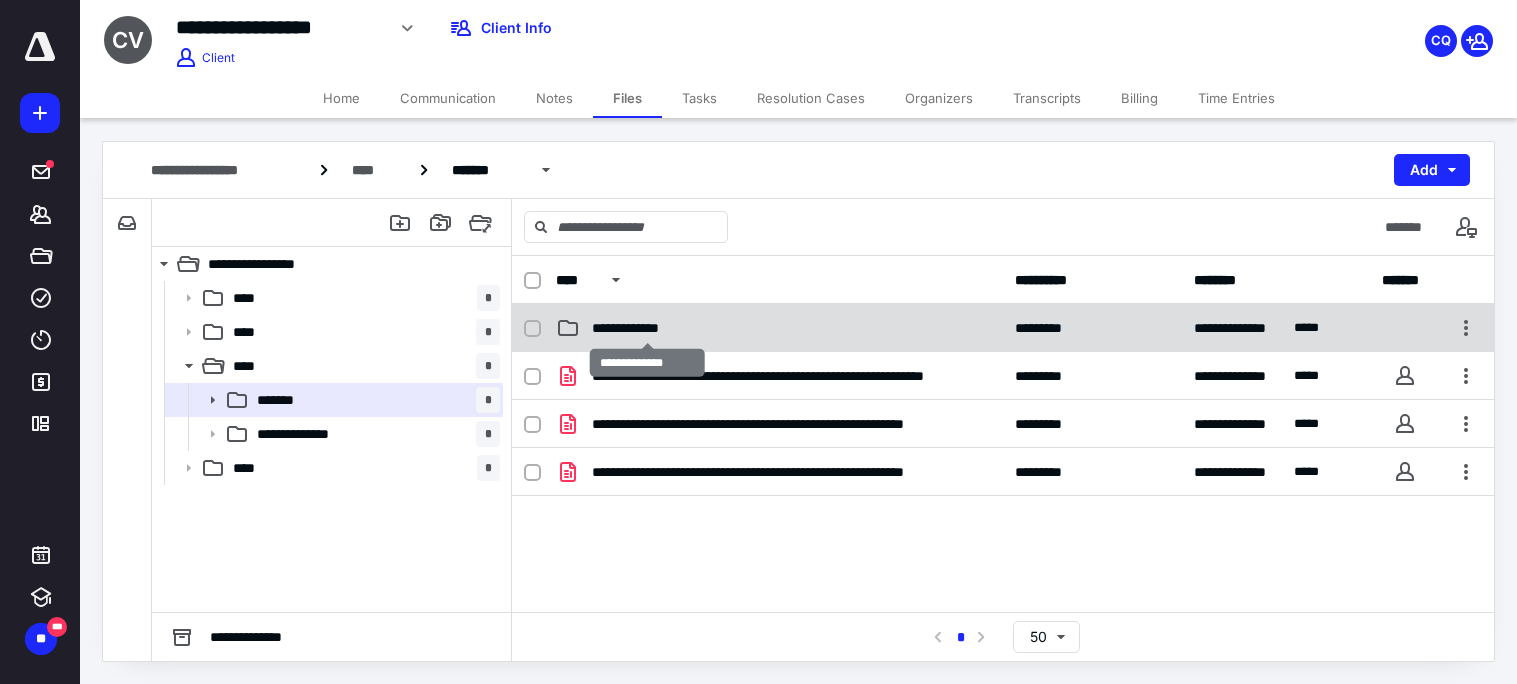 click on "**********" at bounding box center [646, 328] 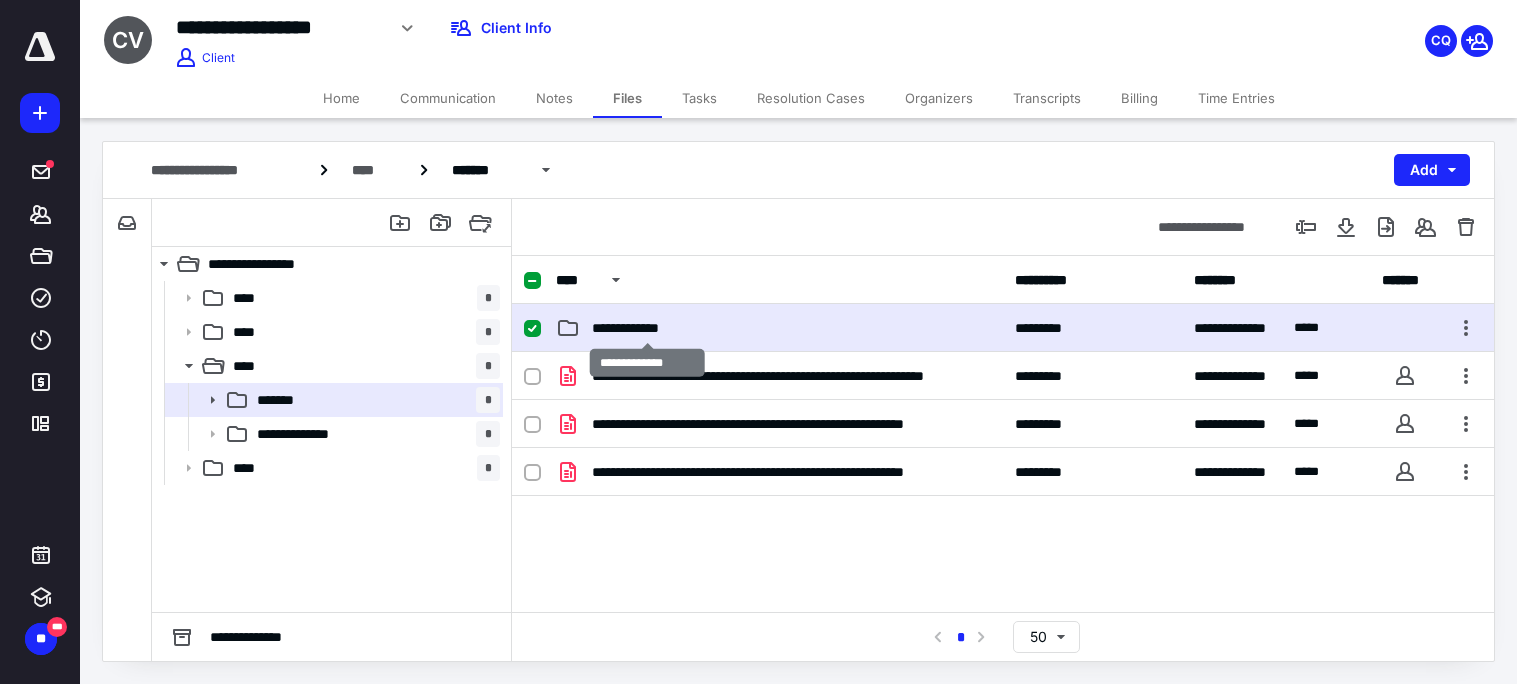 click on "**********" at bounding box center [646, 328] 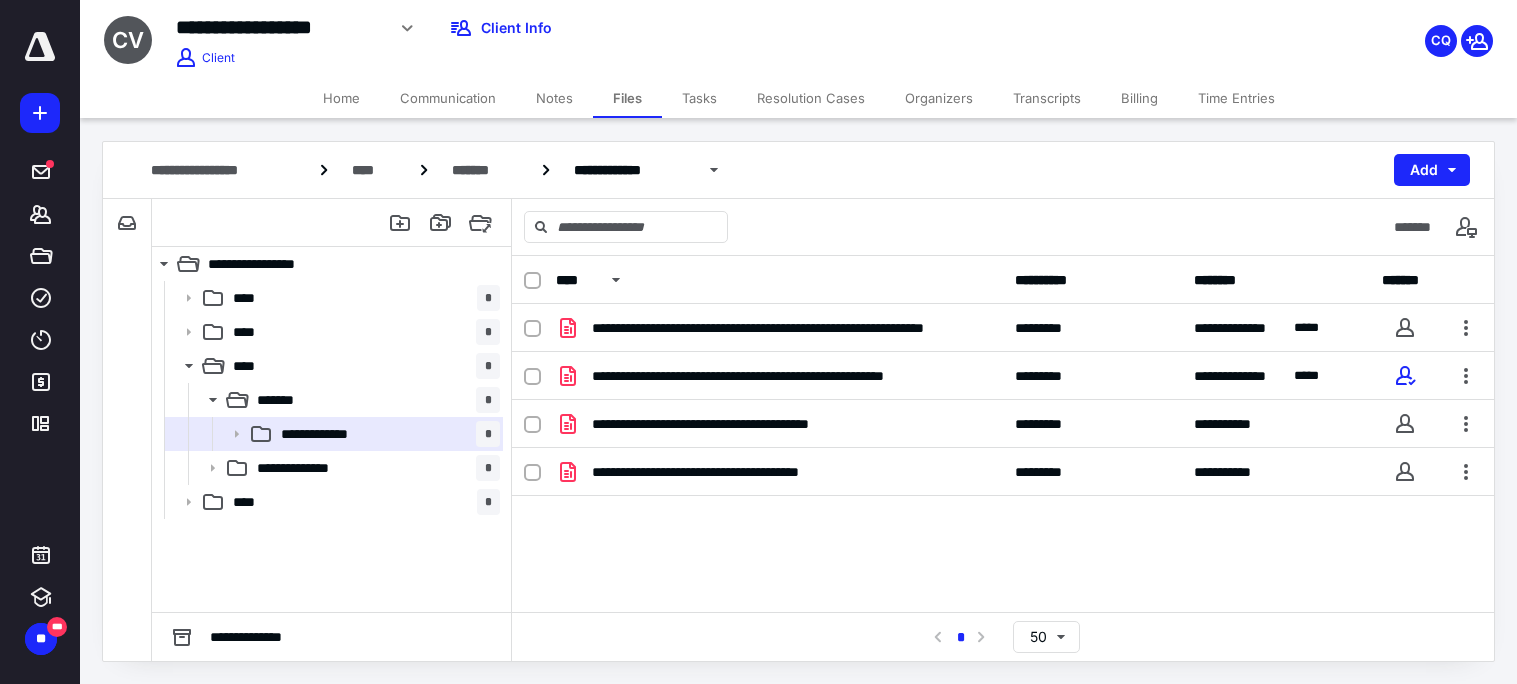 click on "Notes" at bounding box center [554, 98] 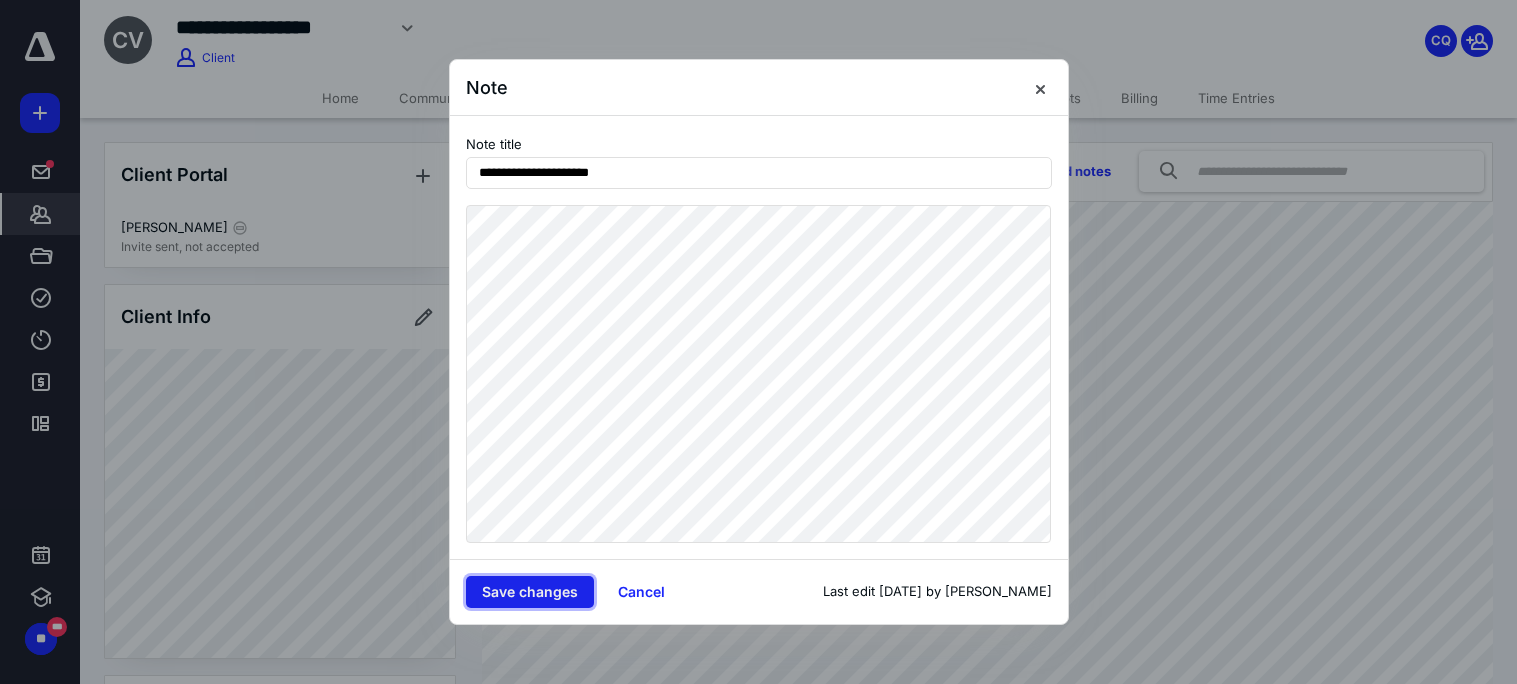 click on "Save changes" at bounding box center (530, 592) 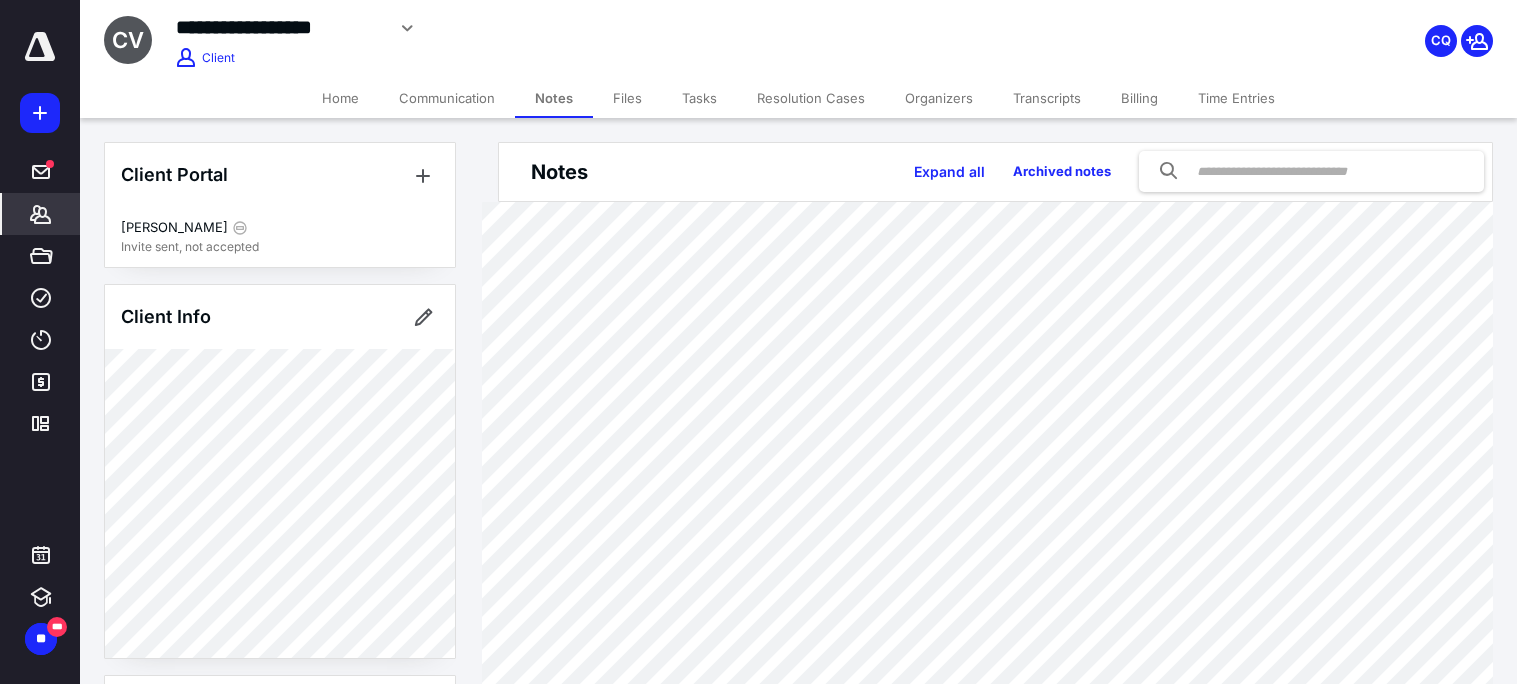 click on "Files" at bounding box center [627, 98] 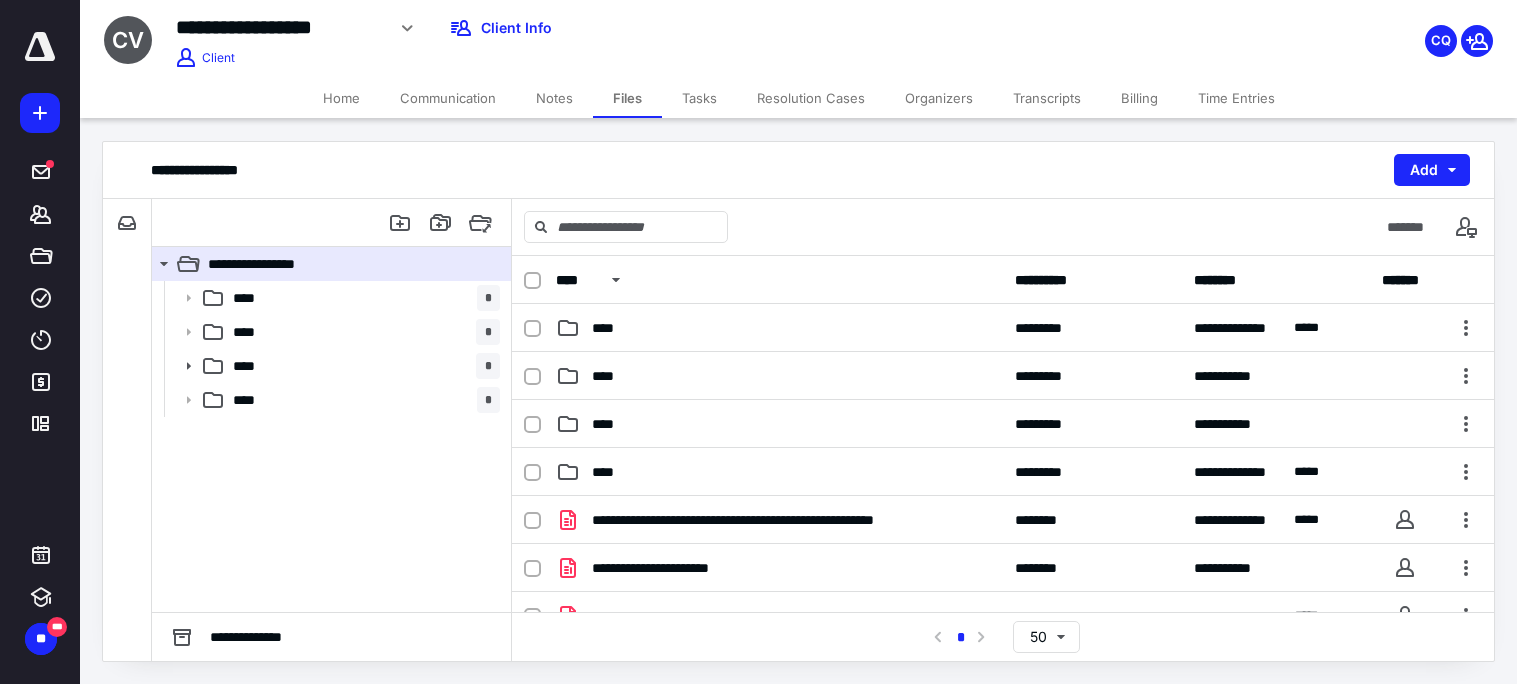 click on "Tasks" at bounding box center (699, 98) 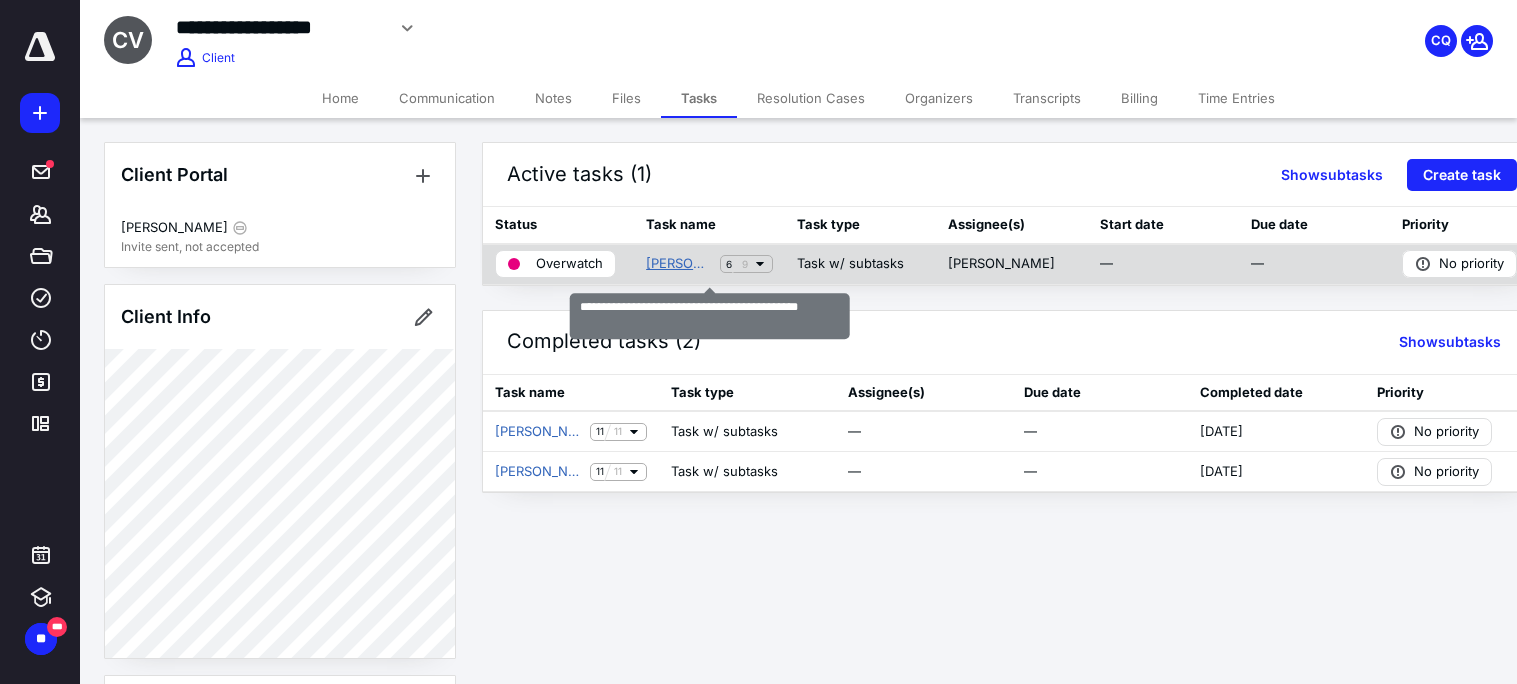 click on "[PERSON_NAME] C - 2023 Amended Personal Tax Return" at bounding box center [679, 264] 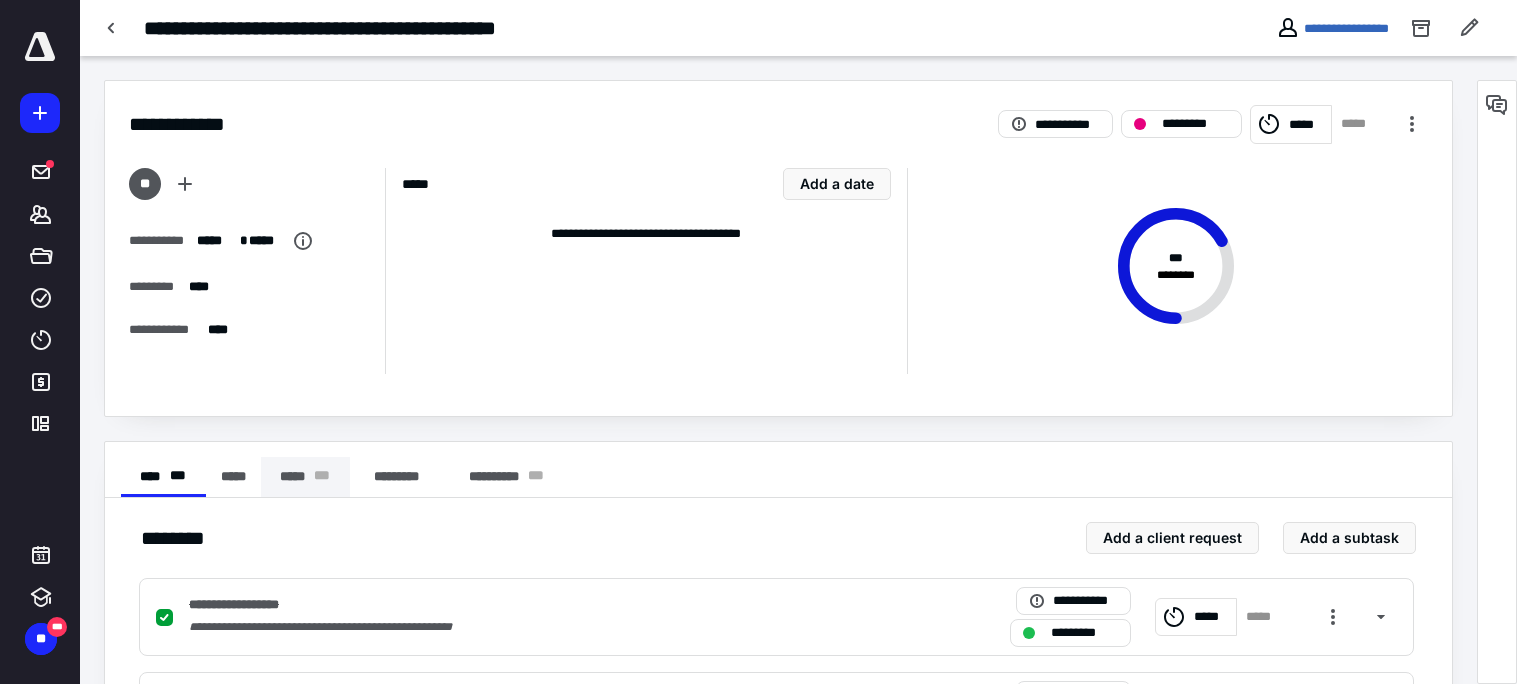 click on "***** * * *" at bounding box center (305, 477) 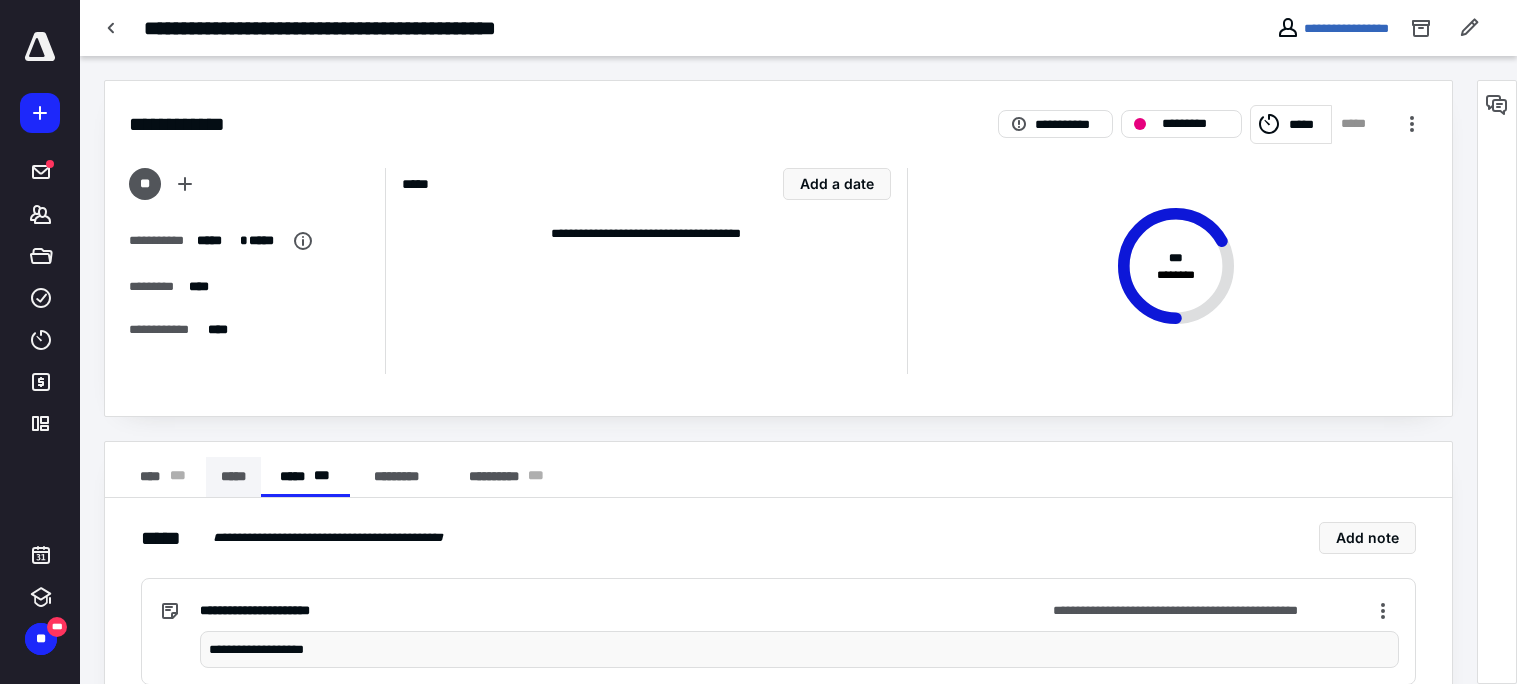 click on "*****" at bounding box center (233, 477) 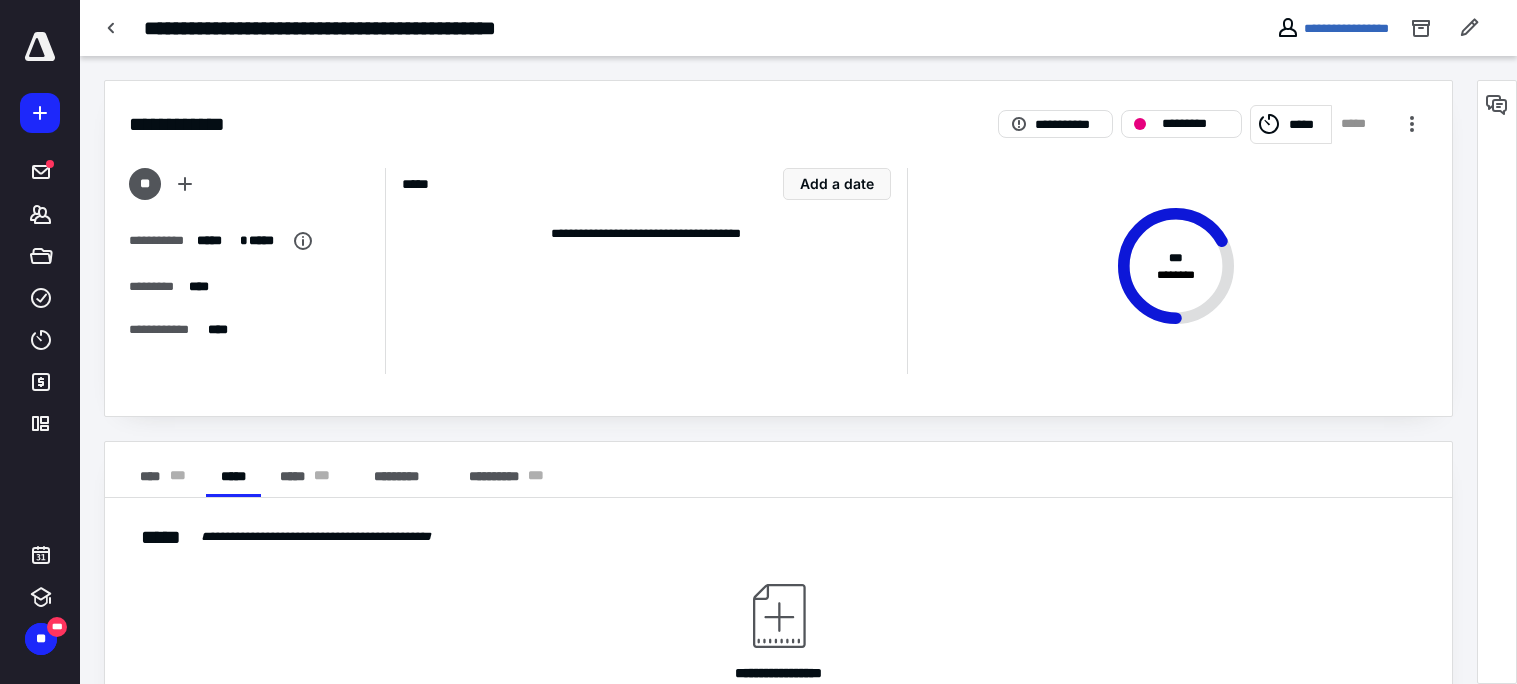 type 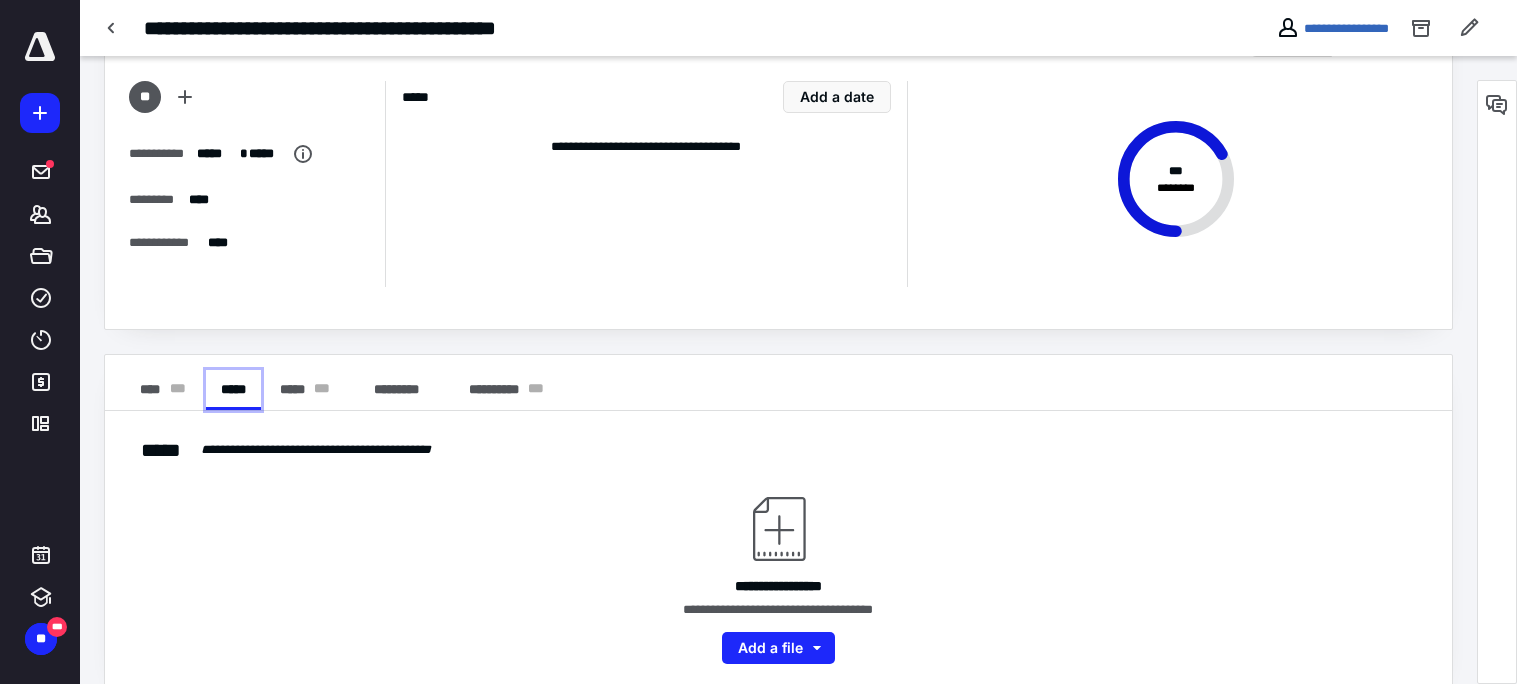 scroll, scrollTop: 115, scrollLeft: 0, axis: vertical 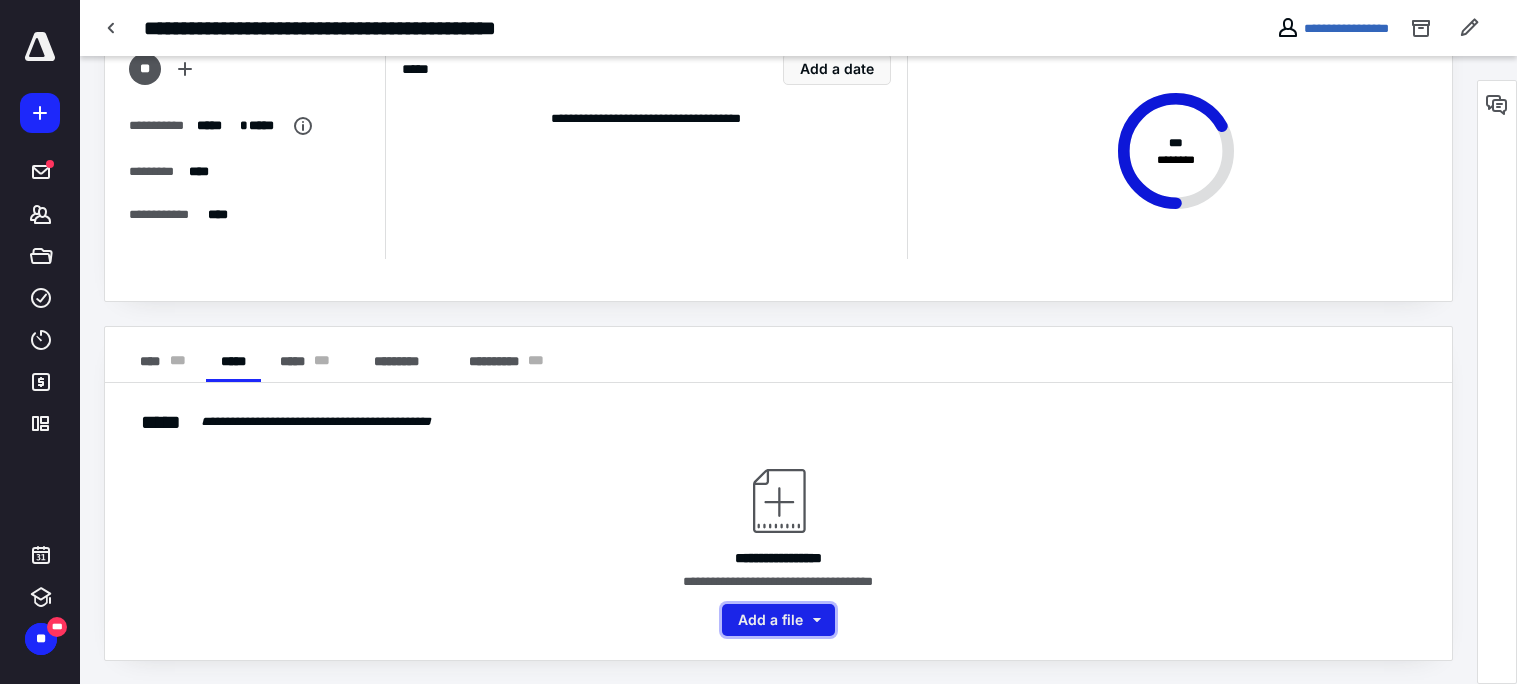 click on "Add a file" at bounding box center (778, 620) 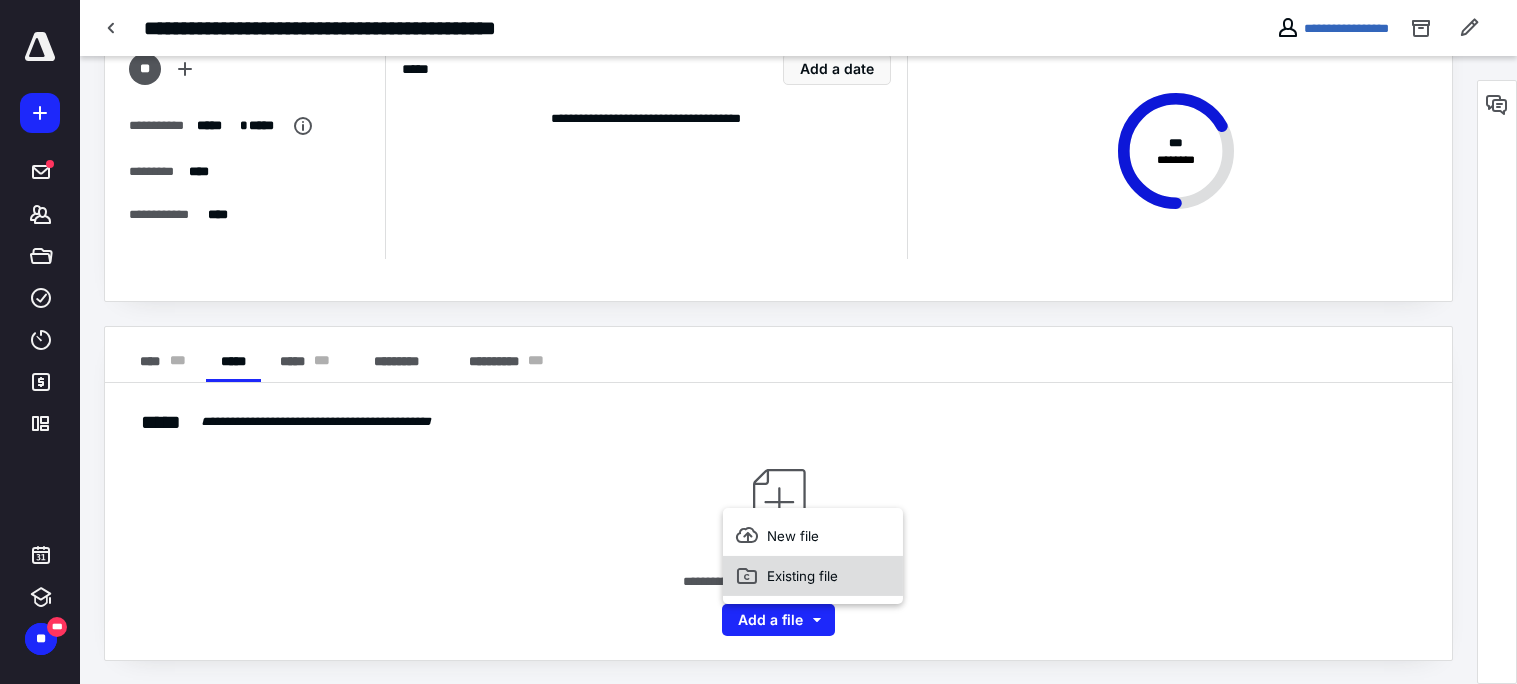 click on "Existing file" at bounding box center [813, 576] 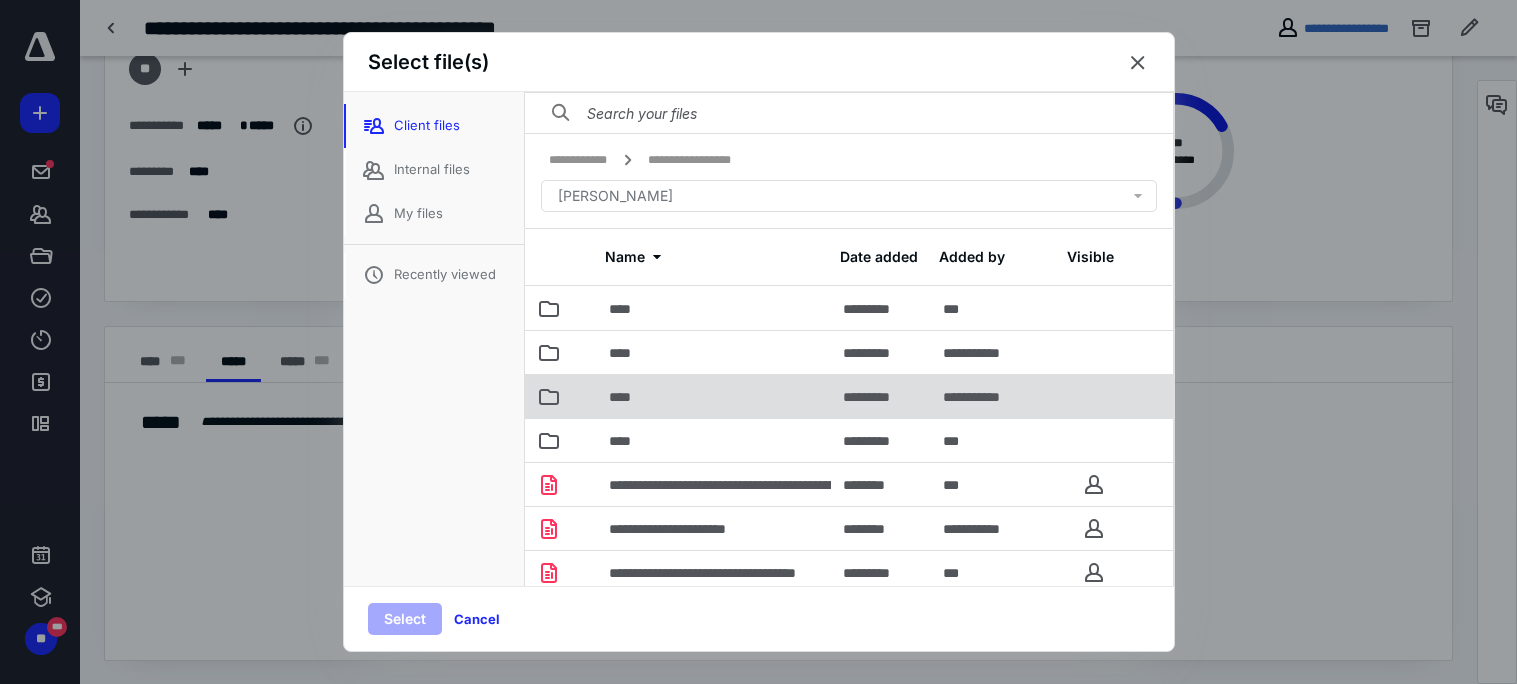 click on "****" at bounding box center [714, 396] 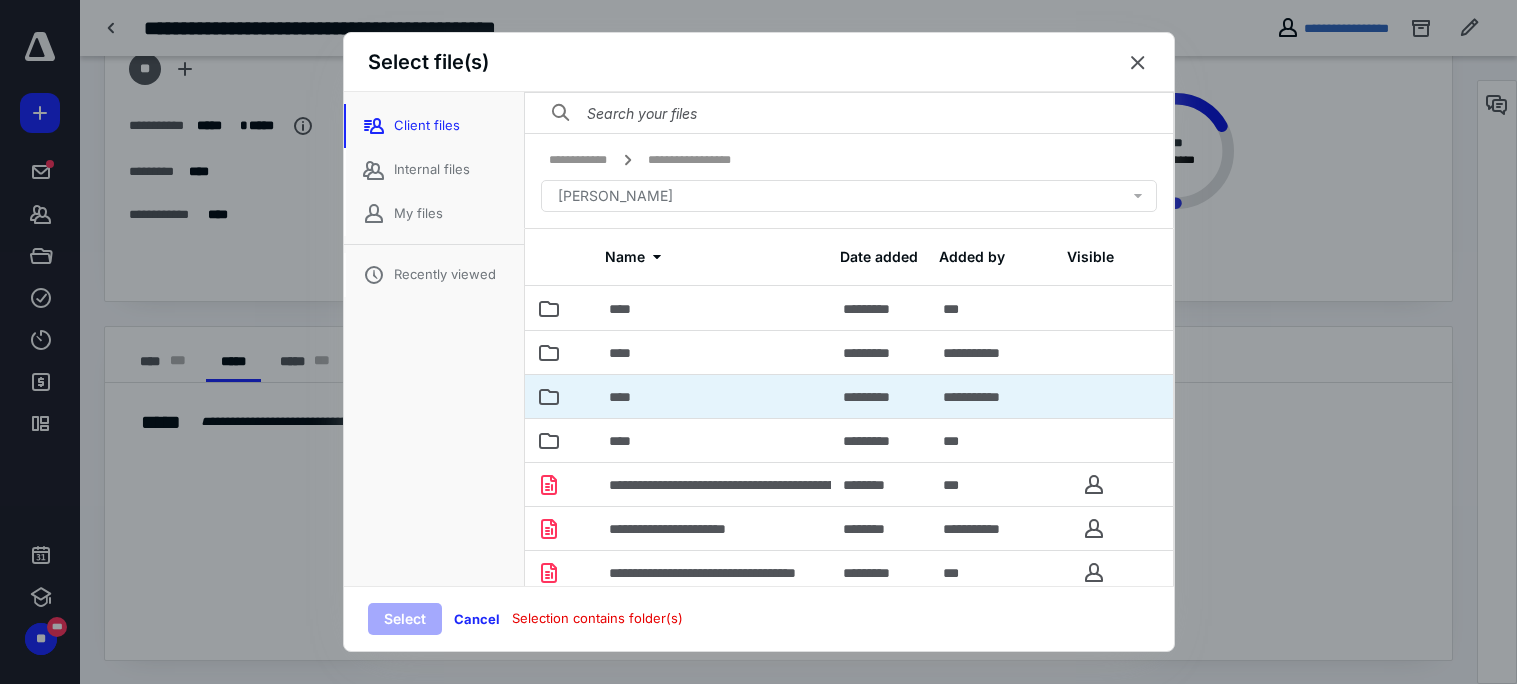click on "****" at bounding box center (714, 396) 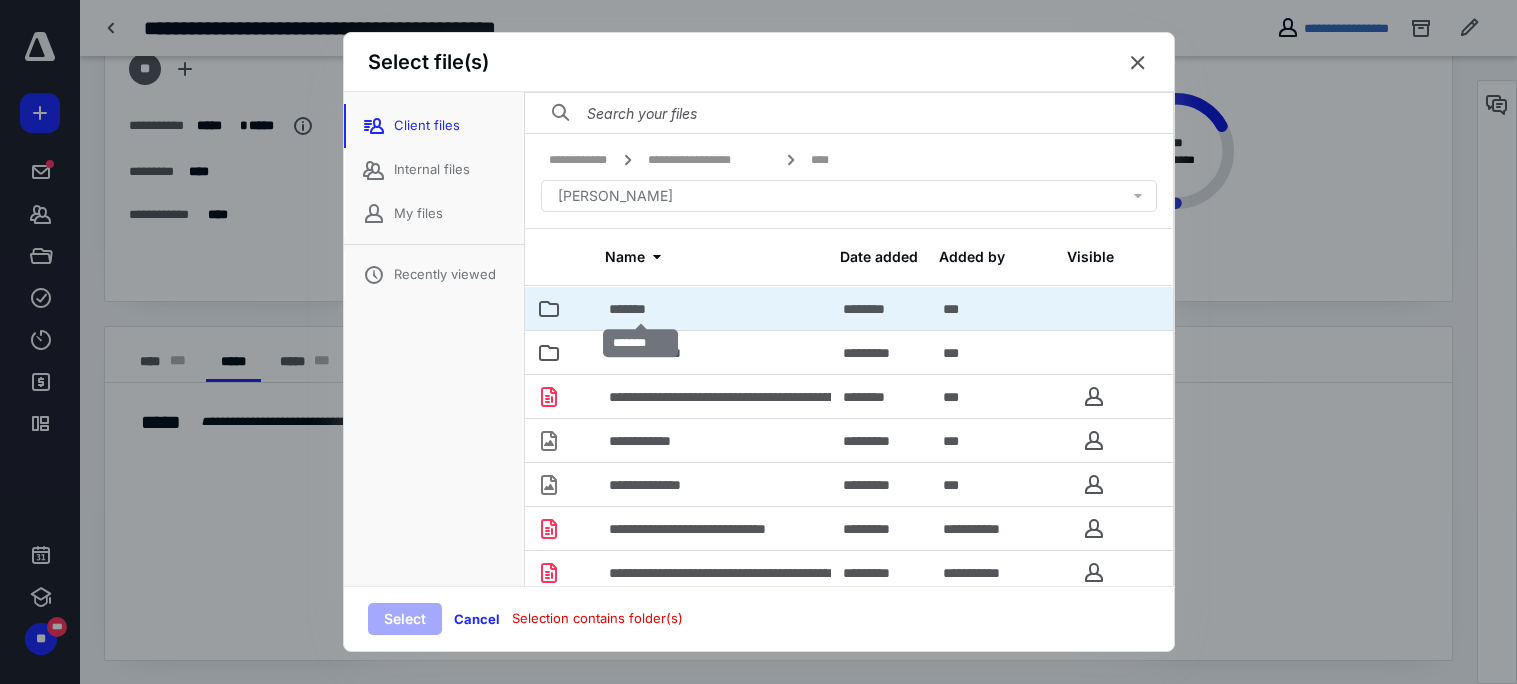 click on "*******" at bounding box center [641, 309] 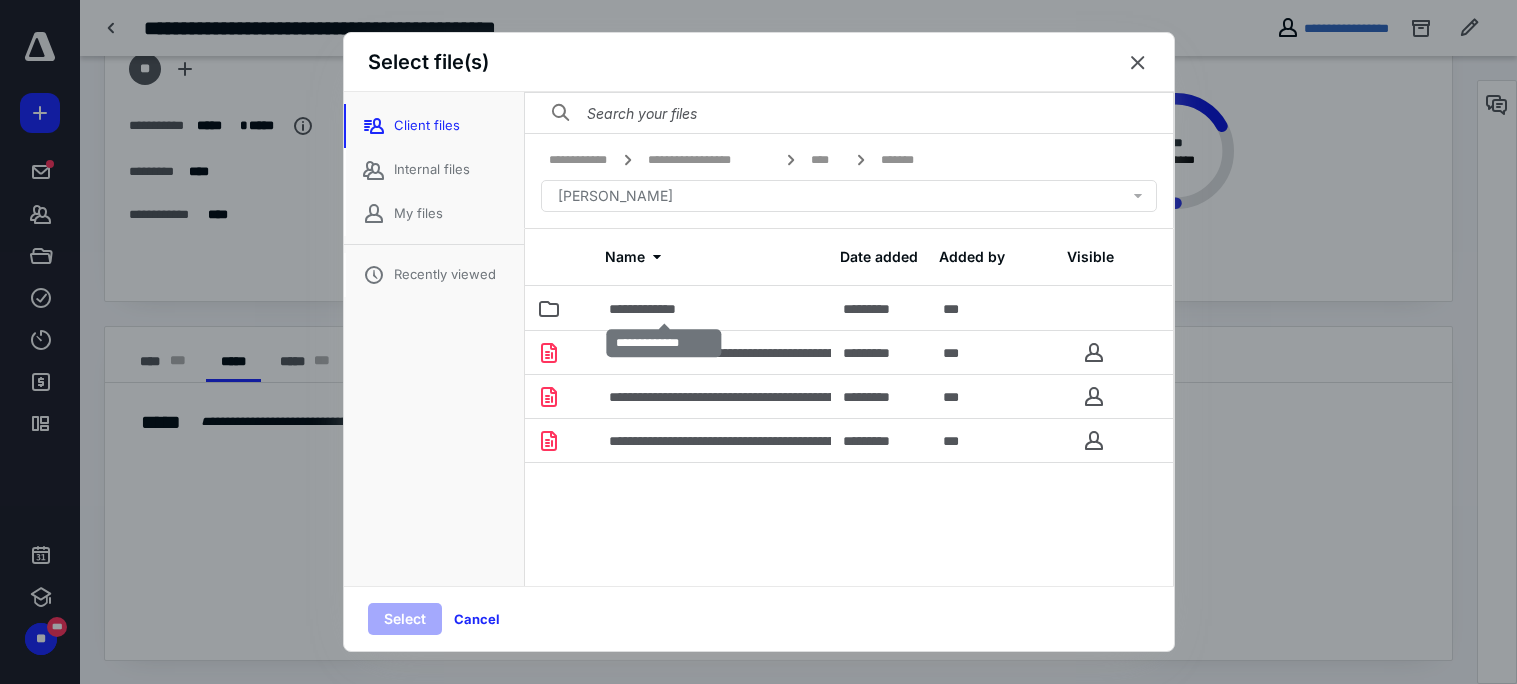 click on "**********" at bounding box center (663, 309) 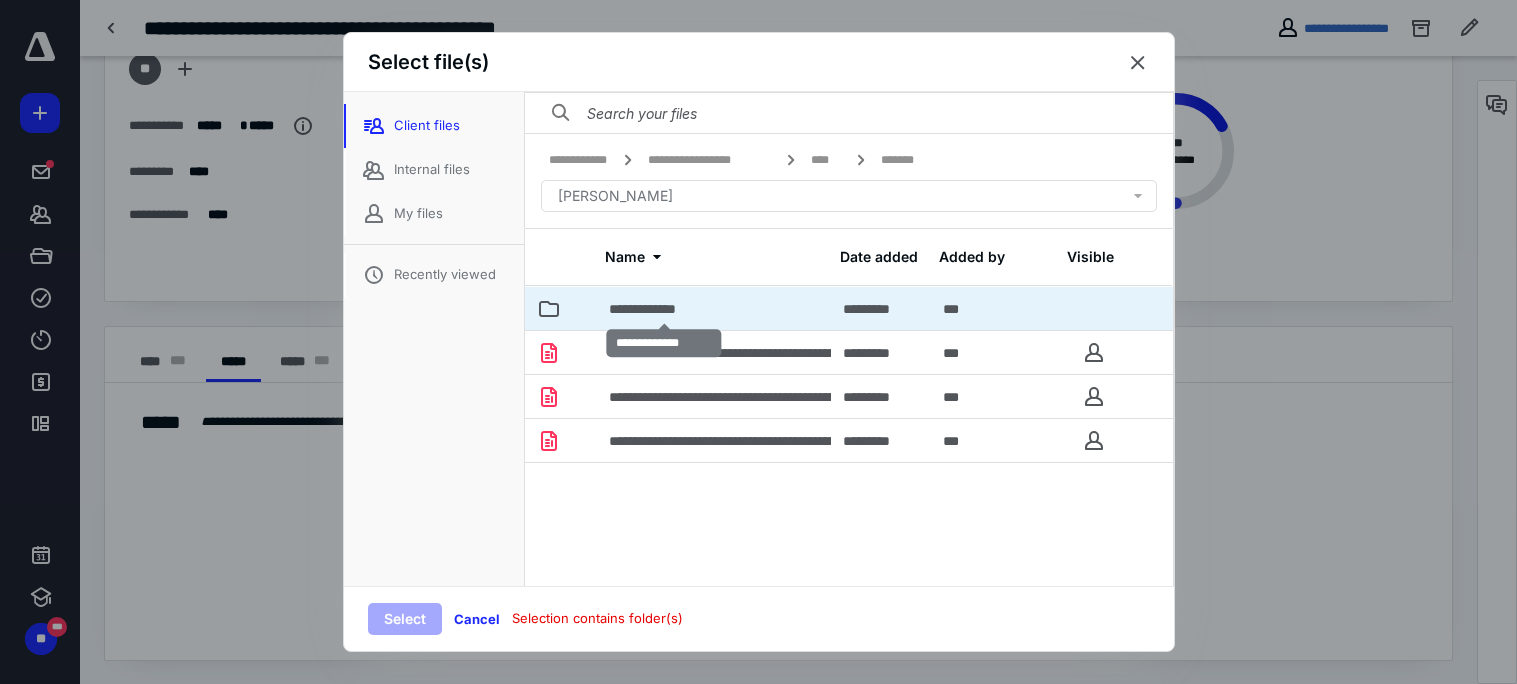 click on "**********" at bounding box center (663, 309) 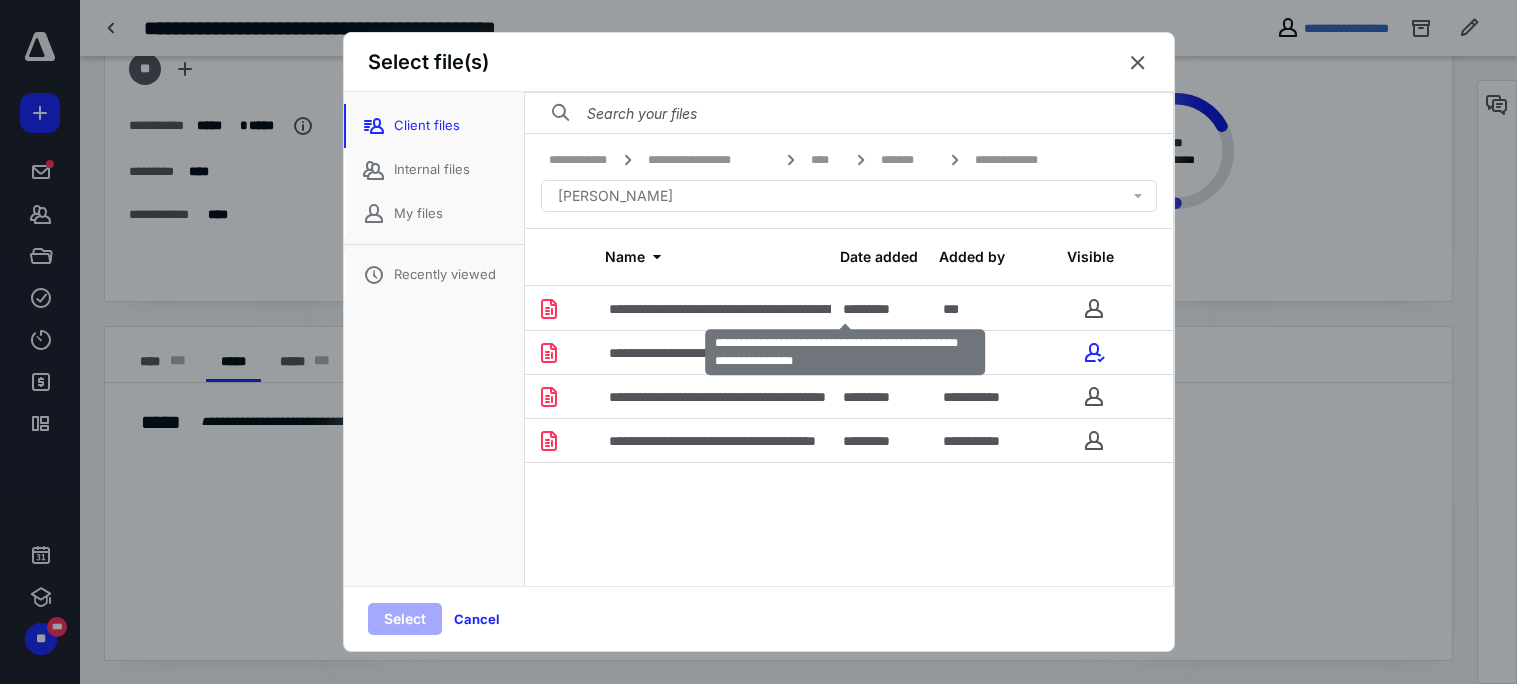 click on "**********" at bounding box center (845, 309) 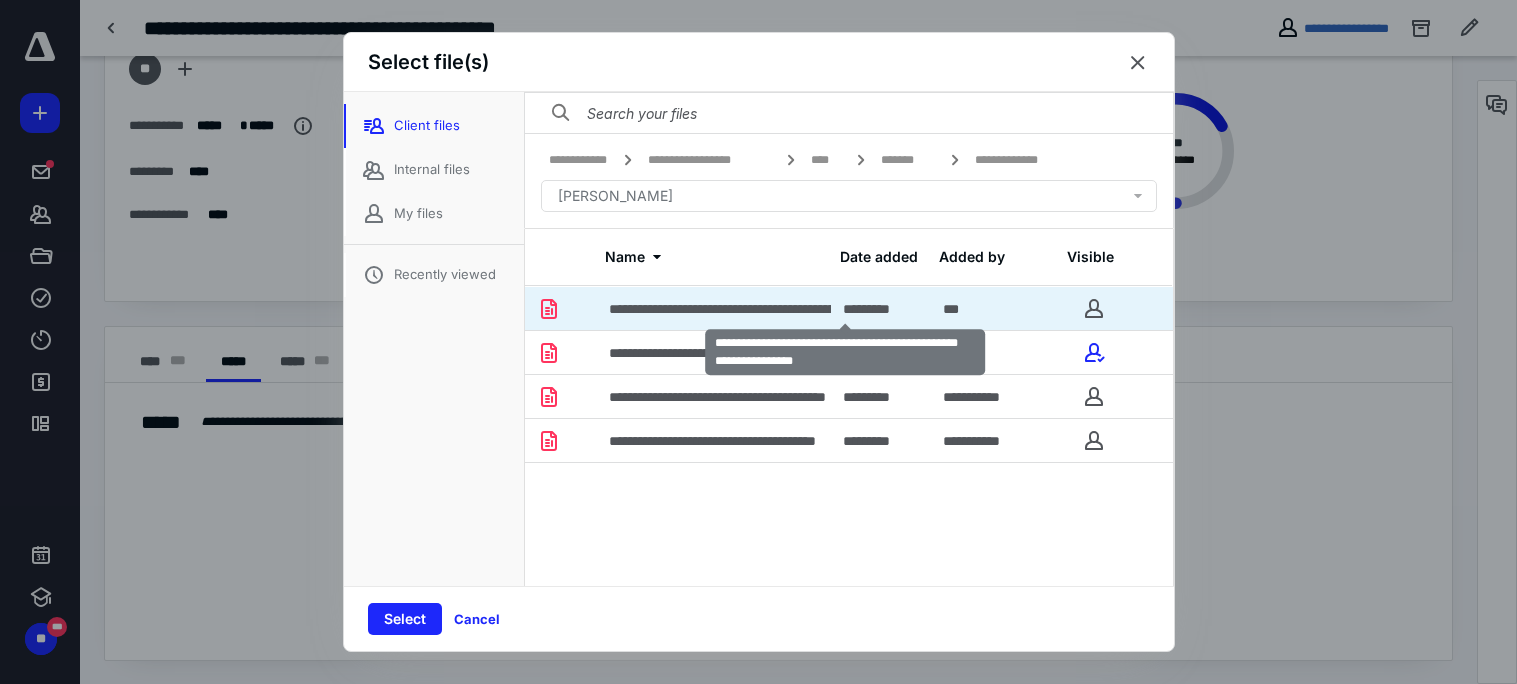 click on "**********" at bounding box center (845, 309) 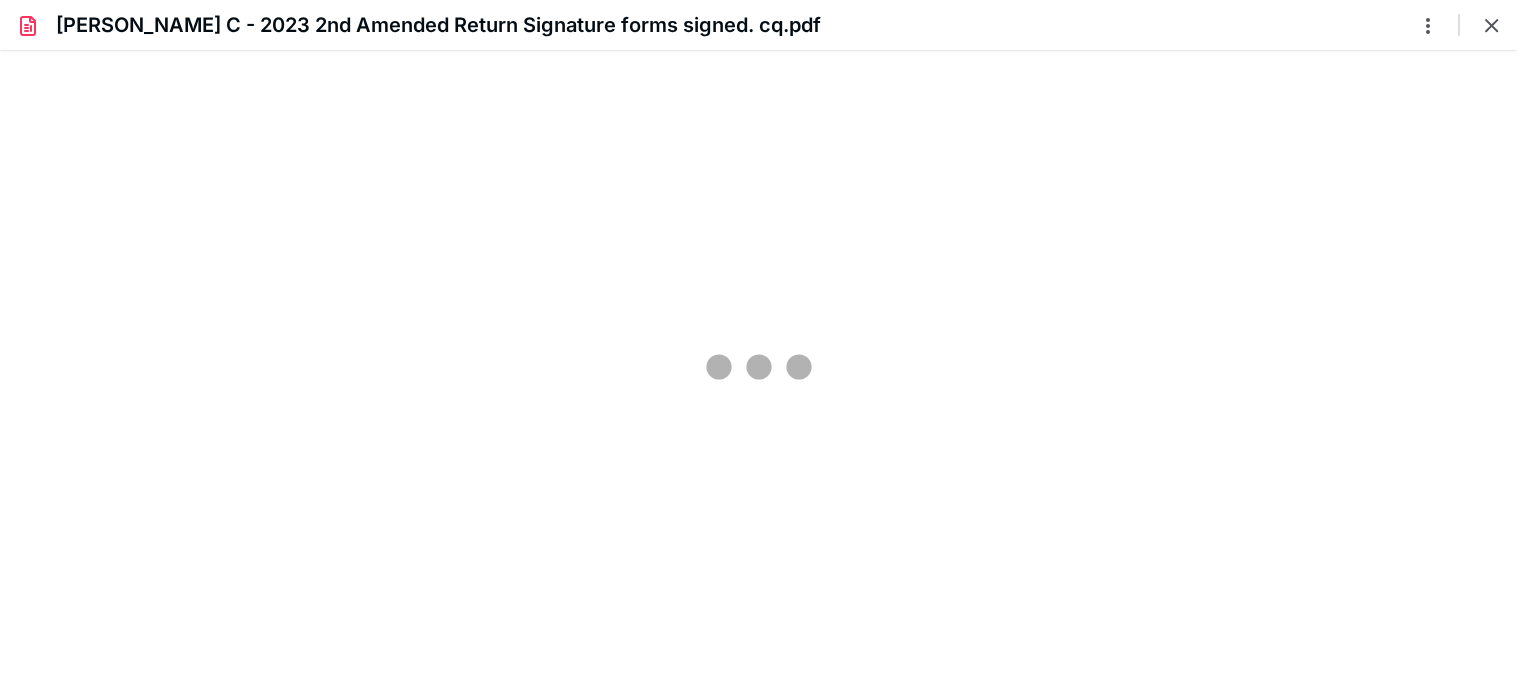 scroll, scrollTop: 0, scrollLeft: 0, axis: both 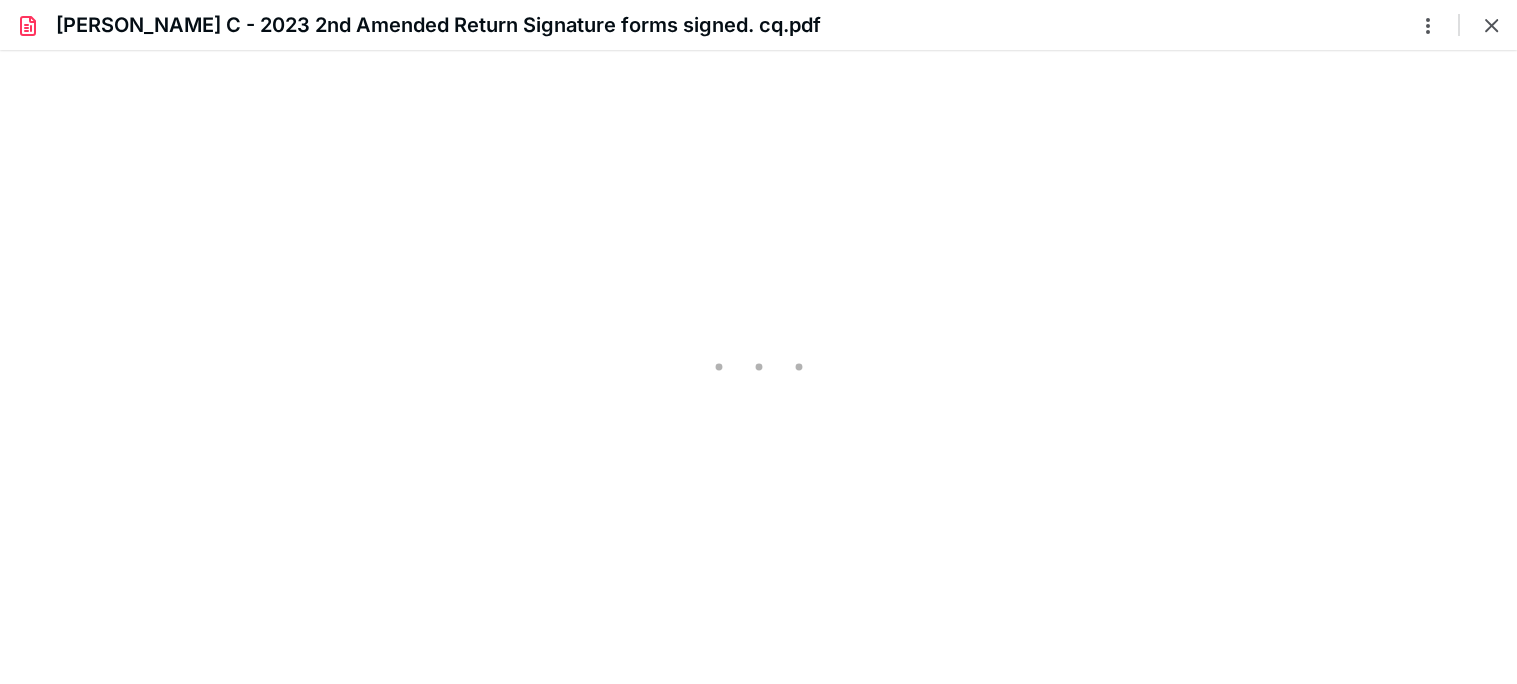type on "75" 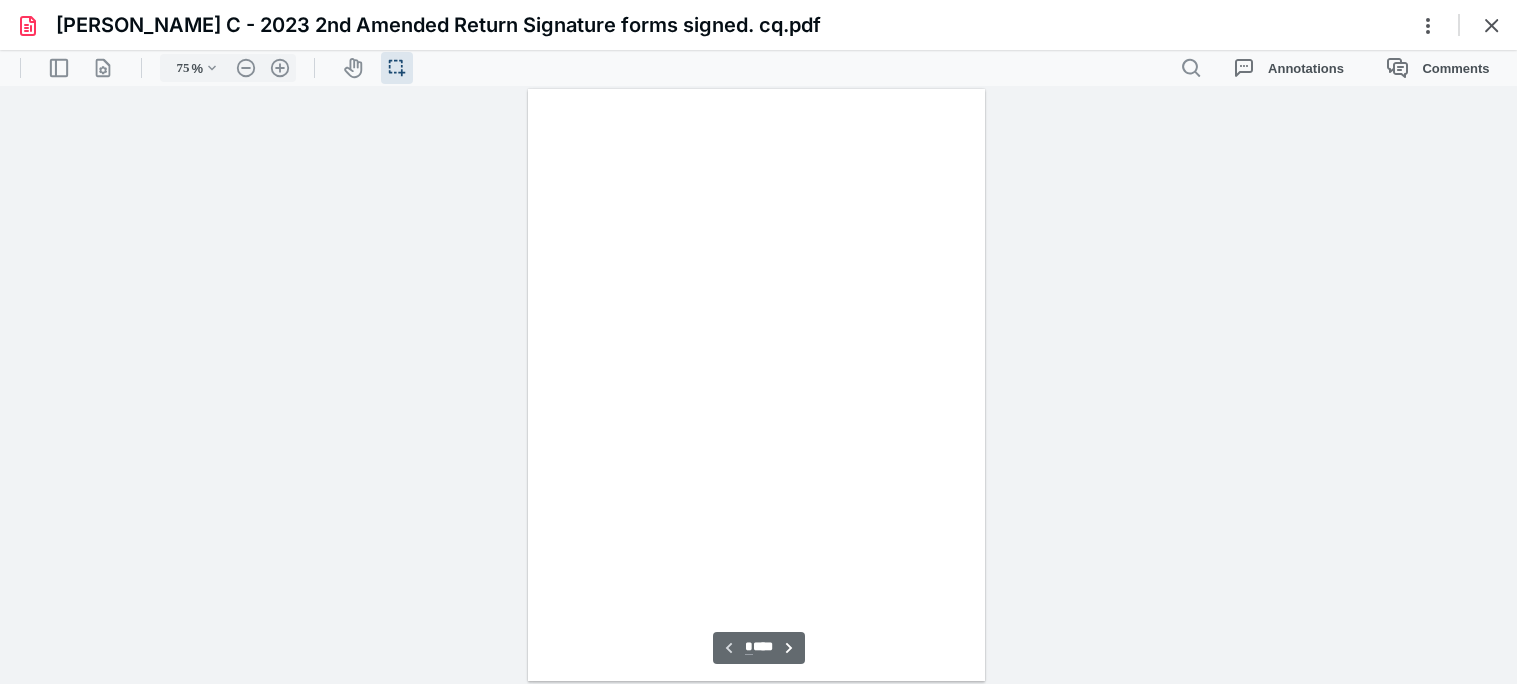 scroll, scrollTop: 38, scrollLeft: 0, axis: vertical 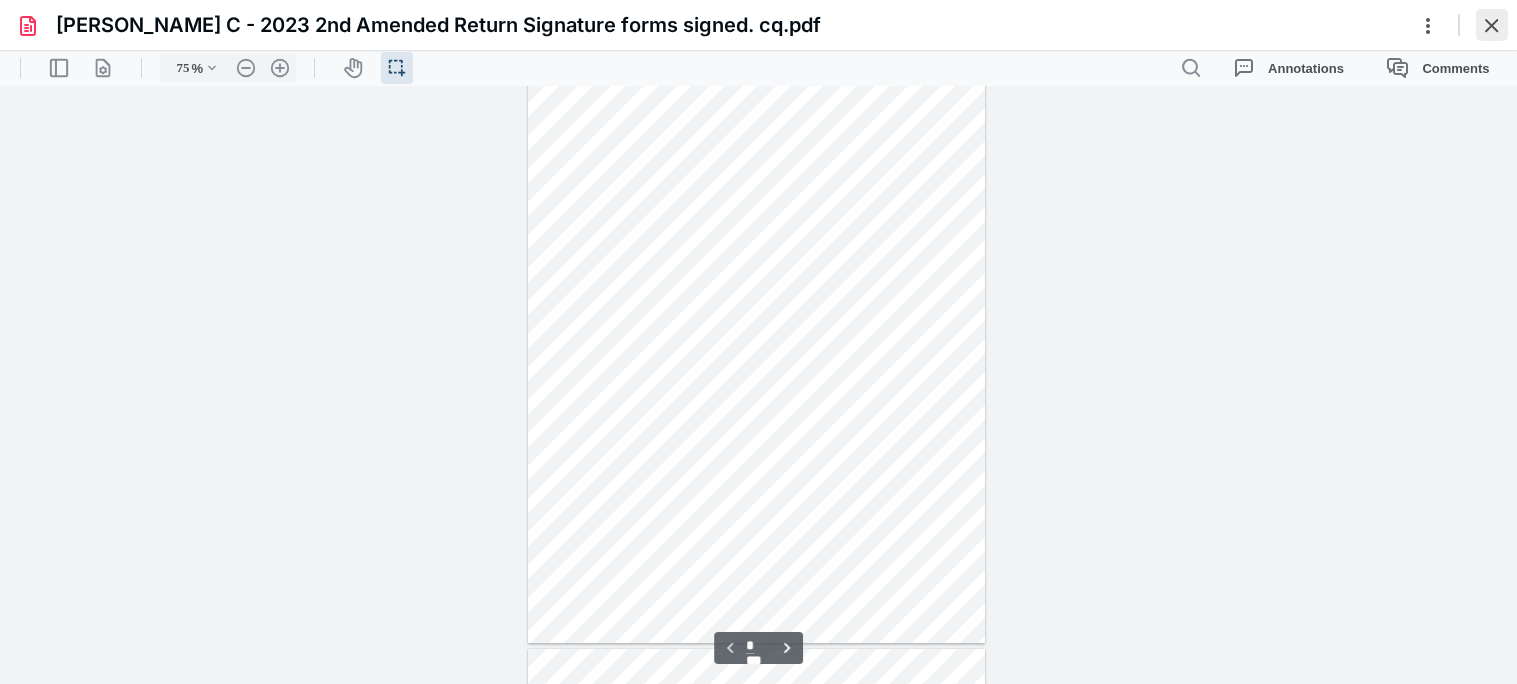 click at bounding box center (1492, 25) 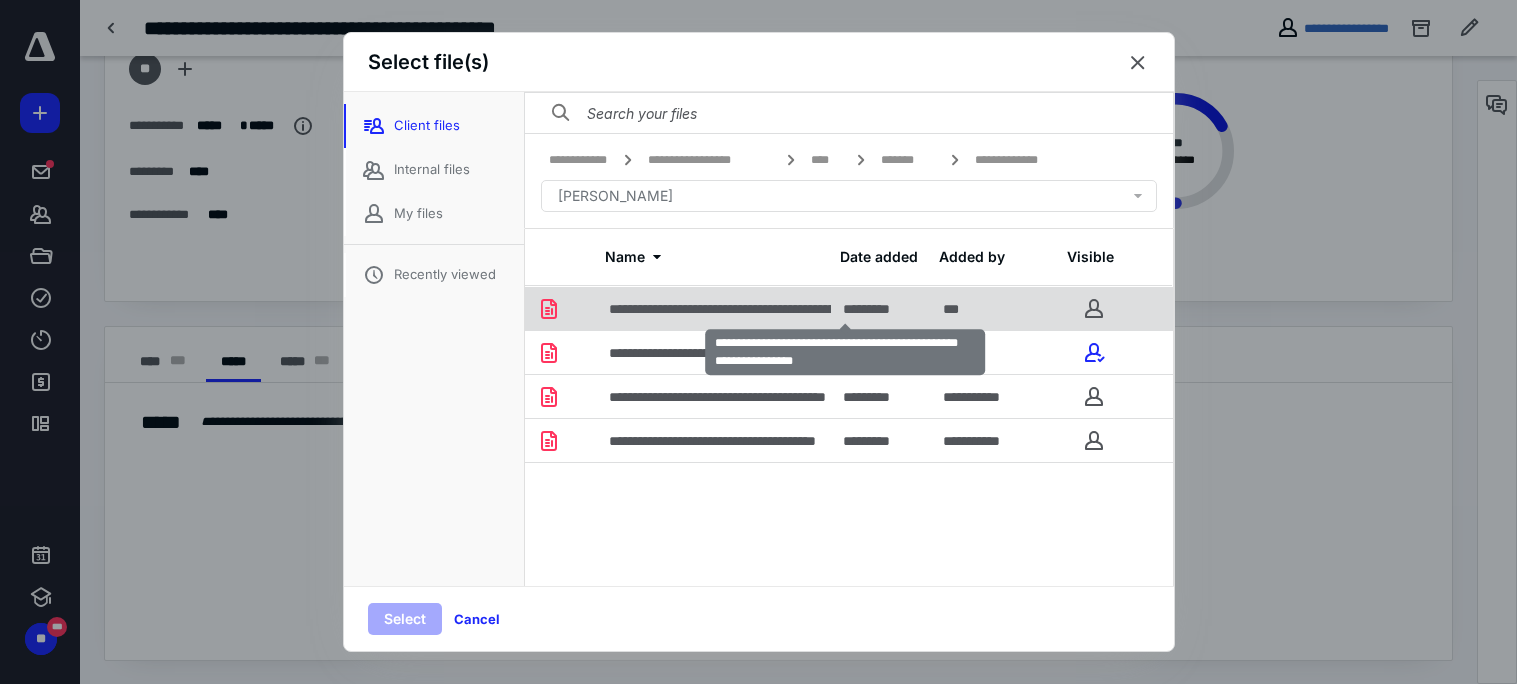 click on "**********" at bounding box center [845, 309] 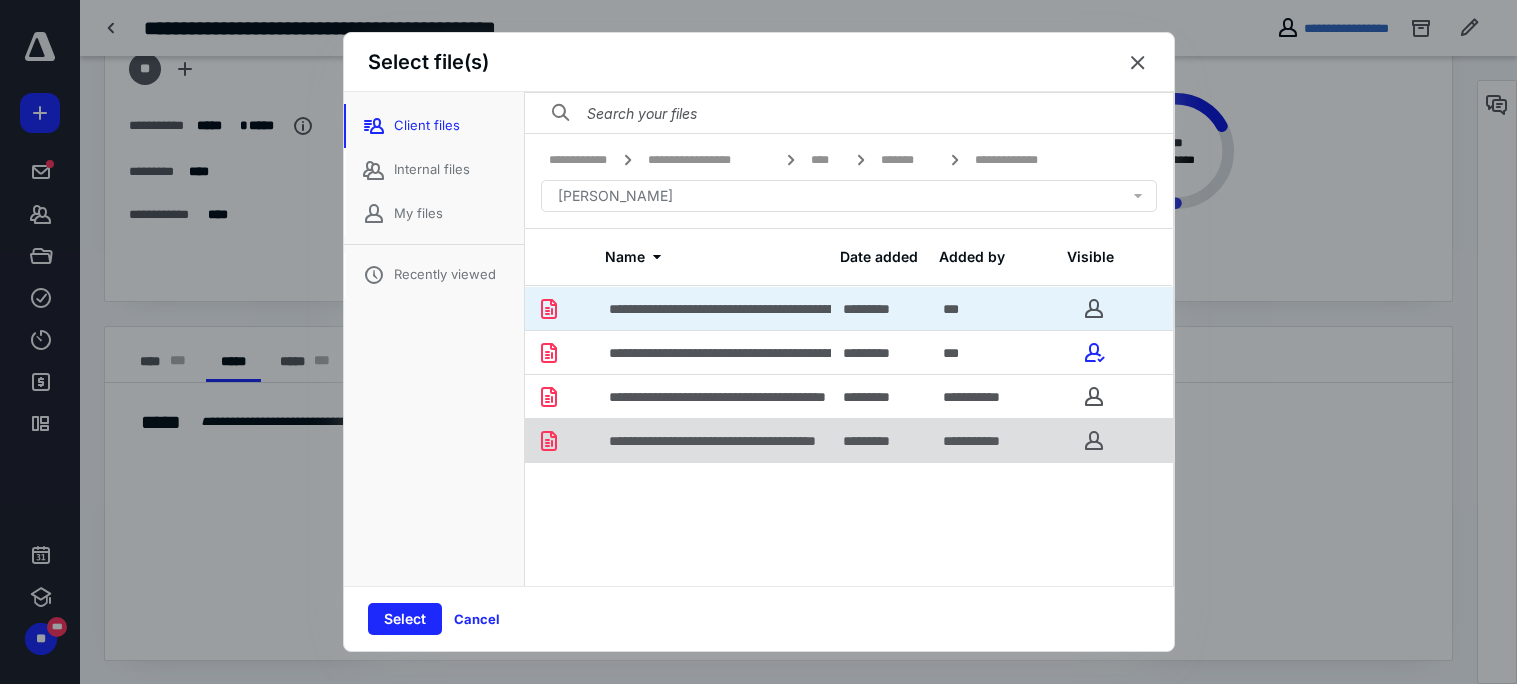 click on "**********" at bounding box center (714, 440) 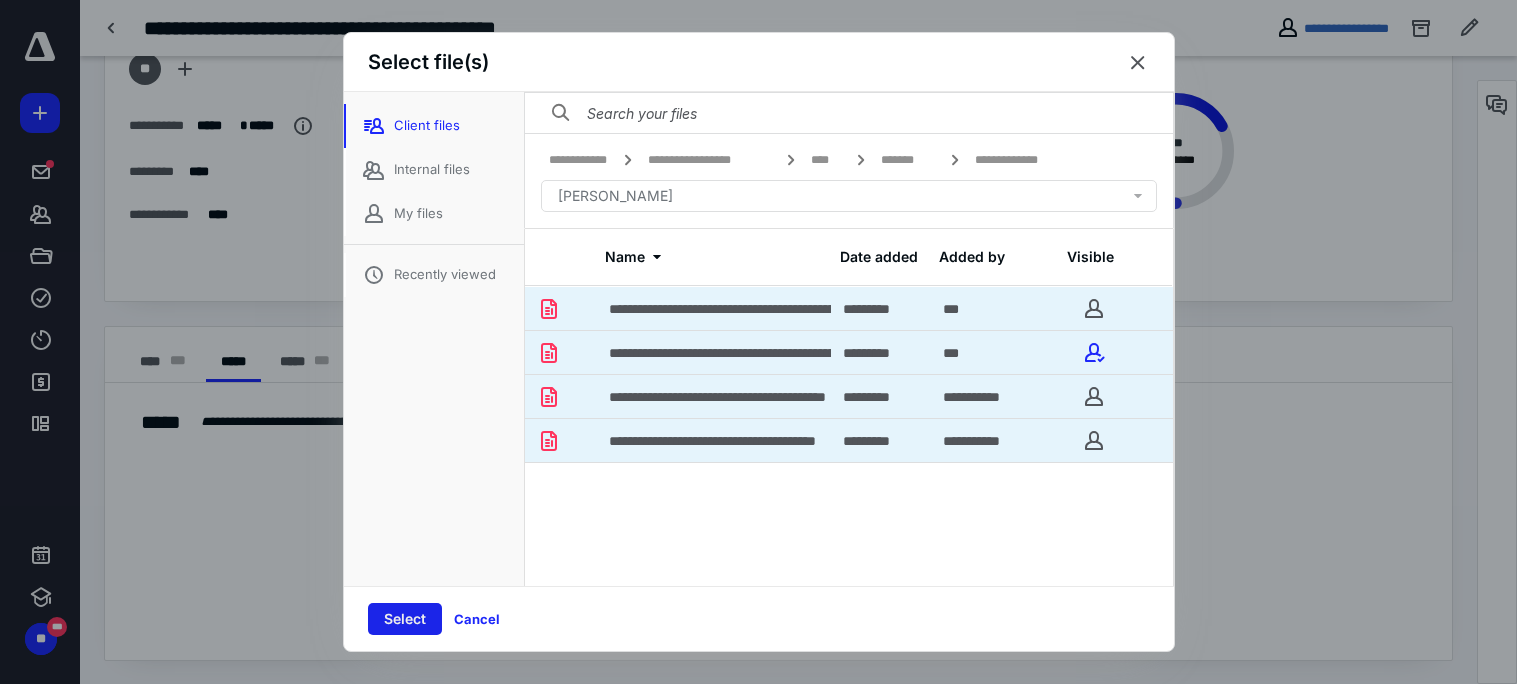 click on "Select" at bounding box center (405, 619) 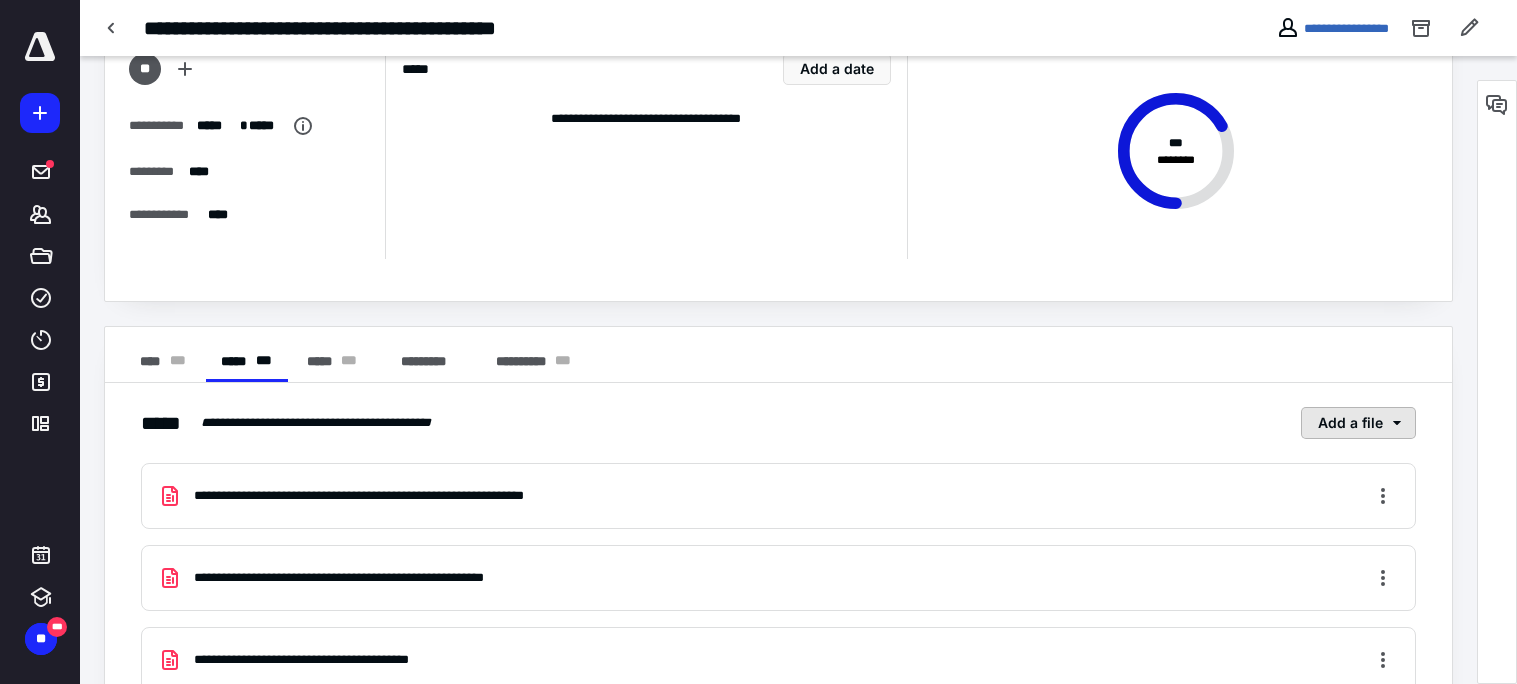 click on "Add a file" at bounding box center (1358, 423) 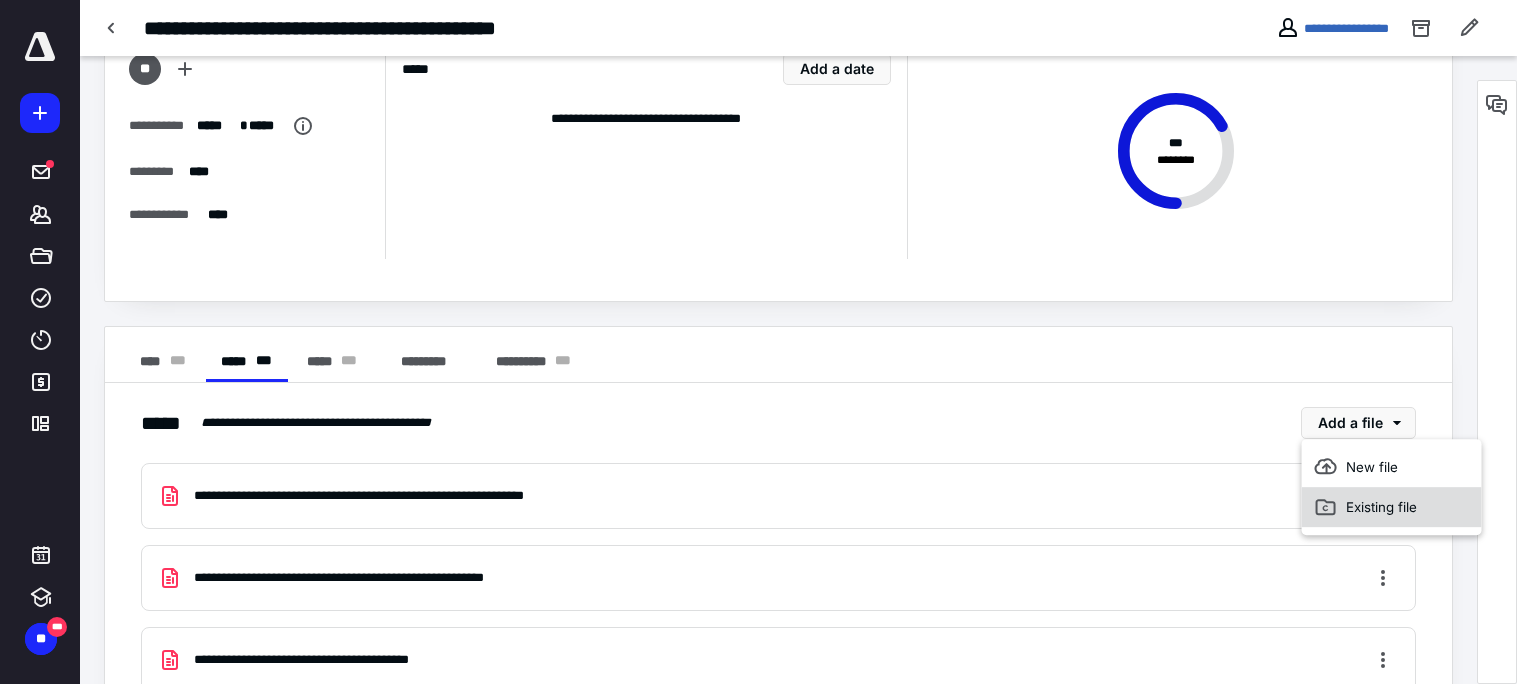 click on "Existing file" at bounding box center (1392, 507) 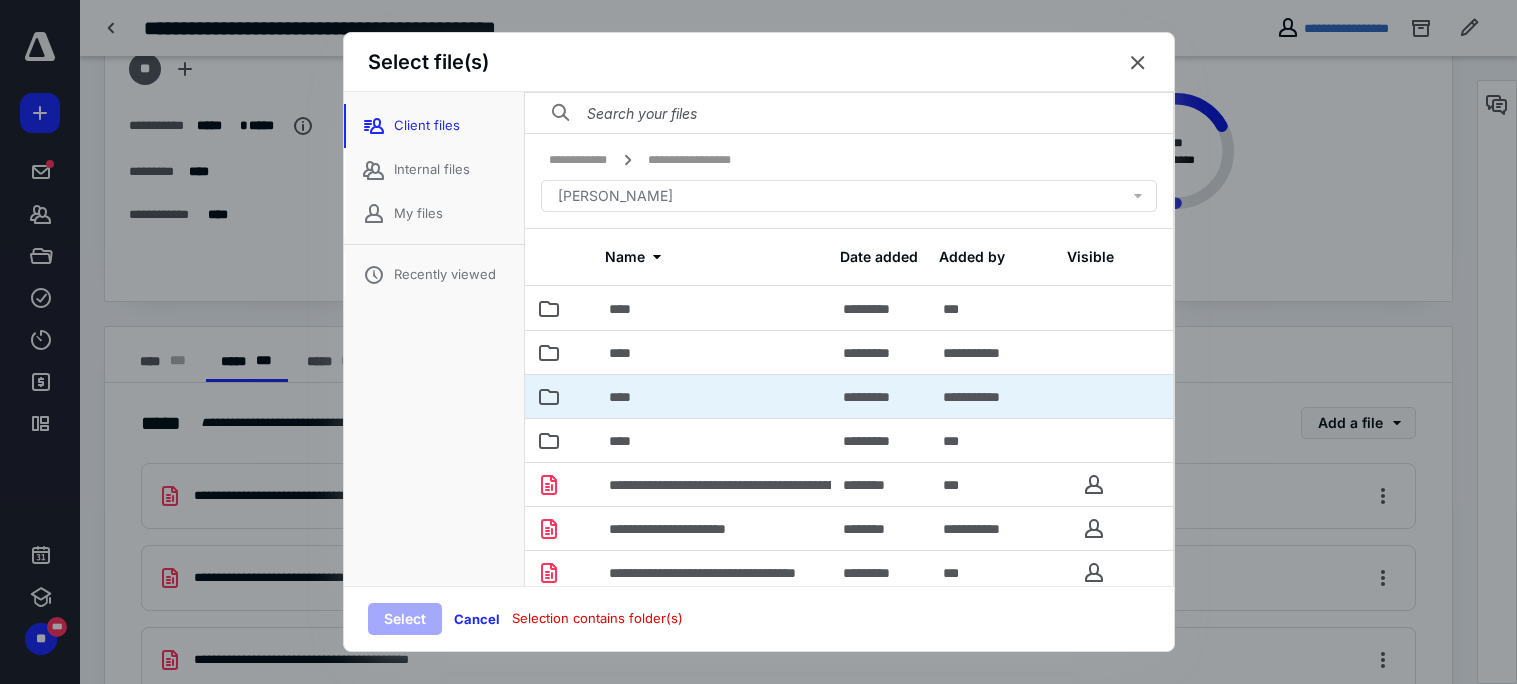 click on "****" at bounding box center [714, 396] 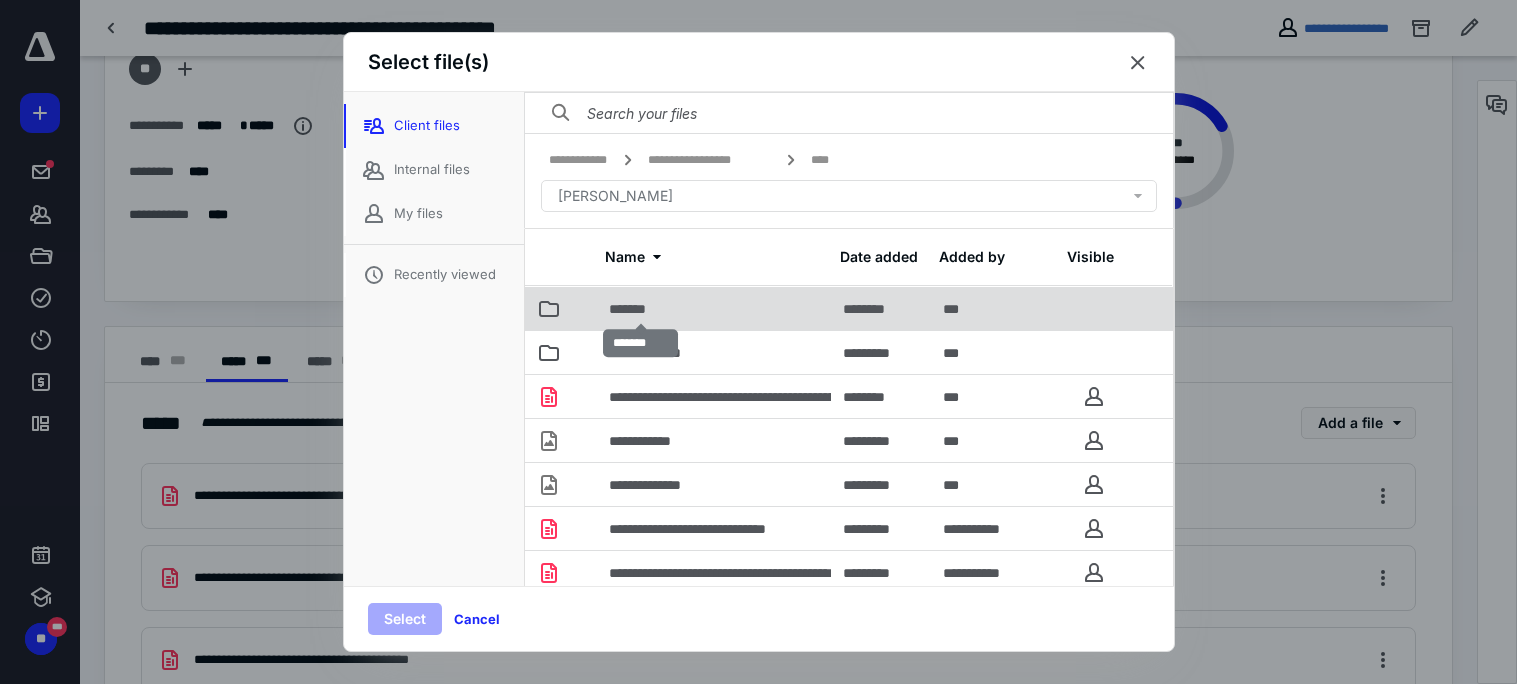 click on "*******" at bounding box center [641, 309] 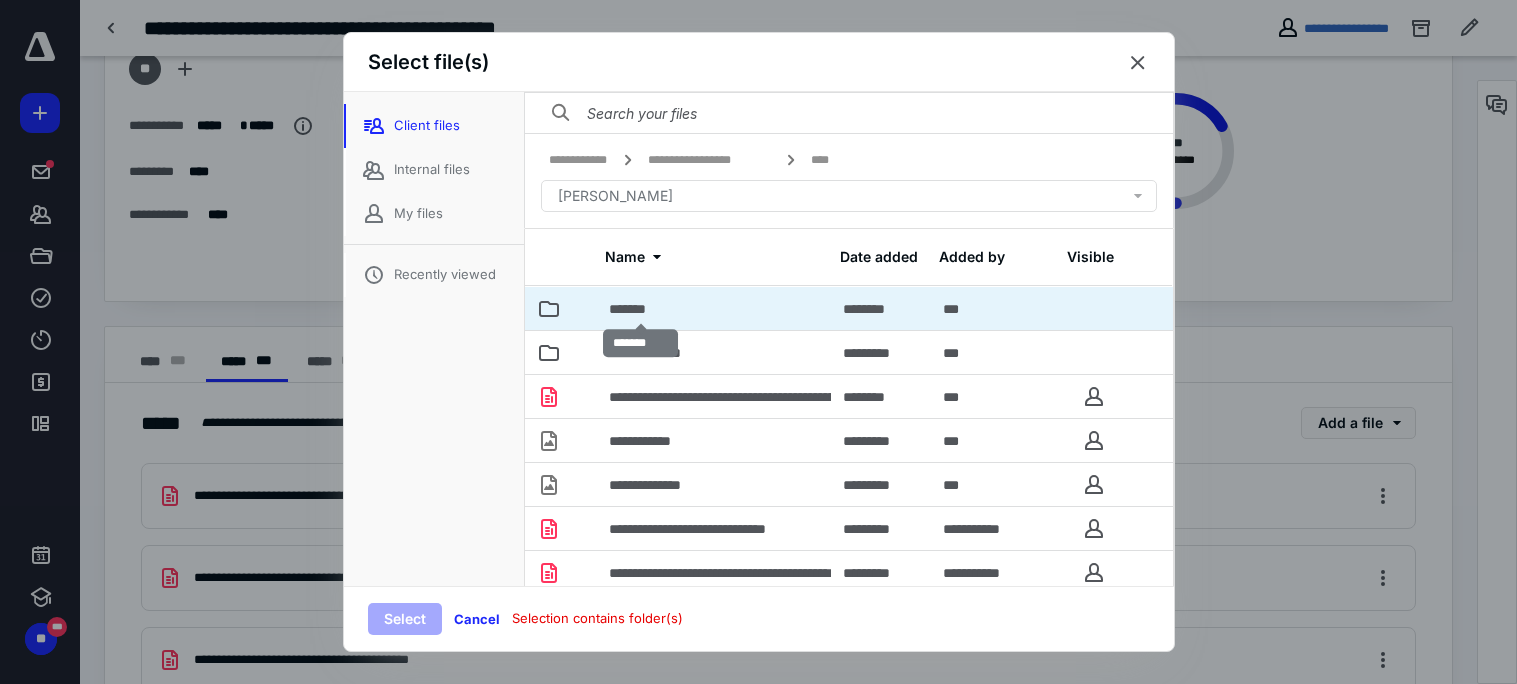 click on "*******" at bounding box center (641, 309) 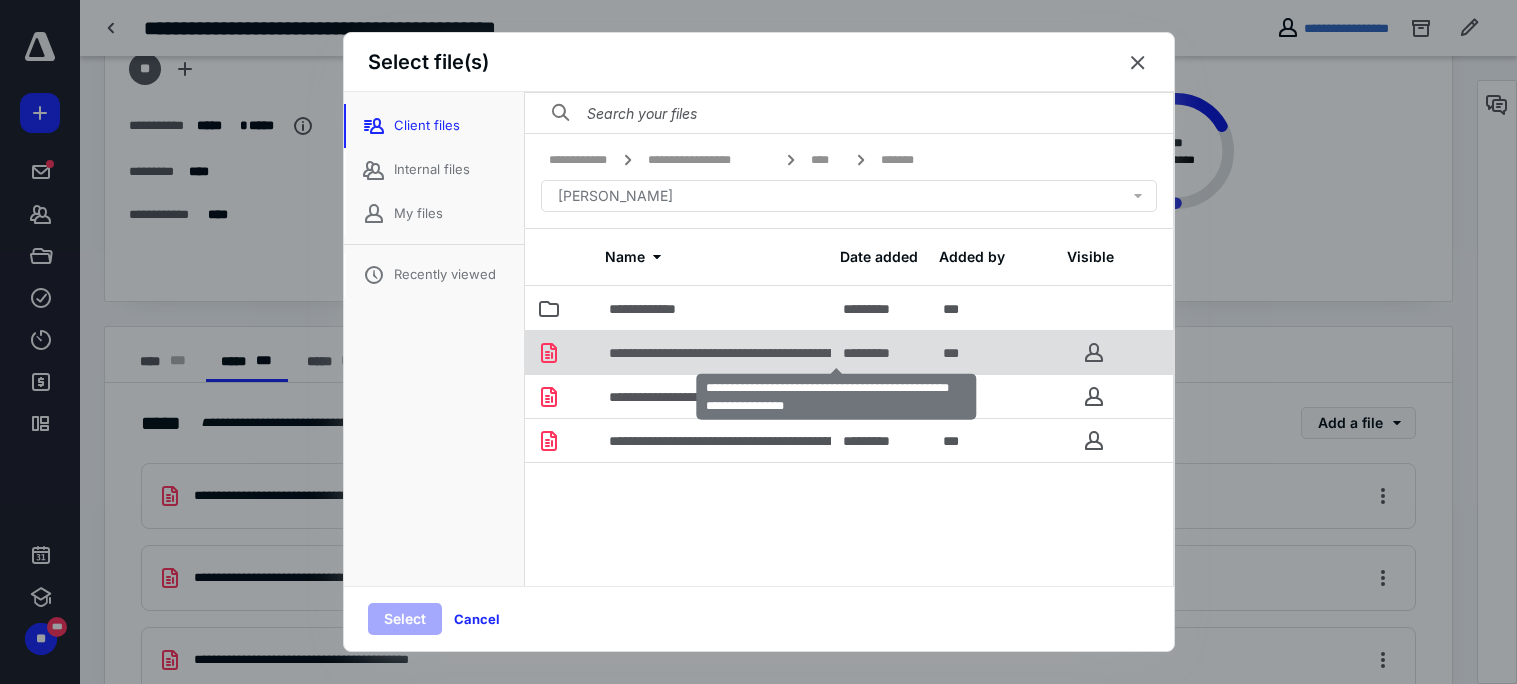 click on "**********" at bounding box center (836, 353) 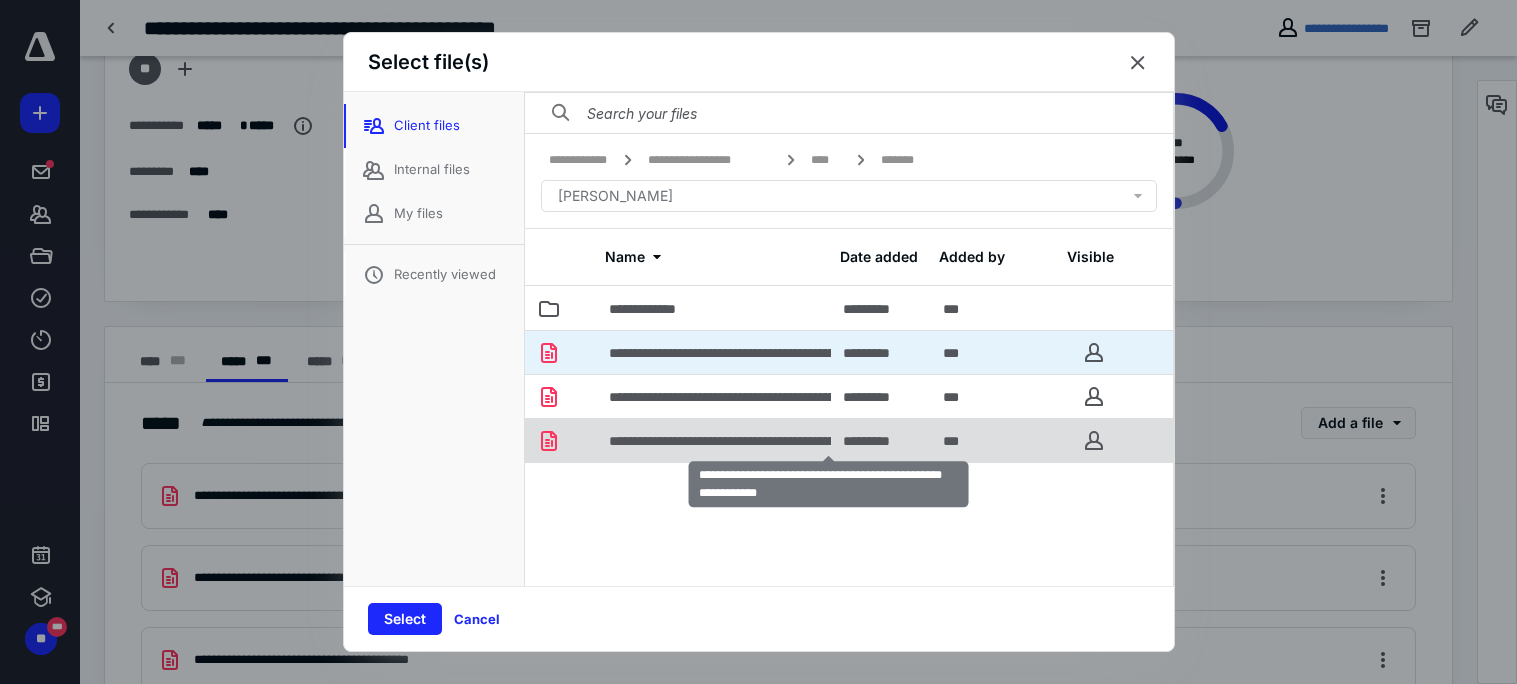 click on "**********" at bounding box center (829, 441) 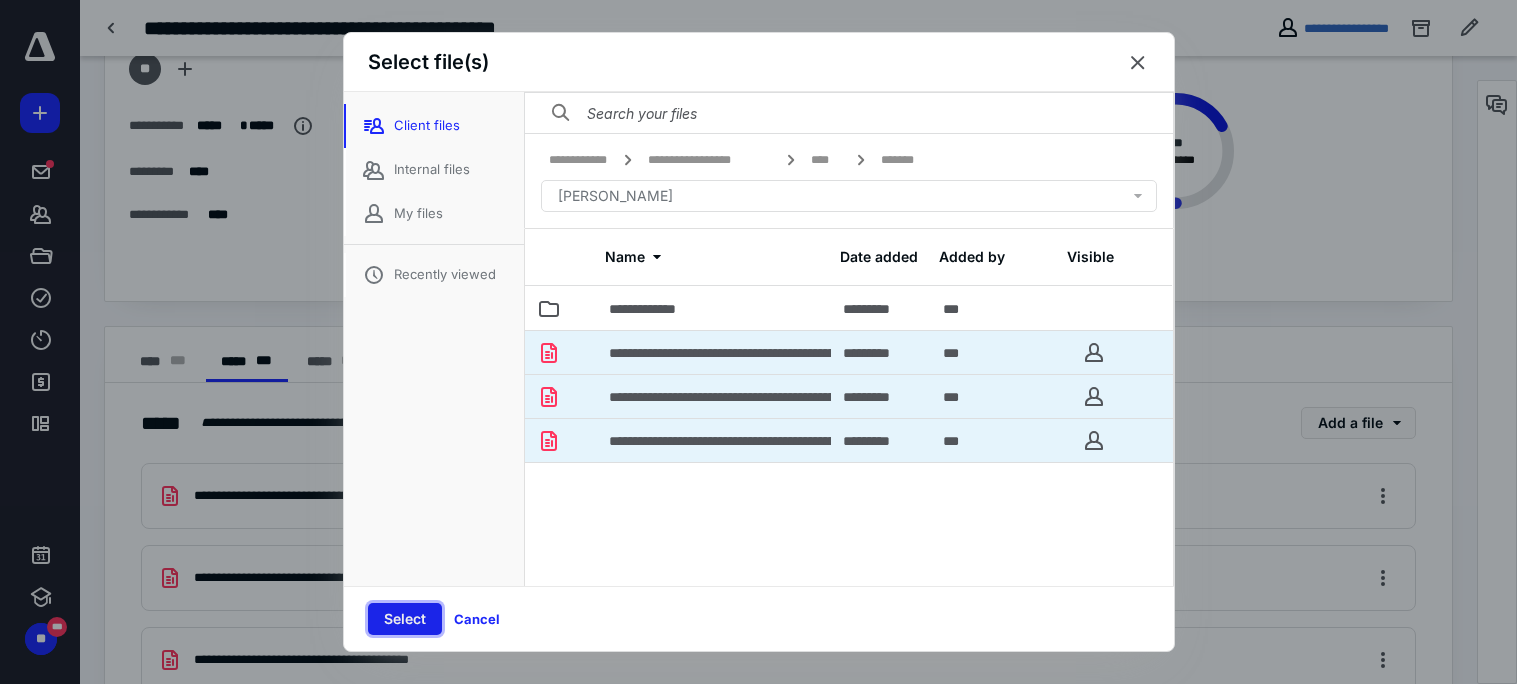 click on "Select" at bounding box center [405, 619] 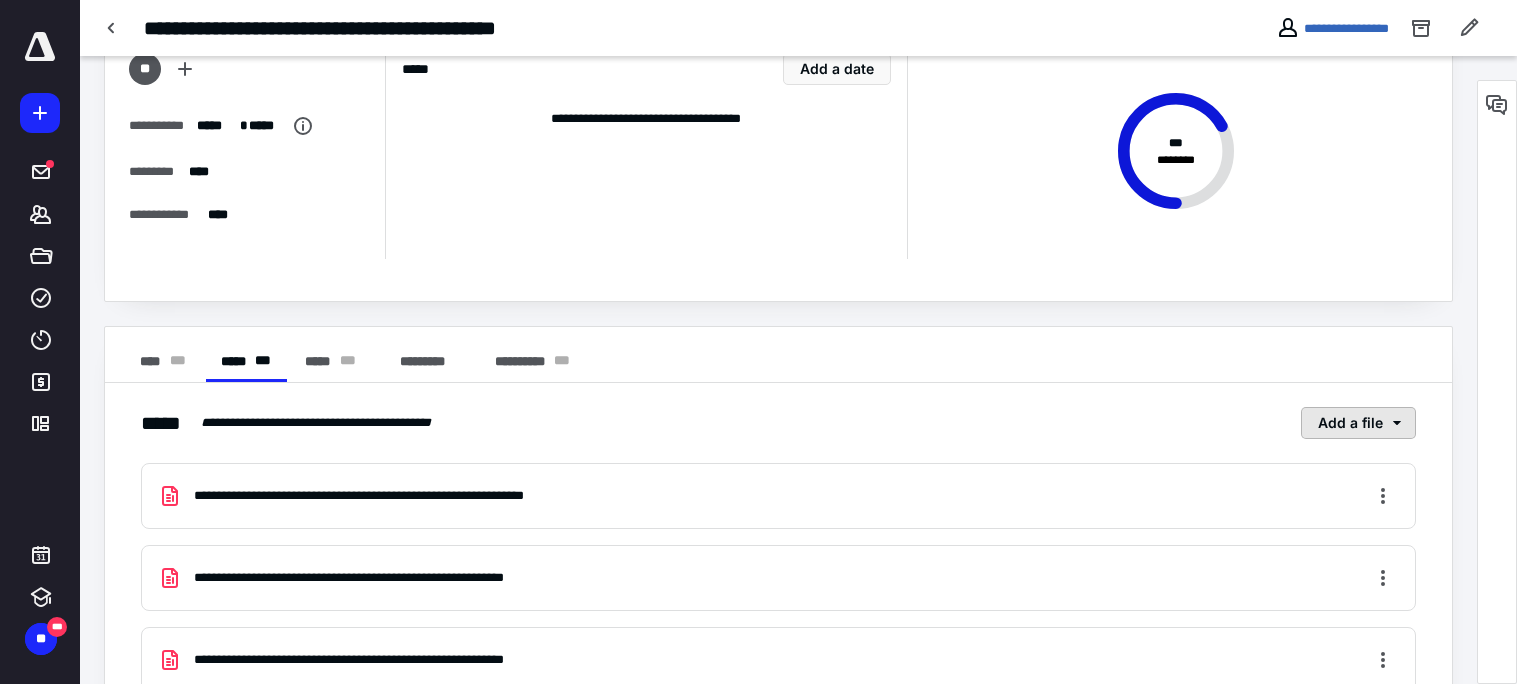 click on "Add a file" at bounding box center [1358, 423] 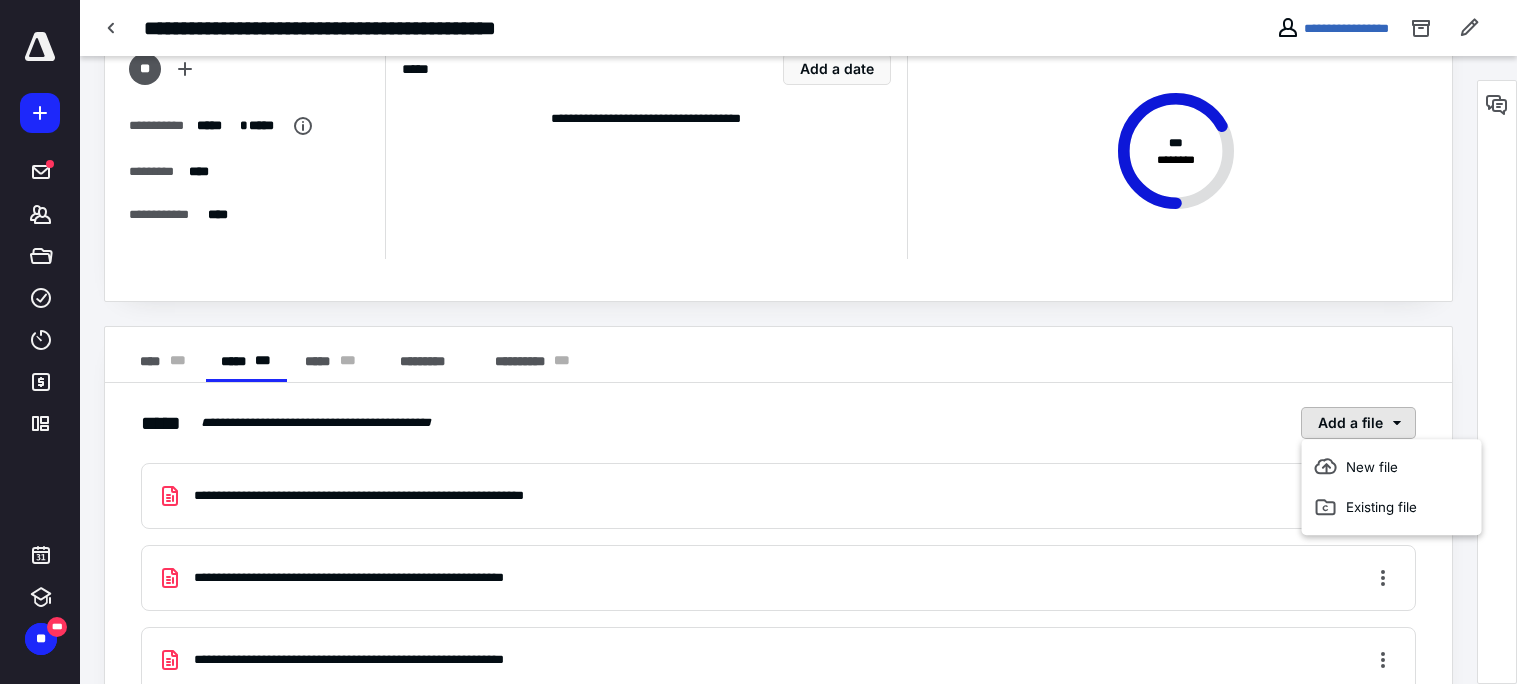 click on "Add a file" at bounding box center [1358, 423] 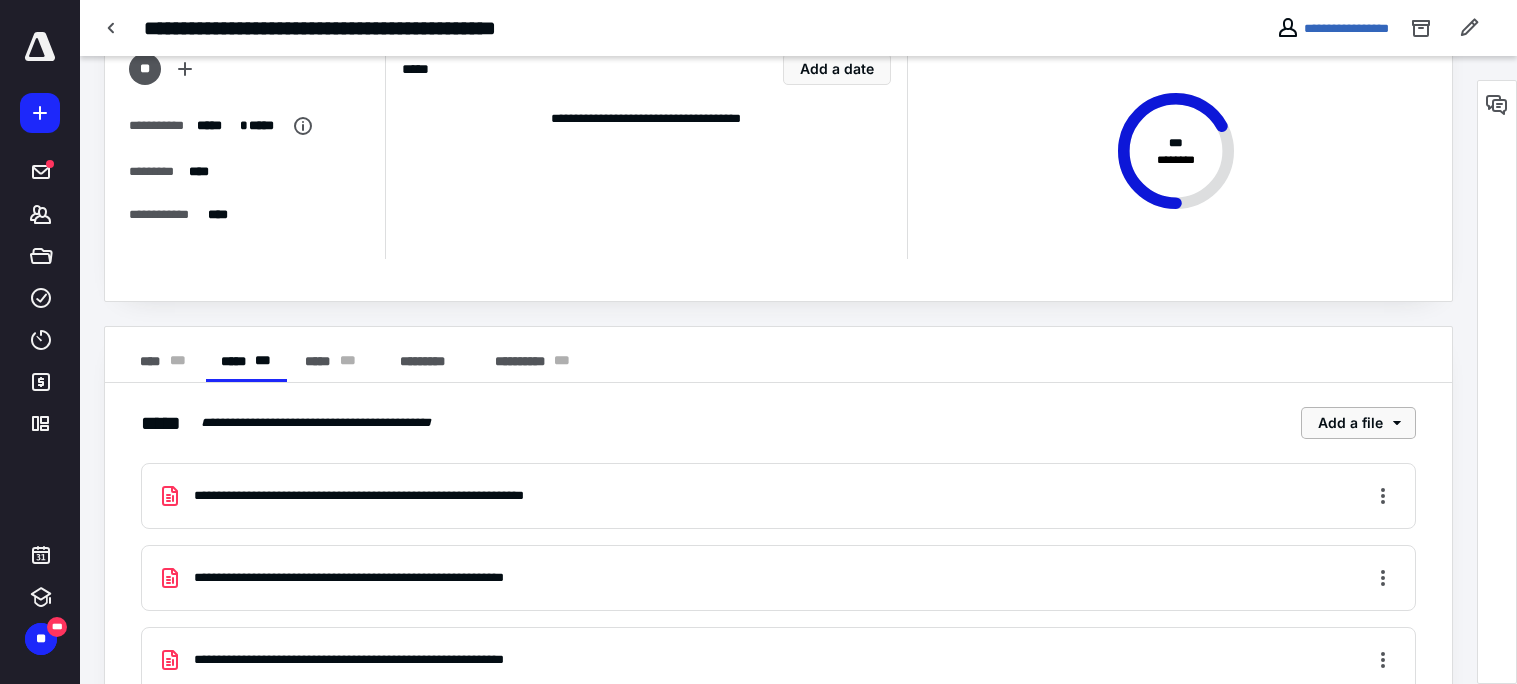 type 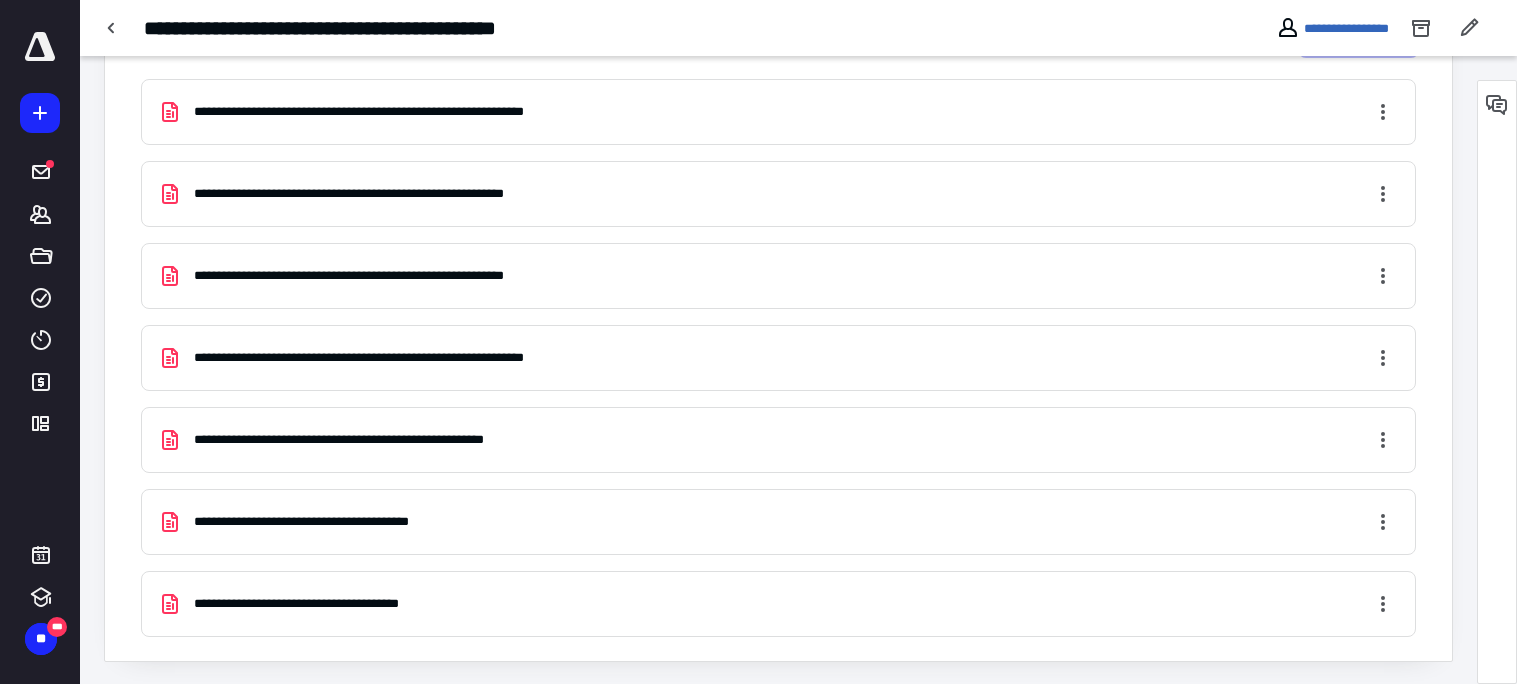 scroll, scrollTop: 503, scrollLeft: 0, axis: vertical 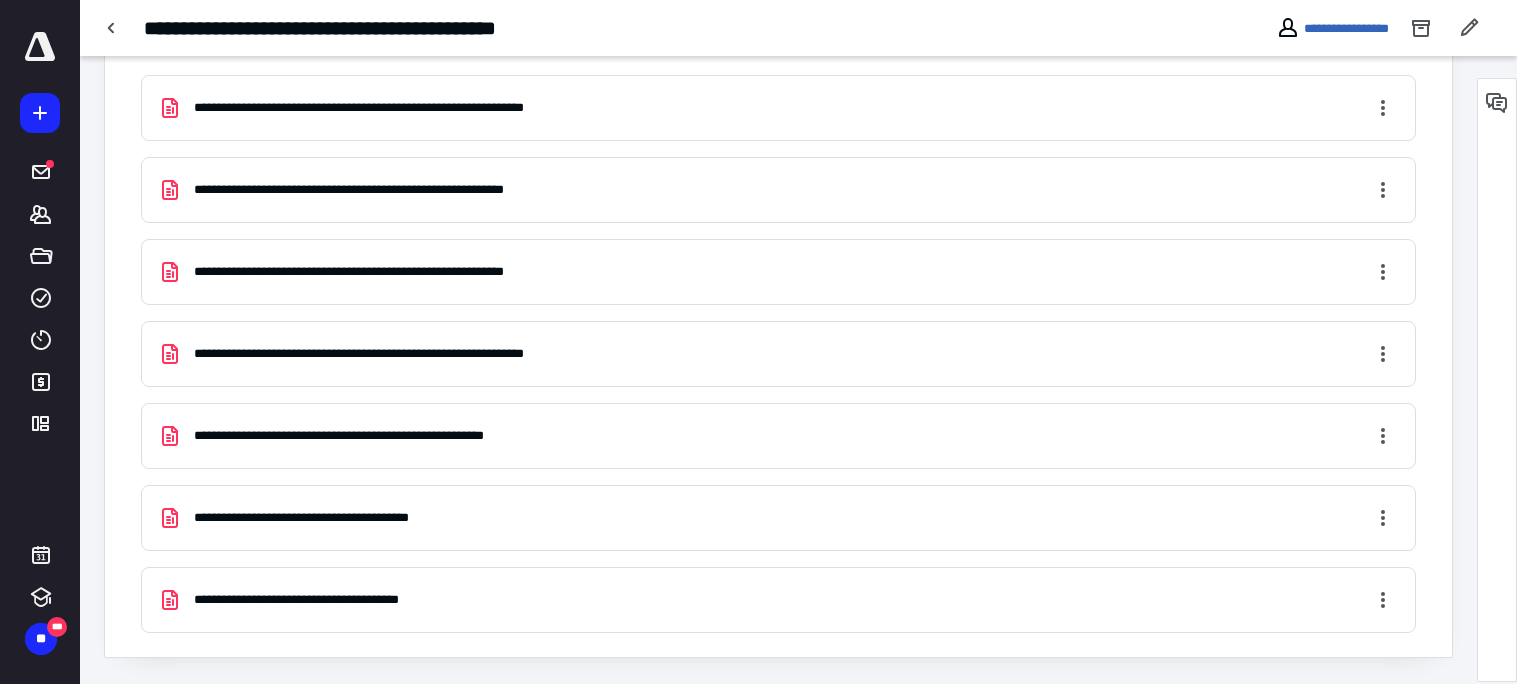 click on "**********" at bounding box center (1332, 28) 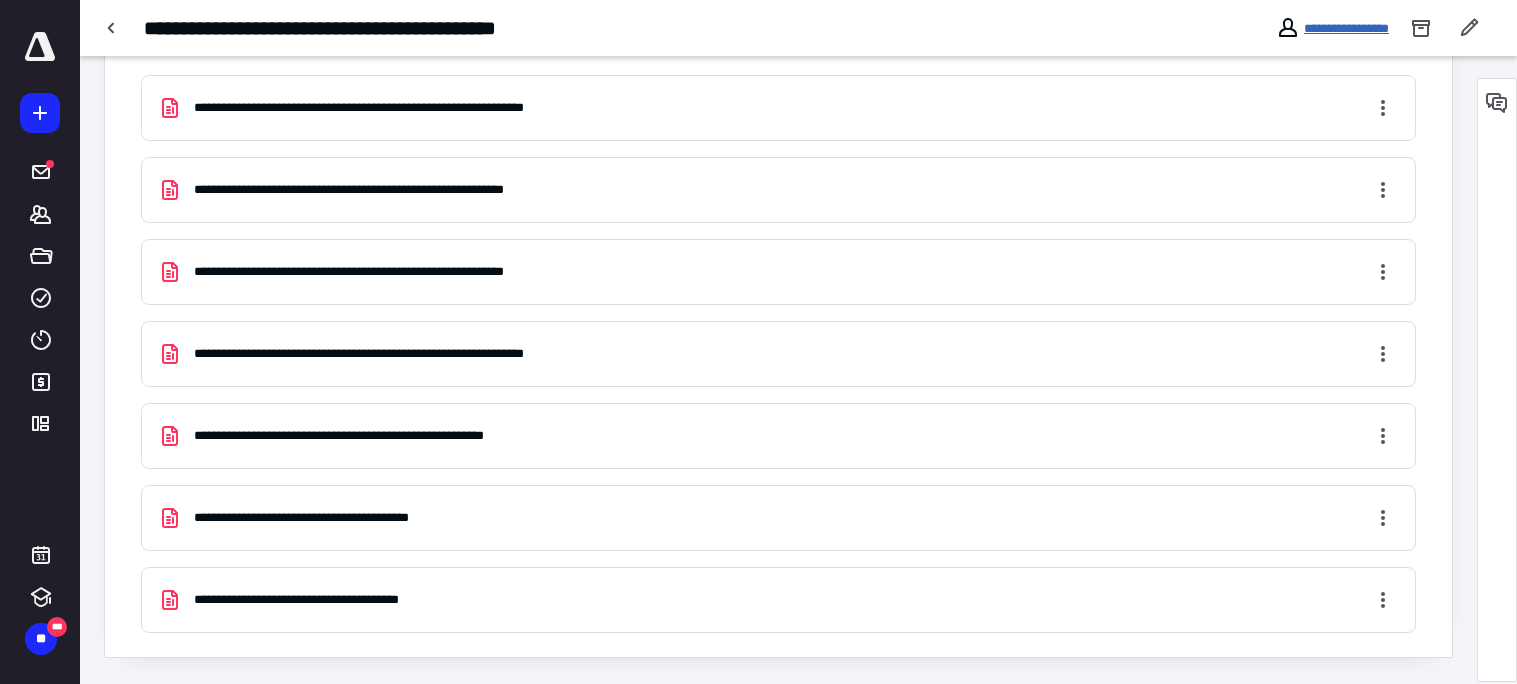 click on "**********" at bounding box center (1346, 28) 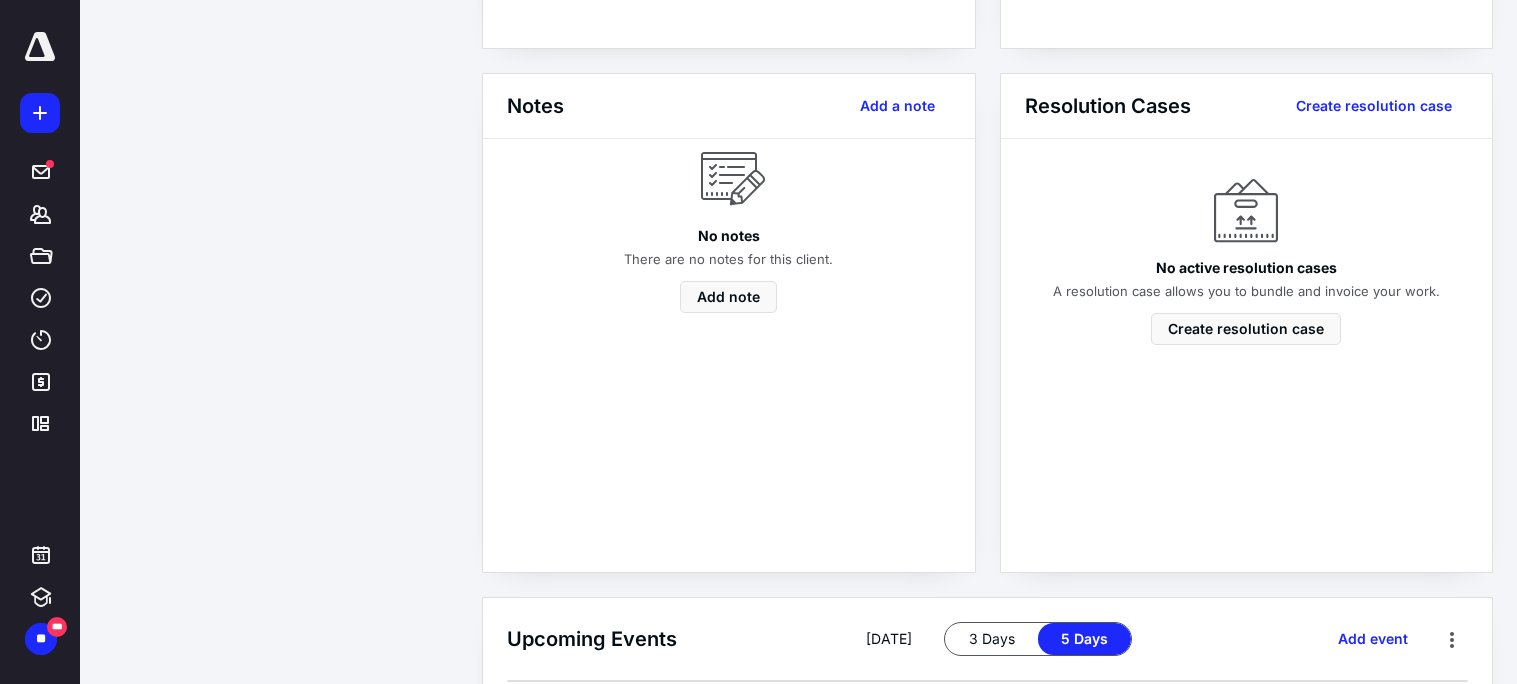 scroll, scrollTop: 0, scrollLeft: 0, axis: both 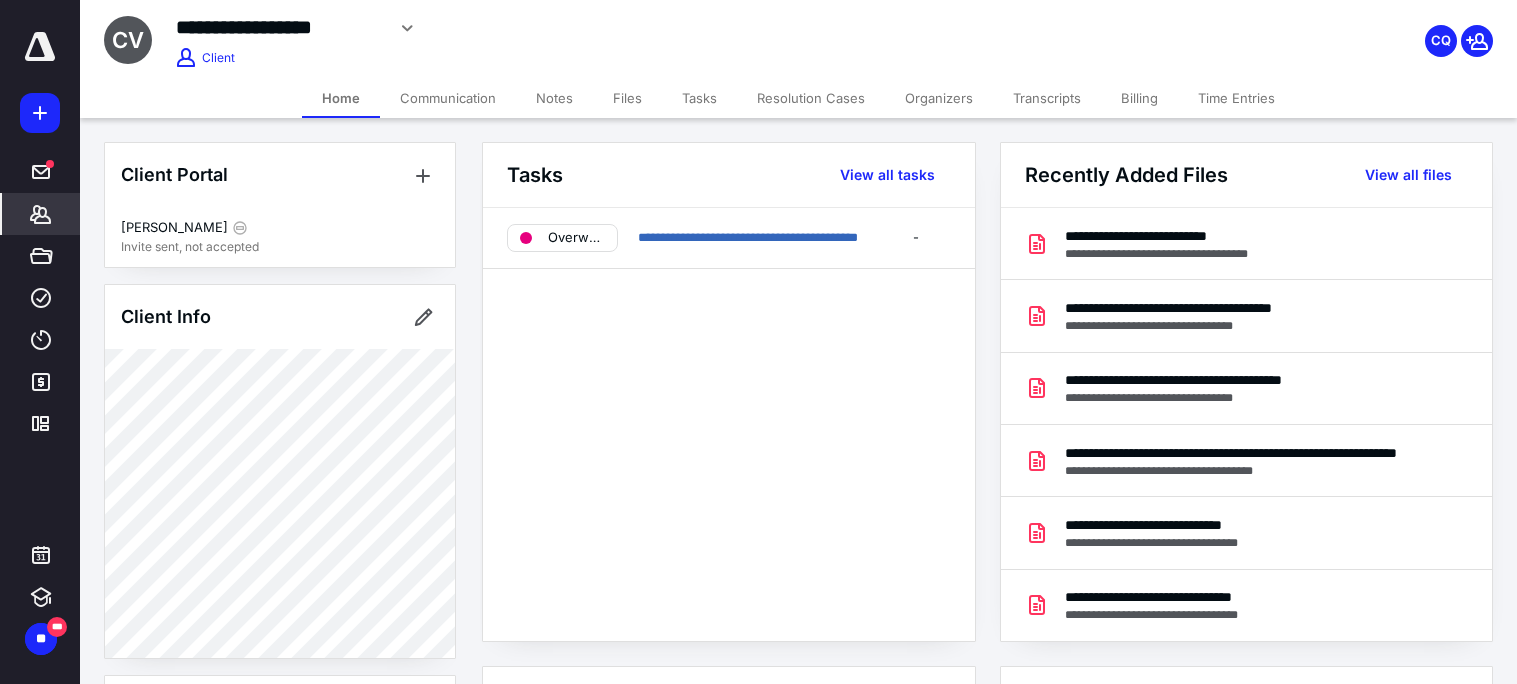 click on "Notes" at bounding box center [554, 98] 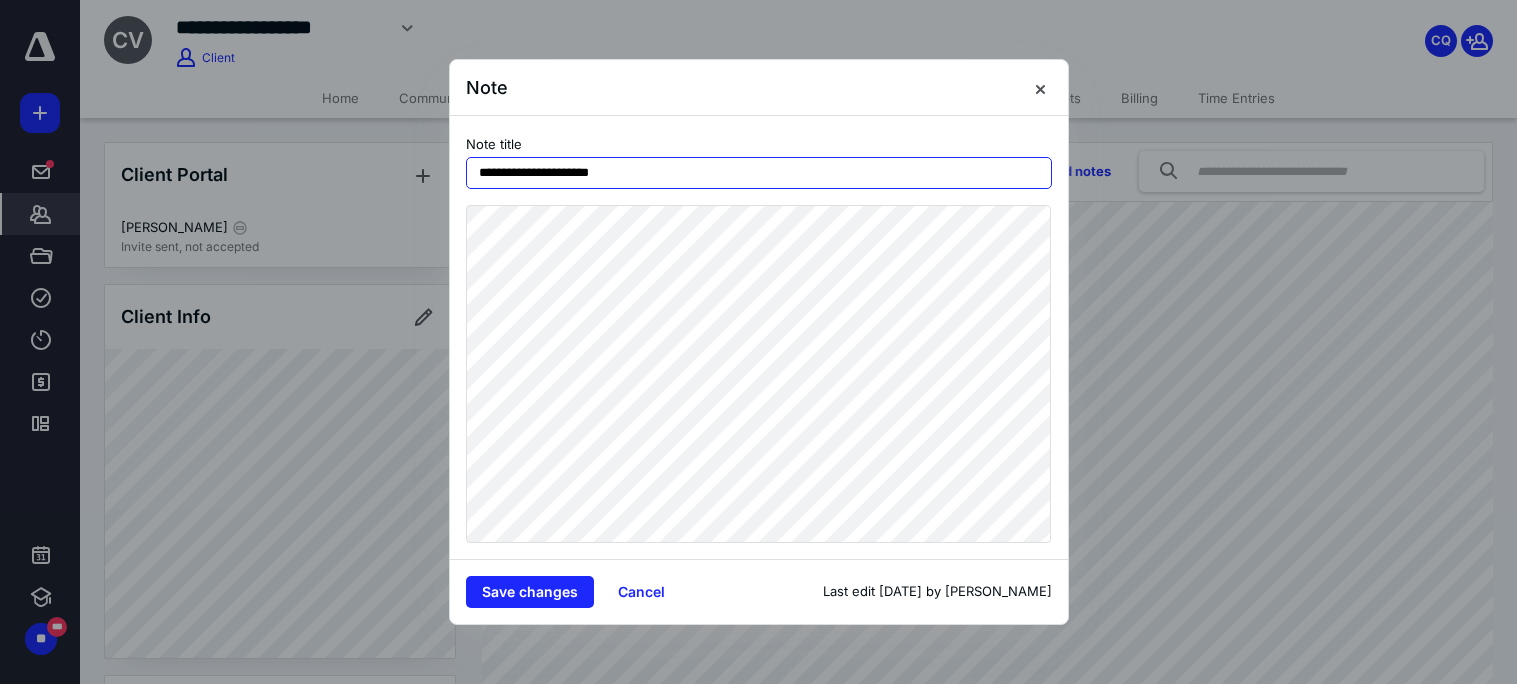 click on "**********" at bounding box center (759, 173) 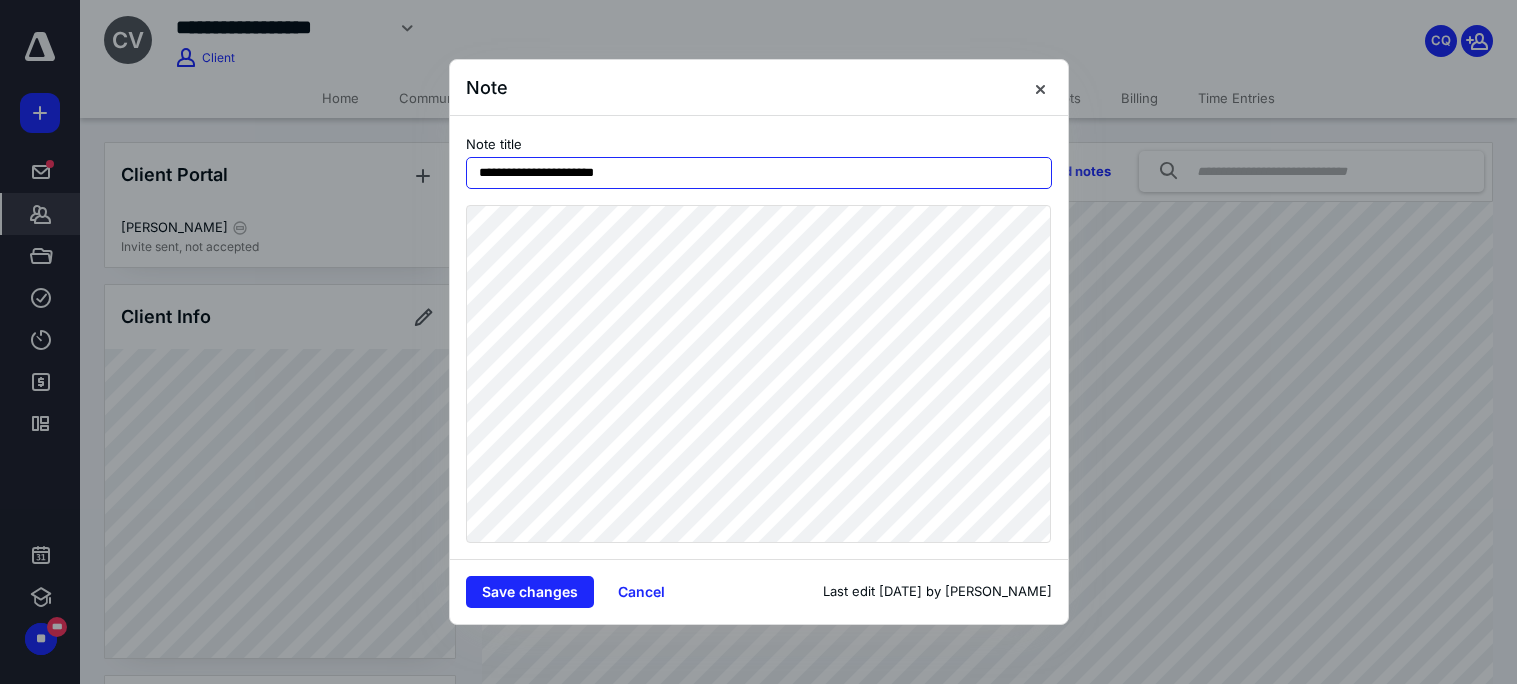 paste on "**********" 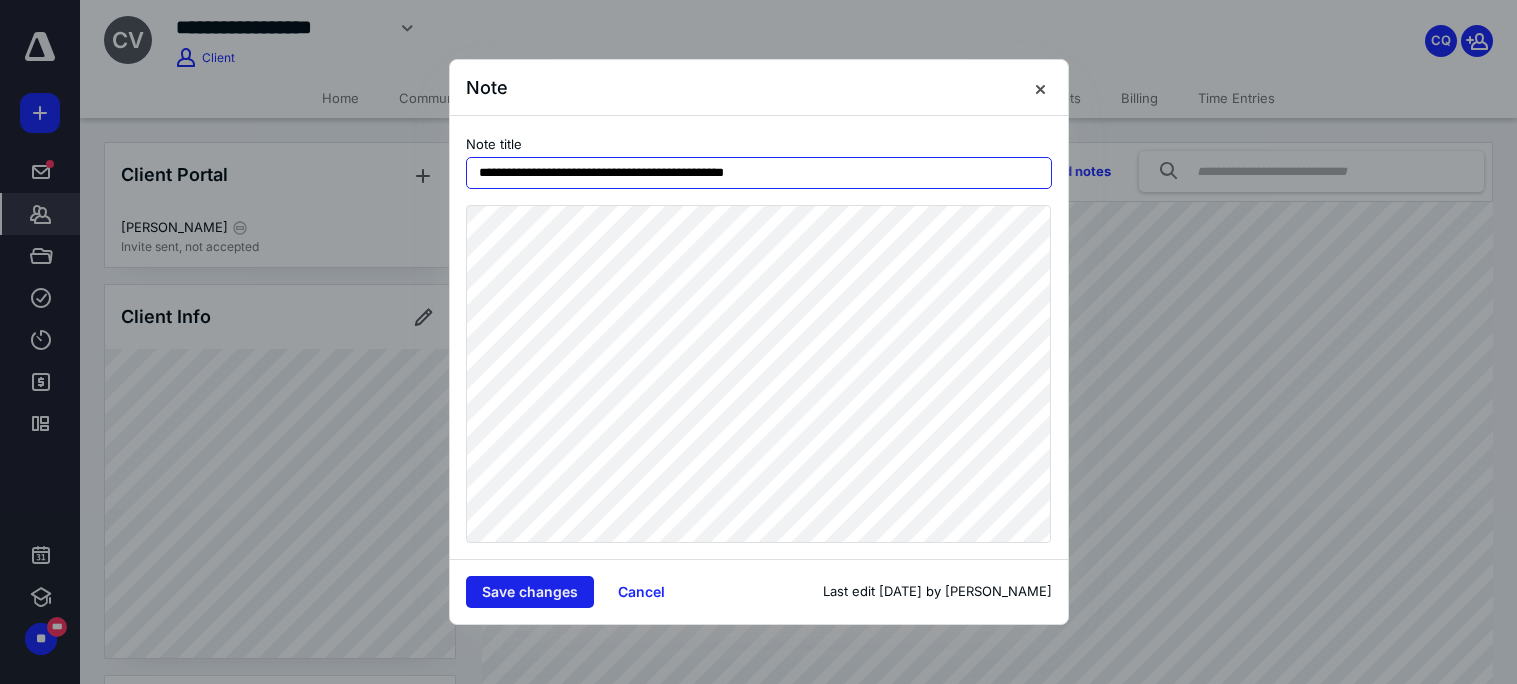 type on "**********" 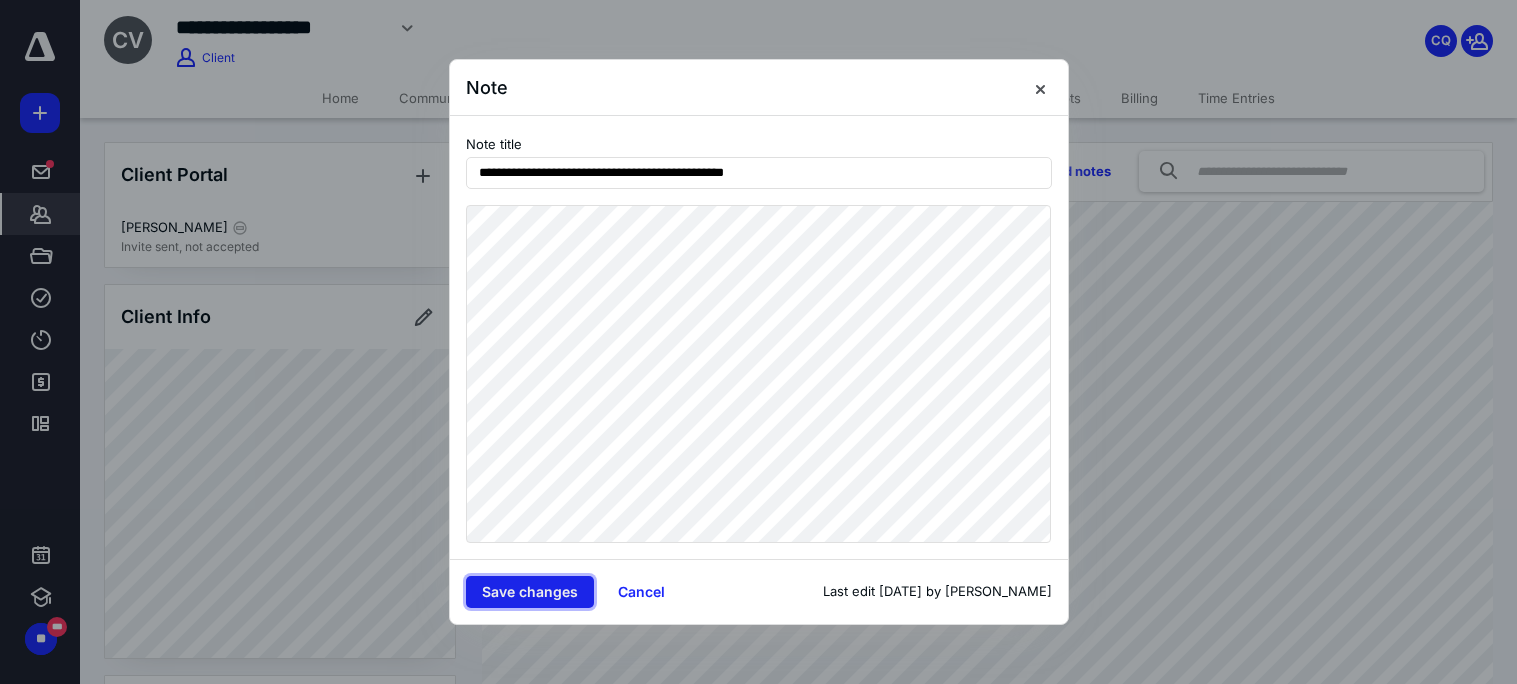 click on "Save changes" at bounding box center (530, 592) 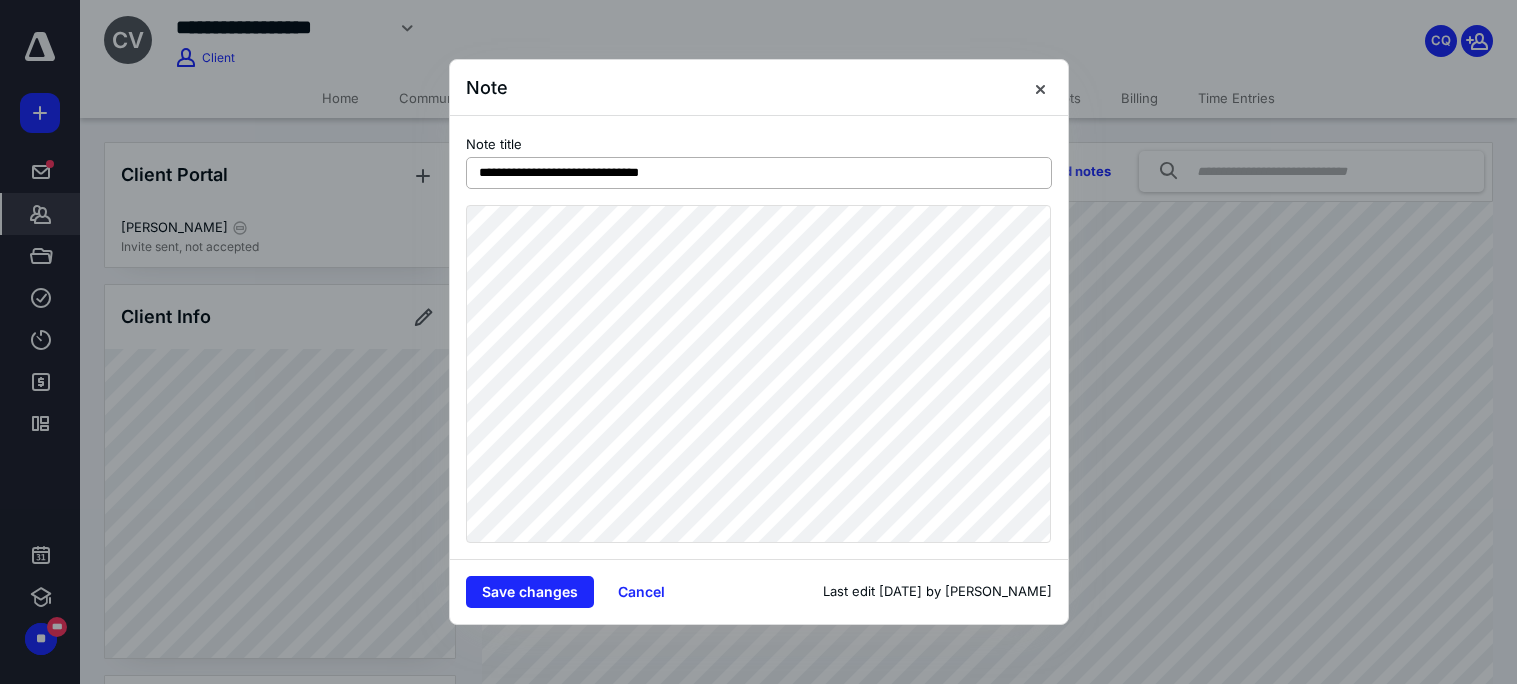 type on "**********" 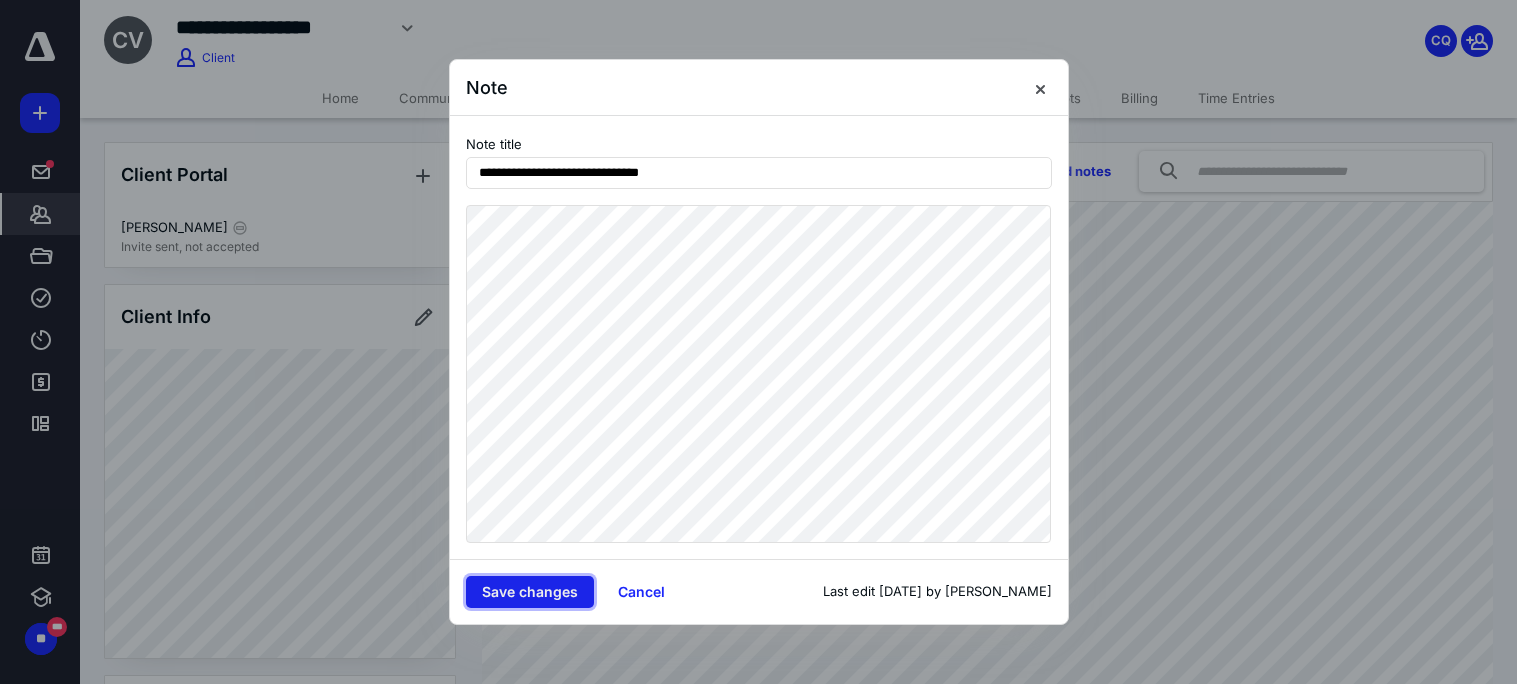 click on "Save changes" at bounding box center (530, 592) 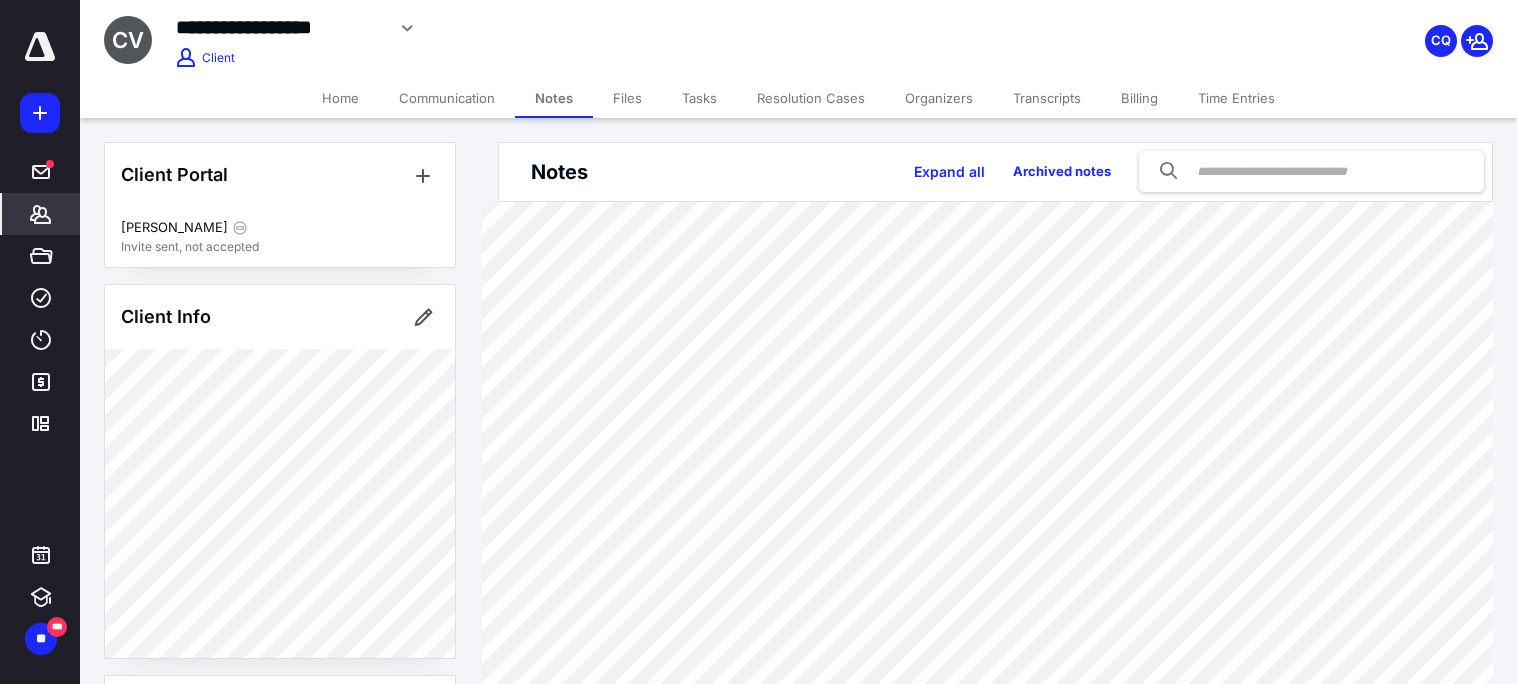 click on "Tasks" at bounding box center [699, 98] 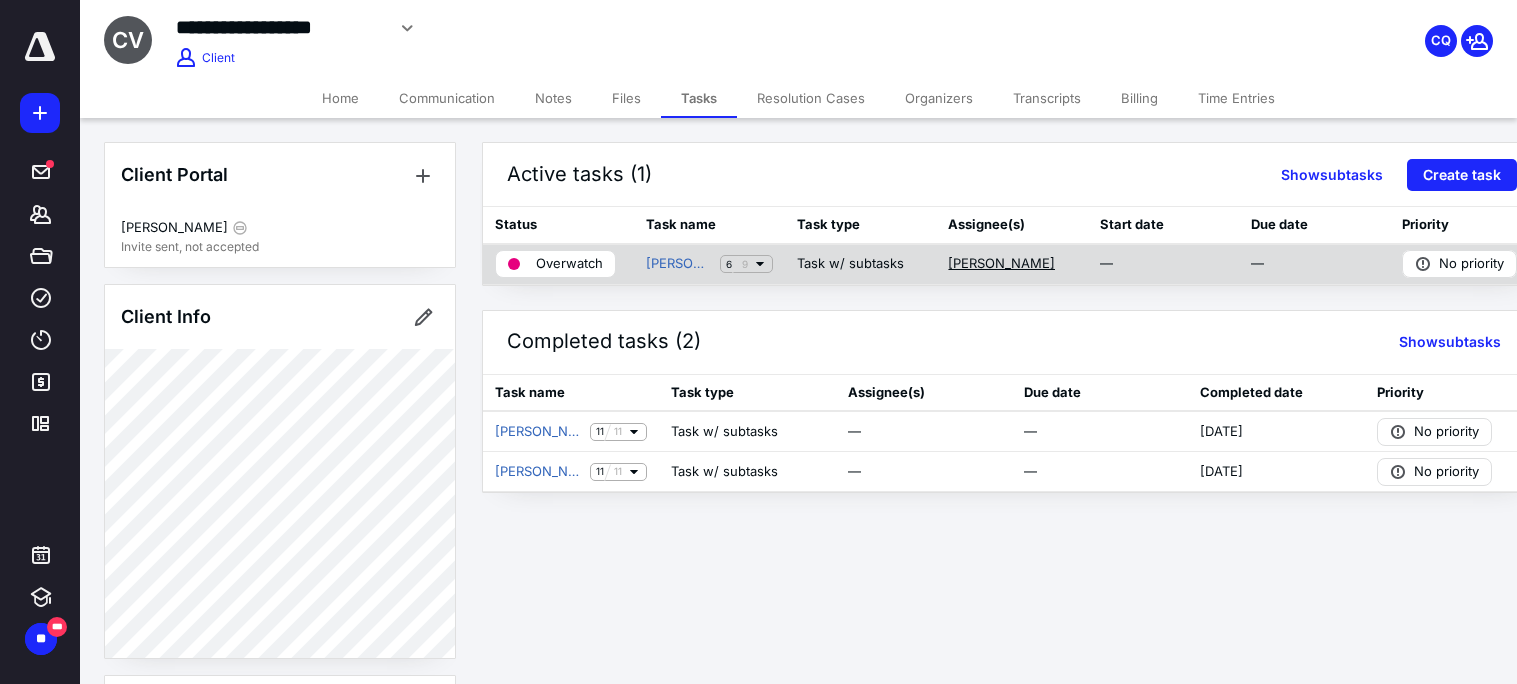 click on "[PERSON_NAME]" at bounding box center [1001, 264] 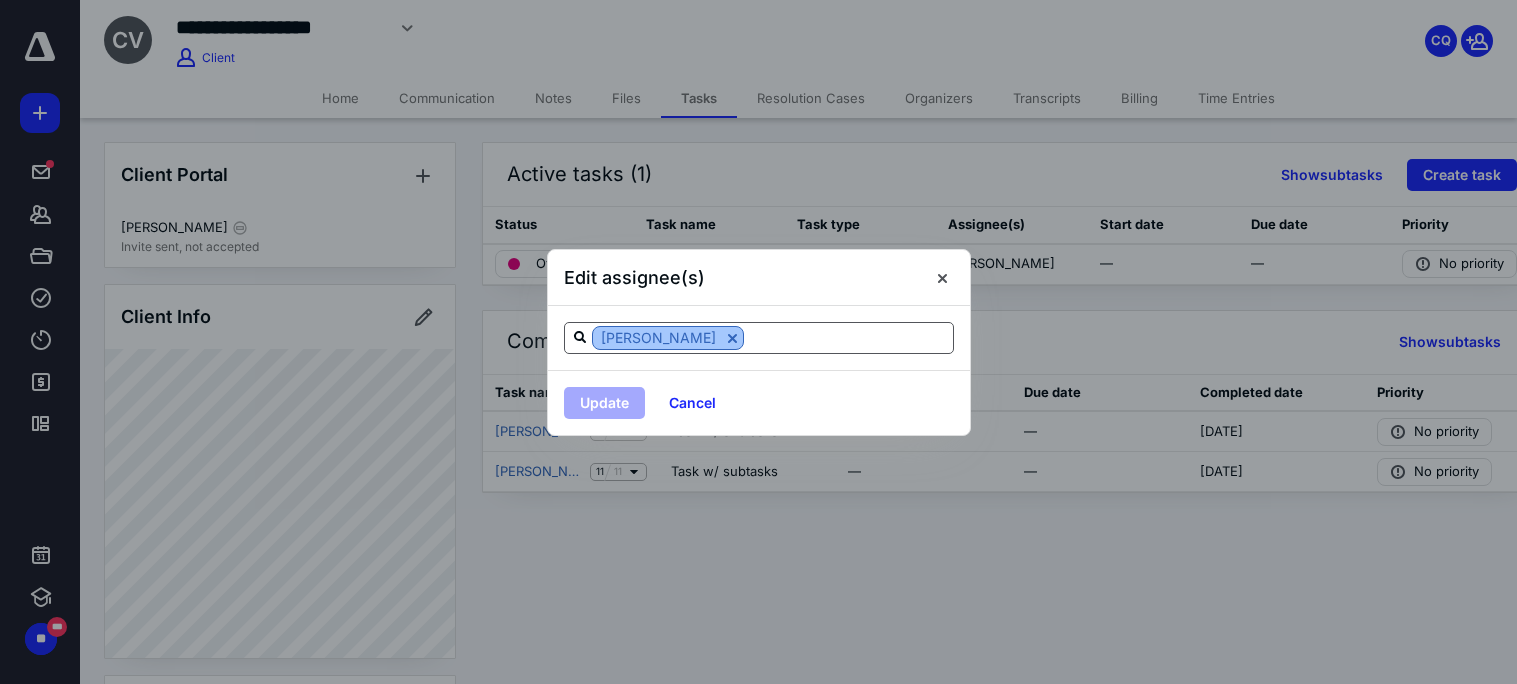 click at bounding box center [732, 338] 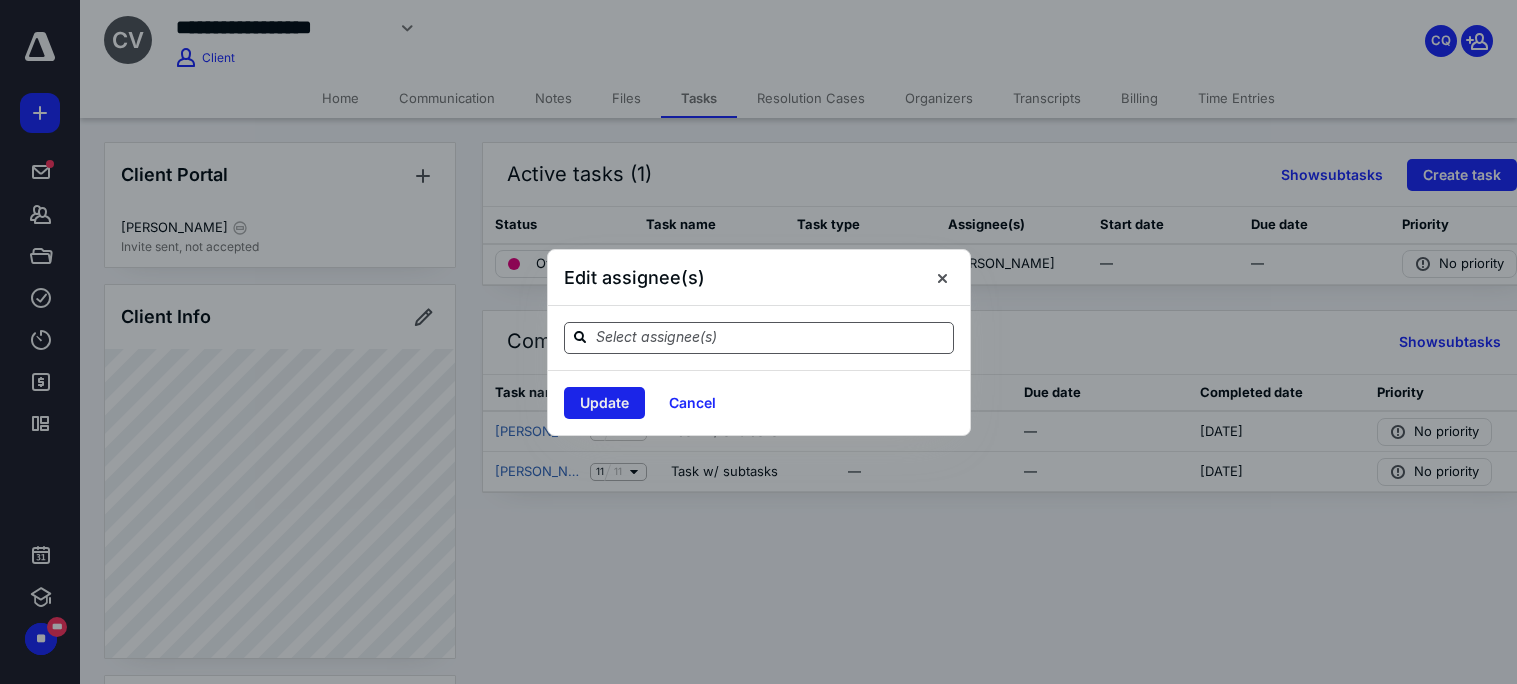 click on "Update" at bounding box center [604, 403] 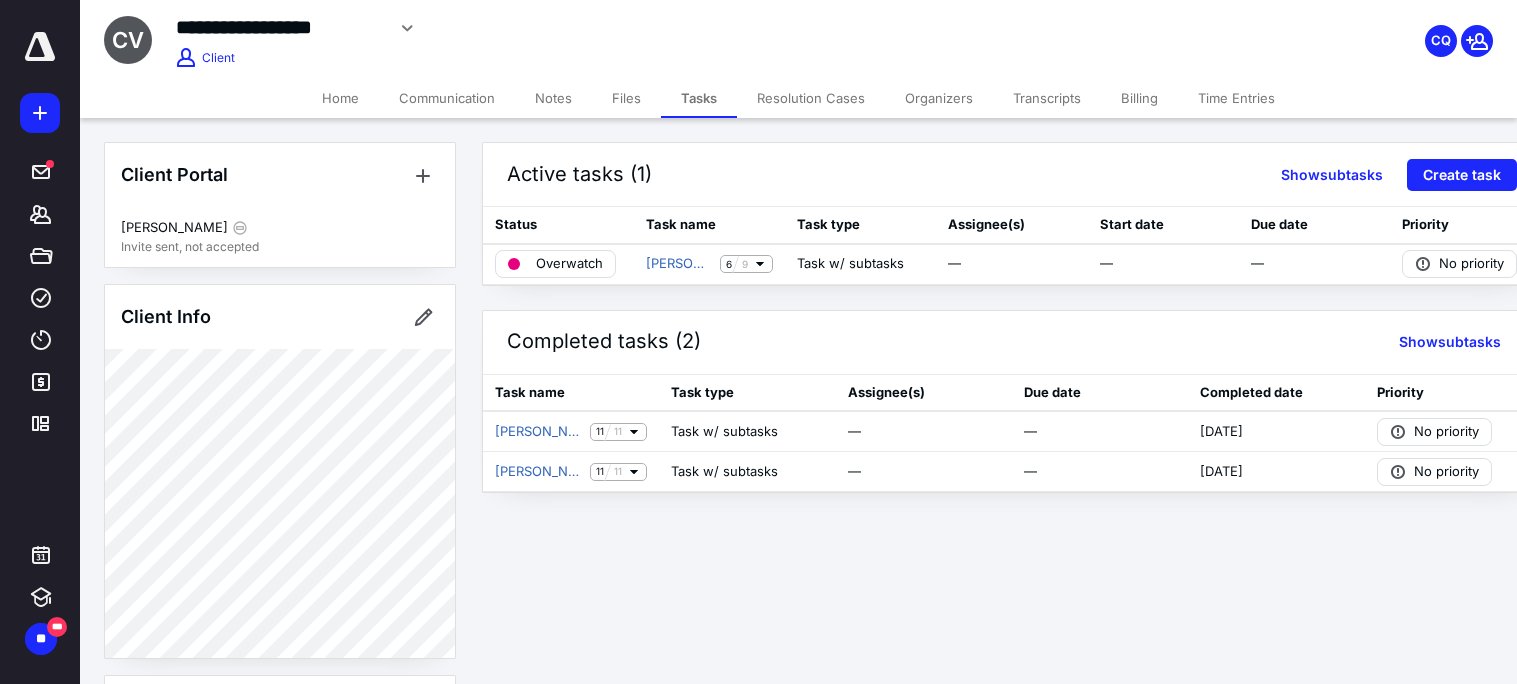 click on "Notes" at bounding box center [553, 98] 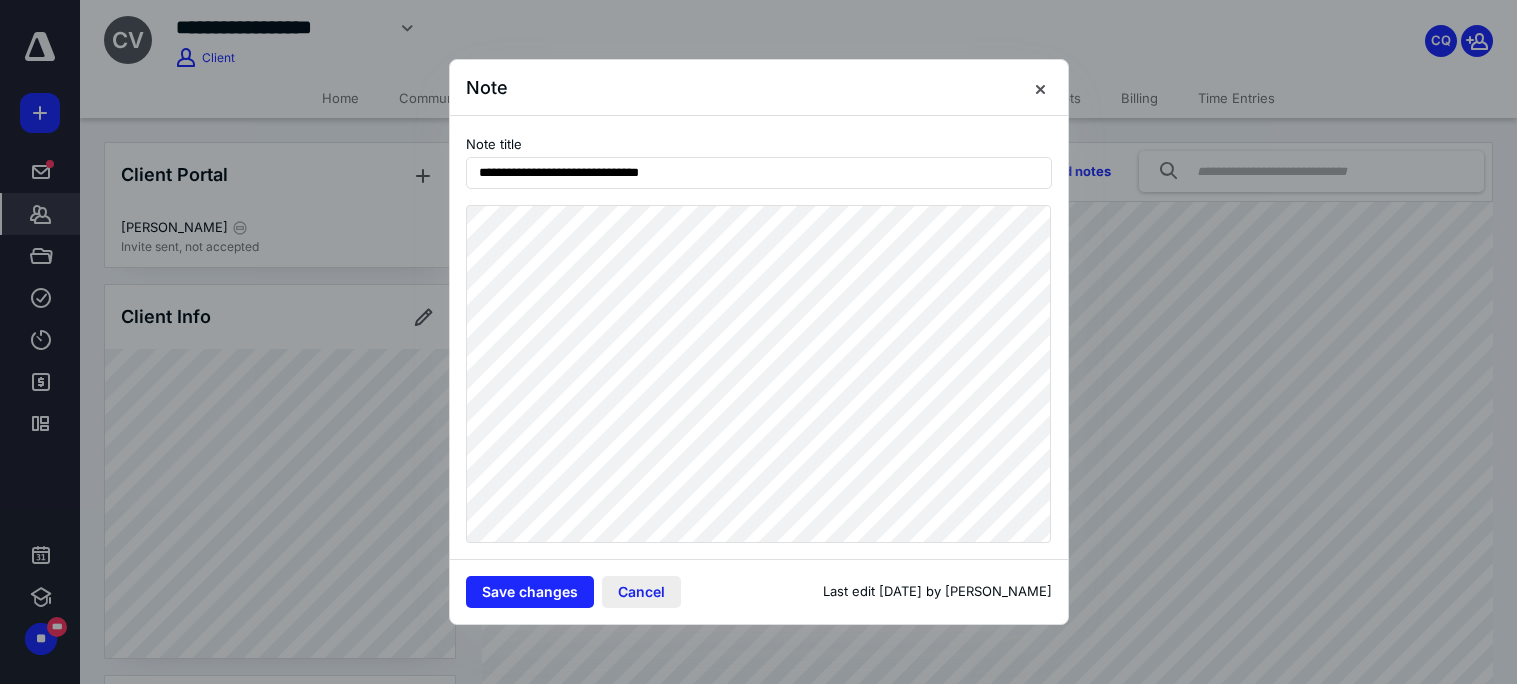 click on "Cancel" at bounding box center [641, 592] 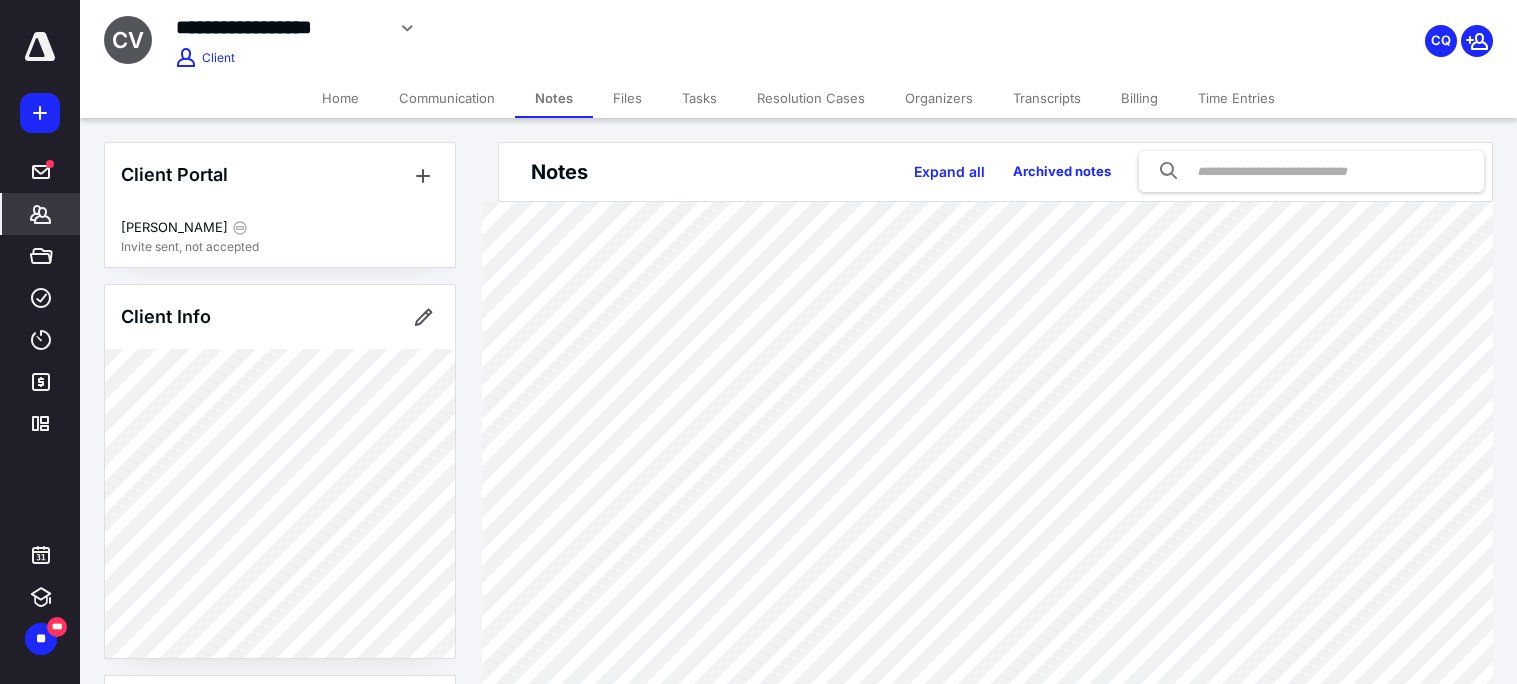 click on "Tasks" at bounding box center (699, 98) 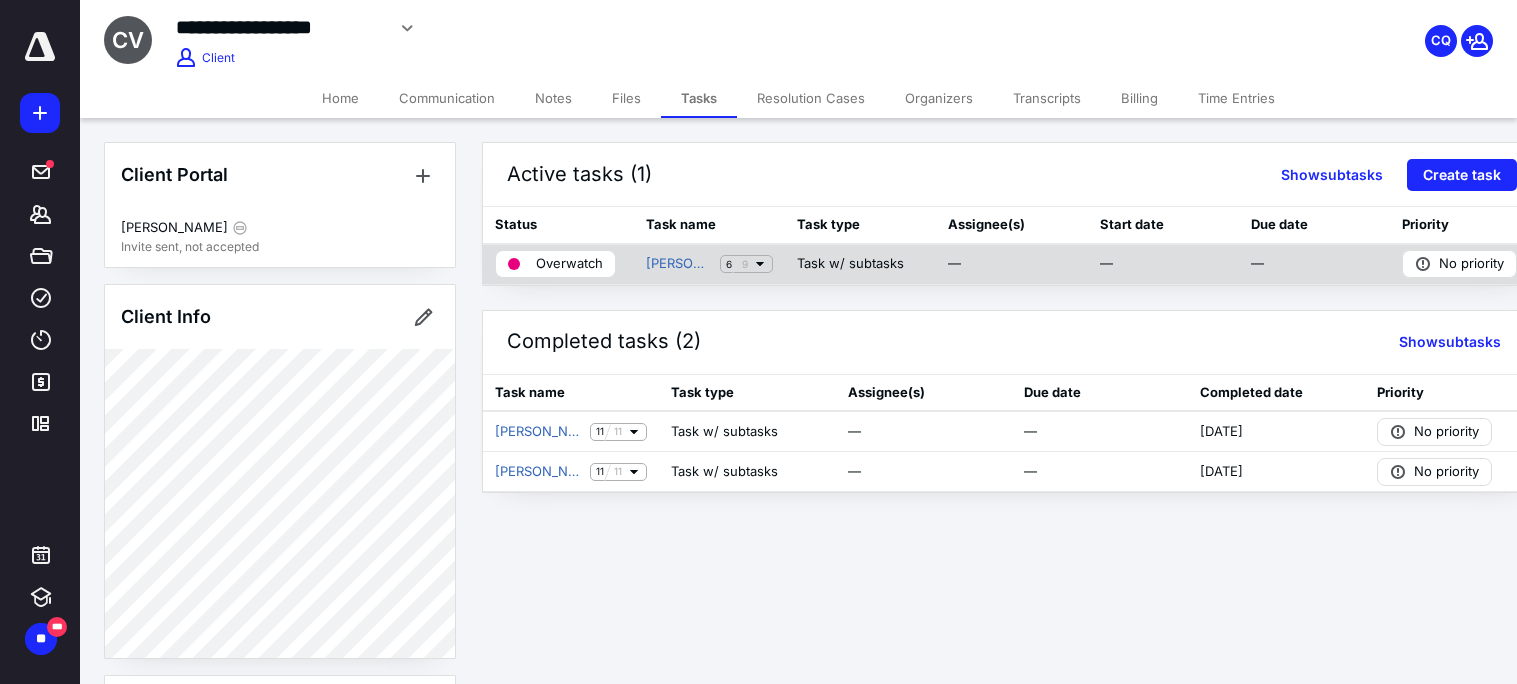 click on "Overwatch" at bounding box center (569, 264) 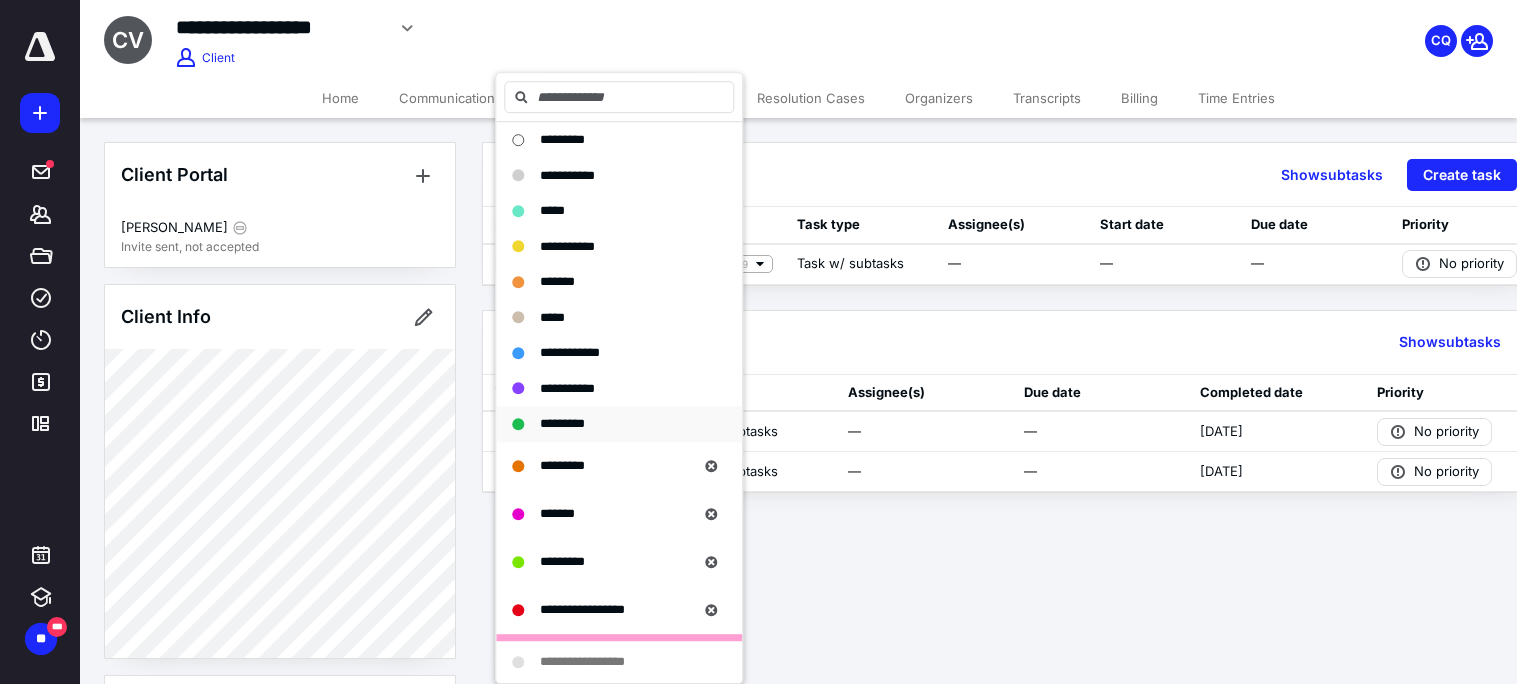 click on "*********" at bounding box center [562, 423] 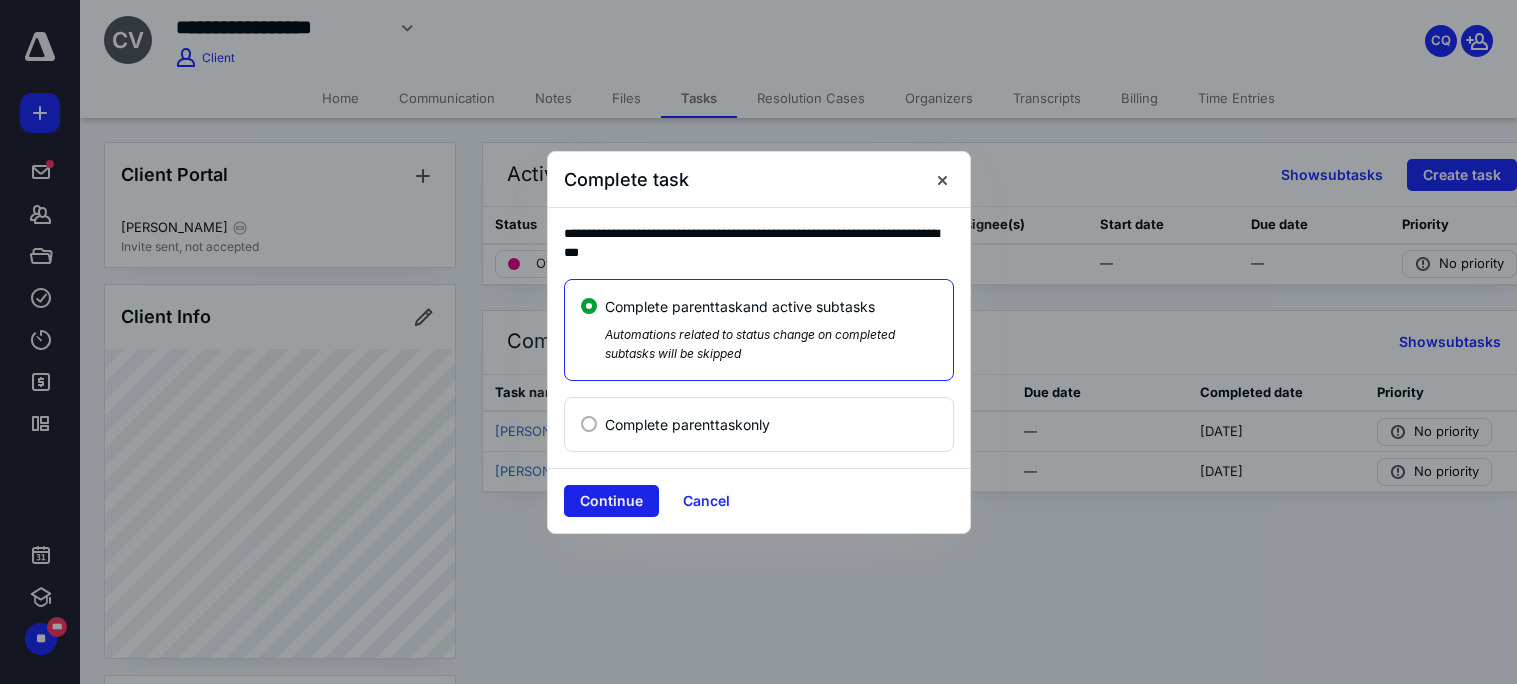 click on "Continue" at bounding box center [611, 501] 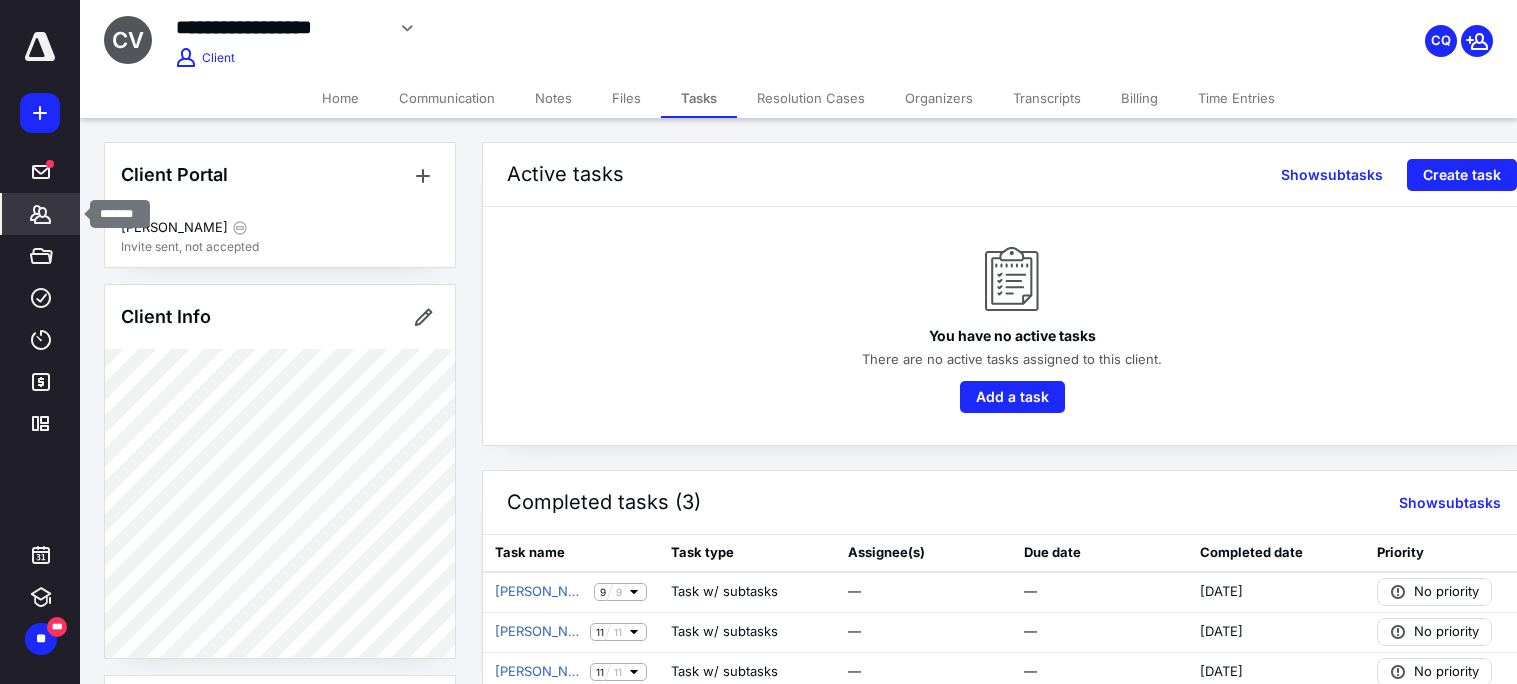 click 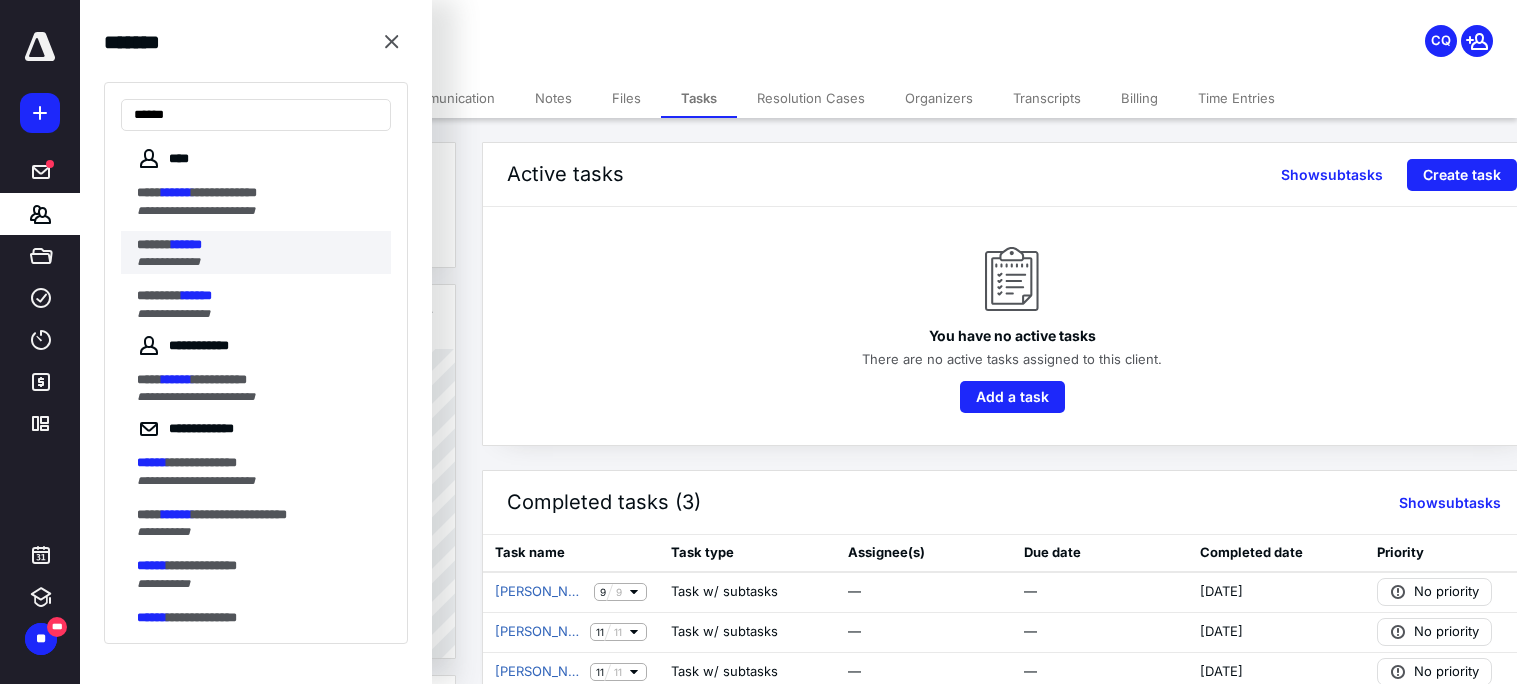 type on "******" 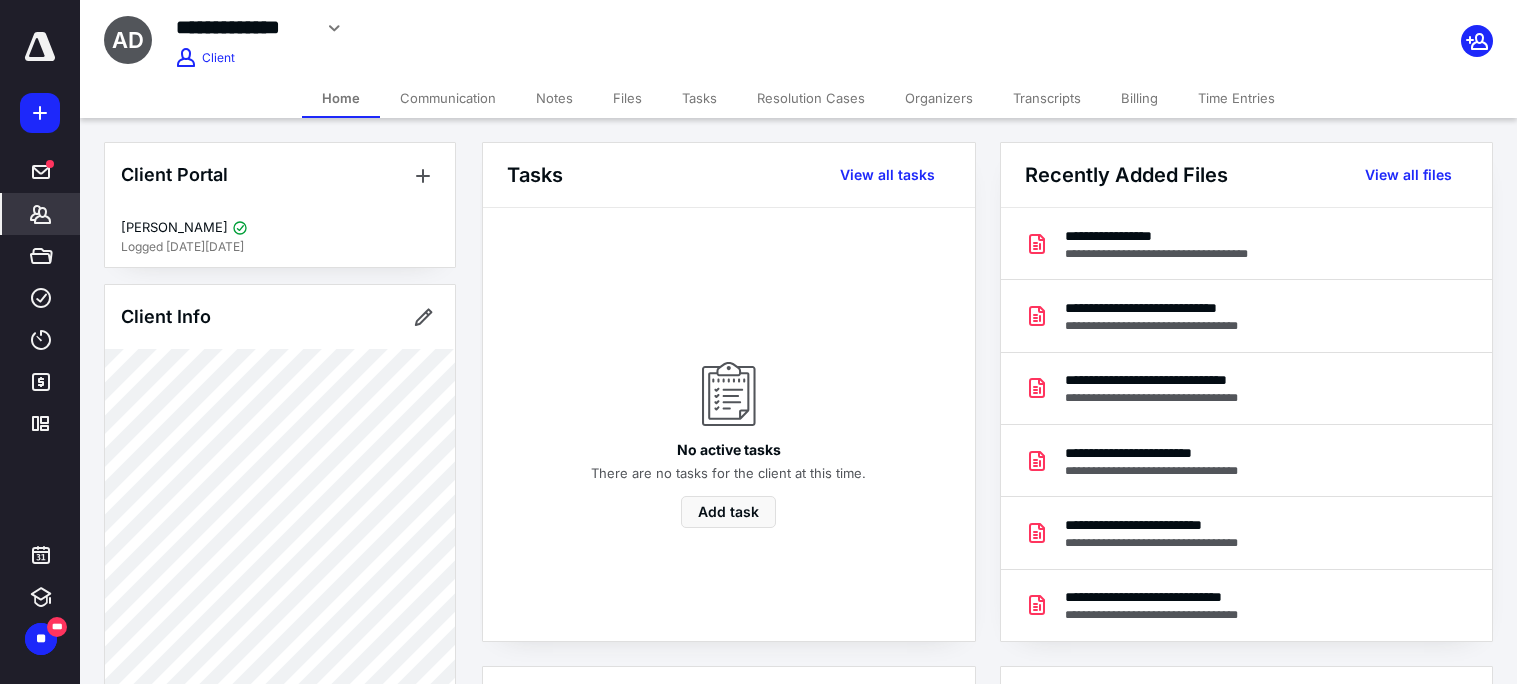 click on "Notes" at bounding box center (554, 98) 